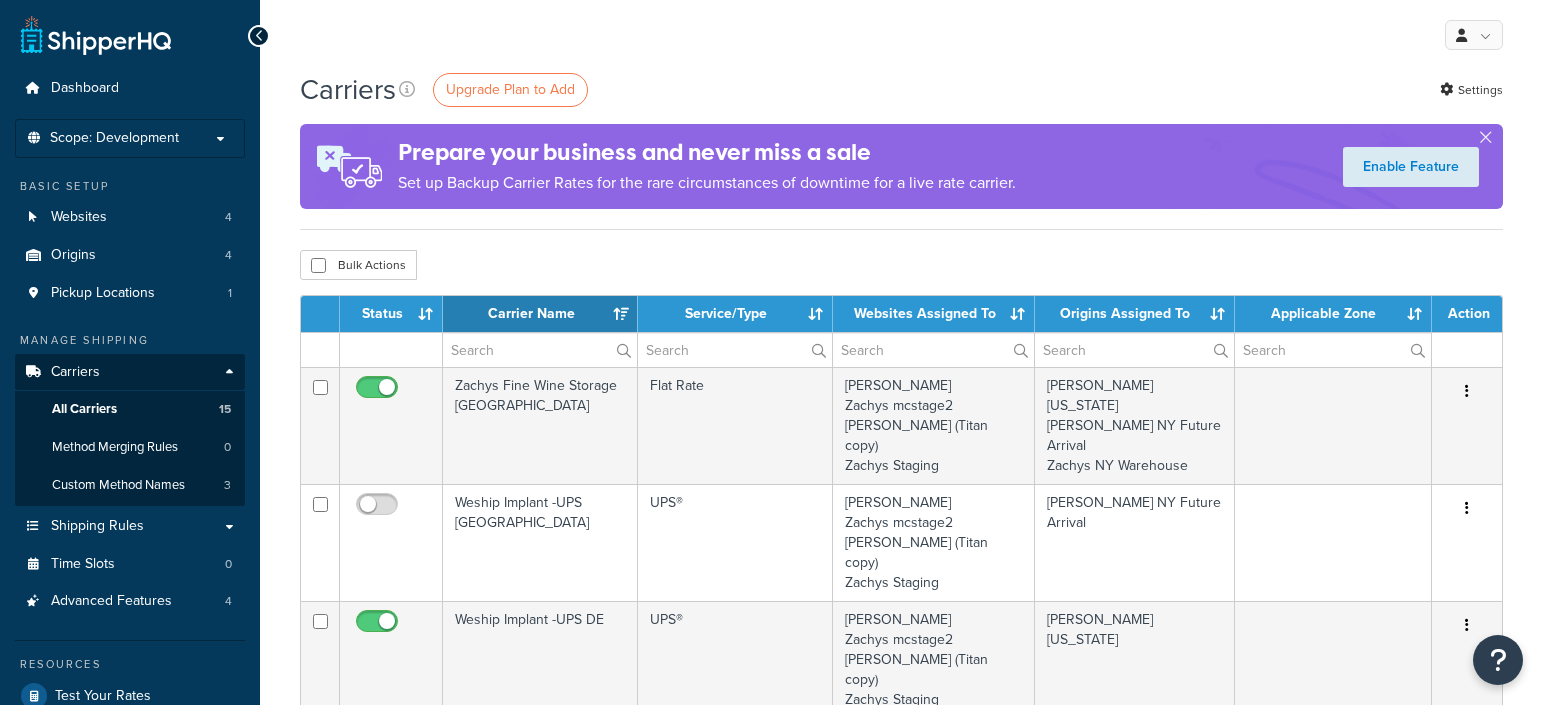 select on "15" 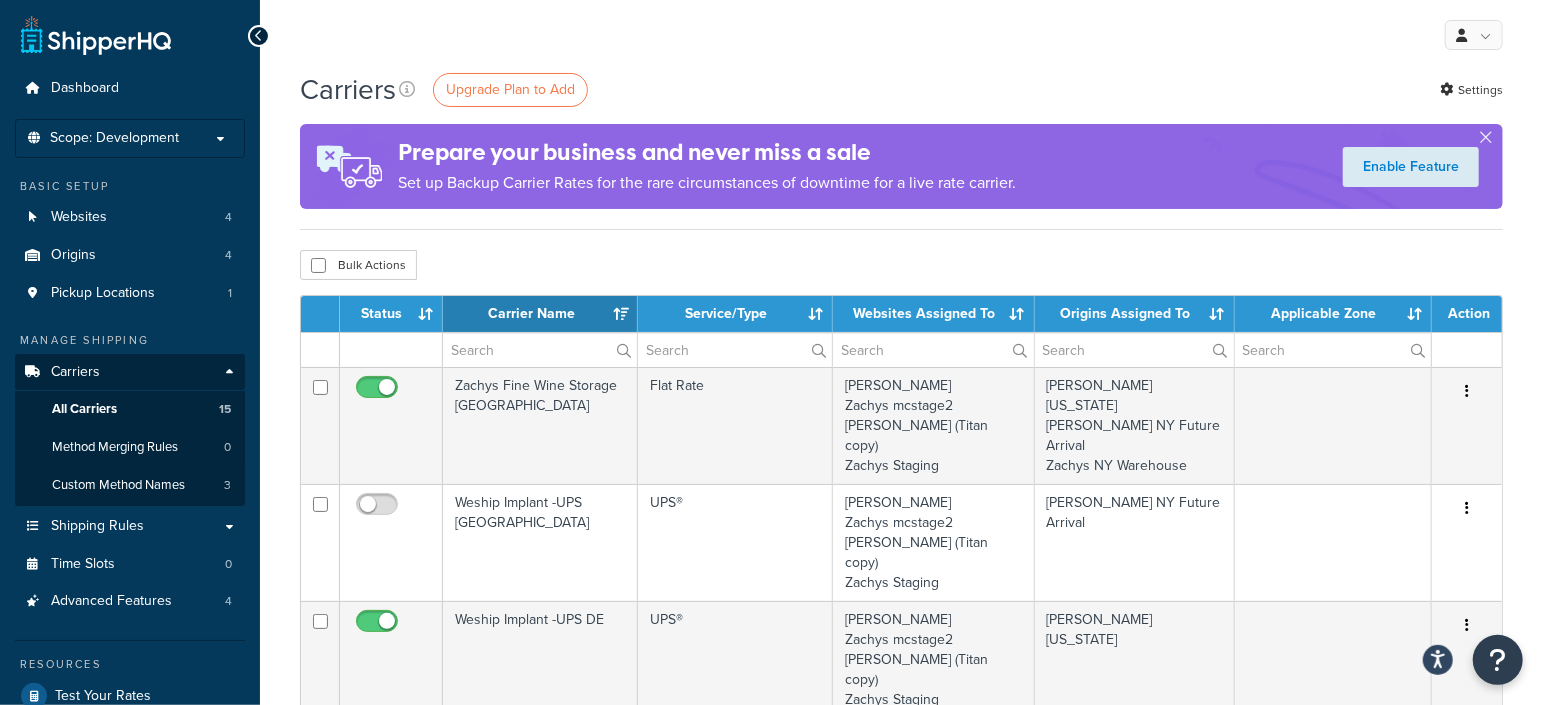scroll, scrollTop: 0, scrollLeft: 0, axis: both 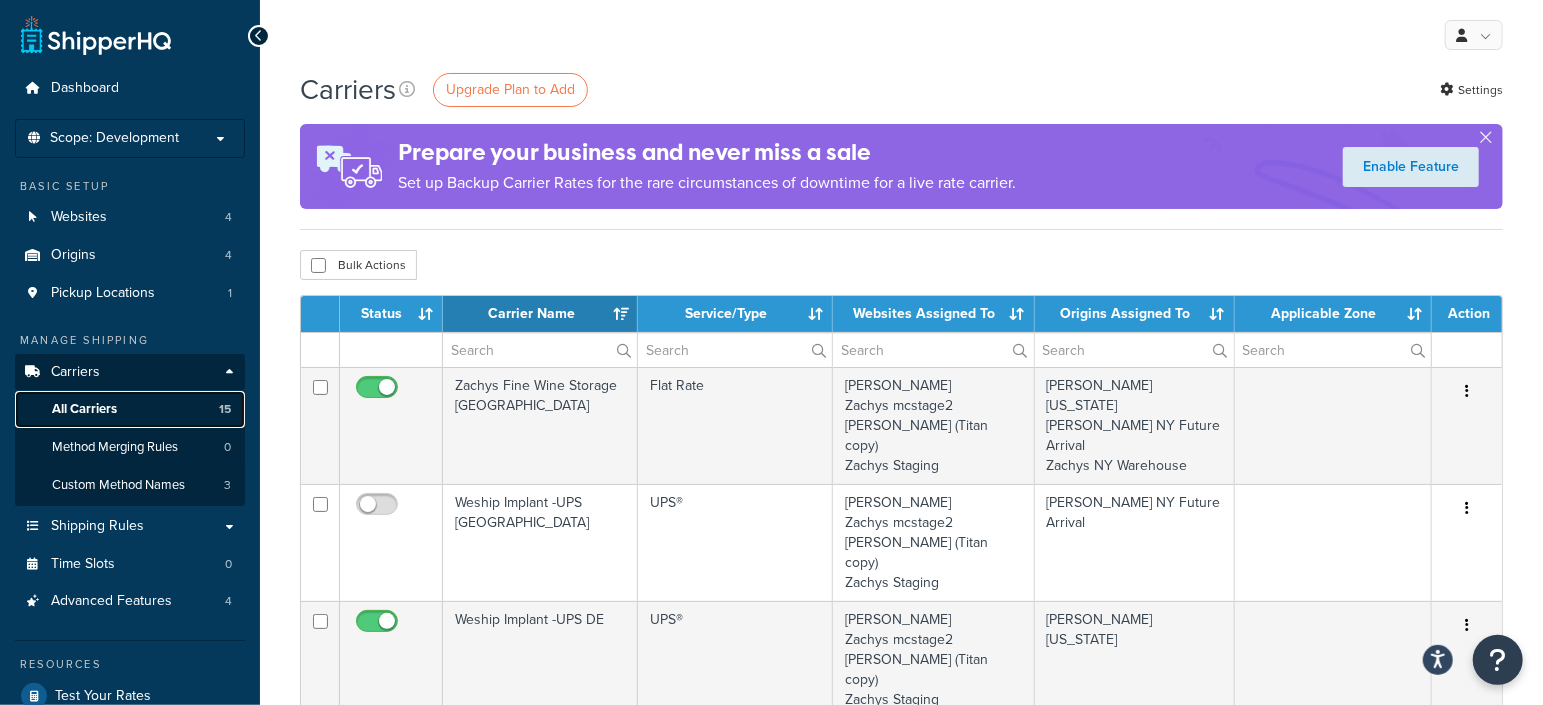 click on "All Carriers" at bounding box center [84, 409] 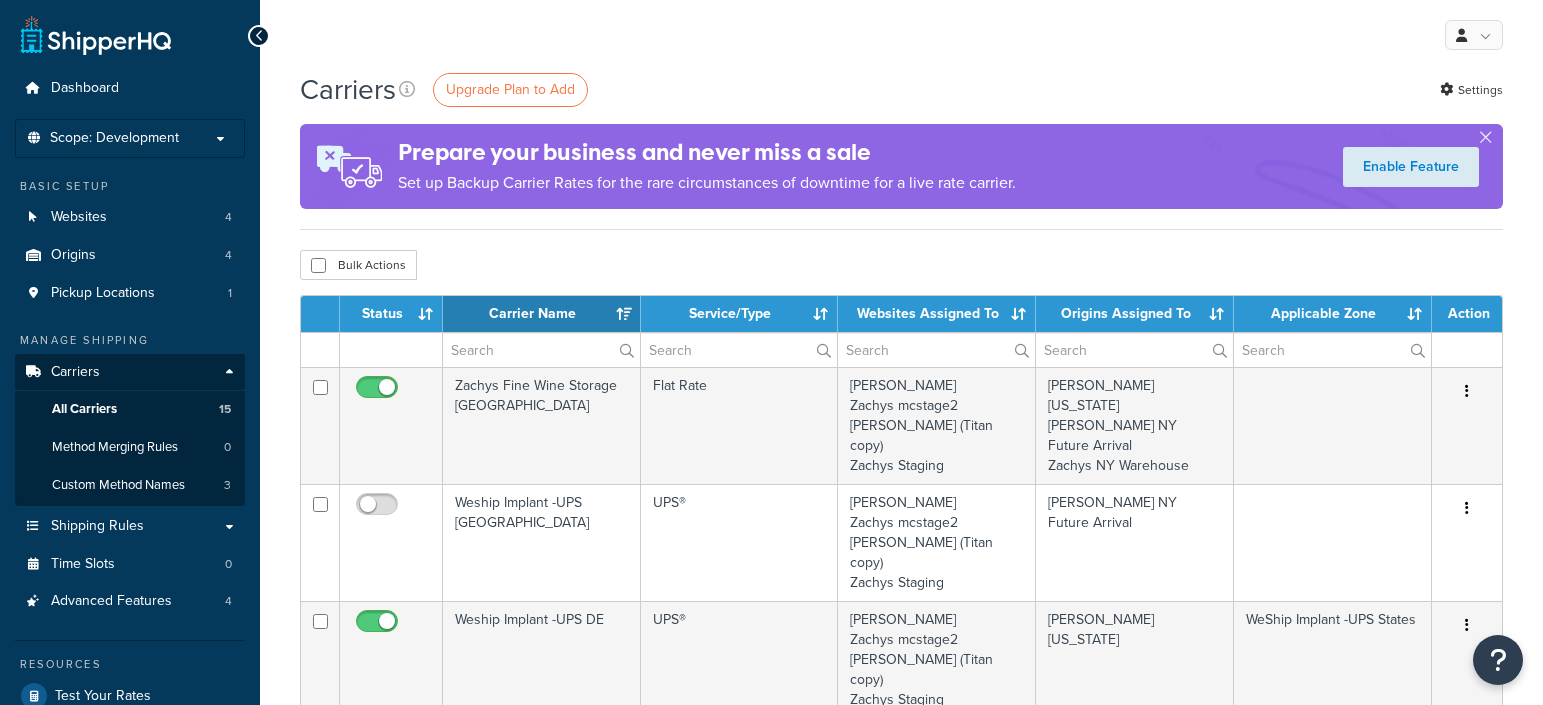 select on "15" 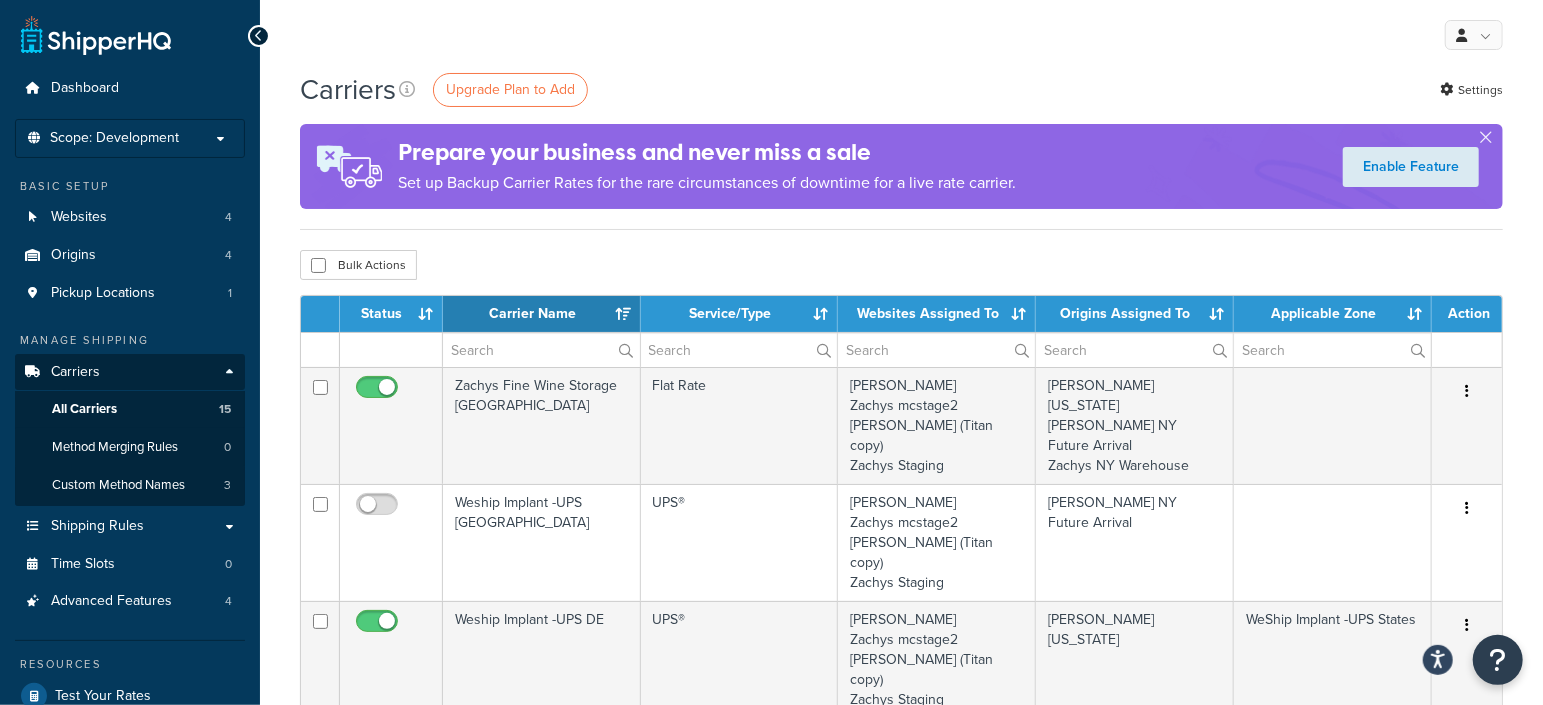 scroll, scrollTop: 0, scrollLeft: 0, axis: both 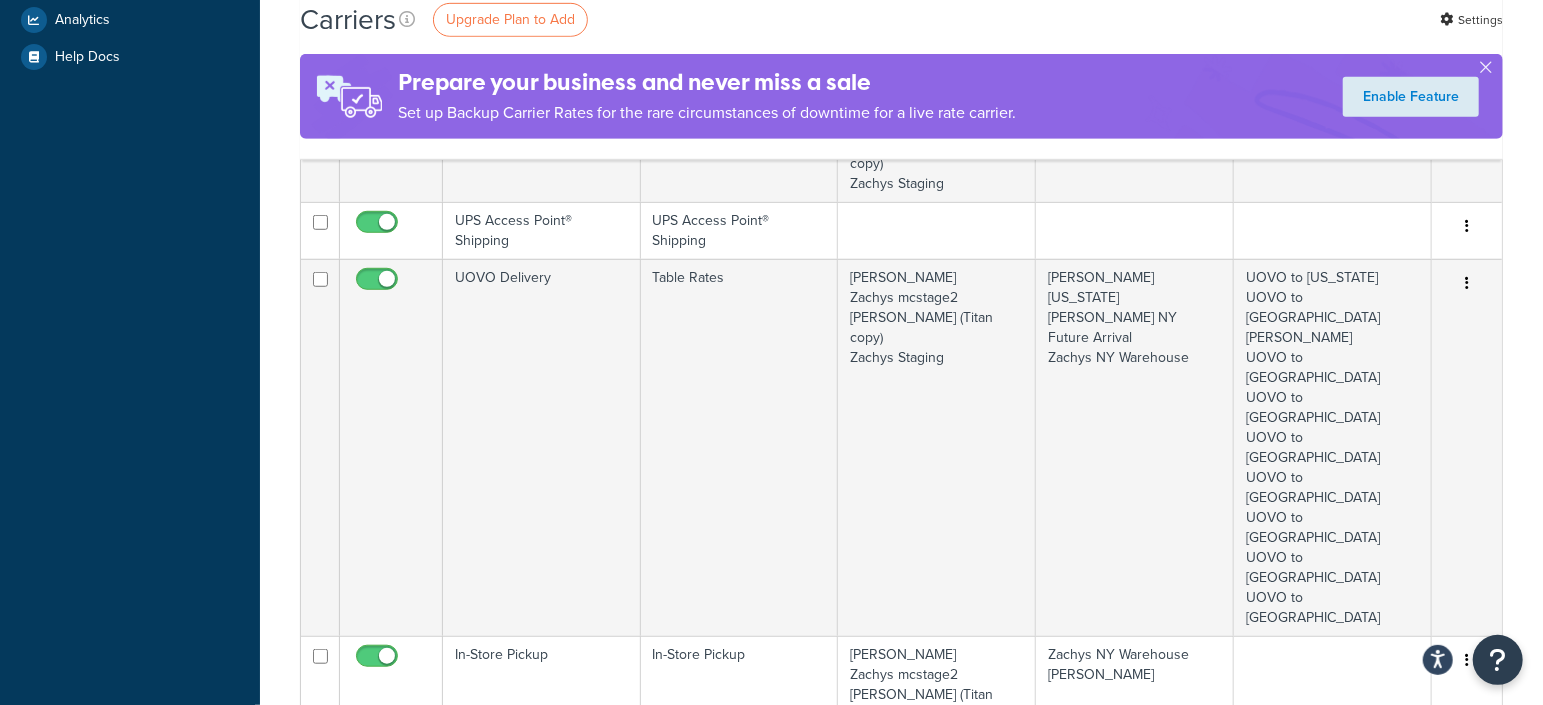 click at bounding box center [1467, 895] 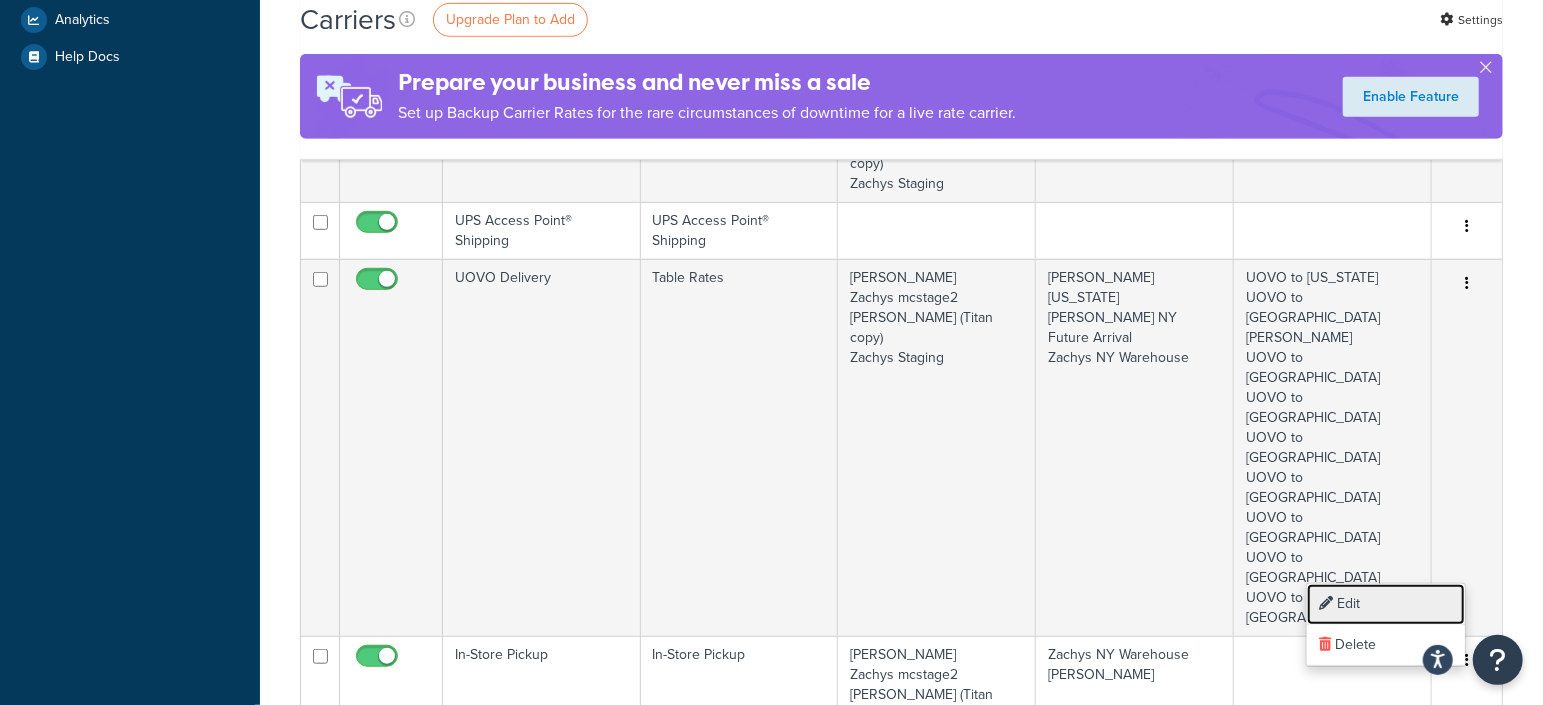 click on "Edit" at bounding box center (1386, 604) 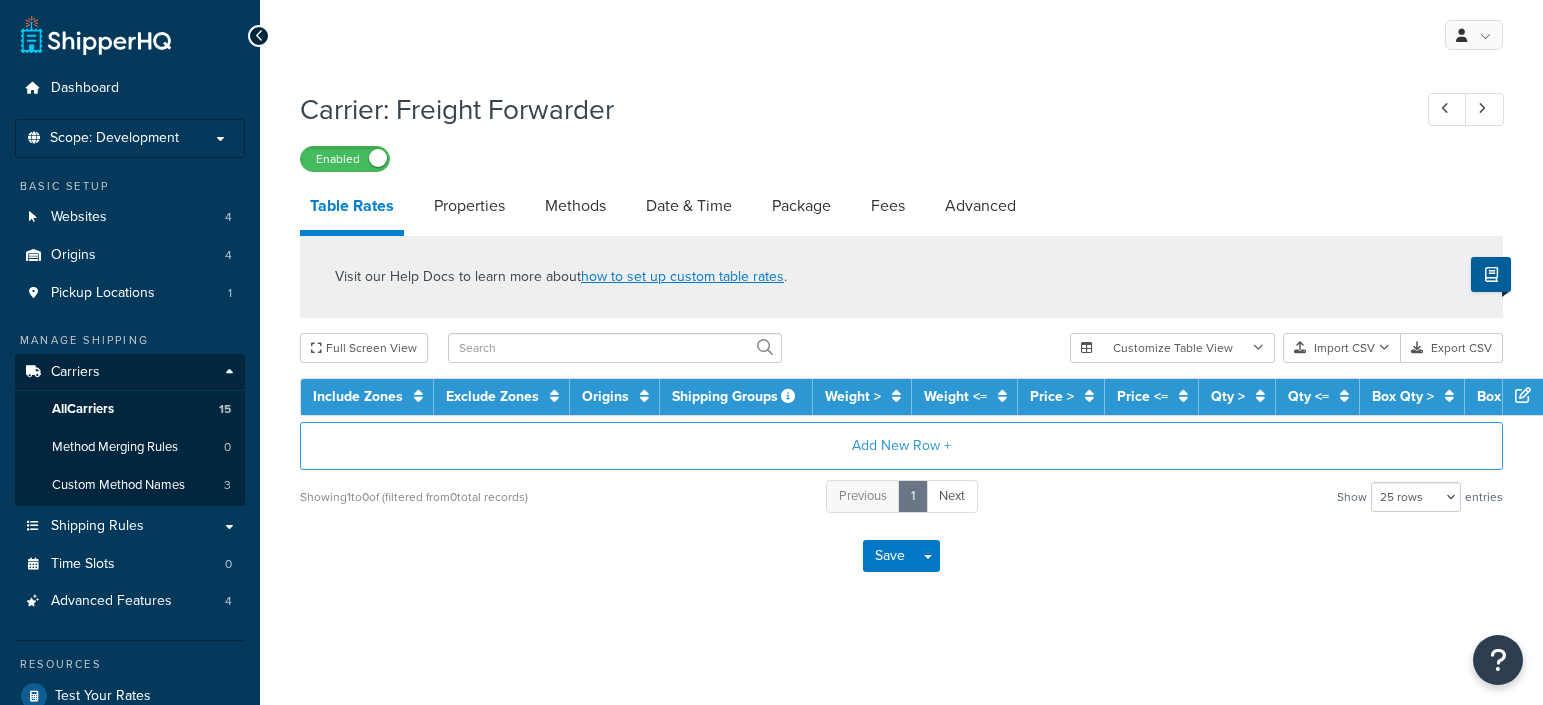 select on "25" 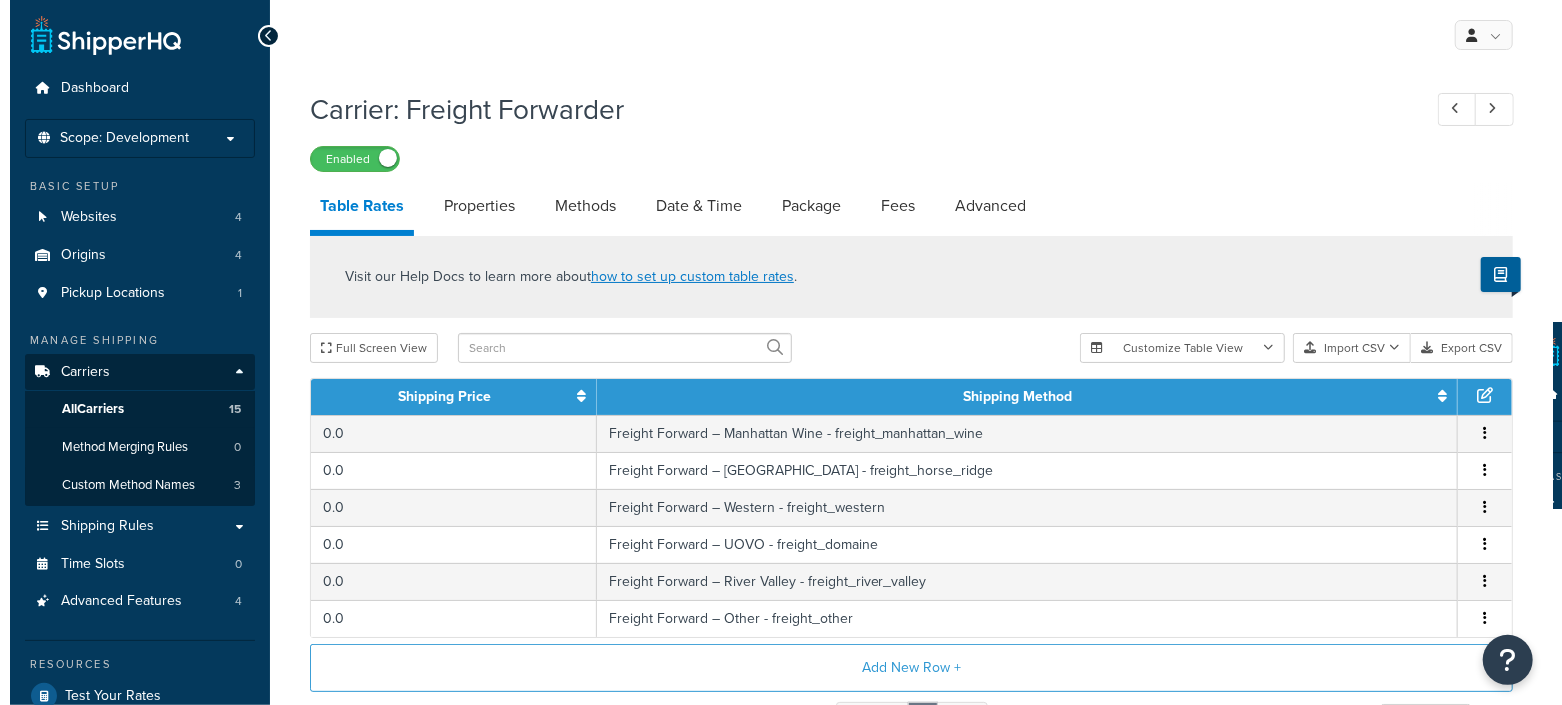 scroll, scrollTop: 0, scrollLeft: 0, axis: both 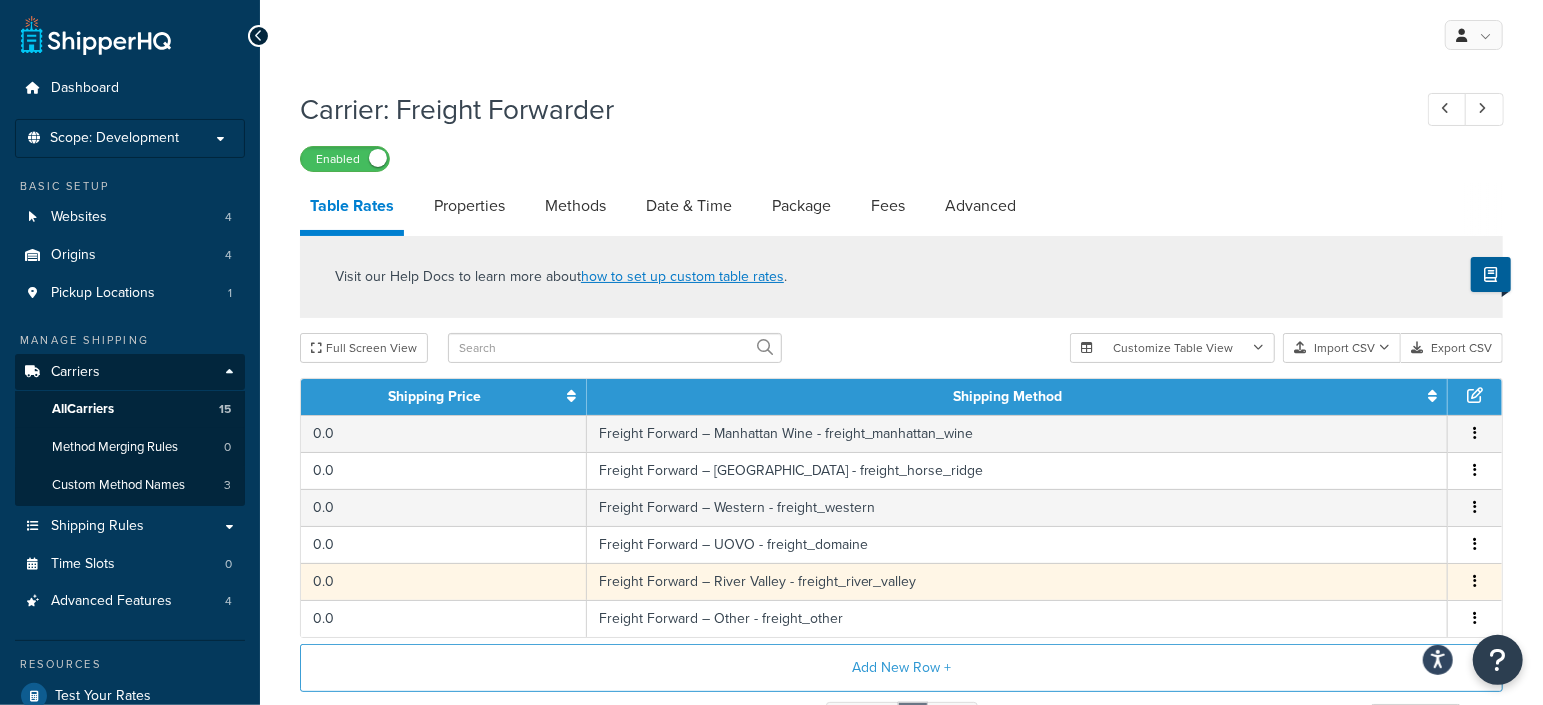 click at bounding box center [1475, 582] 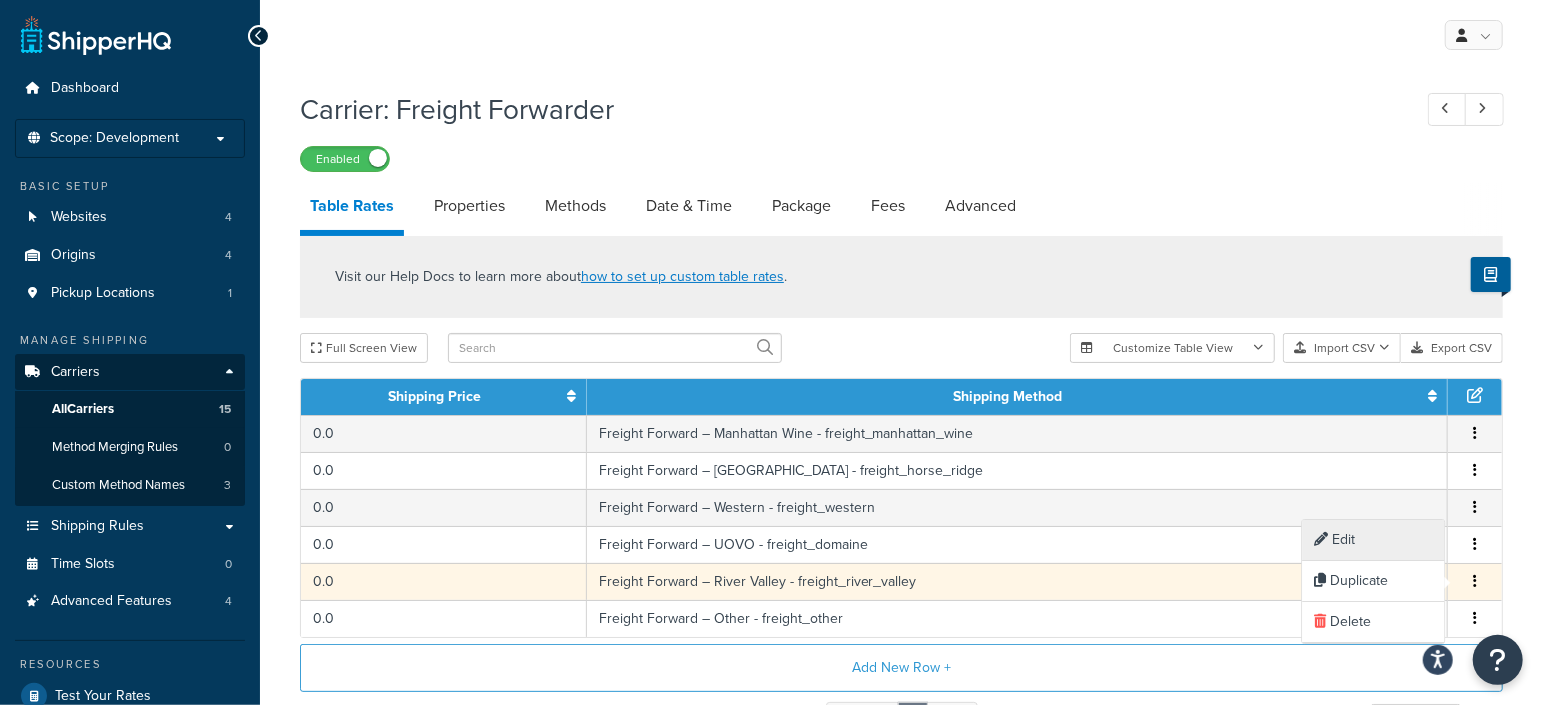 click on "Edit" at bounding box center (1374, 540) 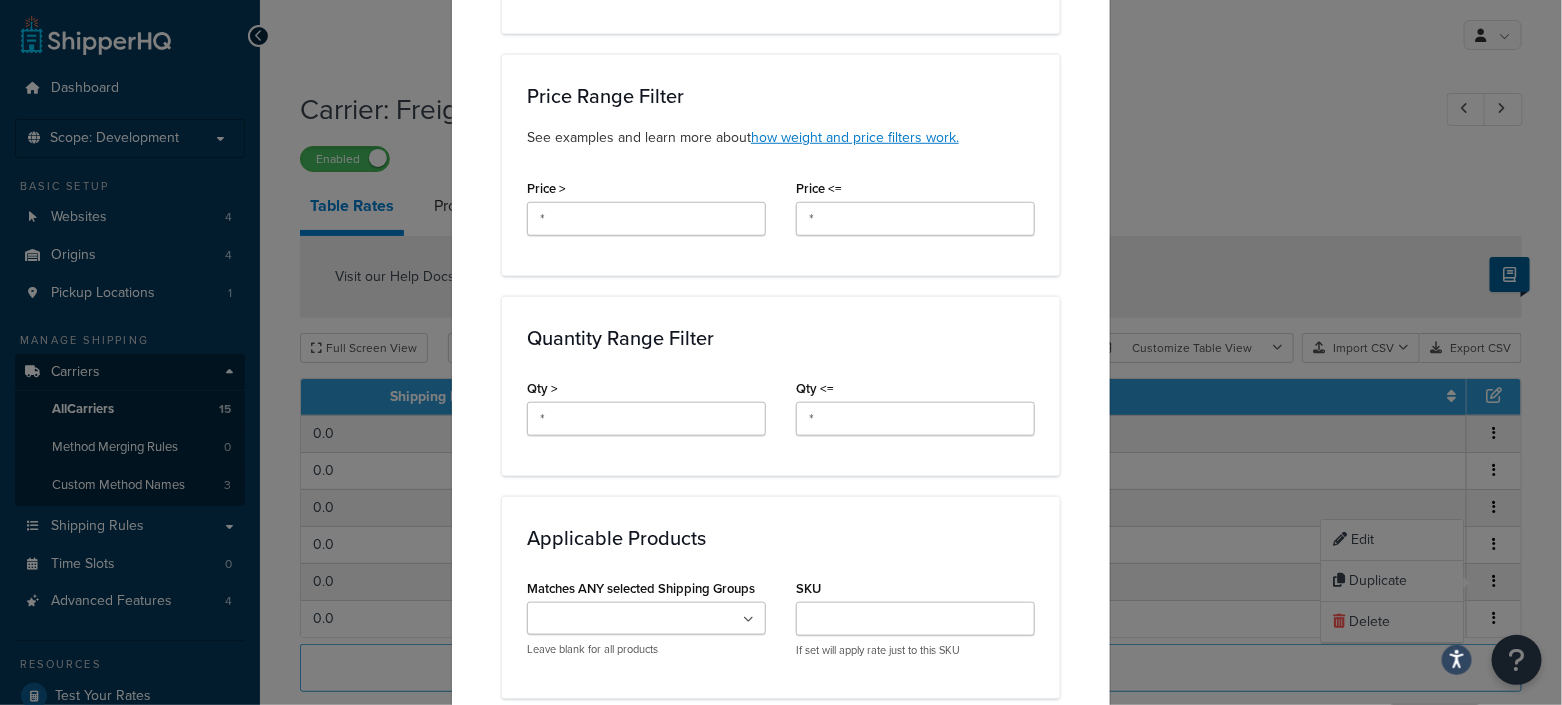 scroll, scrollTop: 874, scrollLeft: 0, axis: vertical 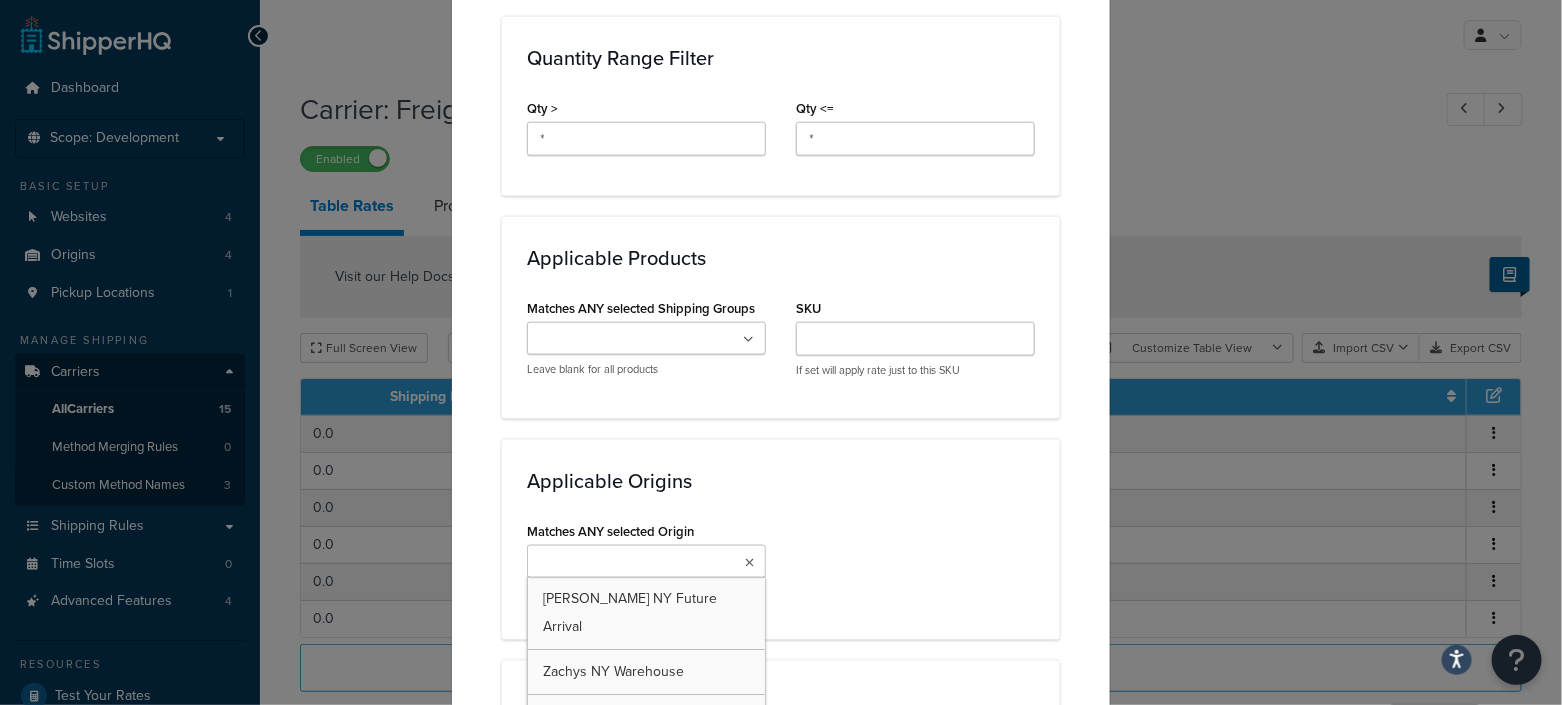 click at bounding box center [646, 561] 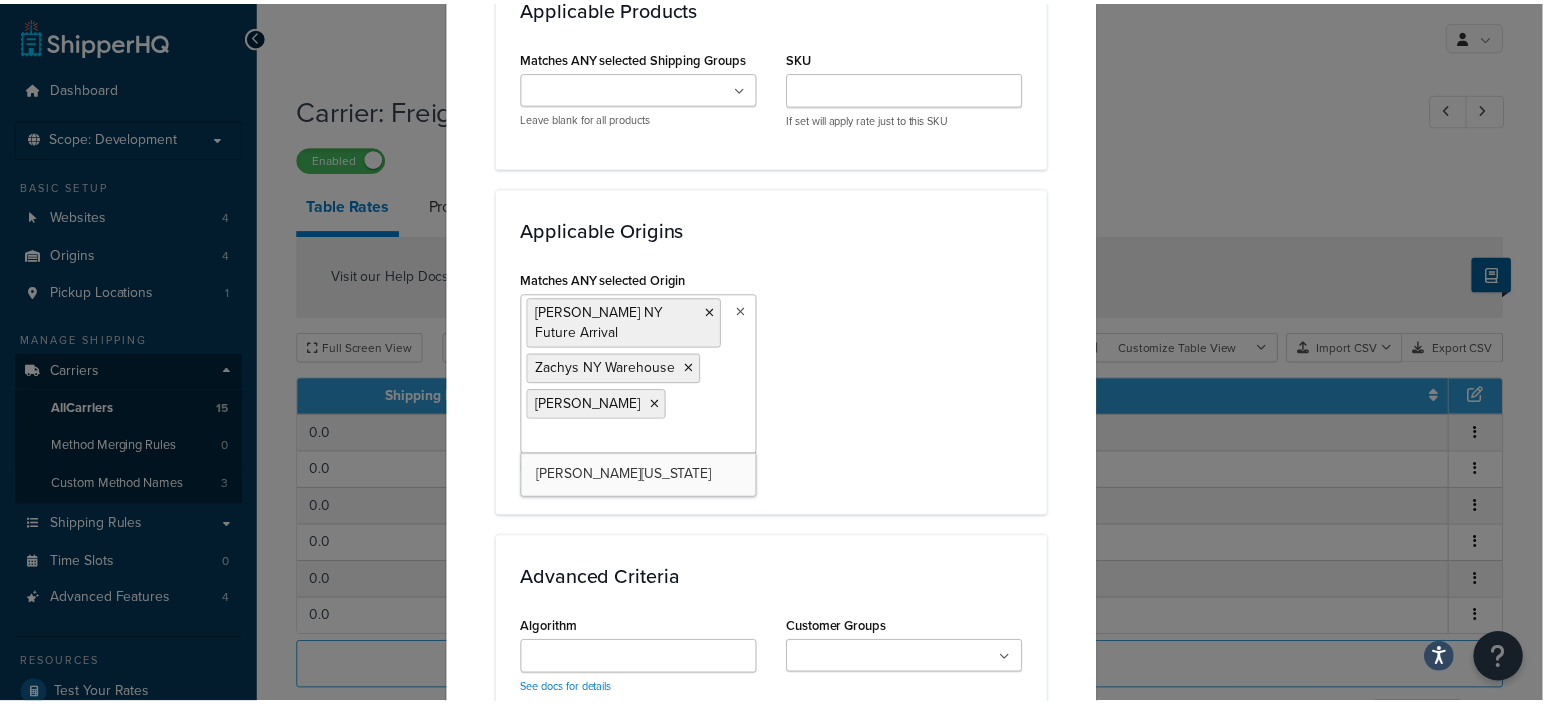 scroll, scrollTop: 1505, scrollLeft: 0, axis: vertical 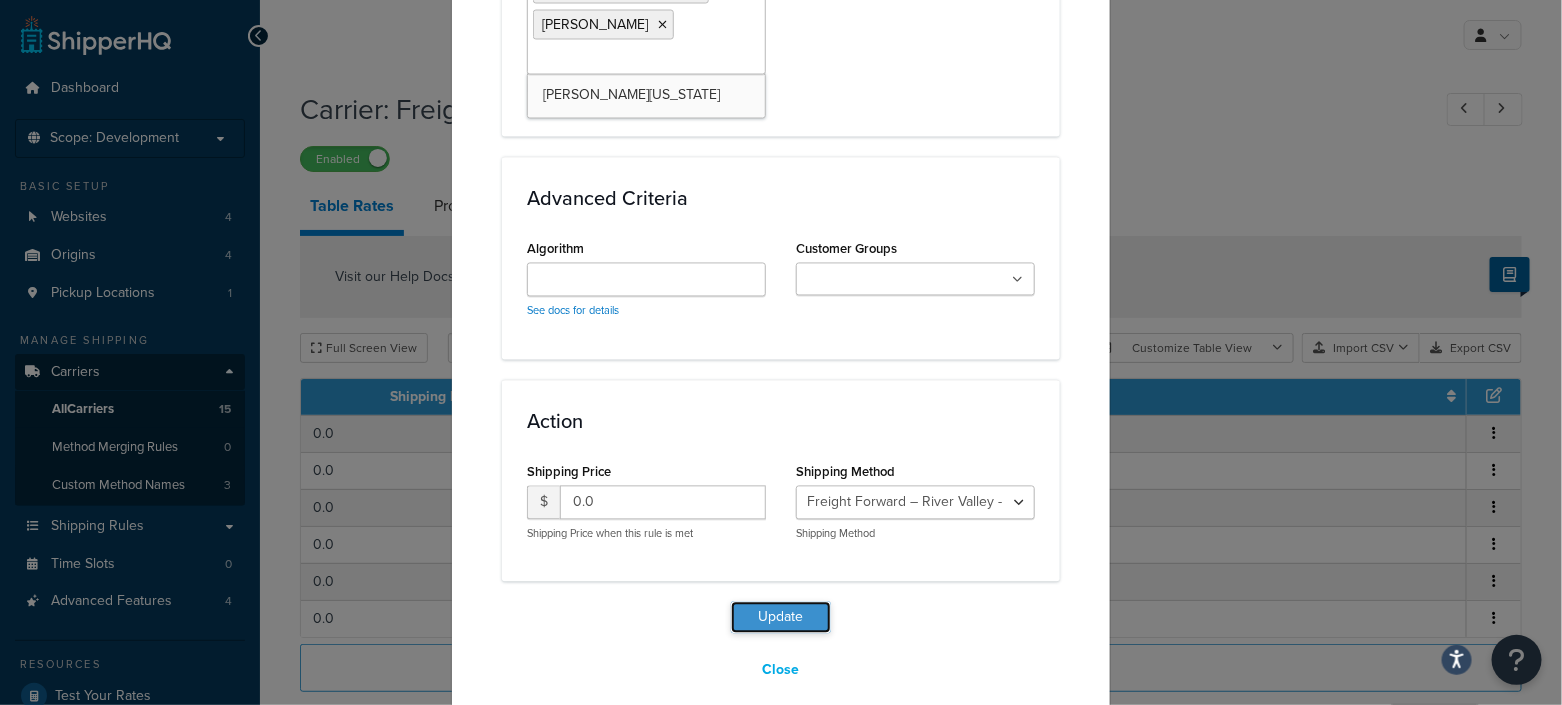 click on "Update" at bounding box center [781, 618] 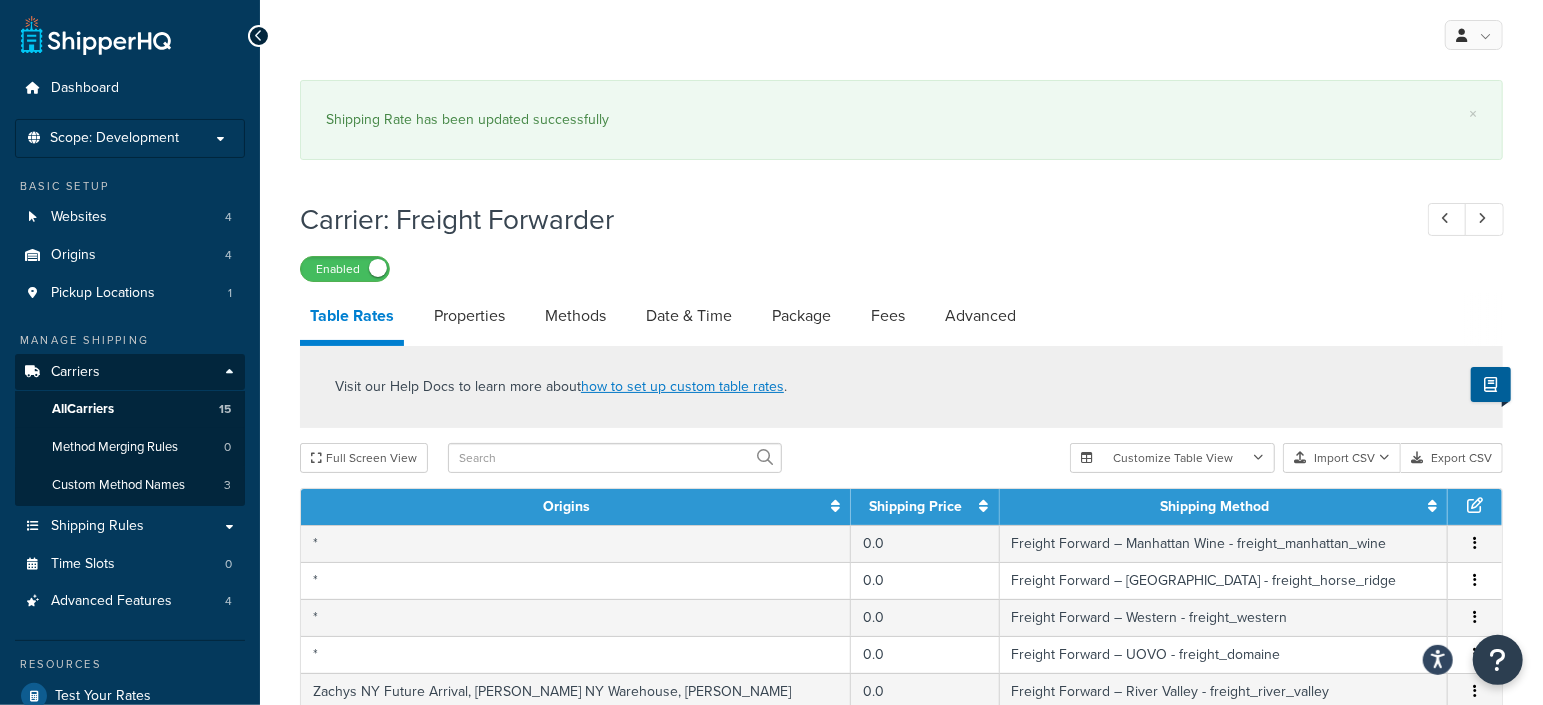 scroll, scrollTop: 124, scrollLeft: 0, axis: vertical 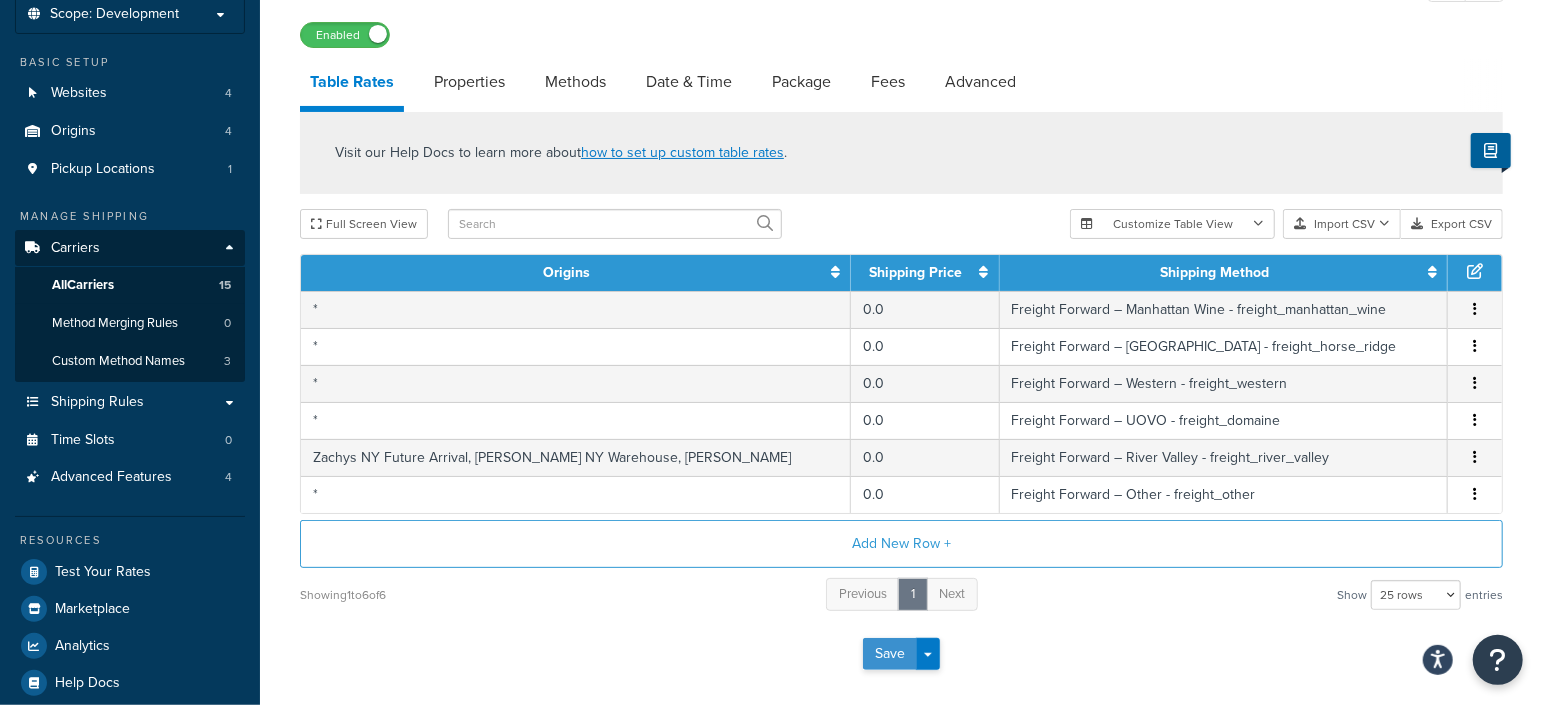 click on "Save" at bounding box center (890, 654) 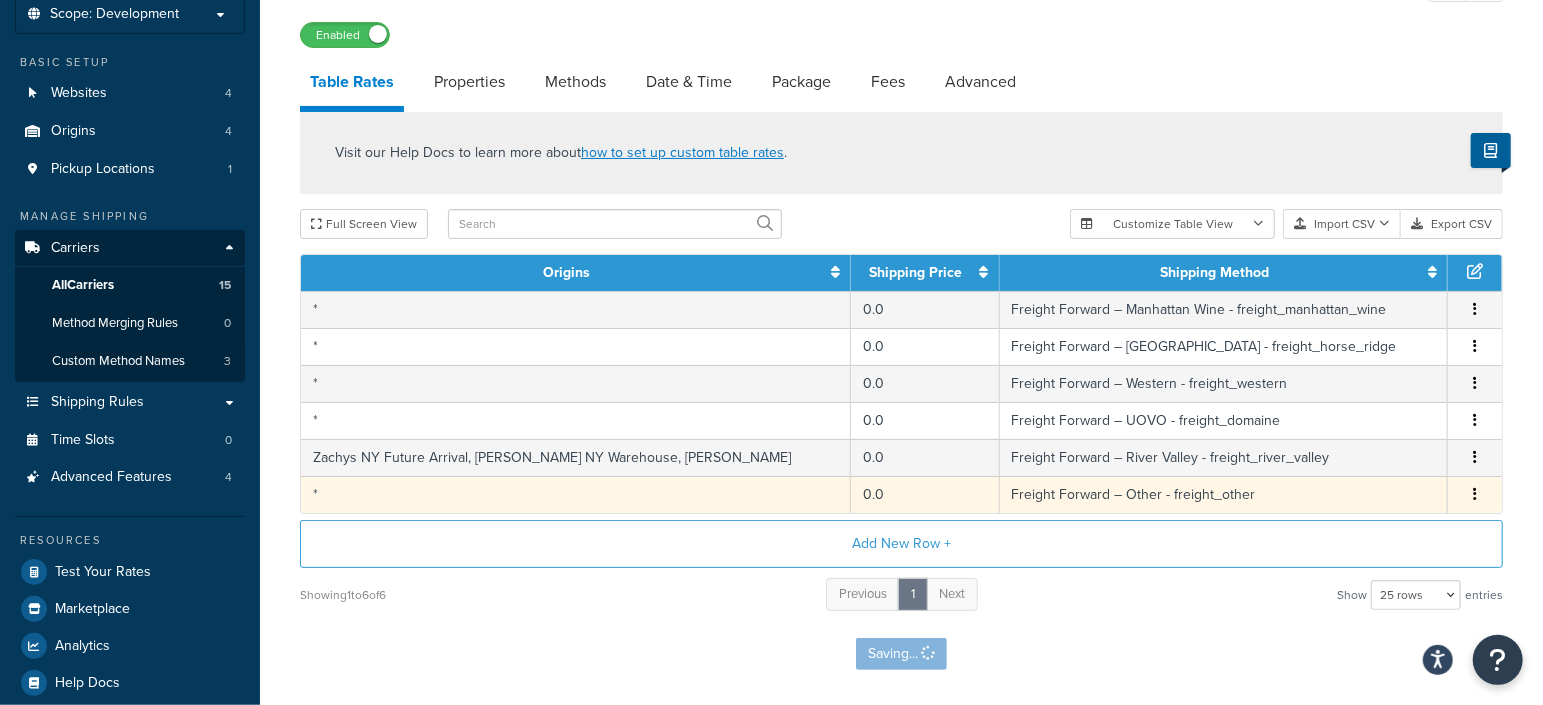 scroll, scrollTop: 0, scrollLeft: 0, axis: both 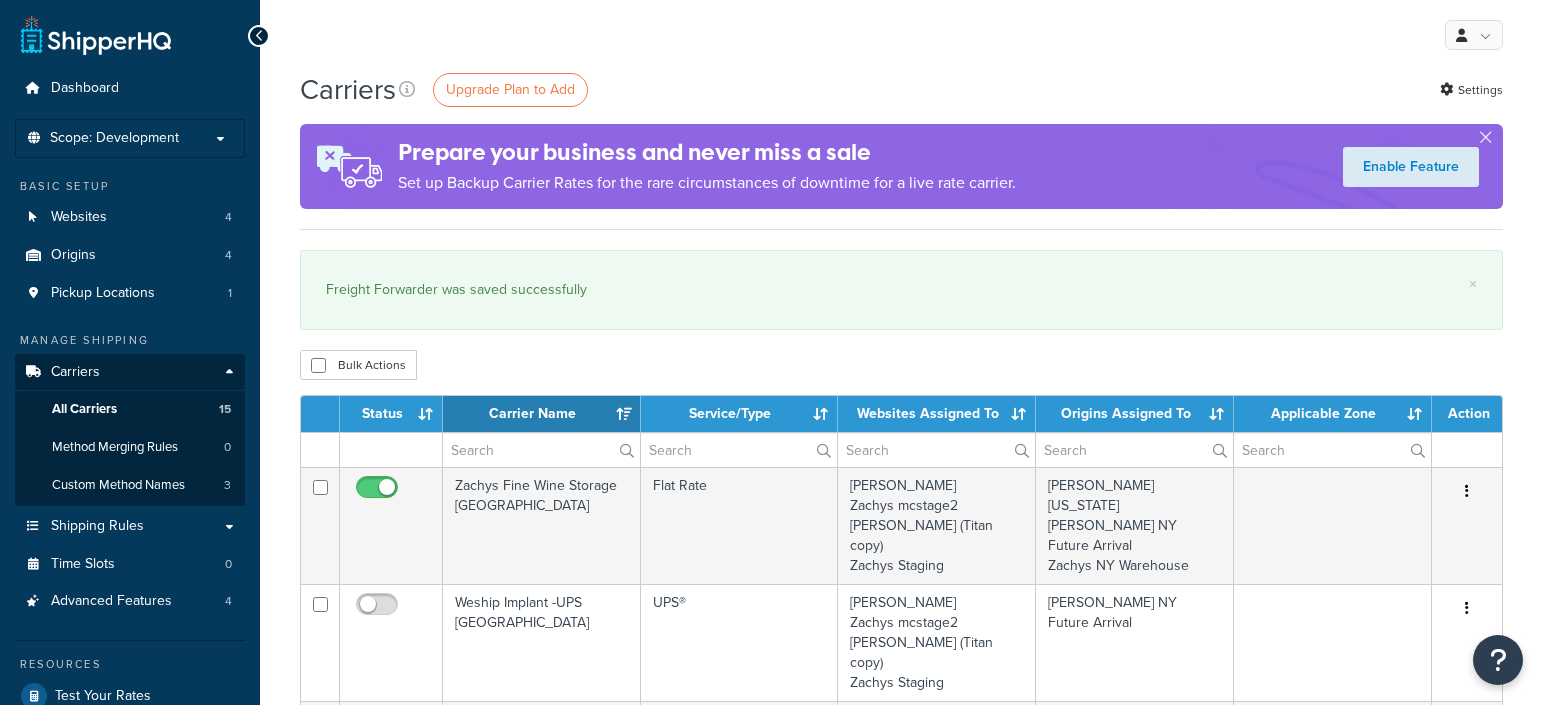 select on "15" 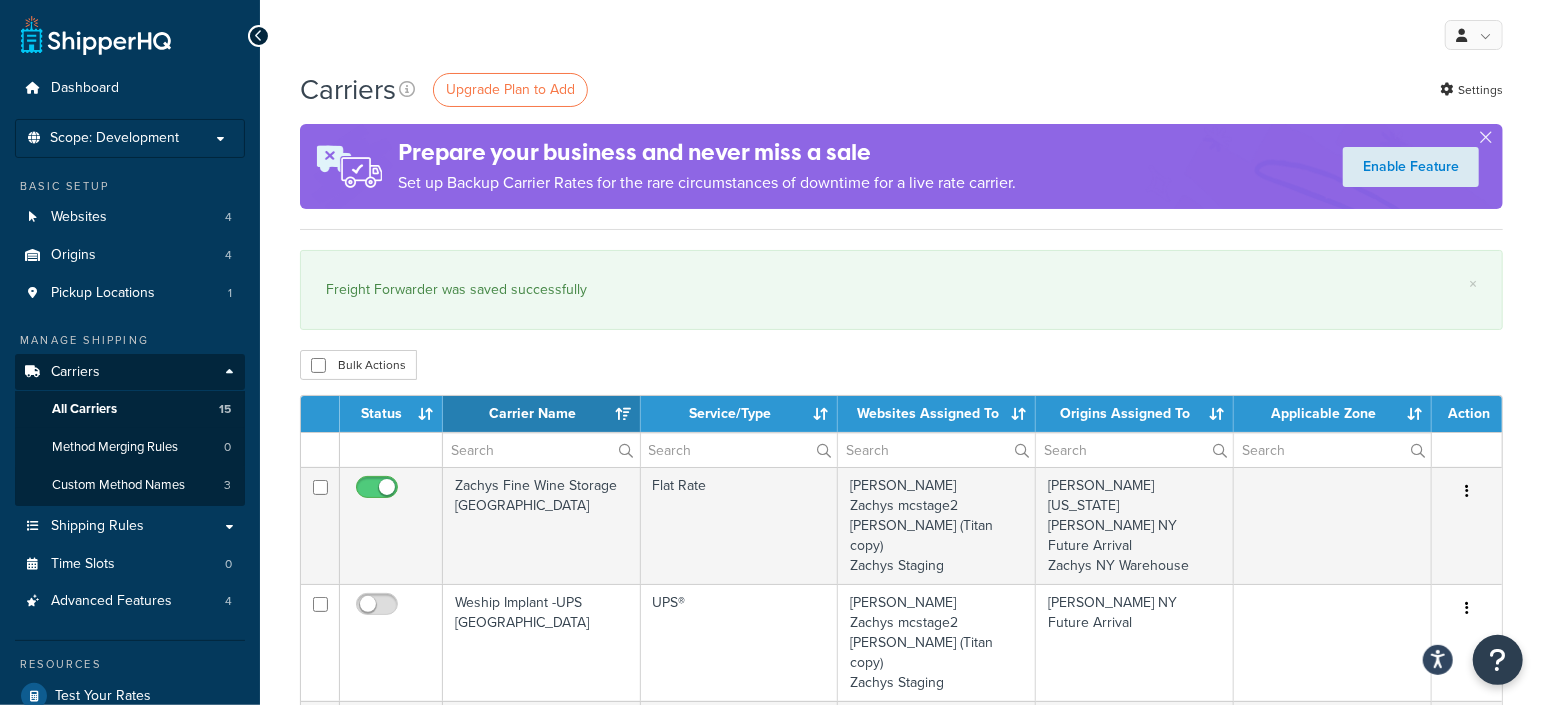 scroll, scrollTop: 0, scrollLeft: 0, axis: both 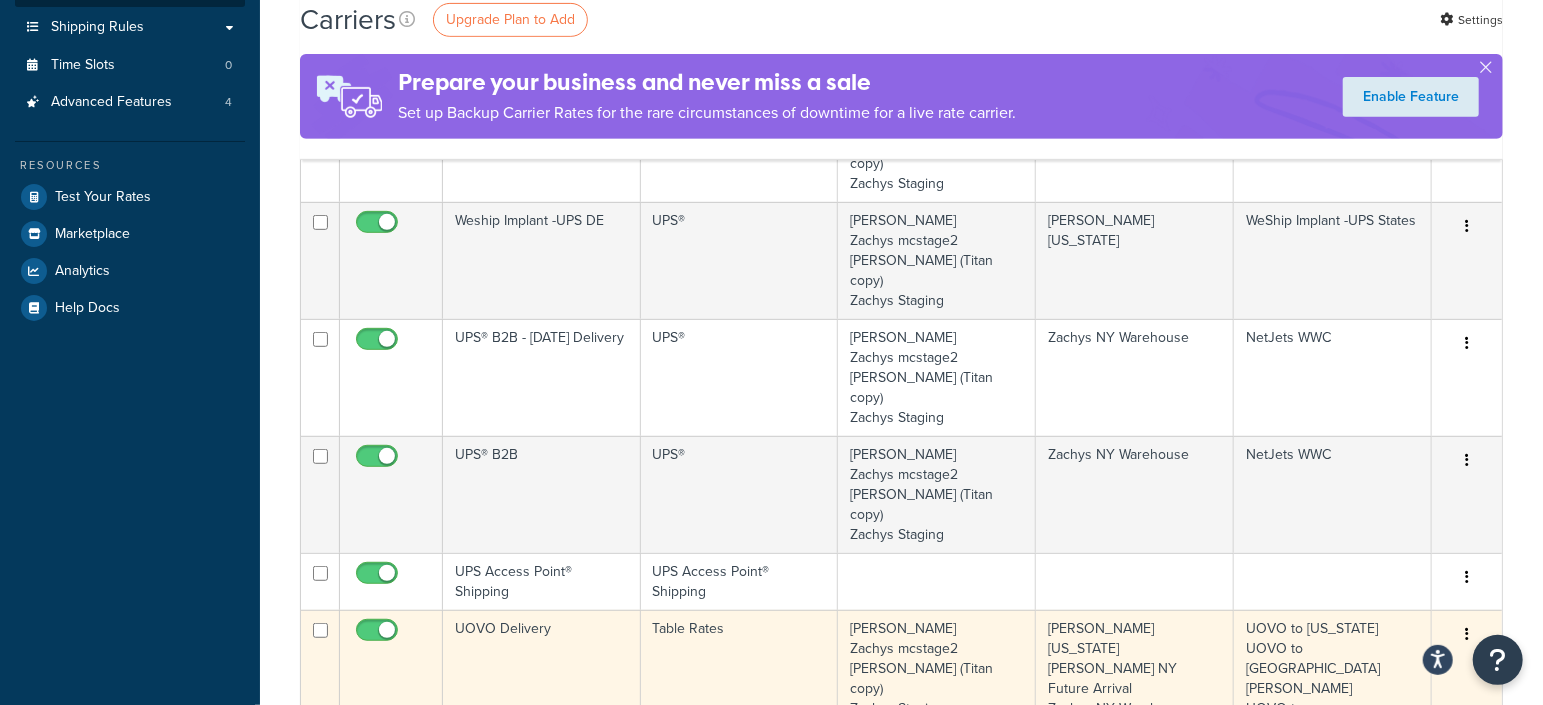 click at bounding box center (1467, 635) 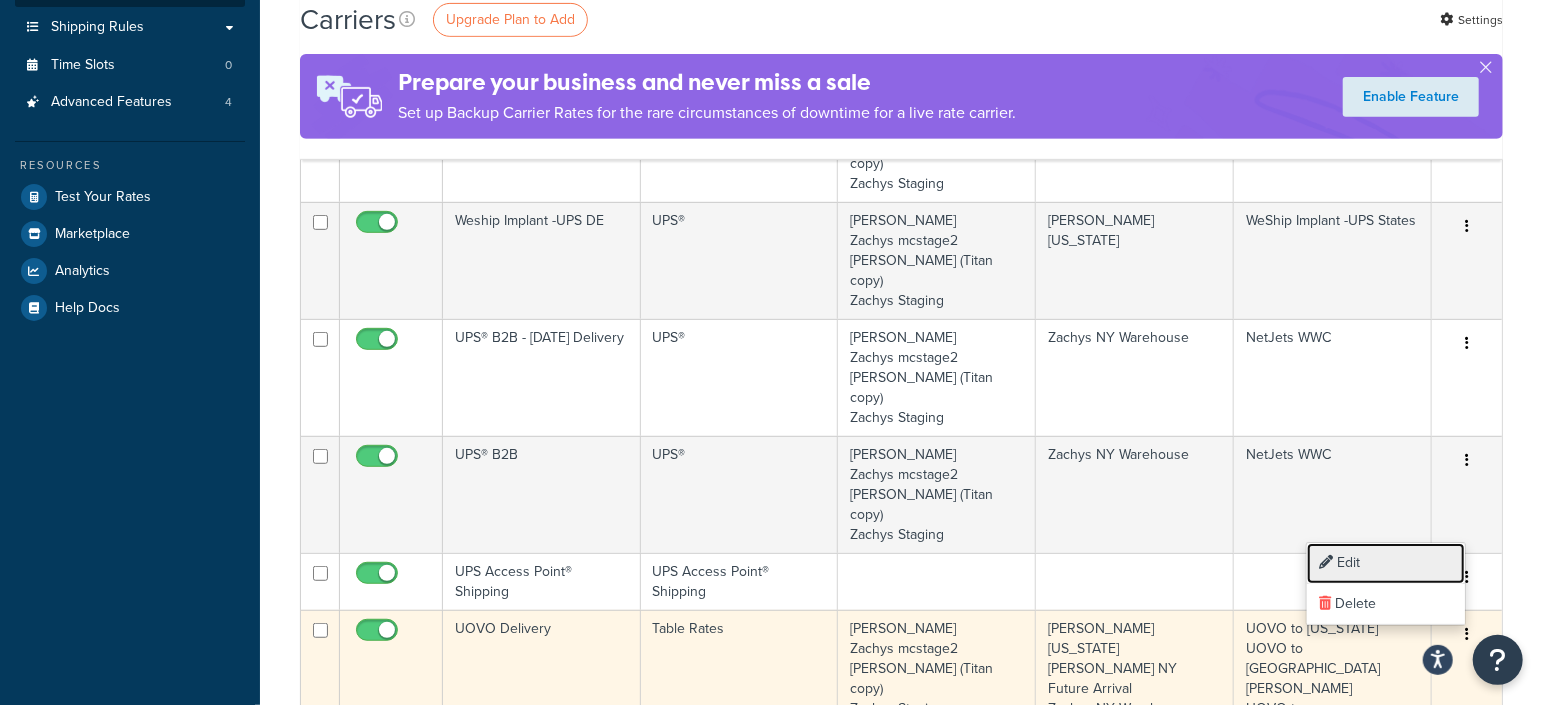 click on "Edit" at bounding box center [1386, 563] 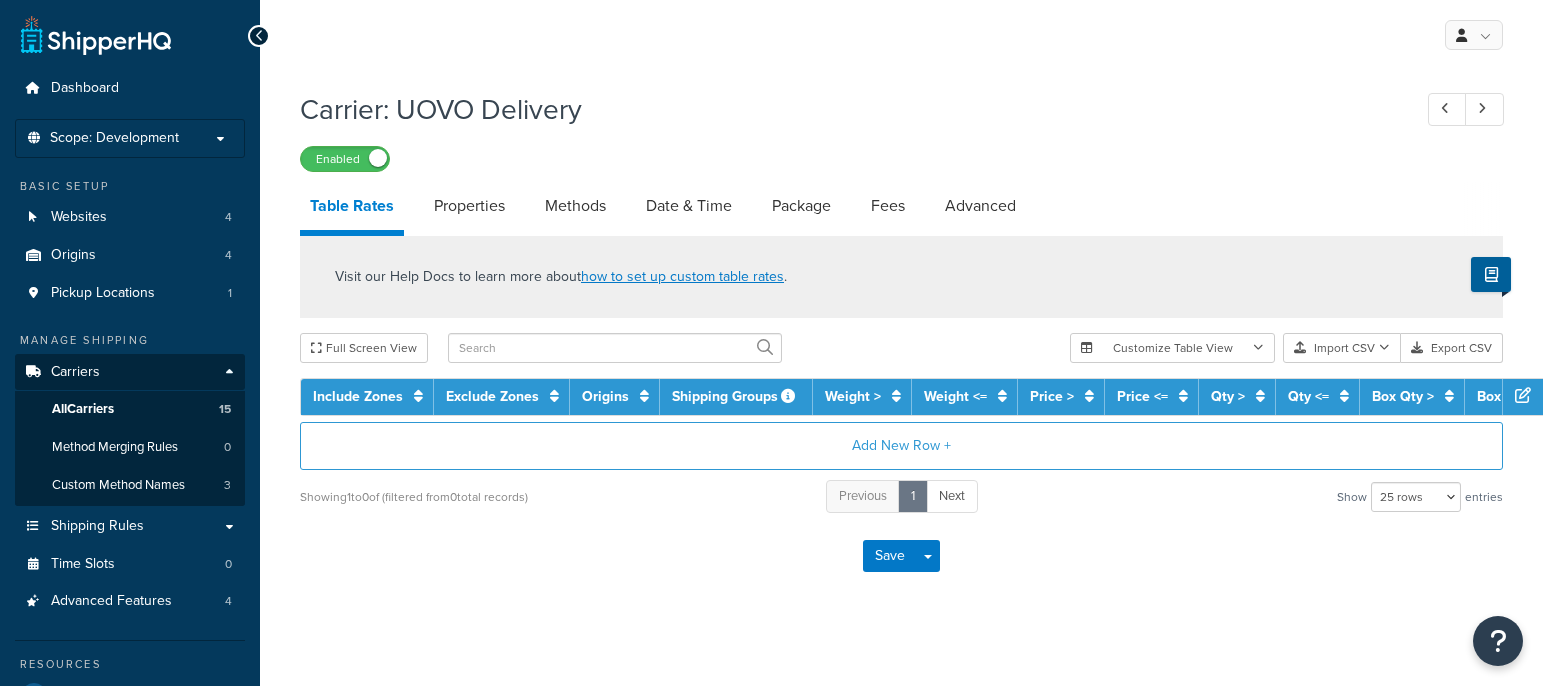 select on "25" 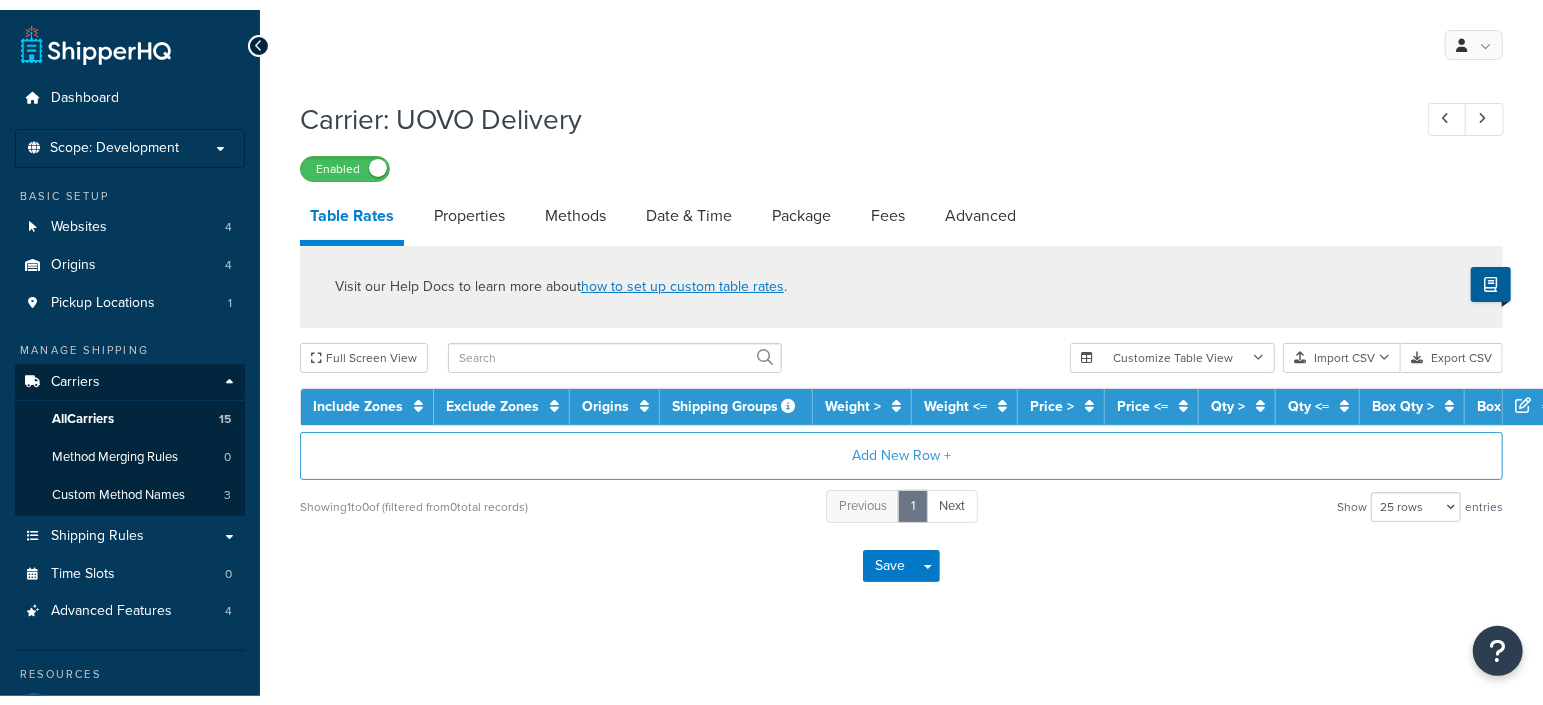 scroll, scrollTop: 0, scrollLeft: 0, axis: both 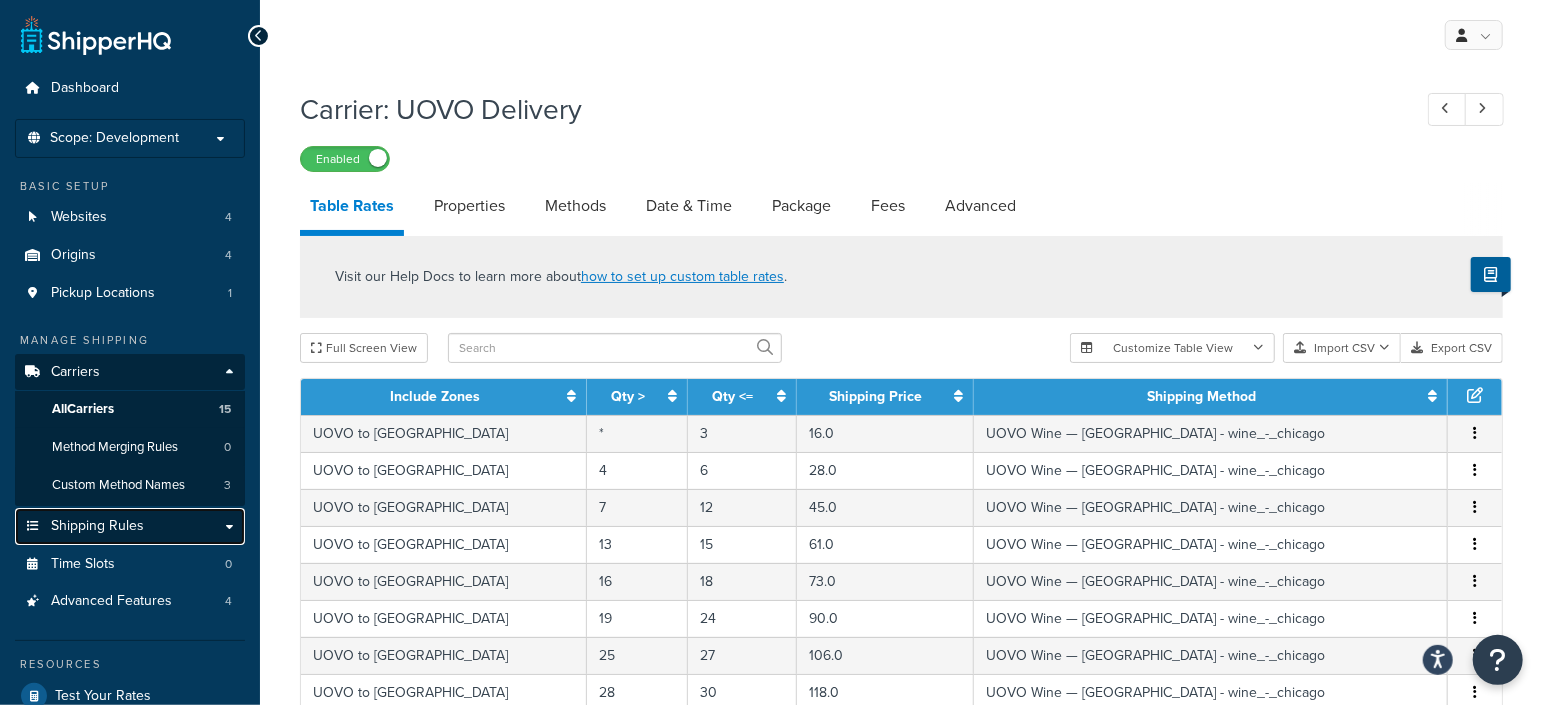 click on "Shipping Rules" at bounding box center [97, 526] 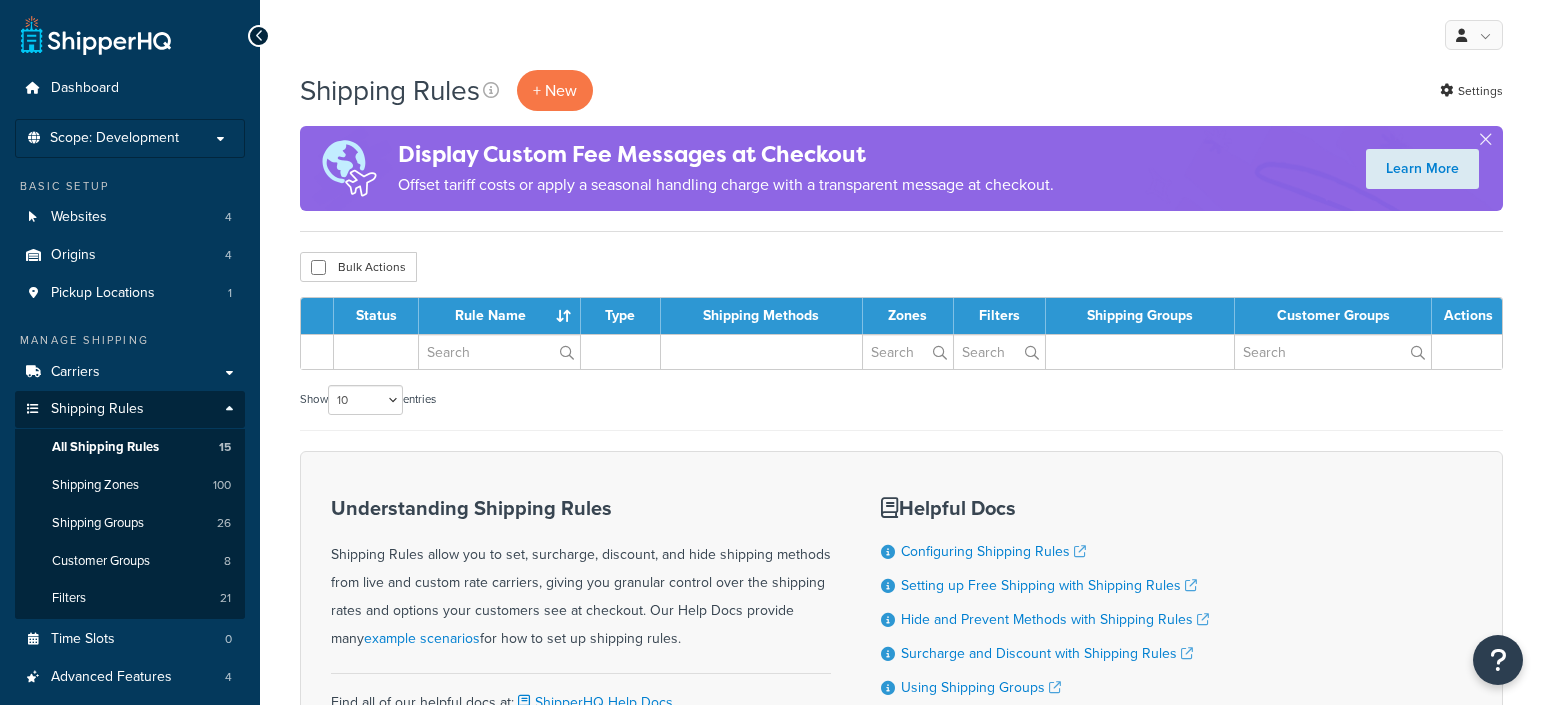 scroll, scrollTop: 0, scrollLeft: 0, axis: both 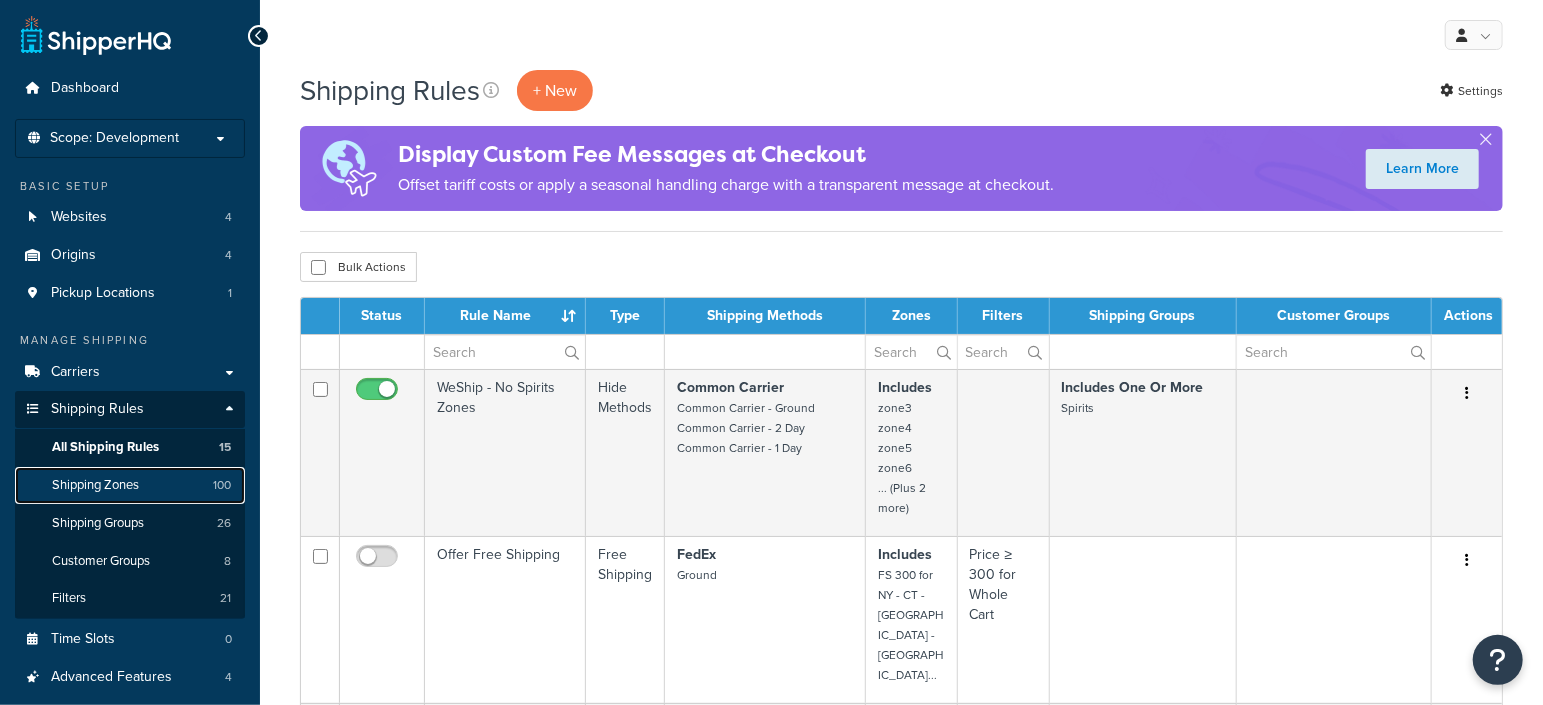 click on "Shipping Zones" at bounding box center [95, 485] 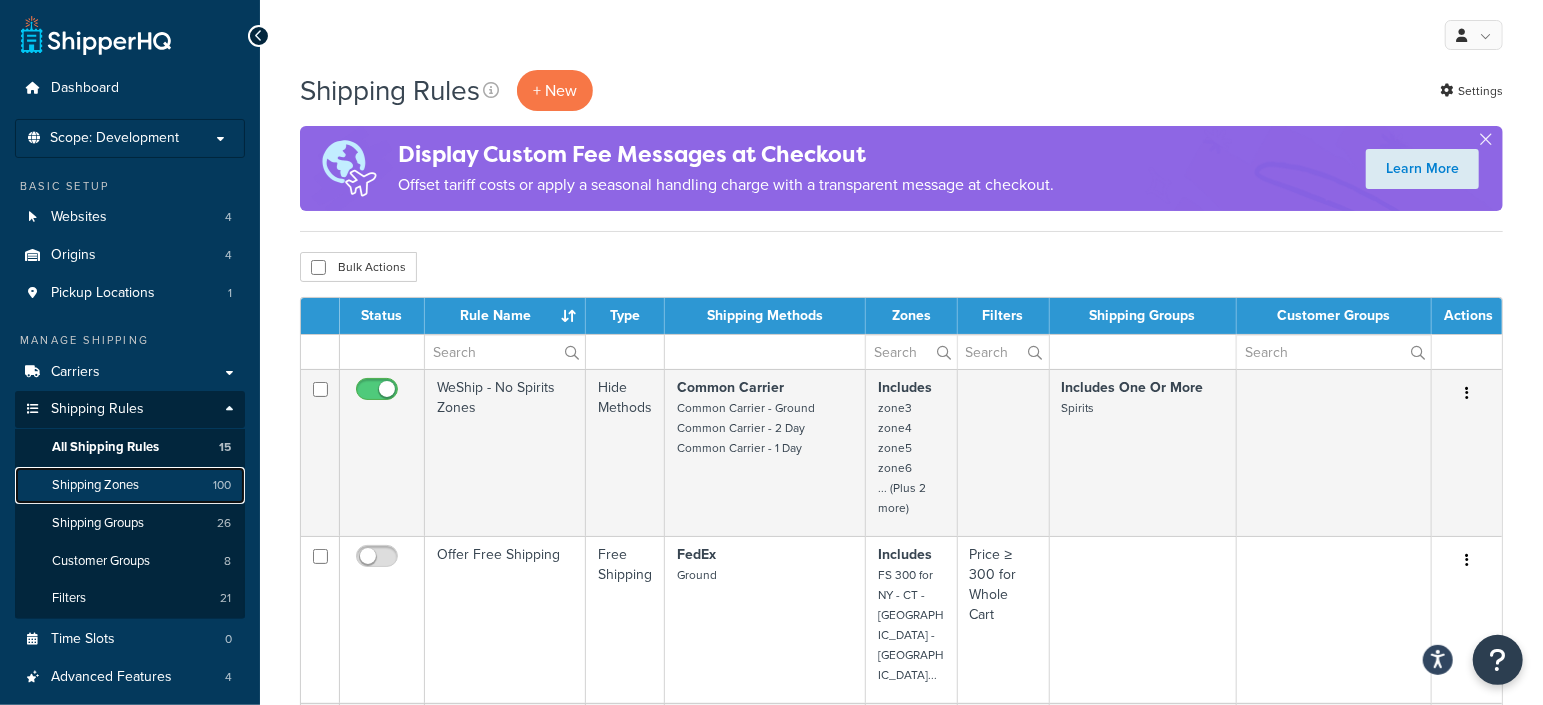 scroll, scrollTop: 0, scrollLeft: 0, axis: both 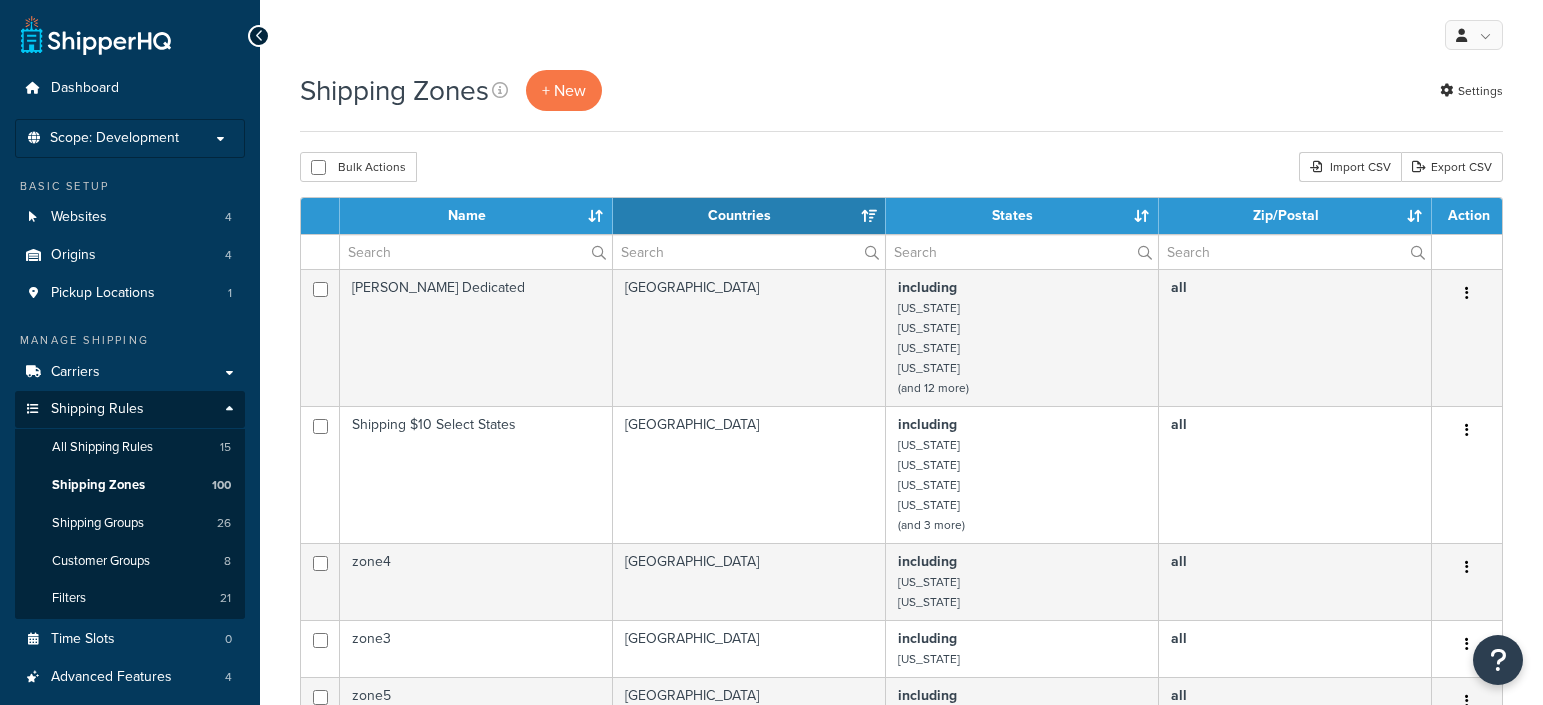 select on "15" 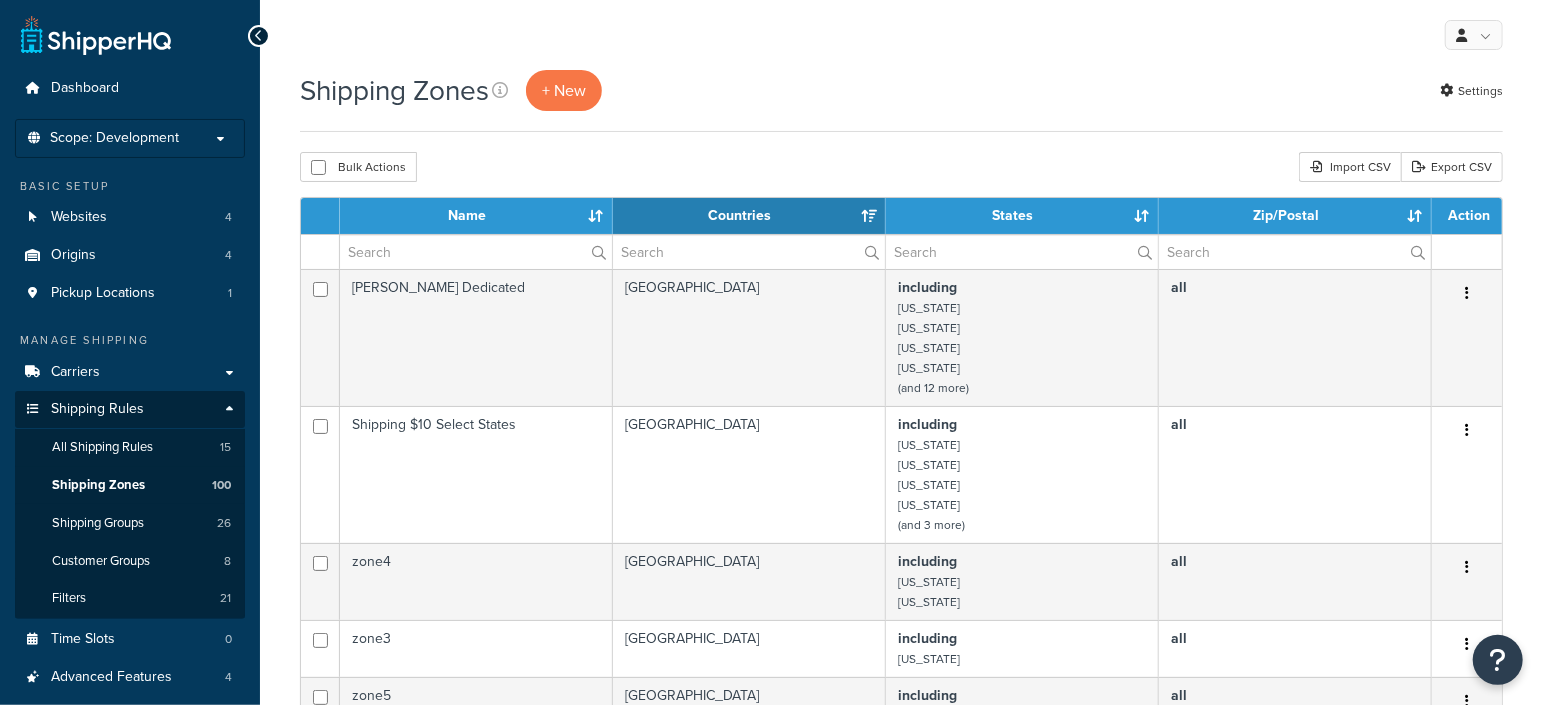 scroll, scrollTop: 0, scrollLeft: 0, axis: both 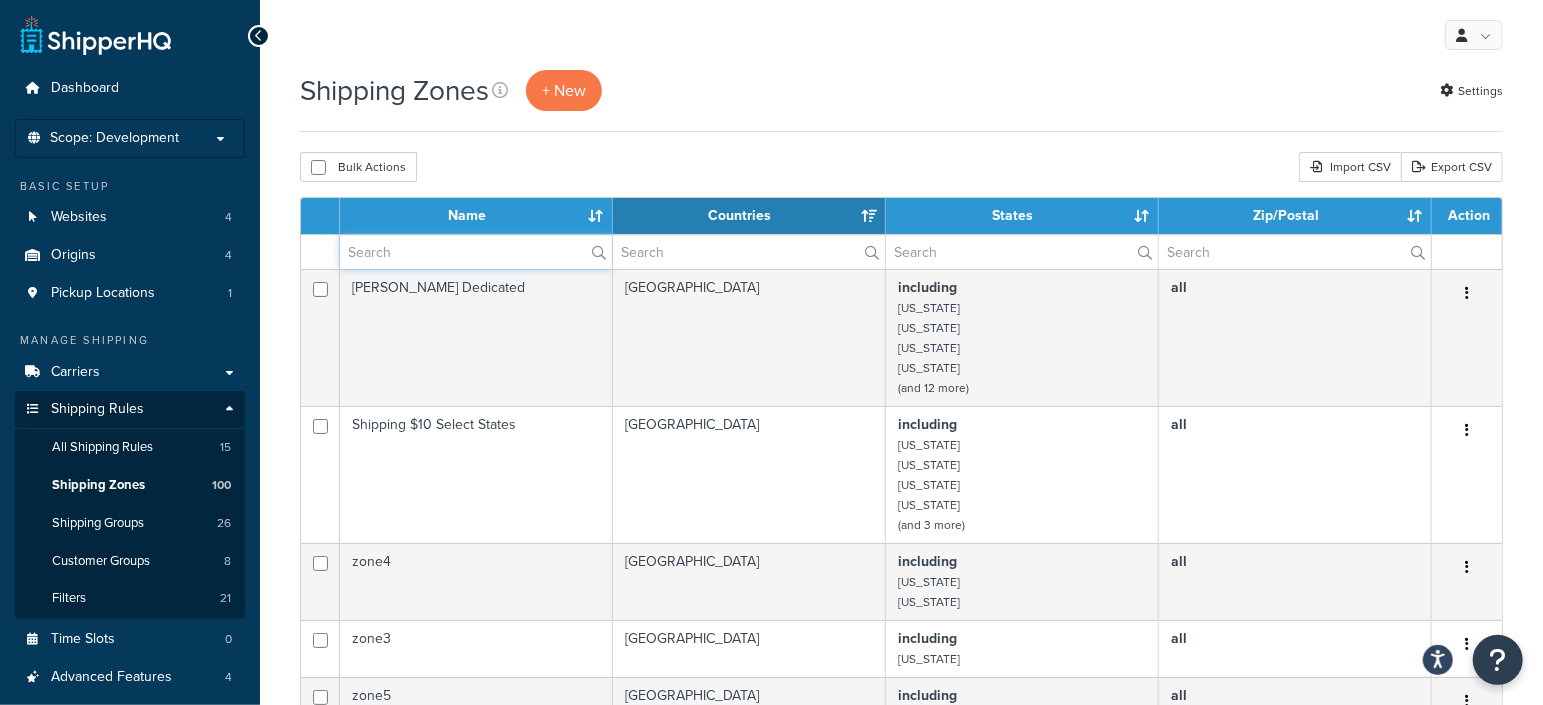 click at bounding box center [476, 252] 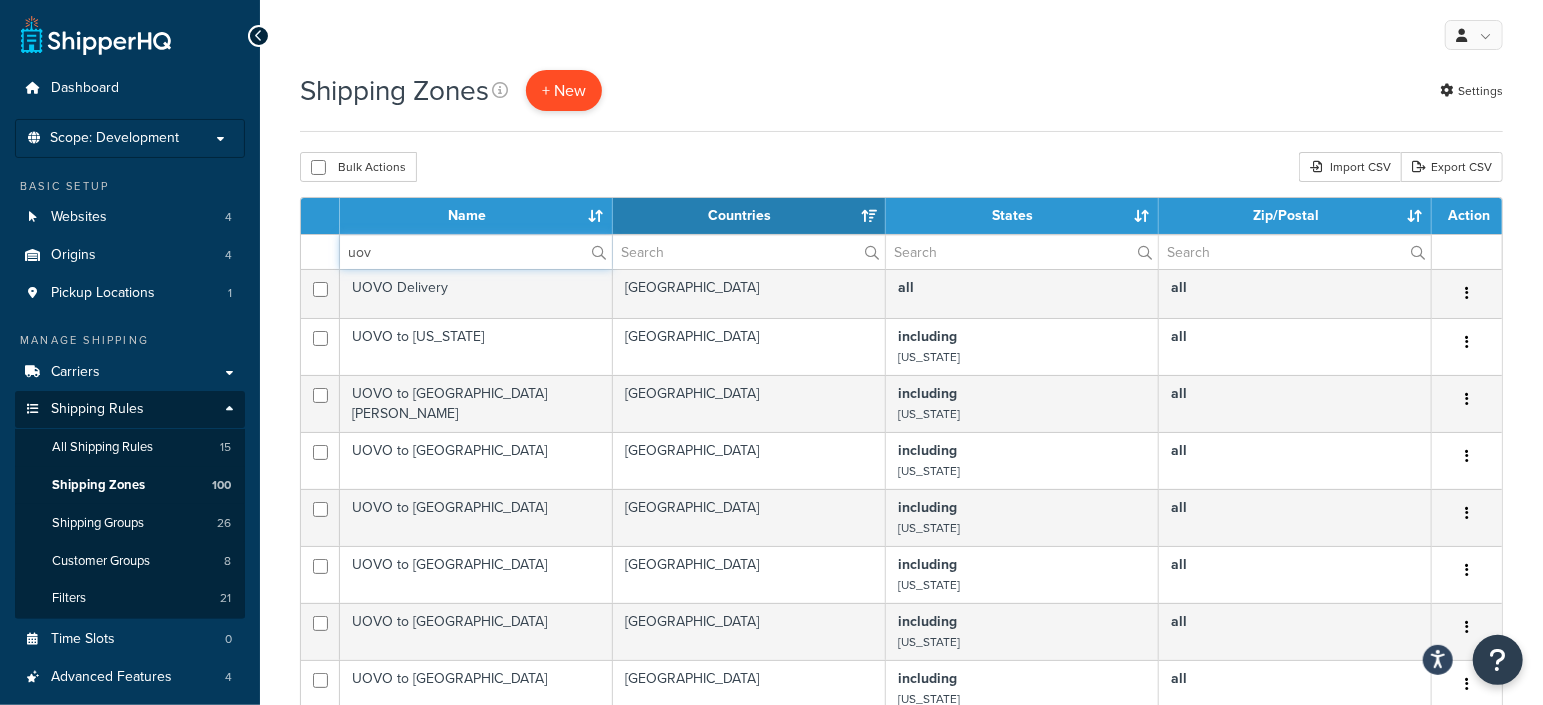 type on "uov" 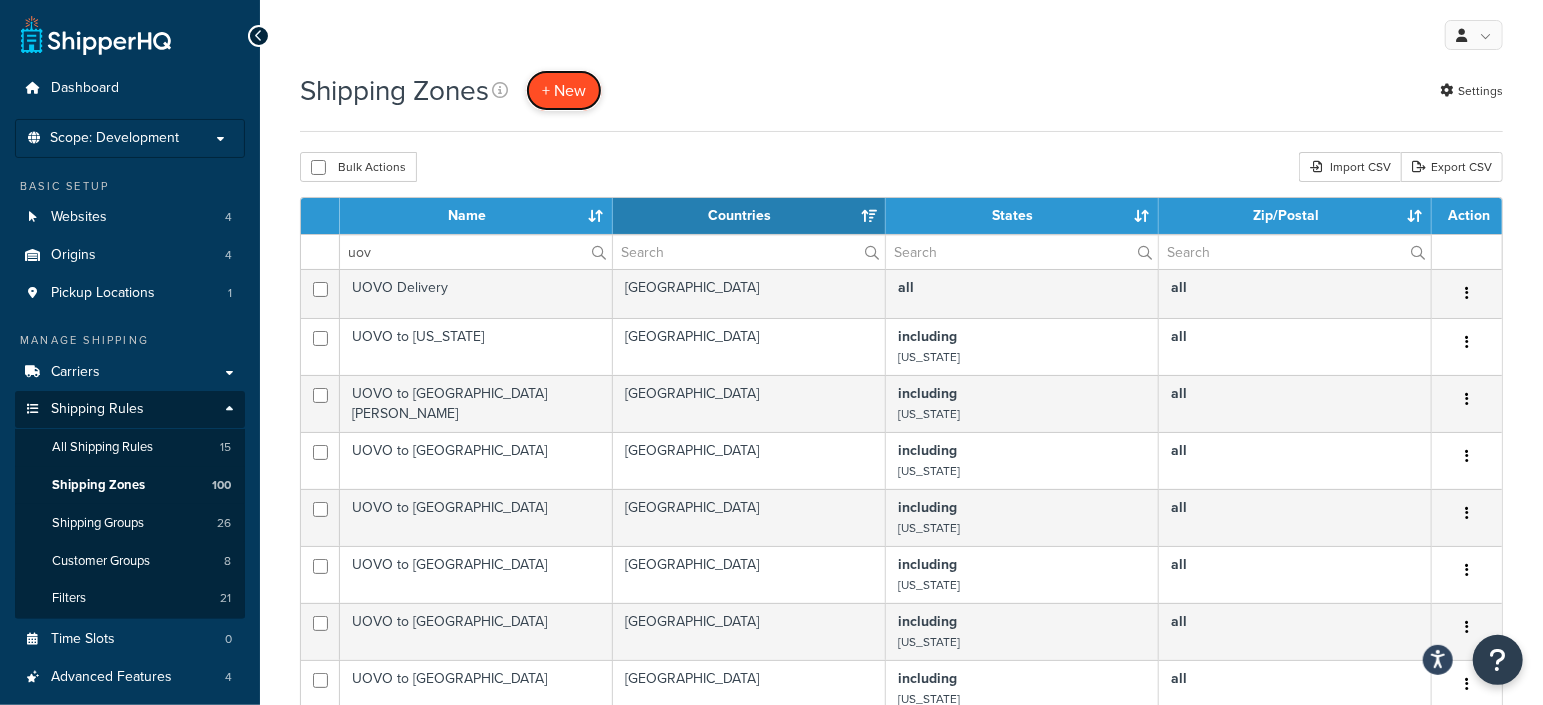 click on "+ New" at bounding box center [564, 90] 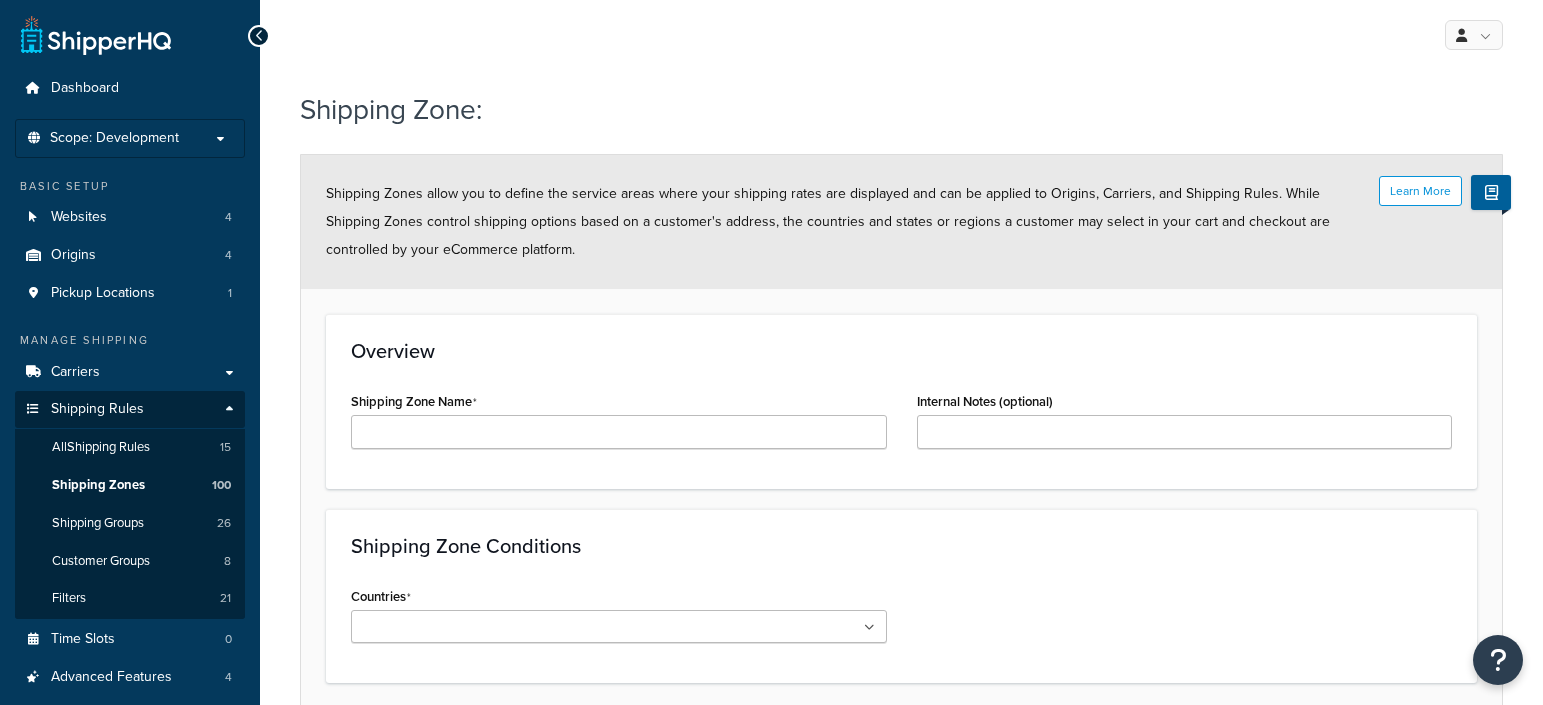 scroll, scrollTop: 0, scrollLeft: 0, axis: both 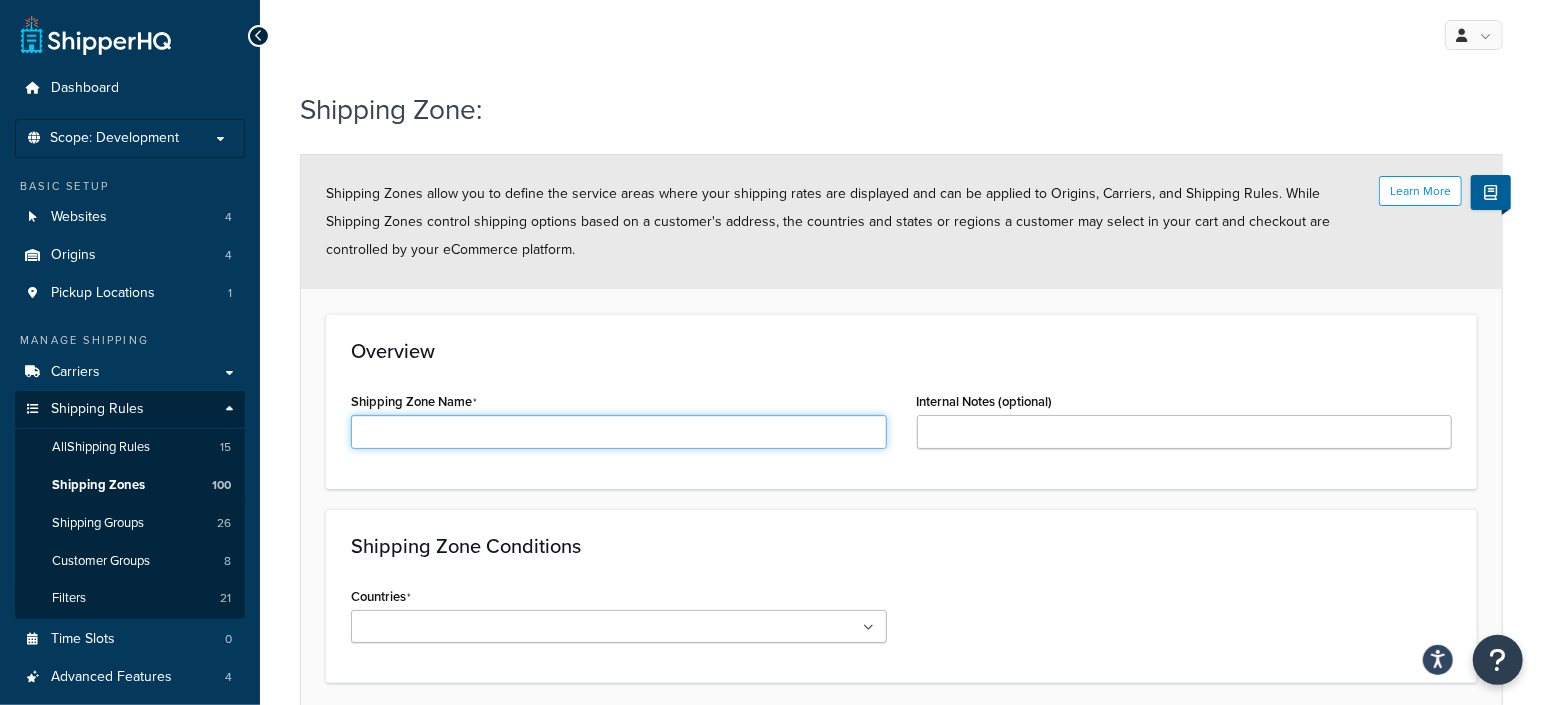 click on "Shipping Zone Name" at bounding box center [619, 432] 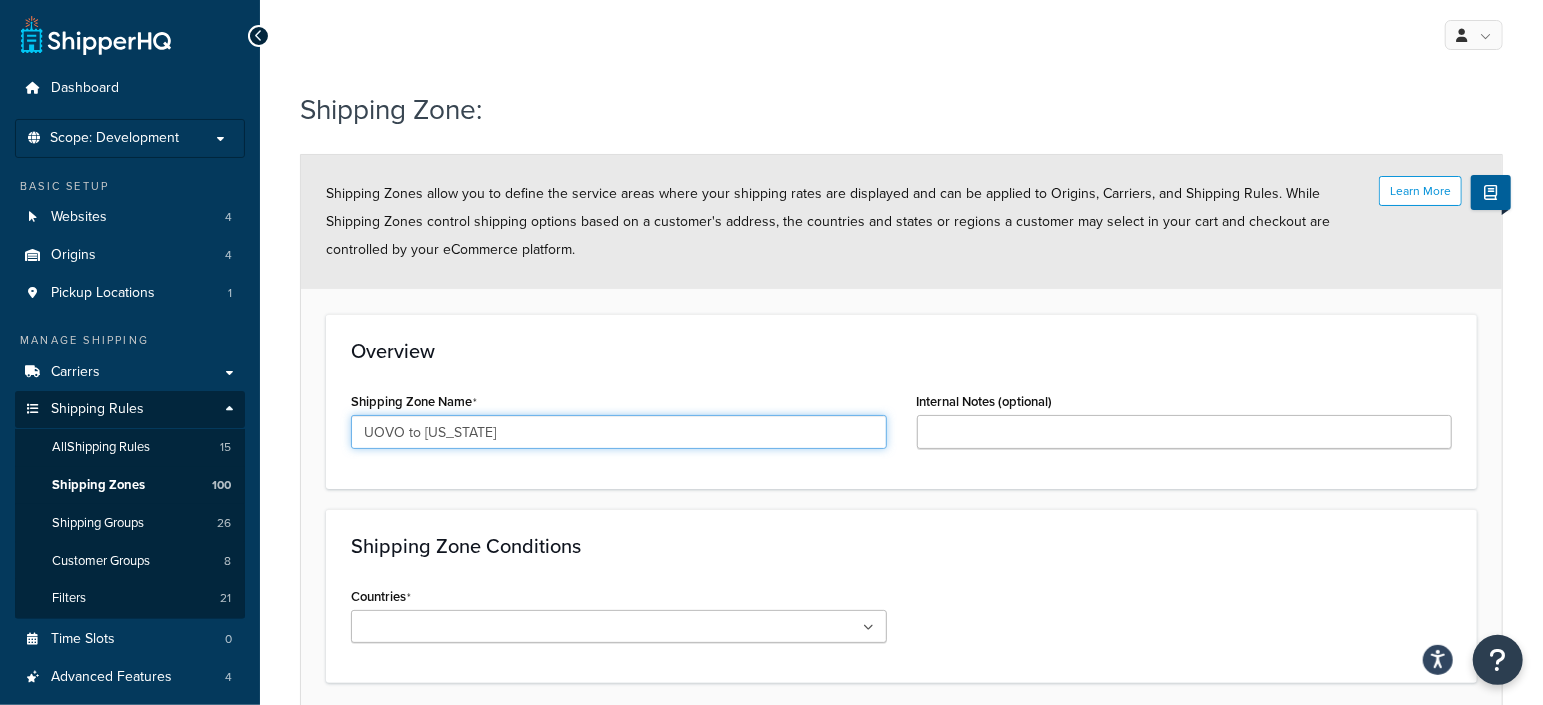 type on "UOVO to New Jersey" 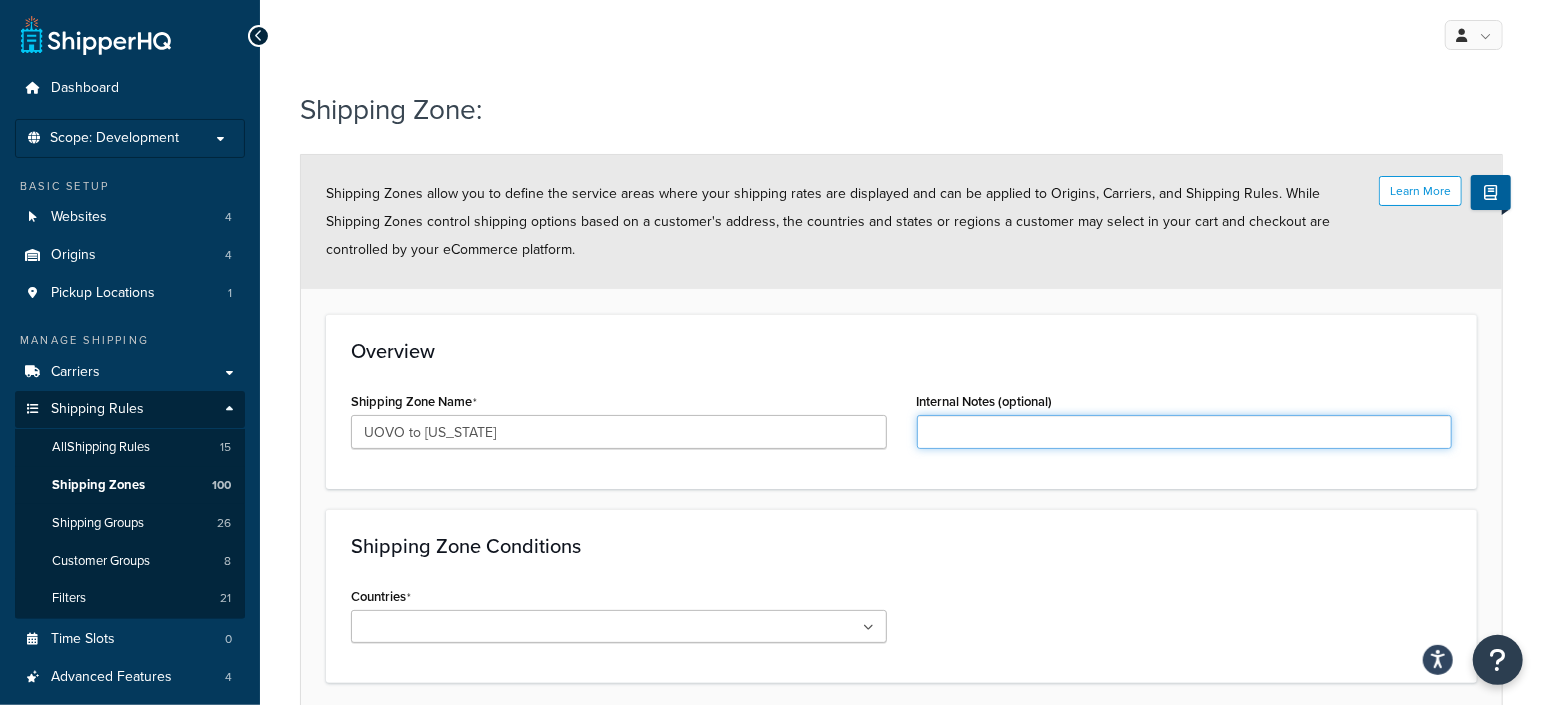 click on "Internal Notes (optional)" at bounding box center [1185, 432] 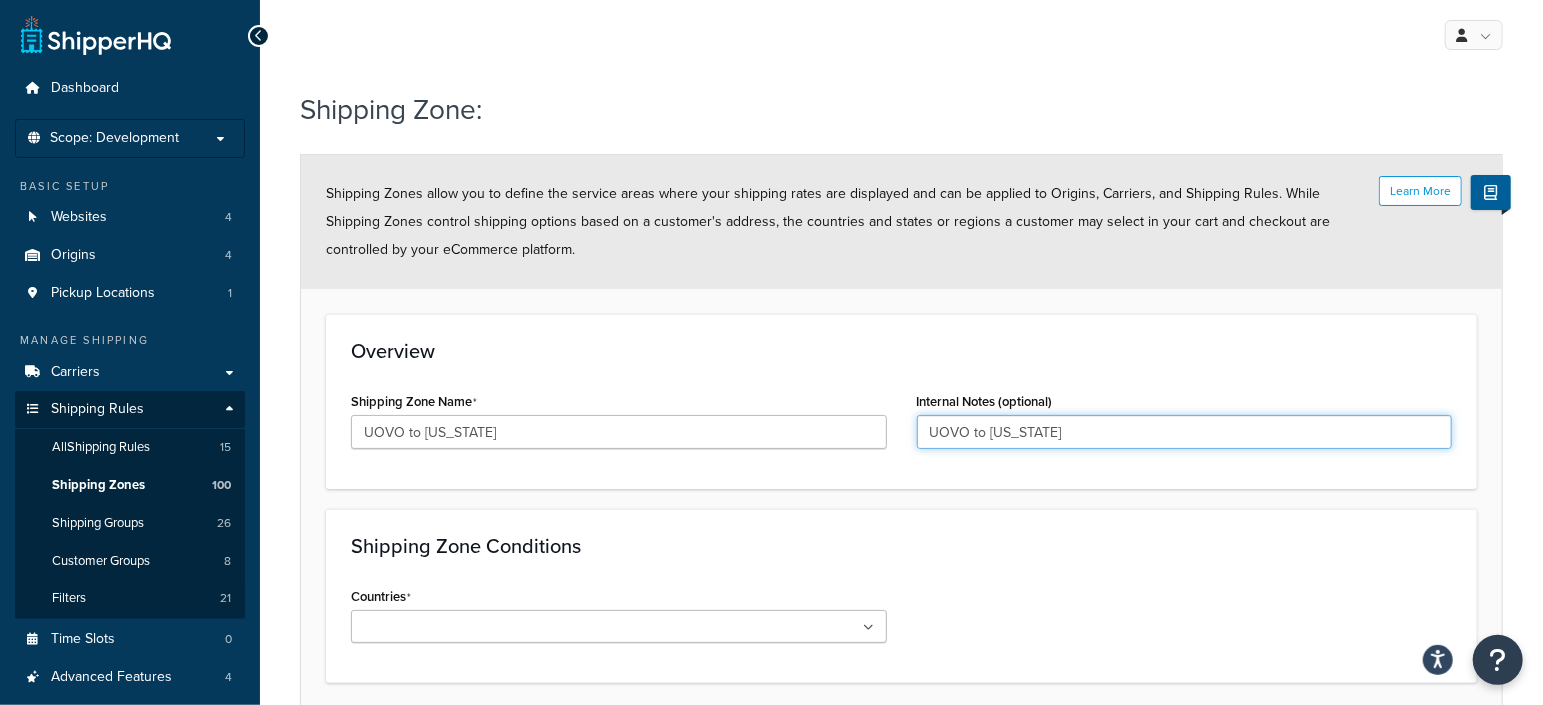 type on "UOVO to New Jersey" 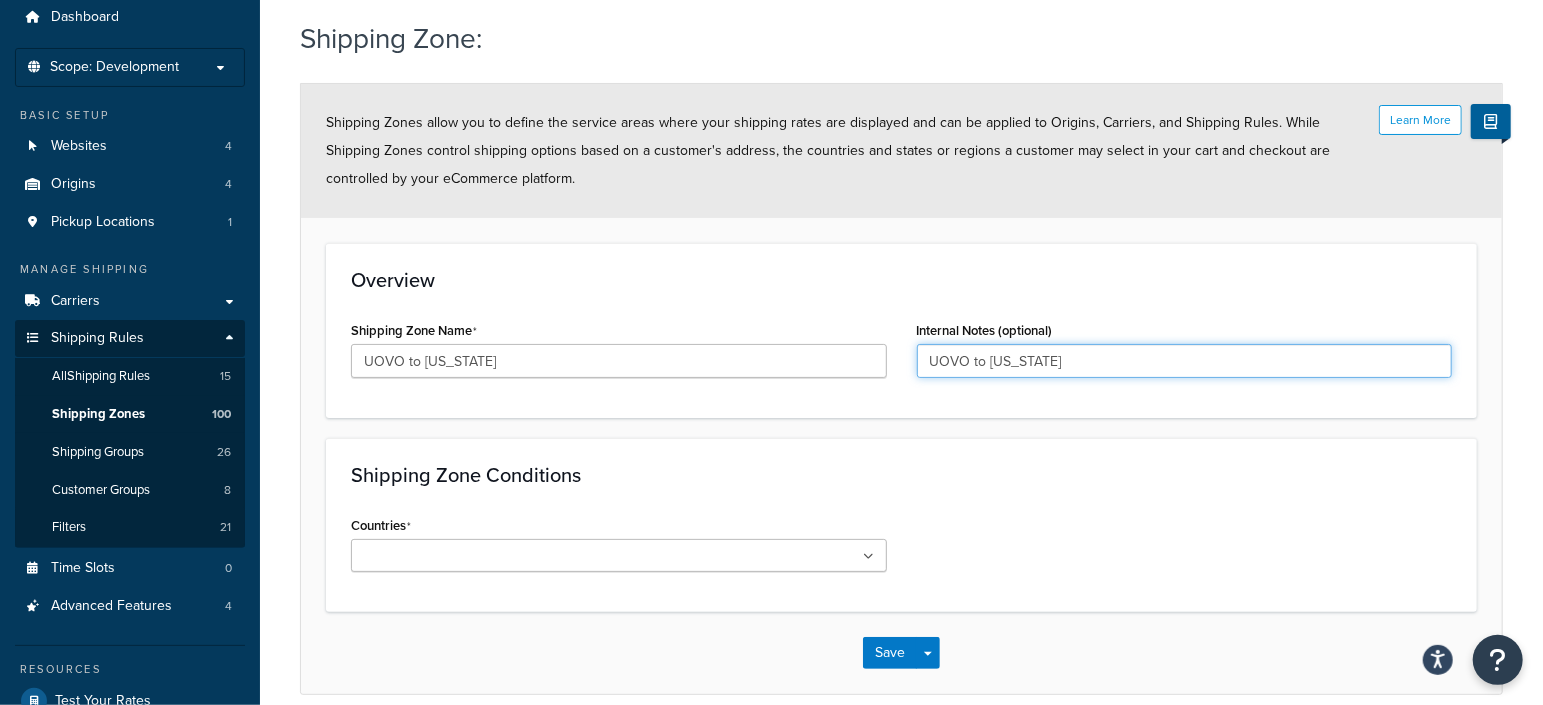 scroll, scrollTop: 124, scrollLeft: 0, axis: vertical 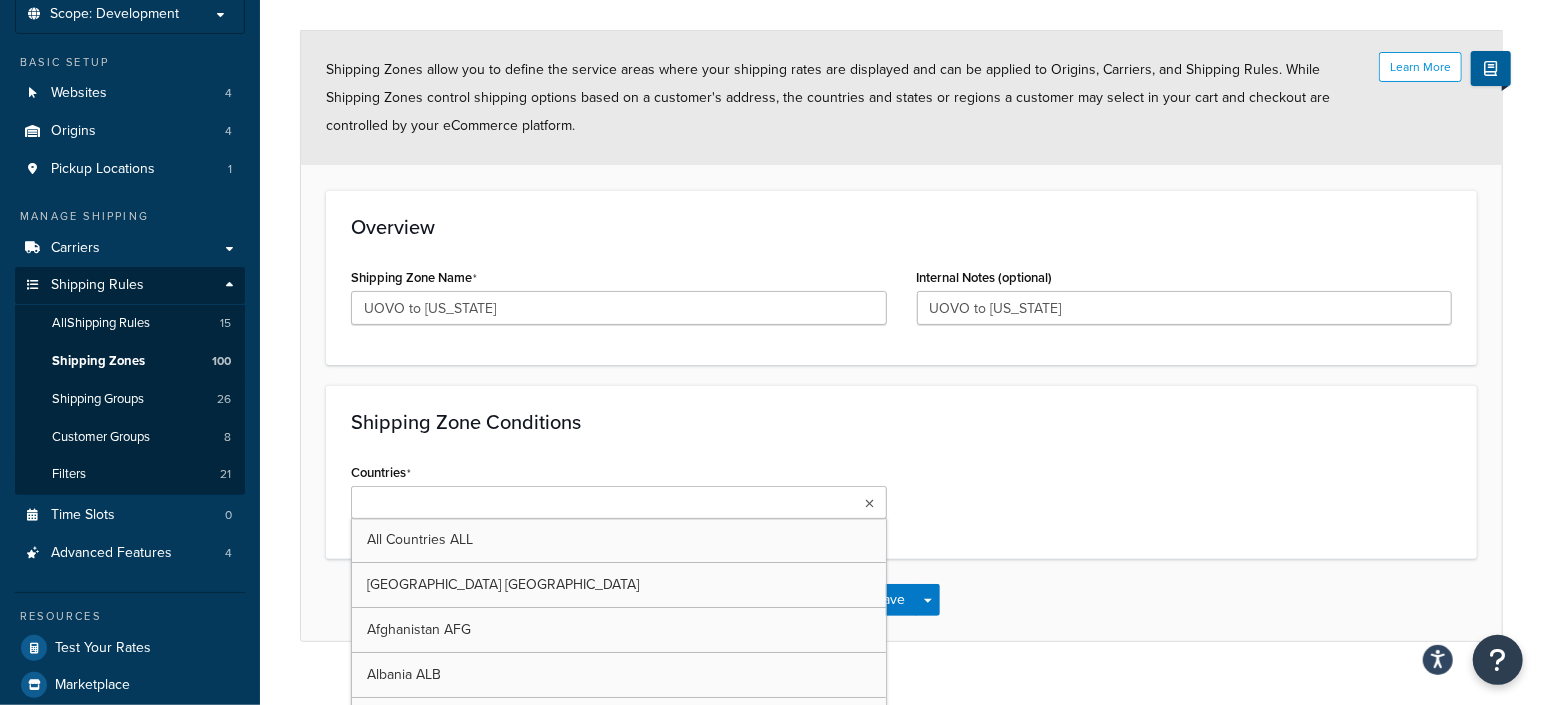 click at bounding box center [619, 502] 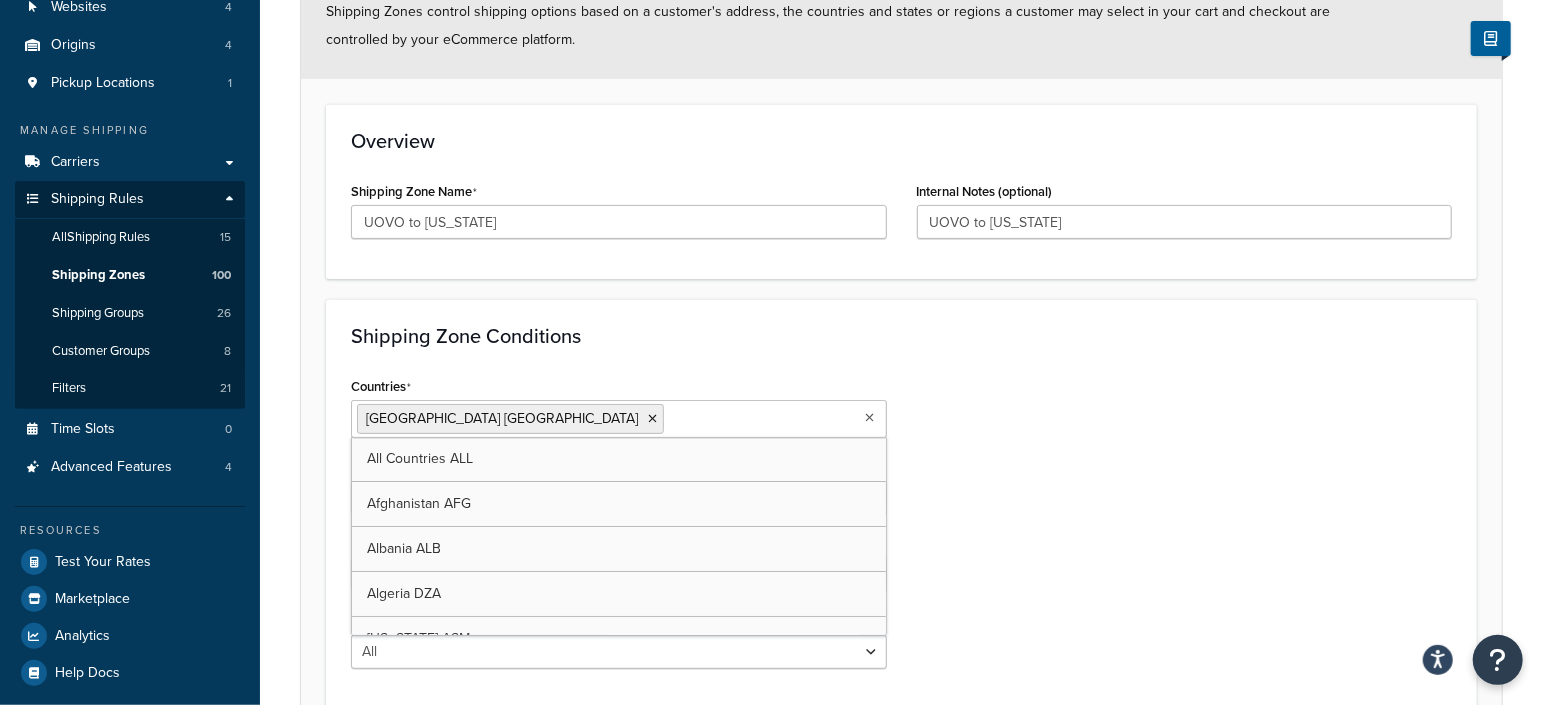 scroll, scrollTop: 249, scrollLeft: 0, axis: vertical 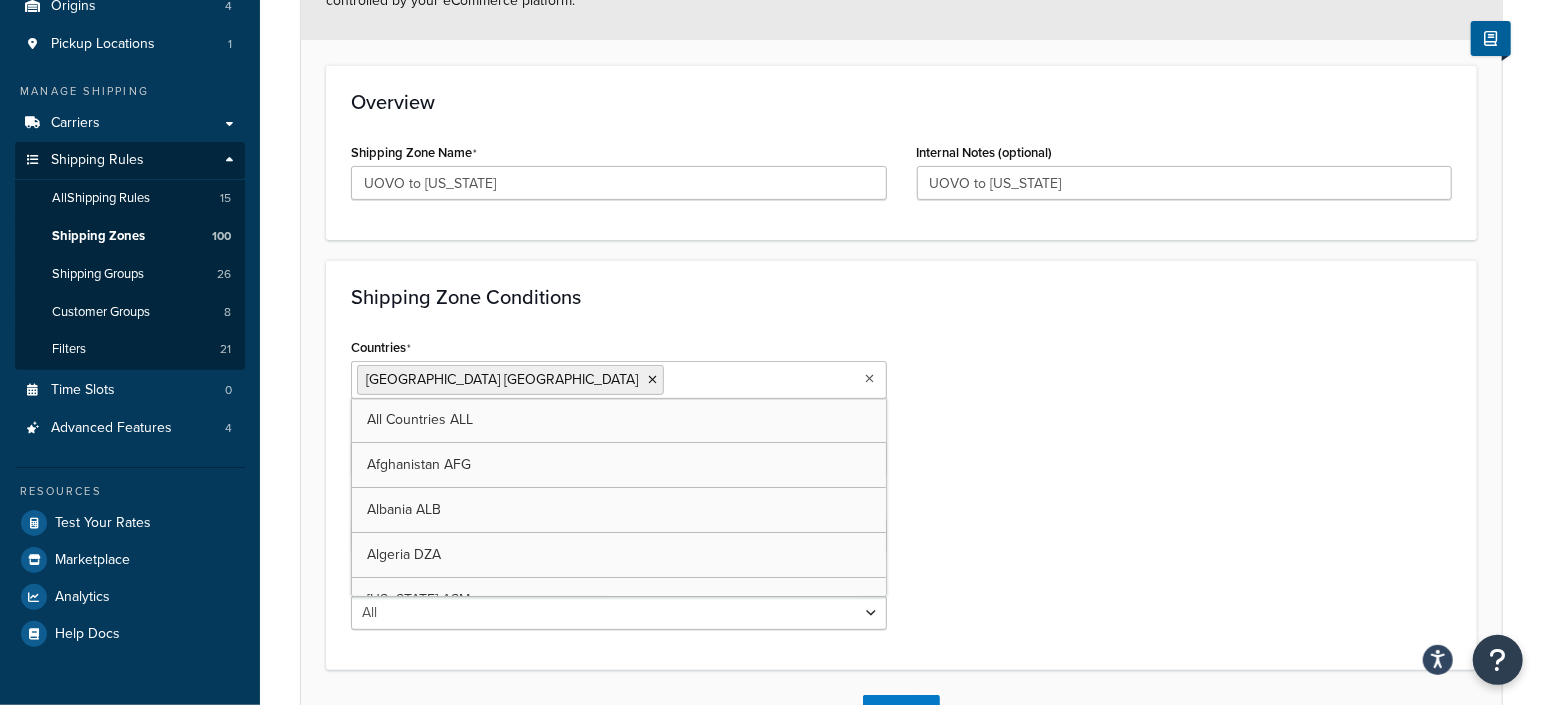 click on "Countries   United States USA   All Countries ALL Afghanistan AFG Albania ALB Algeria DZA American Samoa ASM Andorra AND Angola AGO Anguilla AIA Antarctica ATA Antigua and Barbuda ATG Argentina ARG Armenia ARM Aruba ABW Australia AUS Austria AUT Azerbaijan AZE Bahrain BHR Bangladesh BGD Barbados BRB Belarus BLR Belgium BEL Belize BLZ Benin BEN Bermuda BMU Bhutan BTN Bolivia BOL Bosnia and Herzegovina BIH Botswana BWA Bouvet Island BVT Brazil BRA British Indian Ocean Territory IOT Virgin Islands, British VGB Brunei Darussalam BRN Bulgaria BGR Burkina Faso BFA Myanmar MMR Burundi BDI Cambodia KHM Cameroon CMR Canada CAN Cape Verde CPV Cayman Islands CYM Central African Republic CAF Chad TCD Chile CHL China CHN Christmas Island CXR Cocos (Keeling) Islands CCK Colombia COL Comoros COM Congo, The Democratic Republic of the COD Congo COG Cook Islands COK Costa Rica CRI Côte d'Ivoire CIV Croatia HRV Cuba CUB Cyprus CYP Czech Republic CZE Denmark DNK Djibouti DJI Dominica DMA Dominican Republic DOM Timor-Leste TLS" at bounding box center (901, 489) 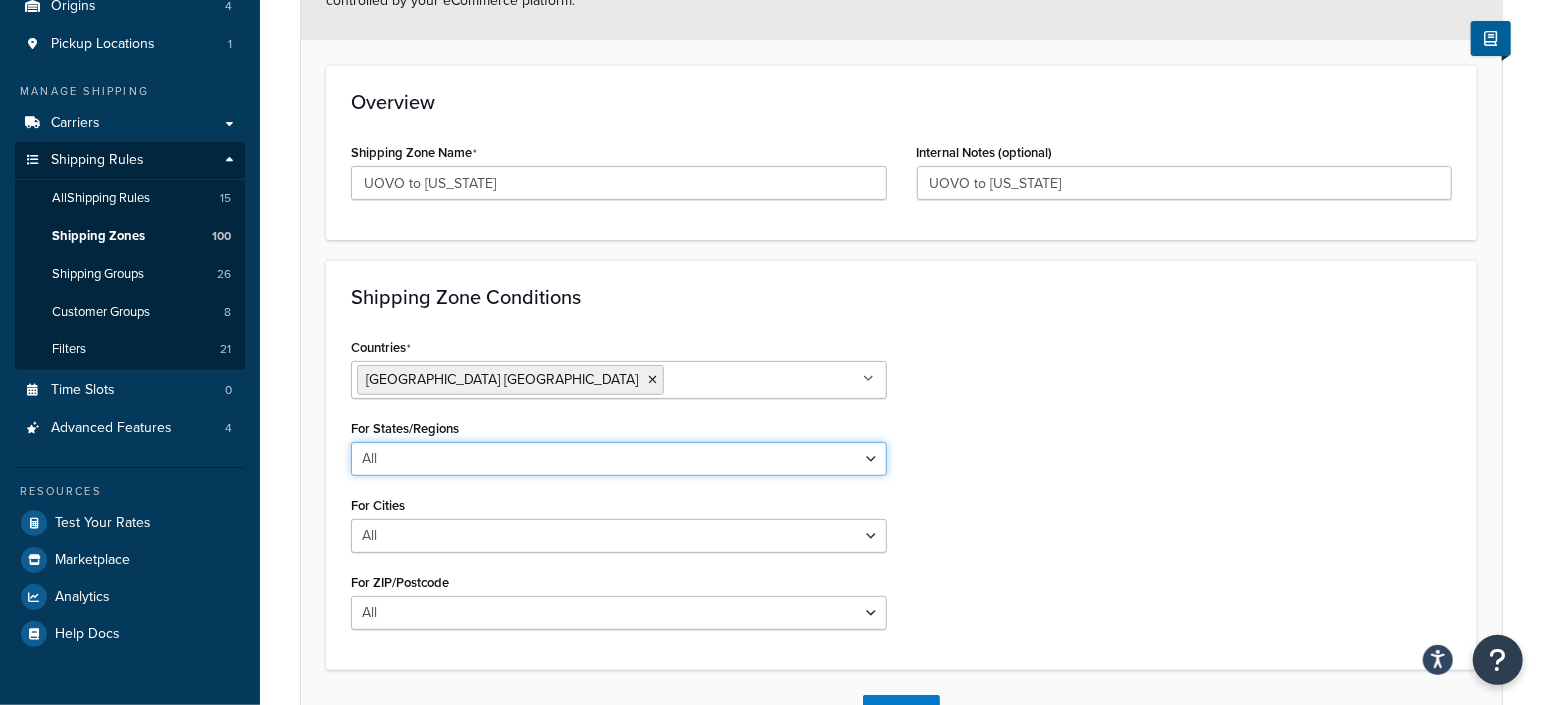 click on "All  Including  Excluding" at bounding box center [619, 459] 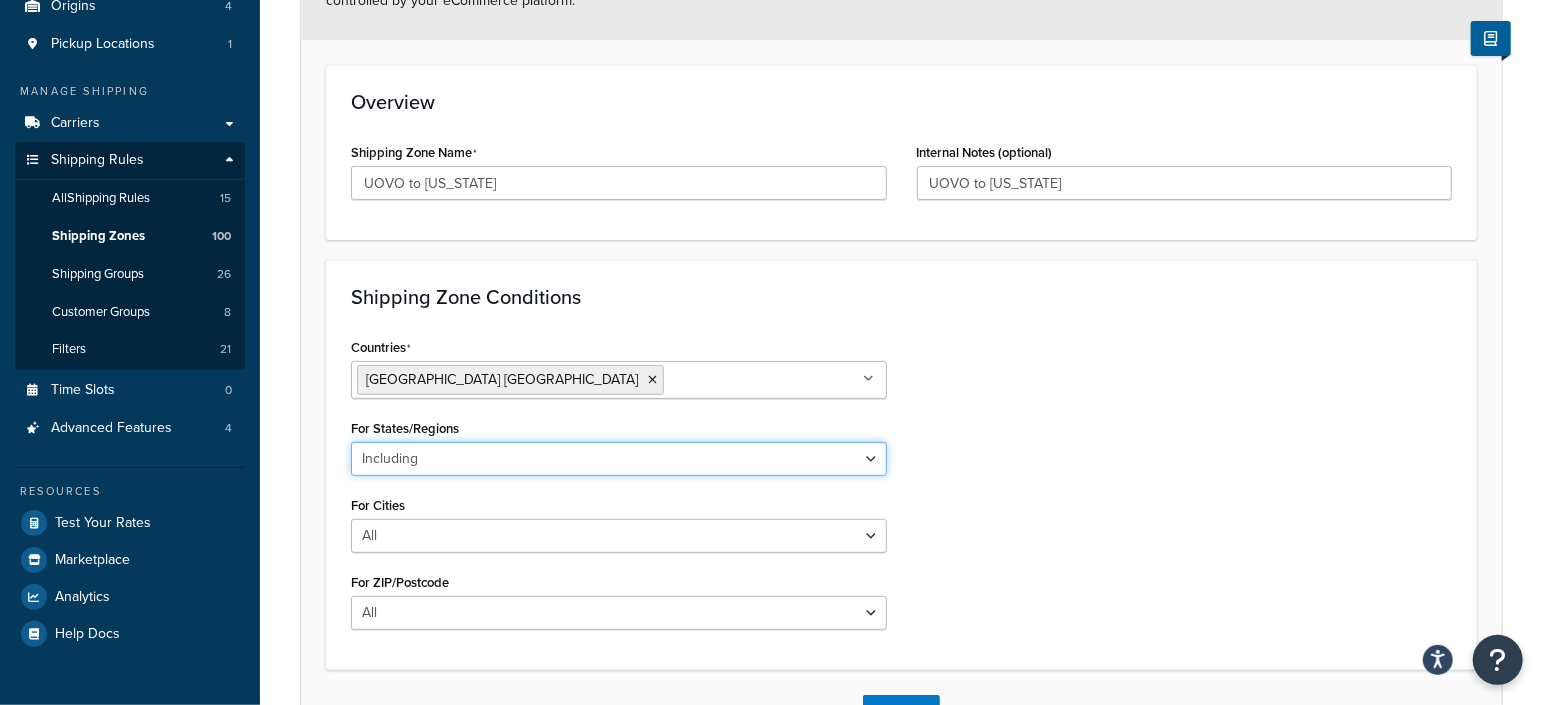 click on "All  Including  Excluding" at bounding box center (619, 459) 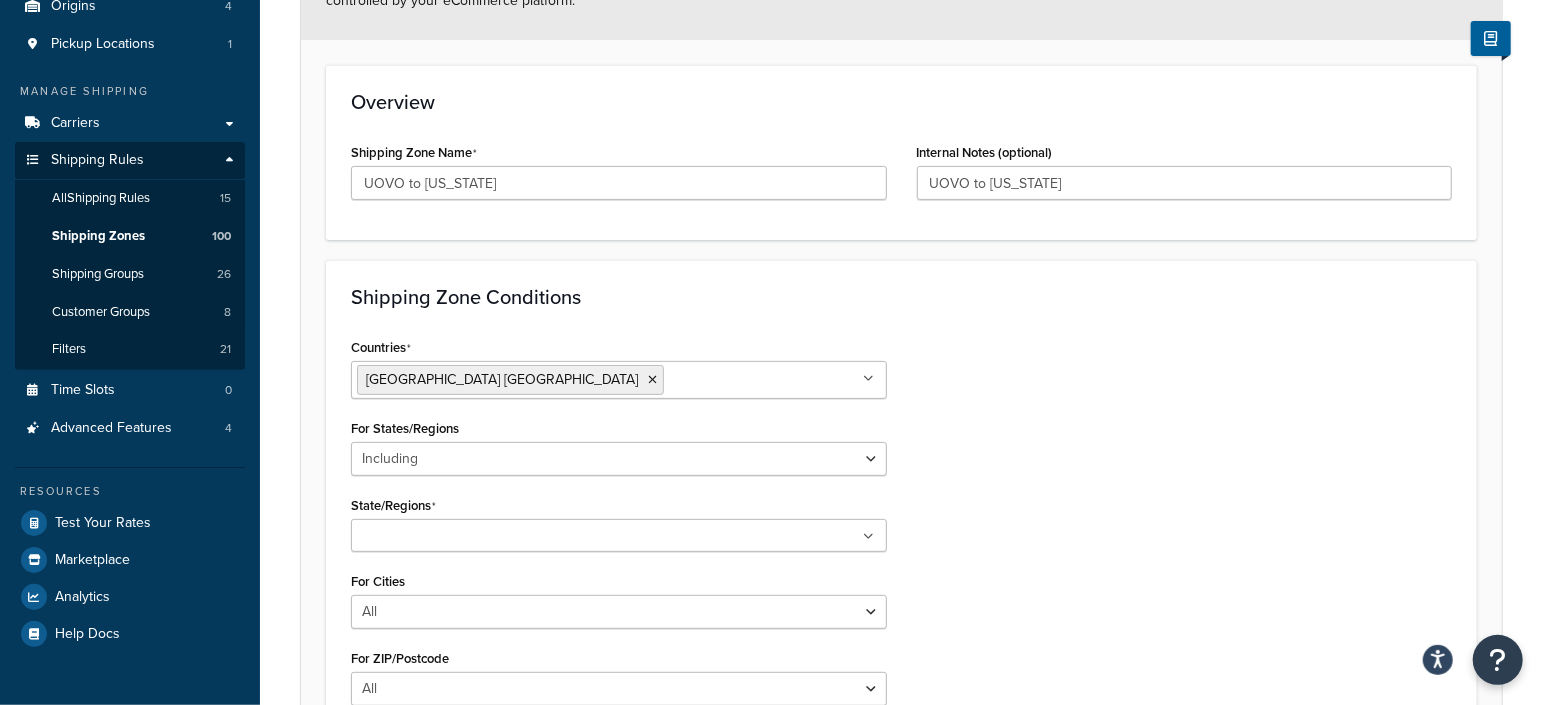 click on "State/Regions" at bounding box center (445, 537) 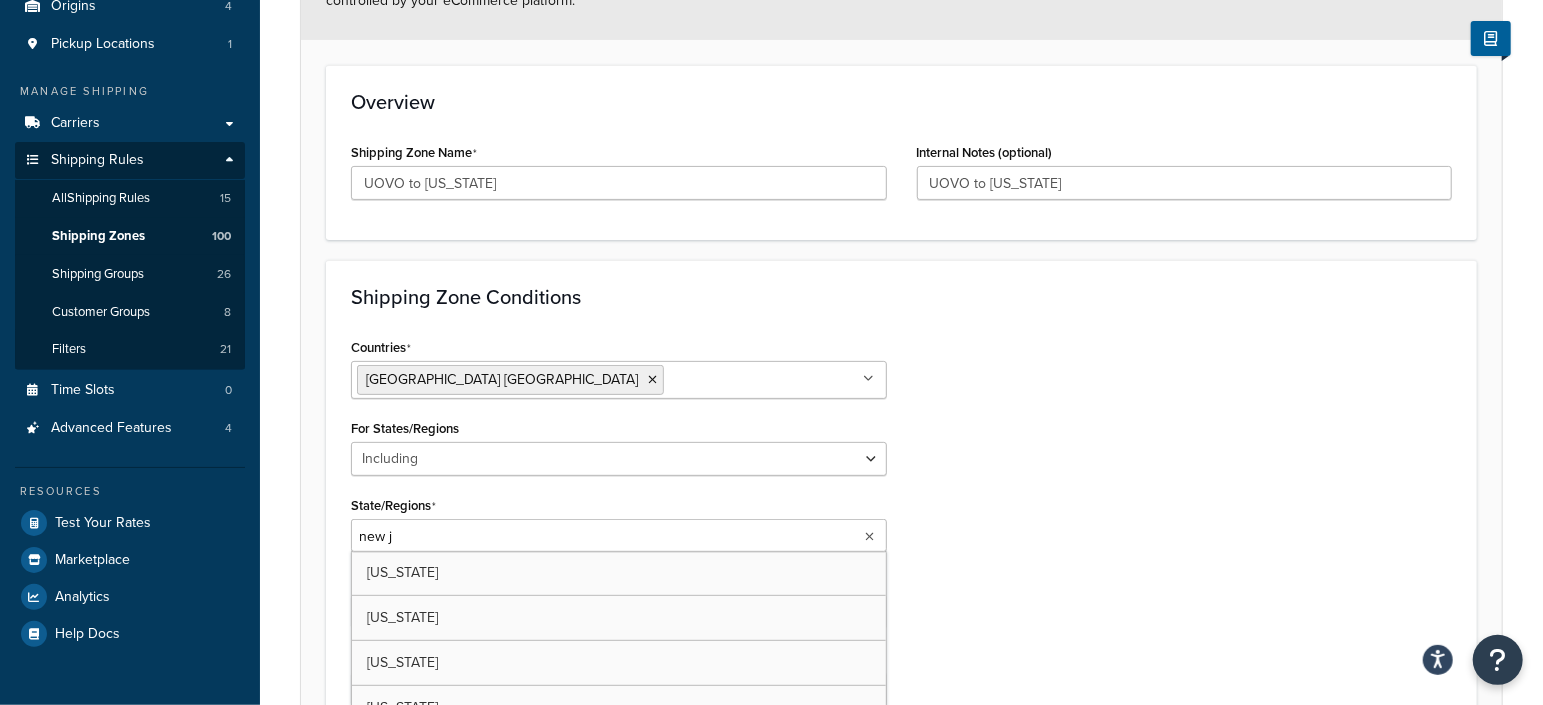 type on "new je" 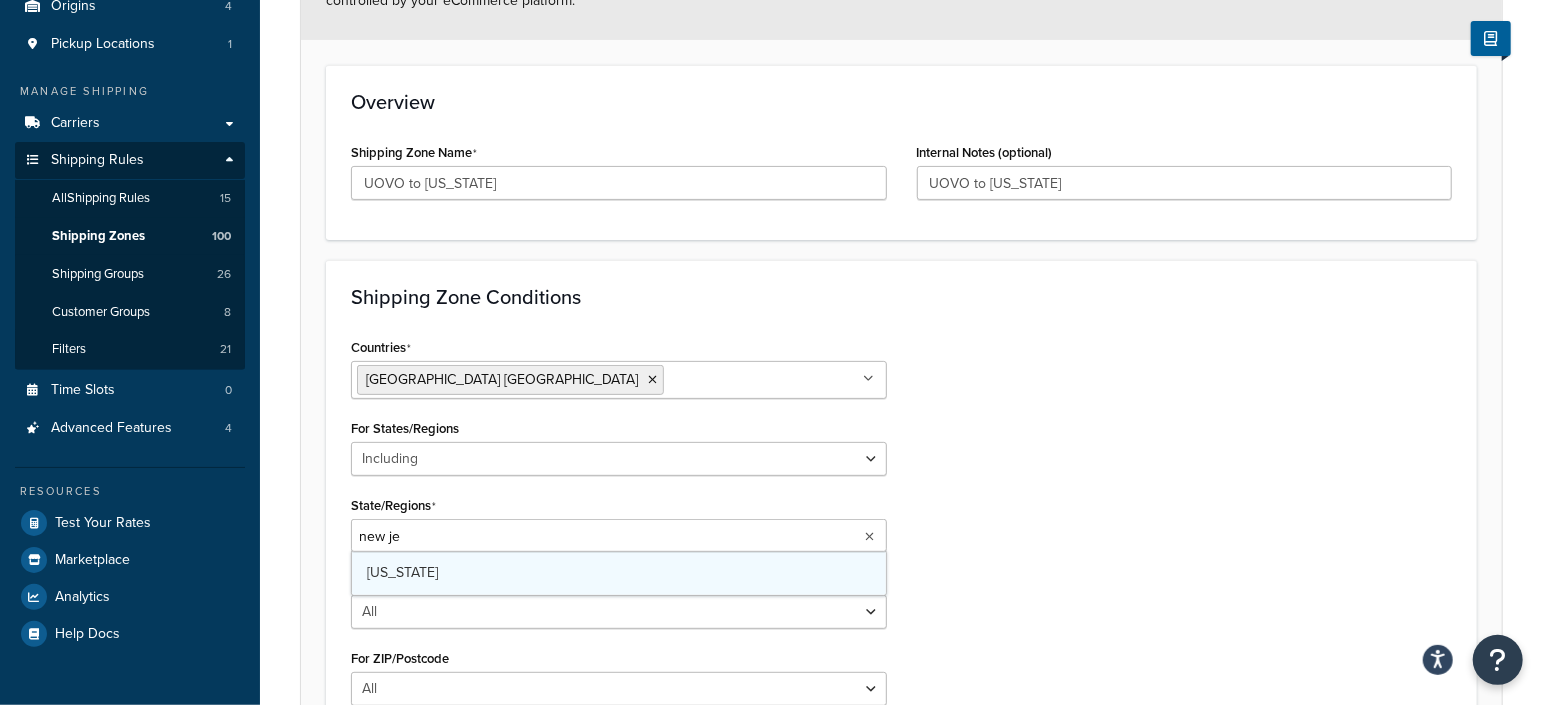type 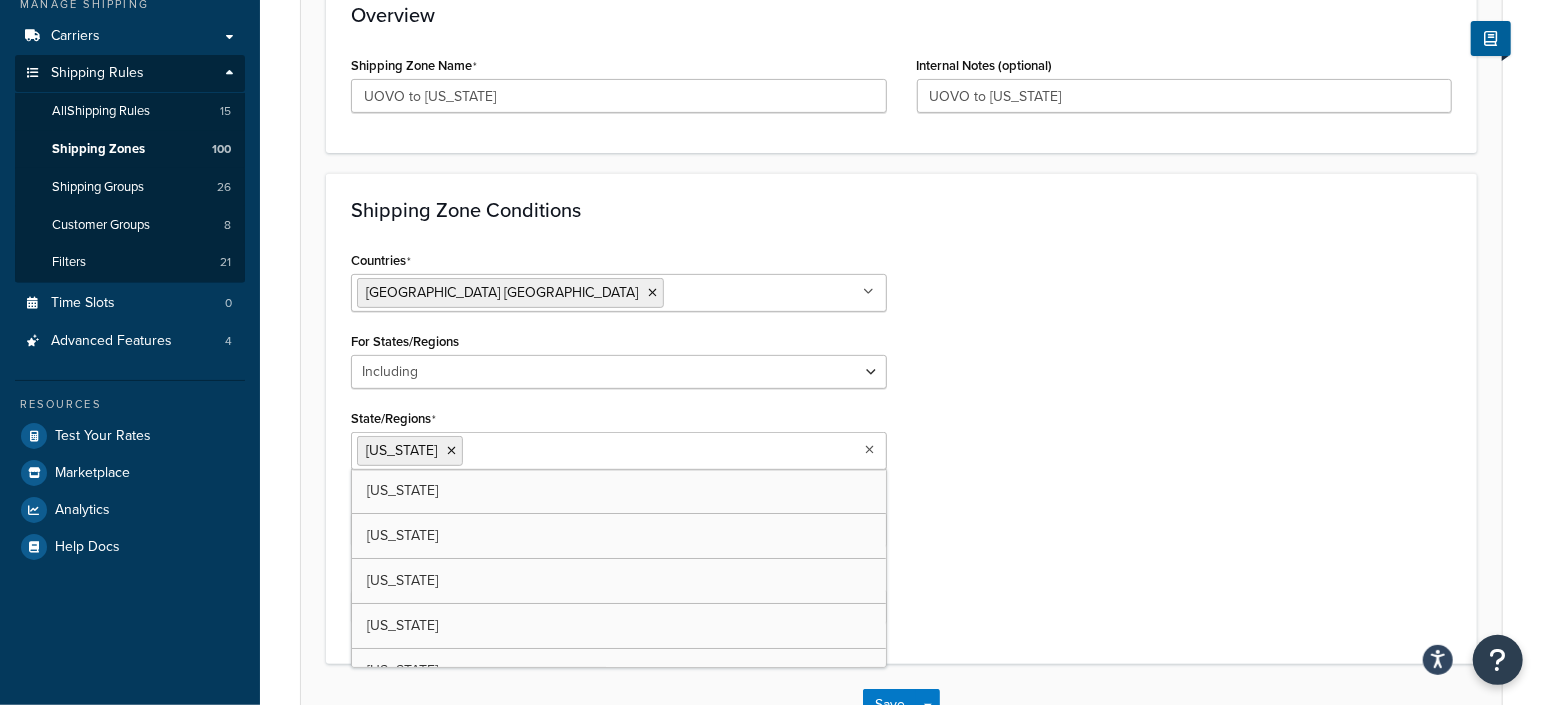 scroll, scrollTop: 375, scrollLeft: 0, axis: vertical 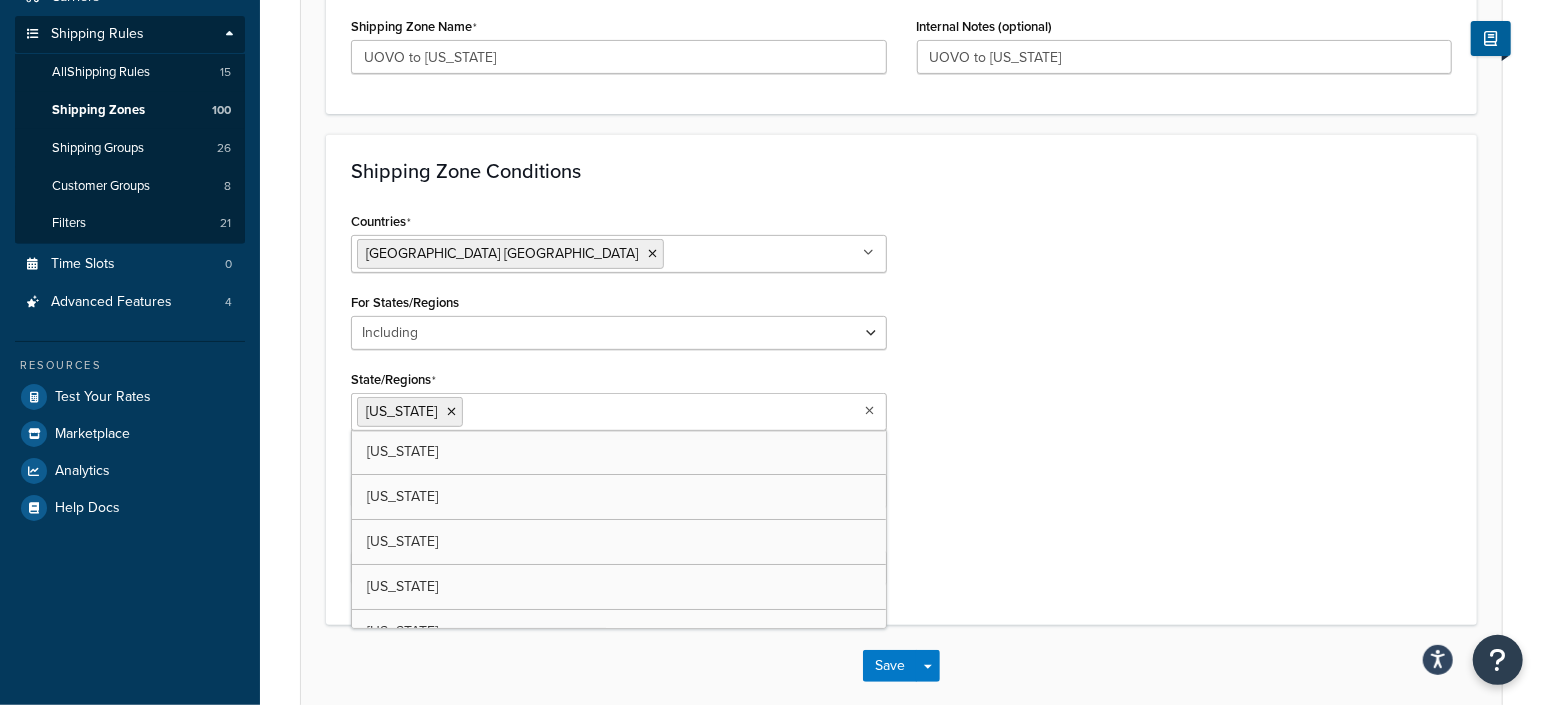 click on "Countries   United States USA   All Countries ALL Afghanistan AFG Albania ALB Algeria DZA American Samoa ASM Andorra AND Angola AGO Anguilla AIA Antarctica ATA Antigua and Barbuda ATG Argentina ARG Armenia ARM Aruba ABW Australia AUS Austria AUT Azerbaijan AZE Bahrain BHR Bangladesh BGD Barbados BRB Belarus BLR Belgium BEL Belize BLZ Benin BEN Bermuda BMU Bhutan BTN Bolivia BOL Bosnia and Herzegovina BIH Botswana BWA Bouvet Island BVT Brazil BRA British Indian Ocean Territory IOT Virgin Islands, British VGB Brunei Darussalam BRN Bulgaria BGR Burkina Faso BFA Myanmar MMR Burundi BDI Cambodia KHM Cameroon CMR Canada CAN Cape Verde CPV Cayman Islands CYM Central African Republic CAF Chad TCD Chile CHL China CHN Christmas Island CXR Cocos (Keeling) Islands CCK Colombia COL Comoros COM Congo, The Democratic Republic of the COD Congo COG Cook Islands COK Costa Rica CRI Côte d'Ivoire CIV Croatia HRV Cuba CUB Cyprus CYP Czech Republic CZE Denmark DNK Djibouti DJI Dominica DMA Dominican Republic DOM Timor-Leste TLS" at bounding box center [901, 403] 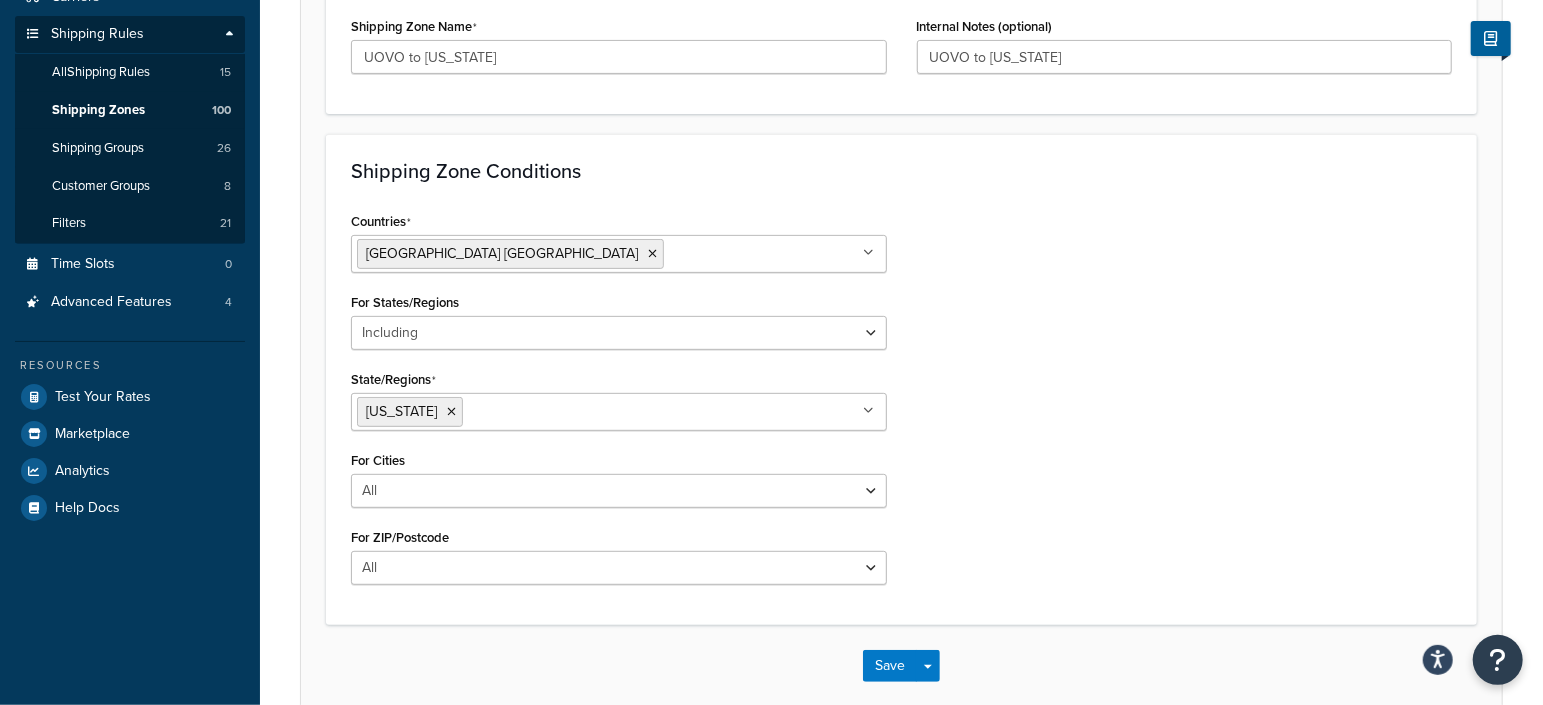click on "Countries   United States USA   All Countries ALL Afghanistan AFG Albania ALB Algeria DZA American Samoa ASM Andorra AND Angola AGO Anguilla AIA Antarctica ATA Antigua and Barbuda ATG Argentina ARG Armenia ARM Aruba ABW Australia AUS Austria AUT Azerbaijan AZE Bahrain BHR Bangladesh BGD Barbados BRB Belarus BLR Belgium BEL Belize BLZ Benin BEN Bermuda BMU Bhutan BTN Bolivia BOL Bosnia and Herzegovina BIH Botswana BWA Bouvet Island BVT Brazil BRA British Indian Ocean Territory IOT Virgin Islands, British VGB Brunei Darussalam BRN Bulgaria BGR Burkina Faso BFA Myanmar MMR Burundi BDI Cambodia KHM Cameroon CMR Canada CAN Cape Verde CPV Cayman Islands CYM Central African Republic CAF Chad TCD Chile CHL China CHN Christmas Island CXR Cocos (Keeling) Islands CCK Colombia COL Comoros COM Congo, The Democratic Republic of the COD Congo COG Cook Islands COK Costa Rica CRI Côte d'Ivoire CIV Croatia HRV Cuba CUB Cyprus CYP Czech Republic CZE Denmark DNK Djibouti DJI Dominica DMA Dominican Republic DOM Timor-Leste TLS" at bounding box center (901, 403) 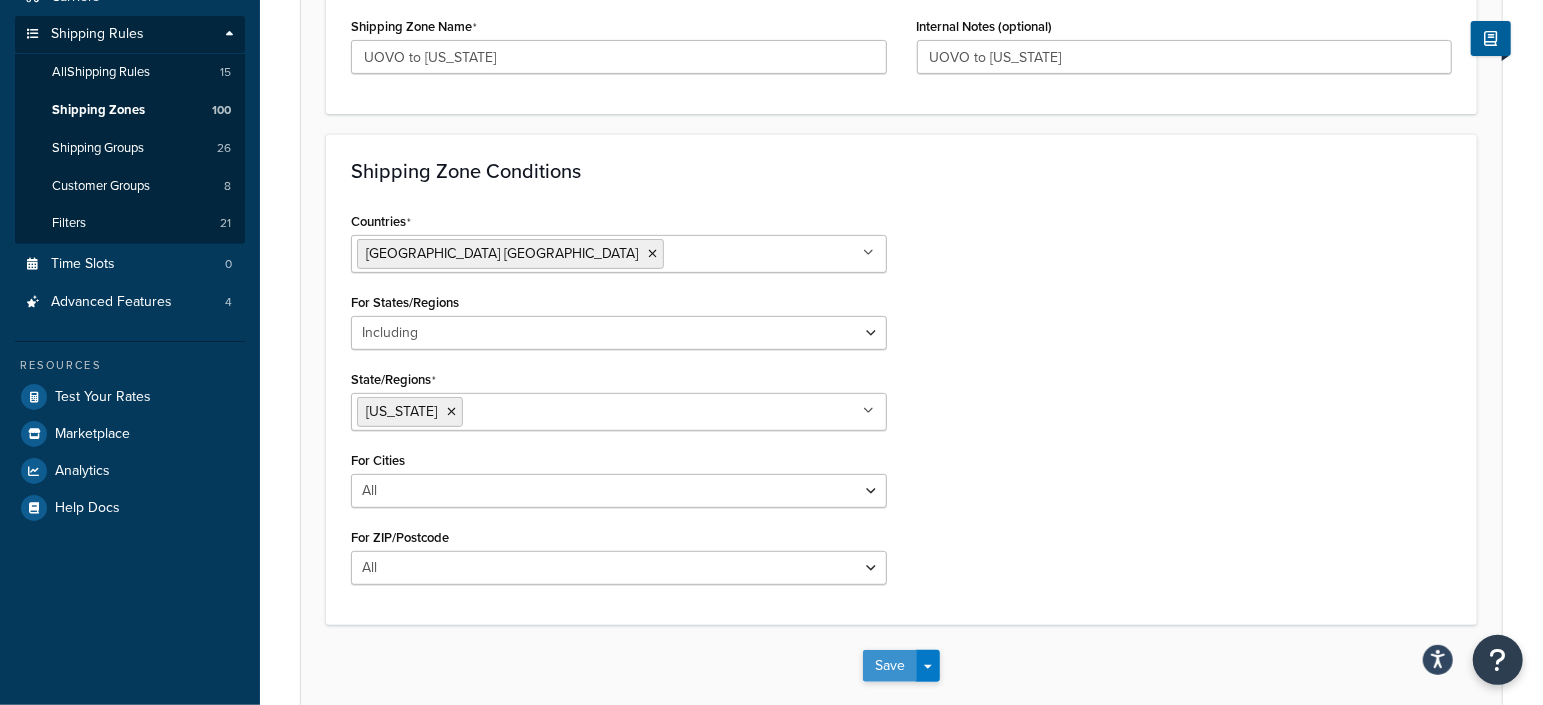 click on "Save" at bounding box center (890, 666) 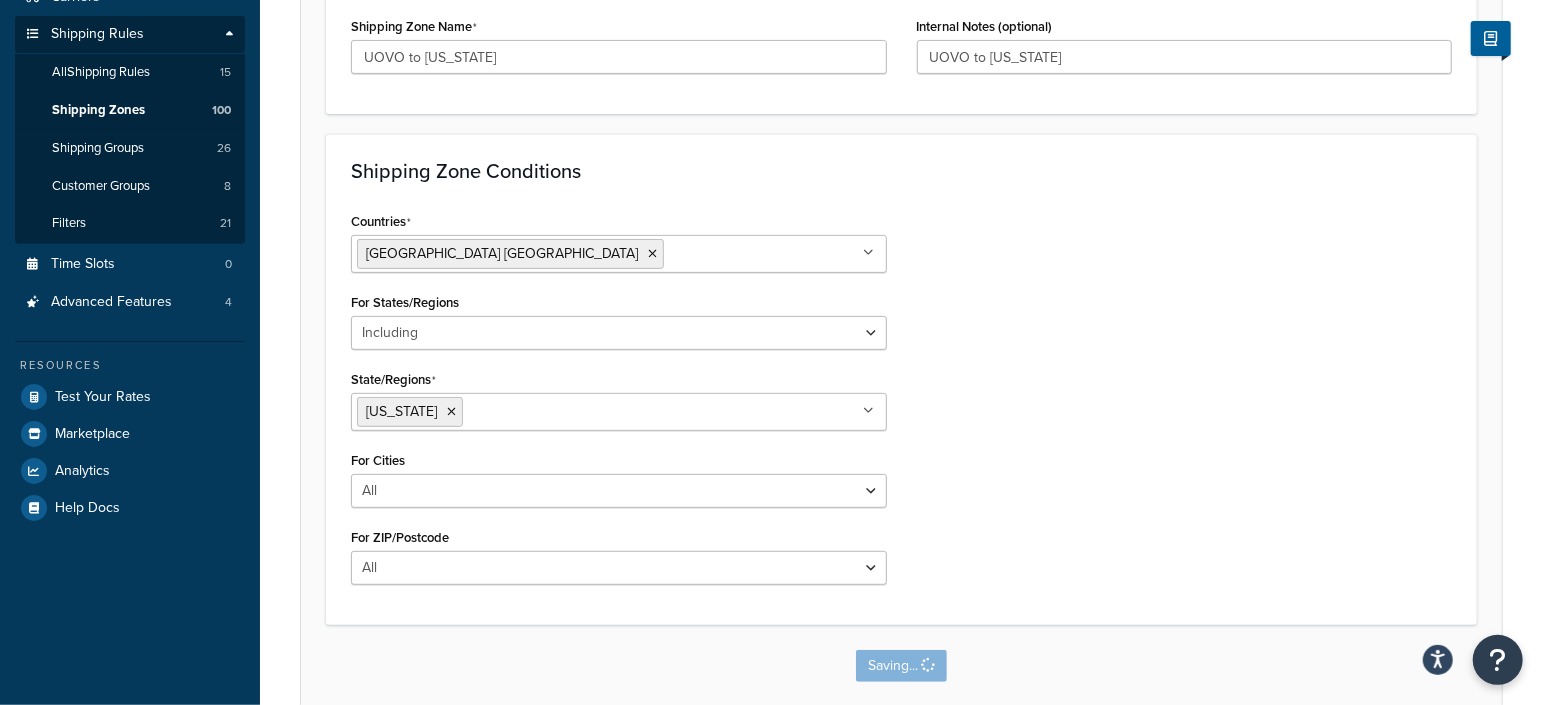 scroll, scrollTop: 0, scrollLeft: 0, axis: both 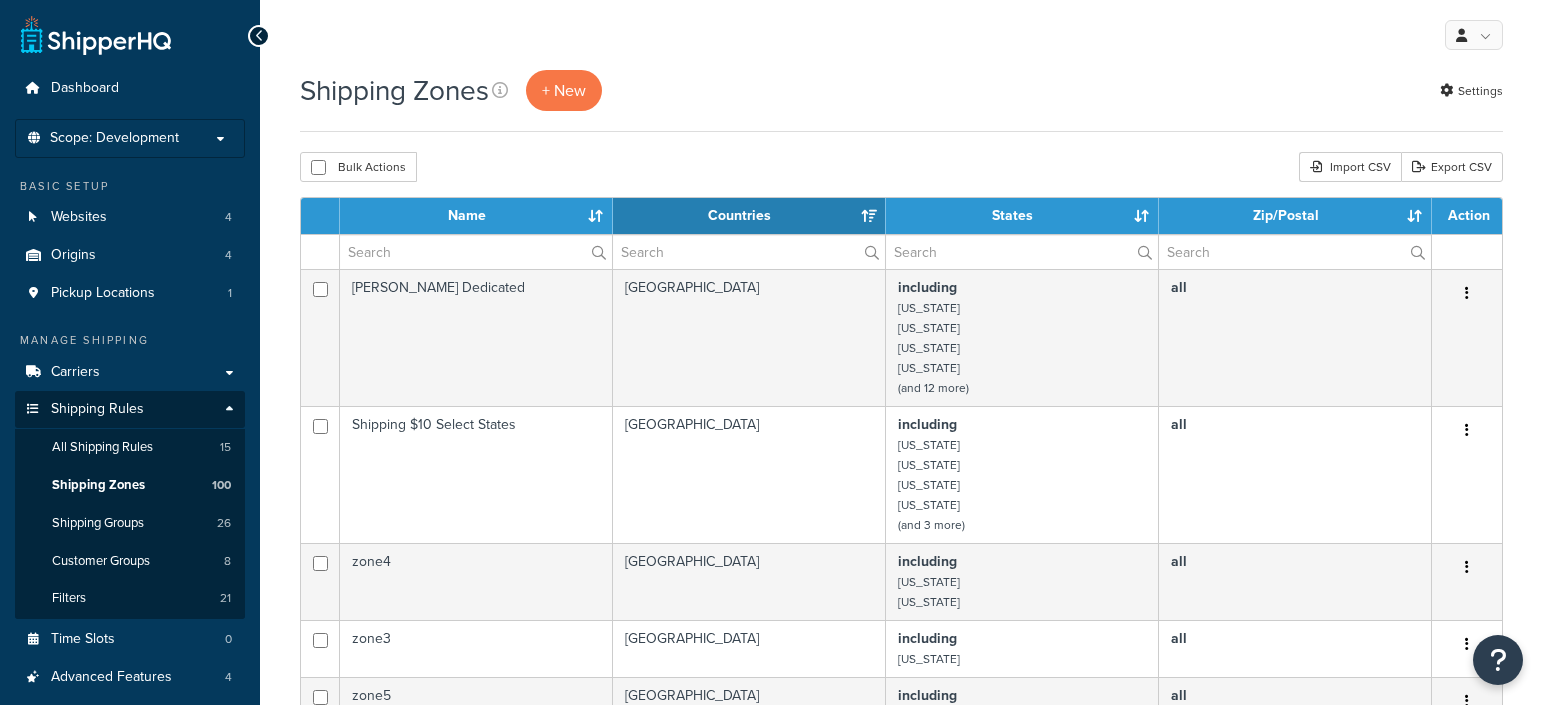 select on "15" 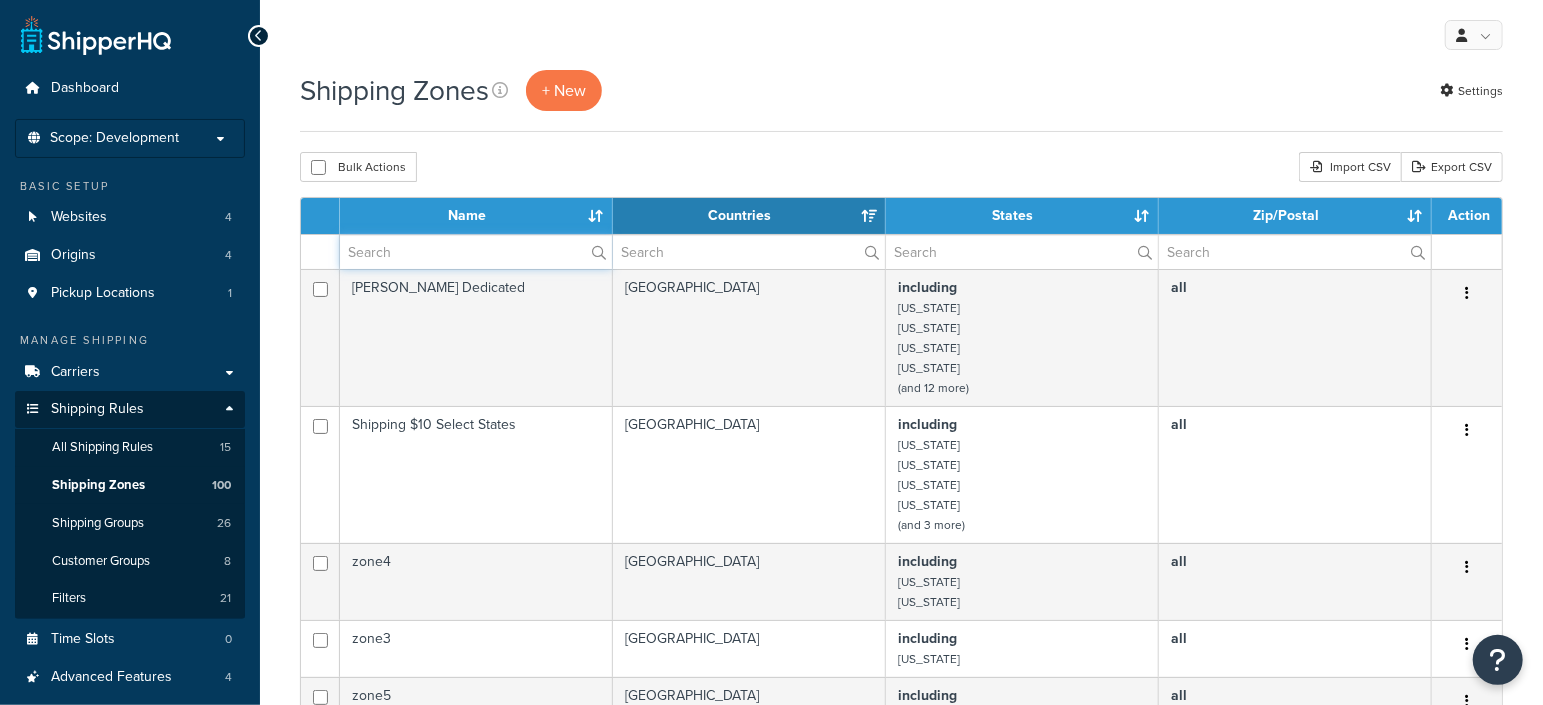 click at bounding box center [476, 252] 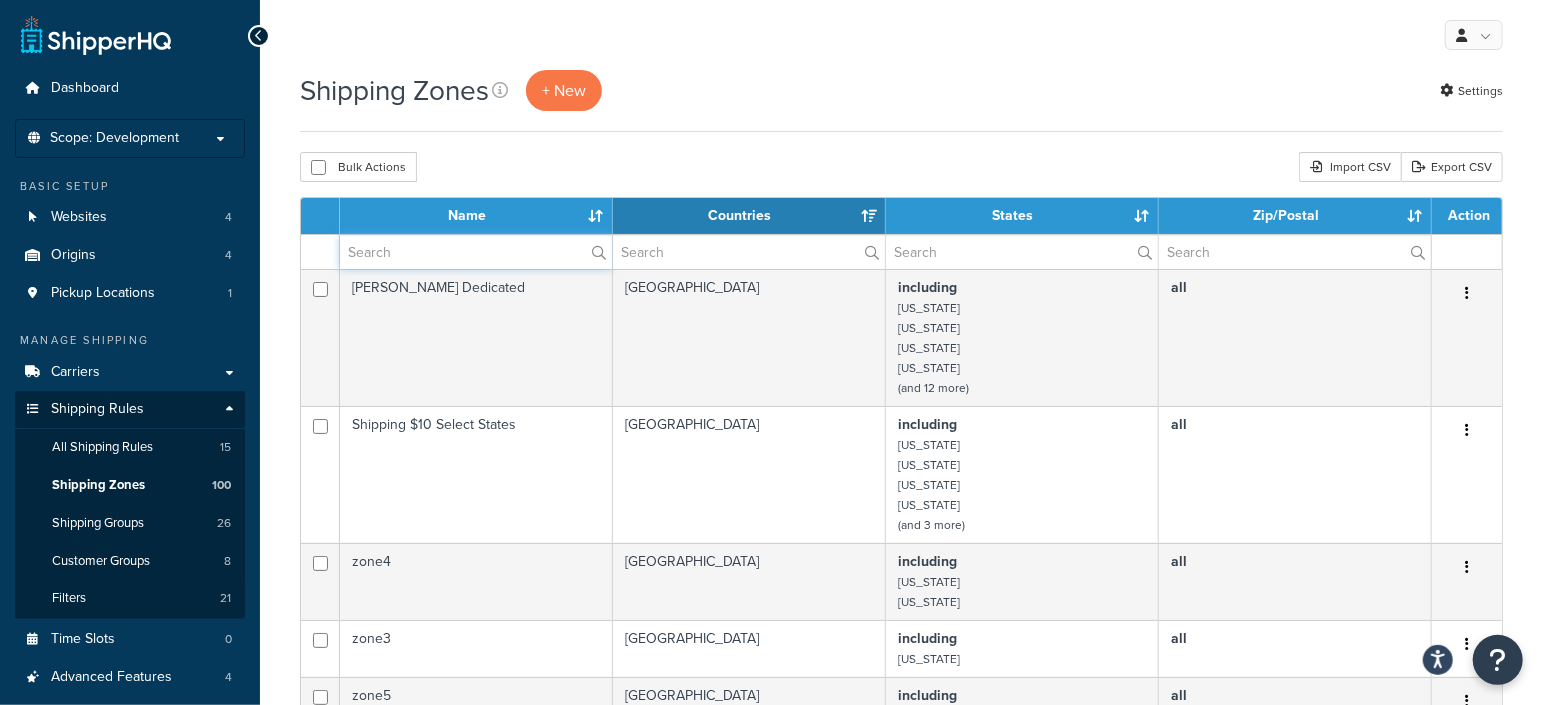 scroll, scrollTop: 0, scrollLeft: 0, axis: both 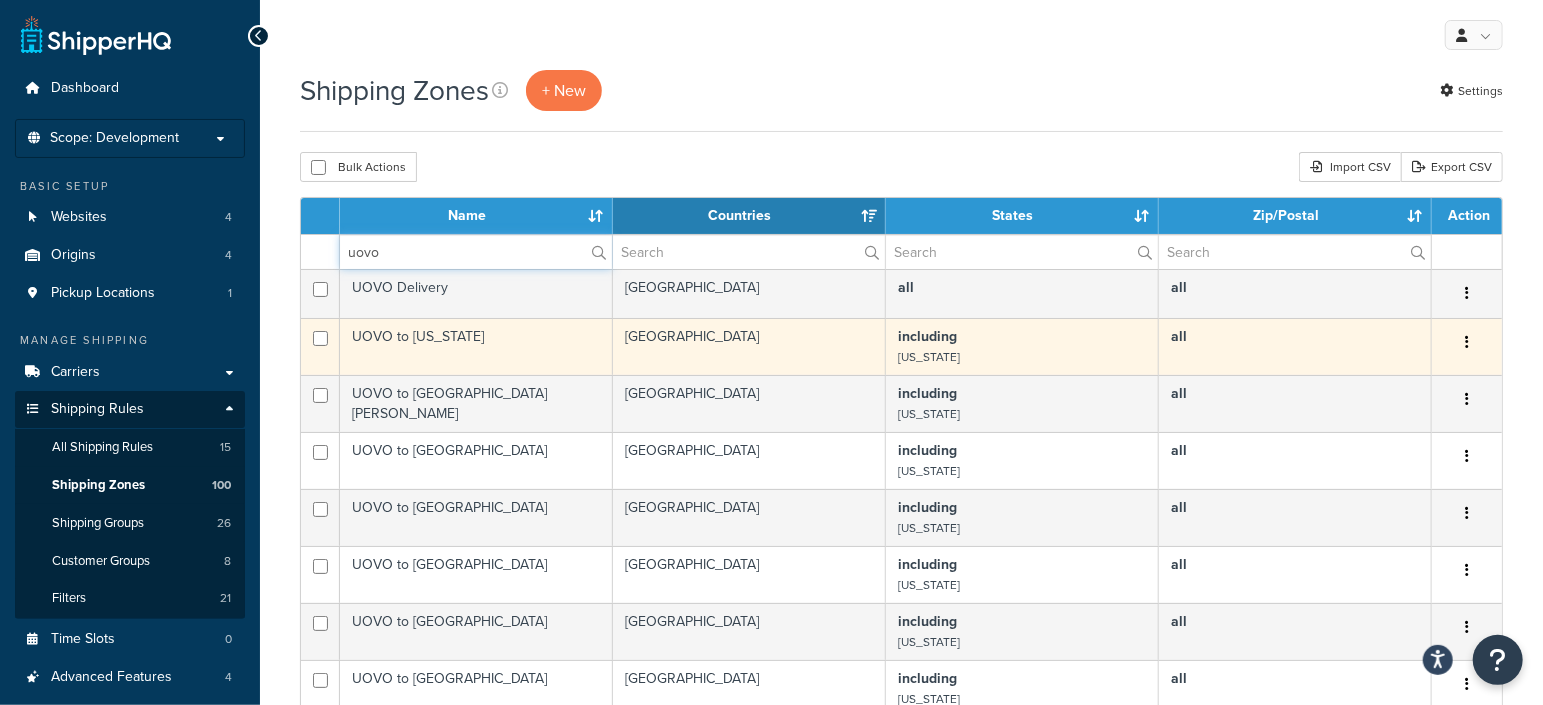 type on "uovo" 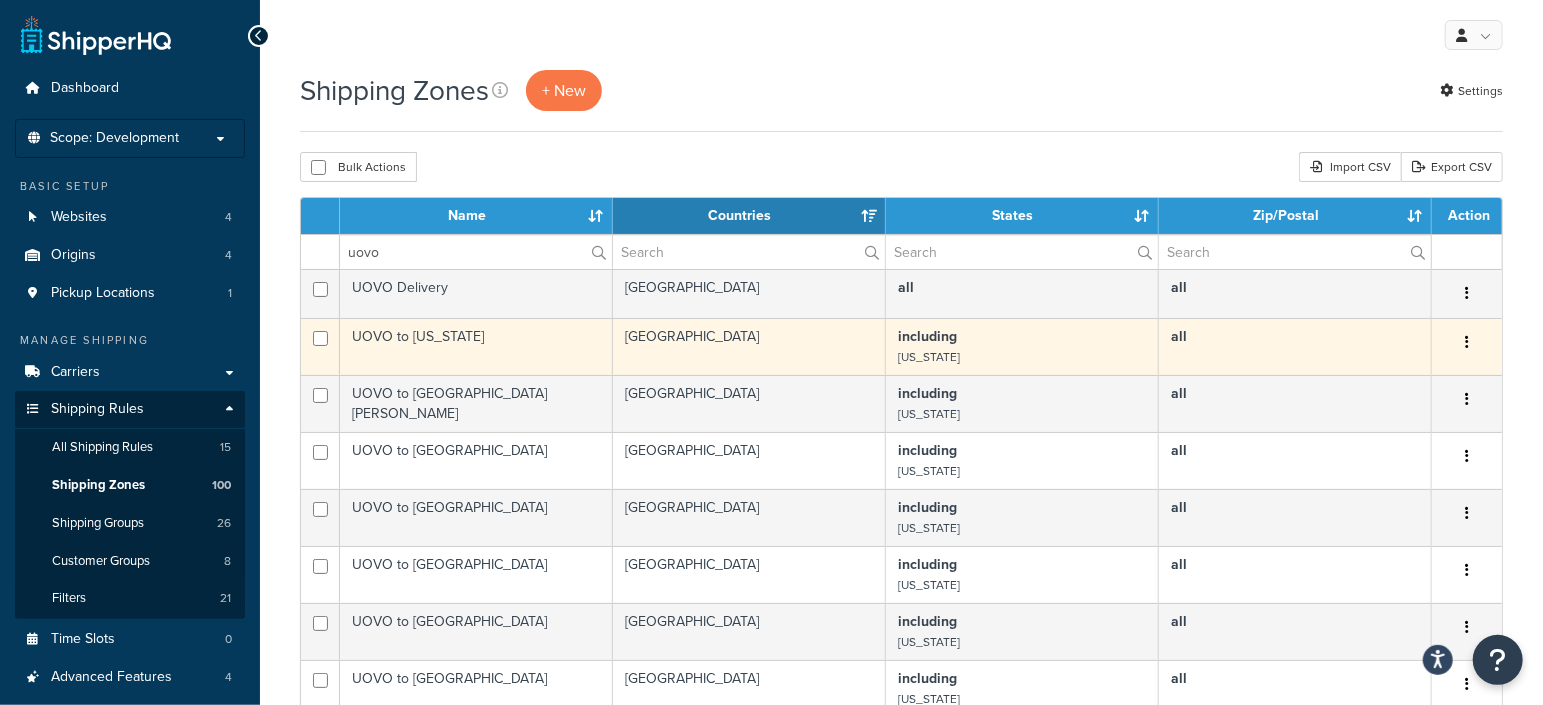 click at bounding box center [1467, 342] 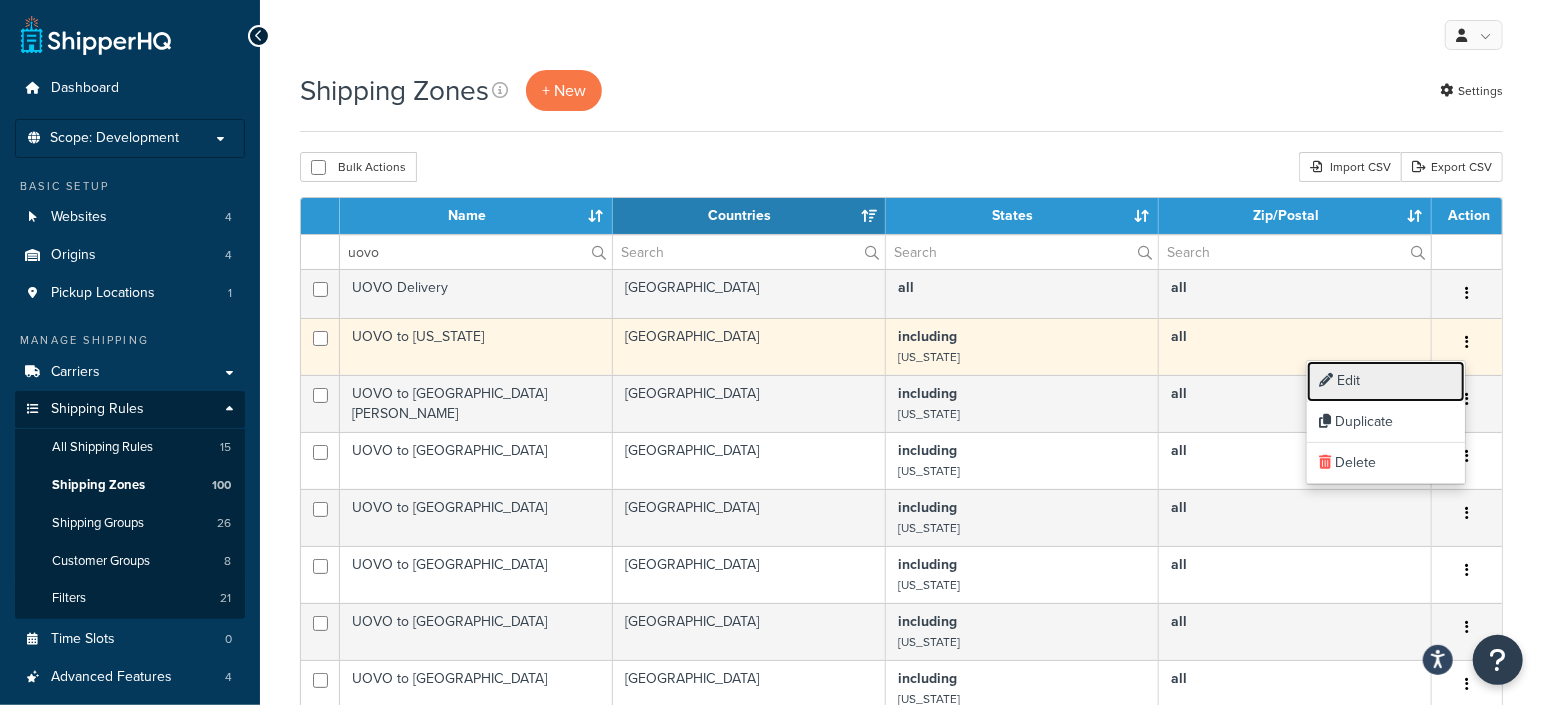 click on "Edit" at bounding box center (1386, 381) 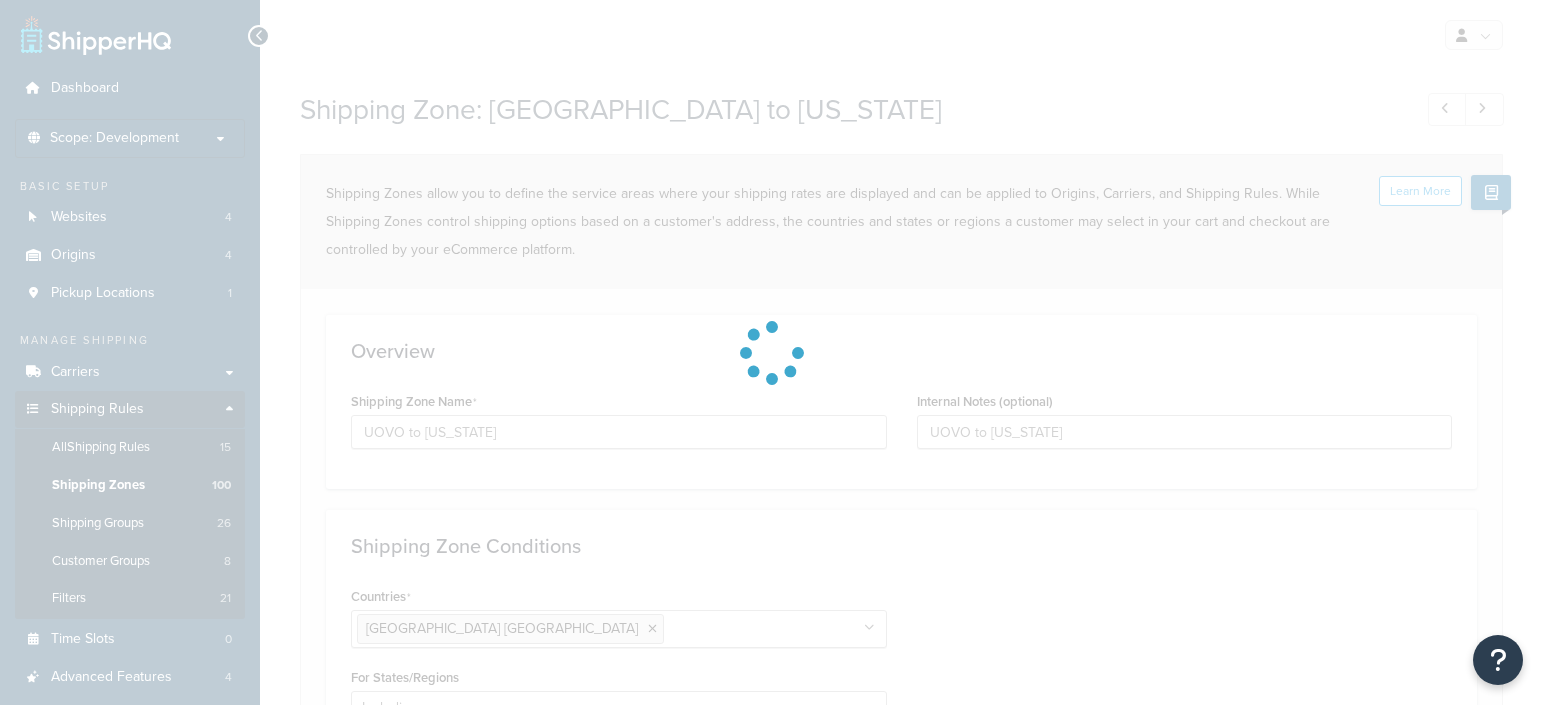 select on "including" 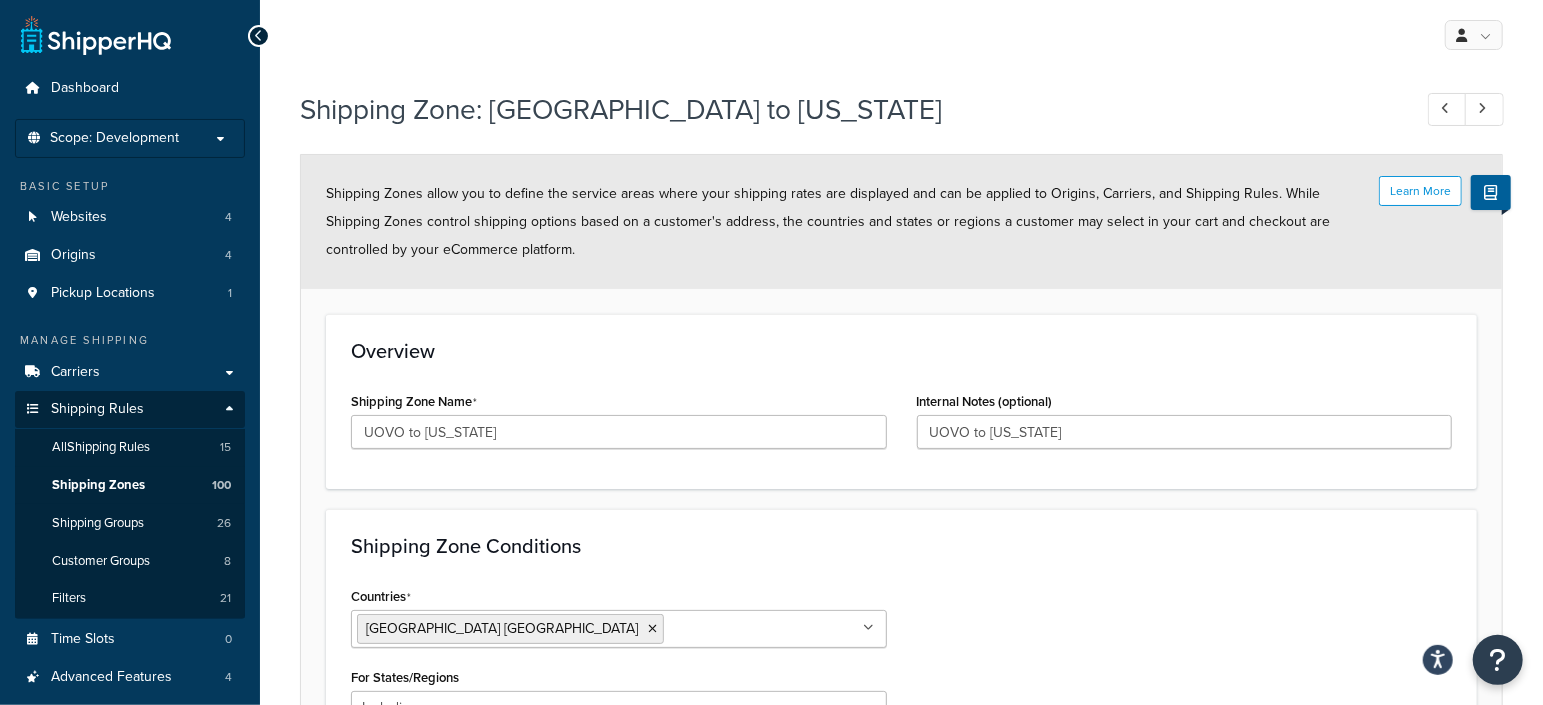 scroll, scrollTop: 0, scrollLeft: 0, axis: both 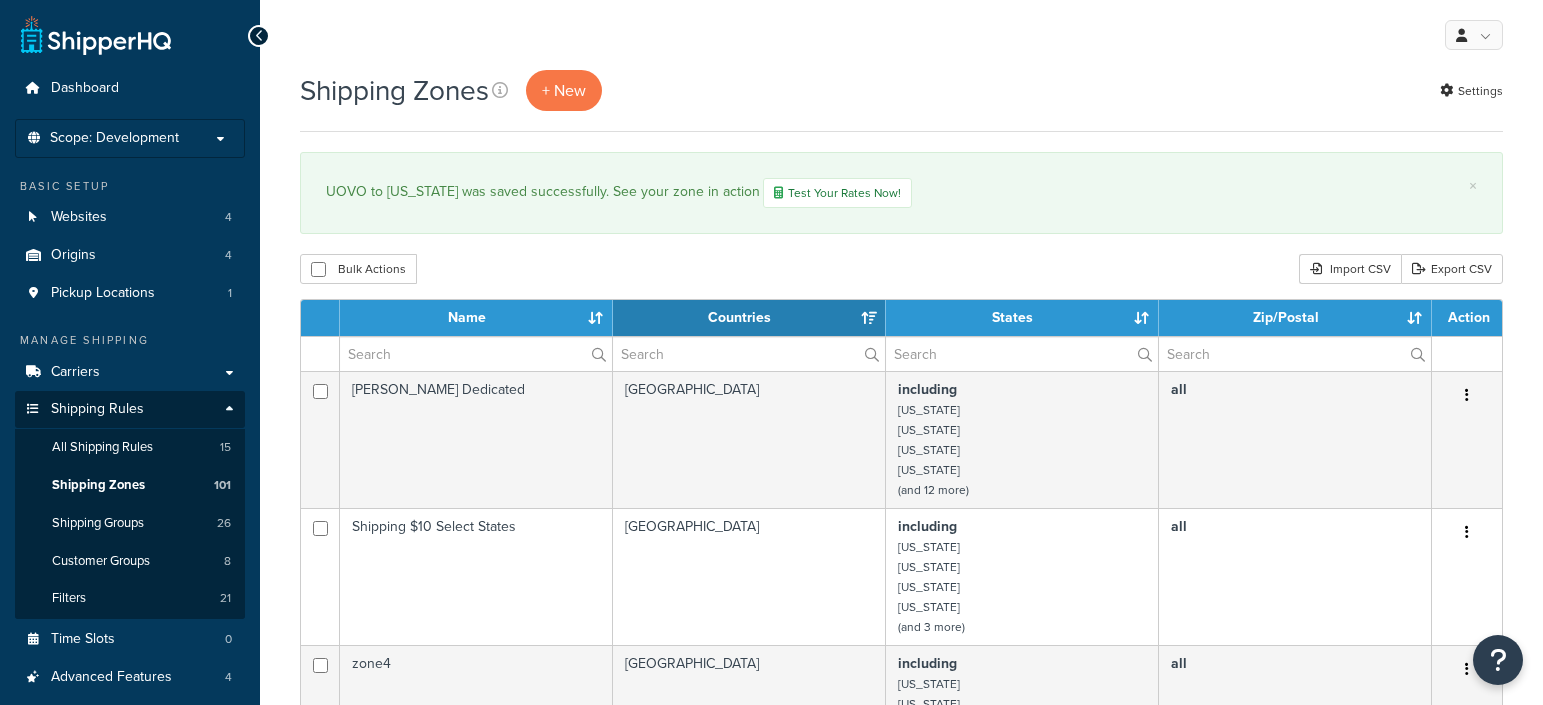 select on "15" 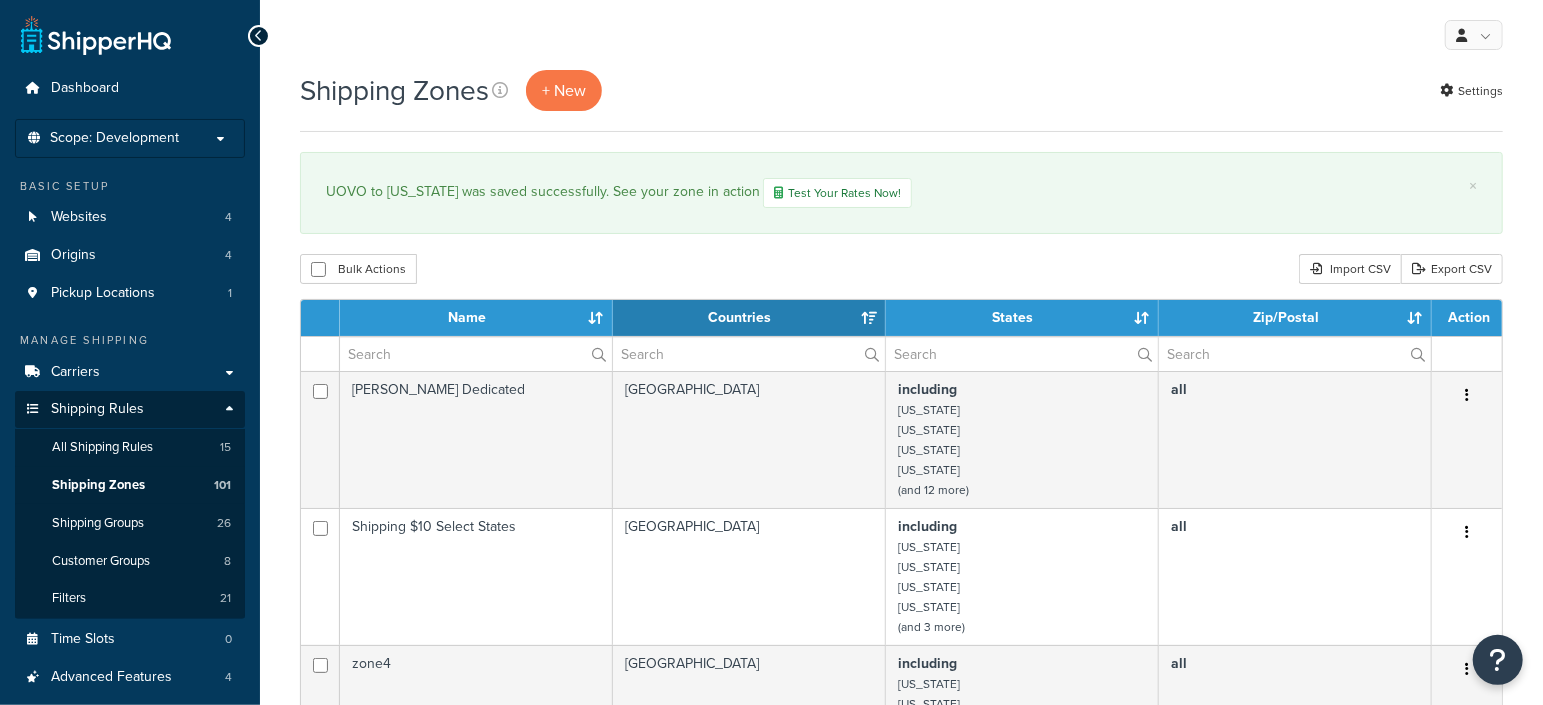 scroll, scrollTop: 0, scrollLeft: 0, axis: both 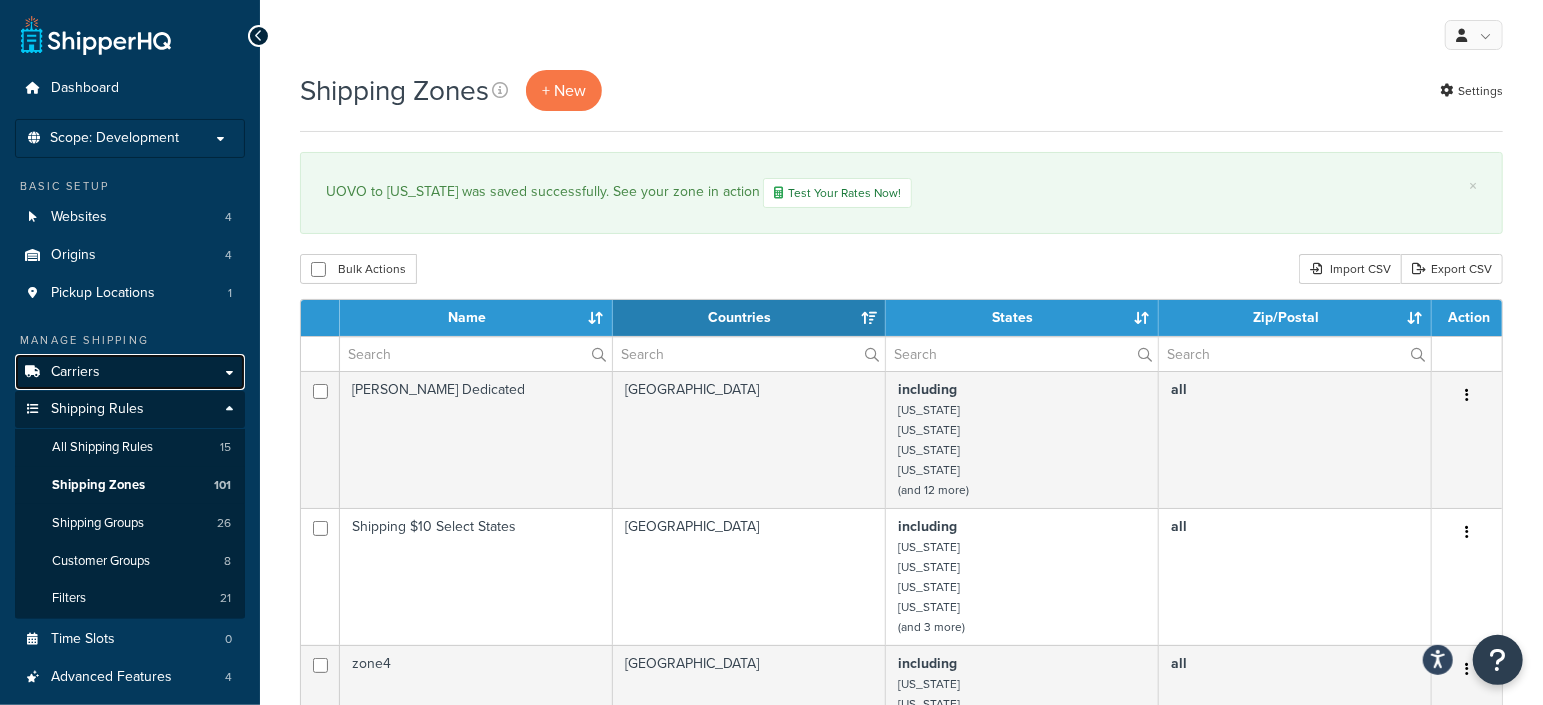 click on "Carriers" at bounding box center (75, 372) 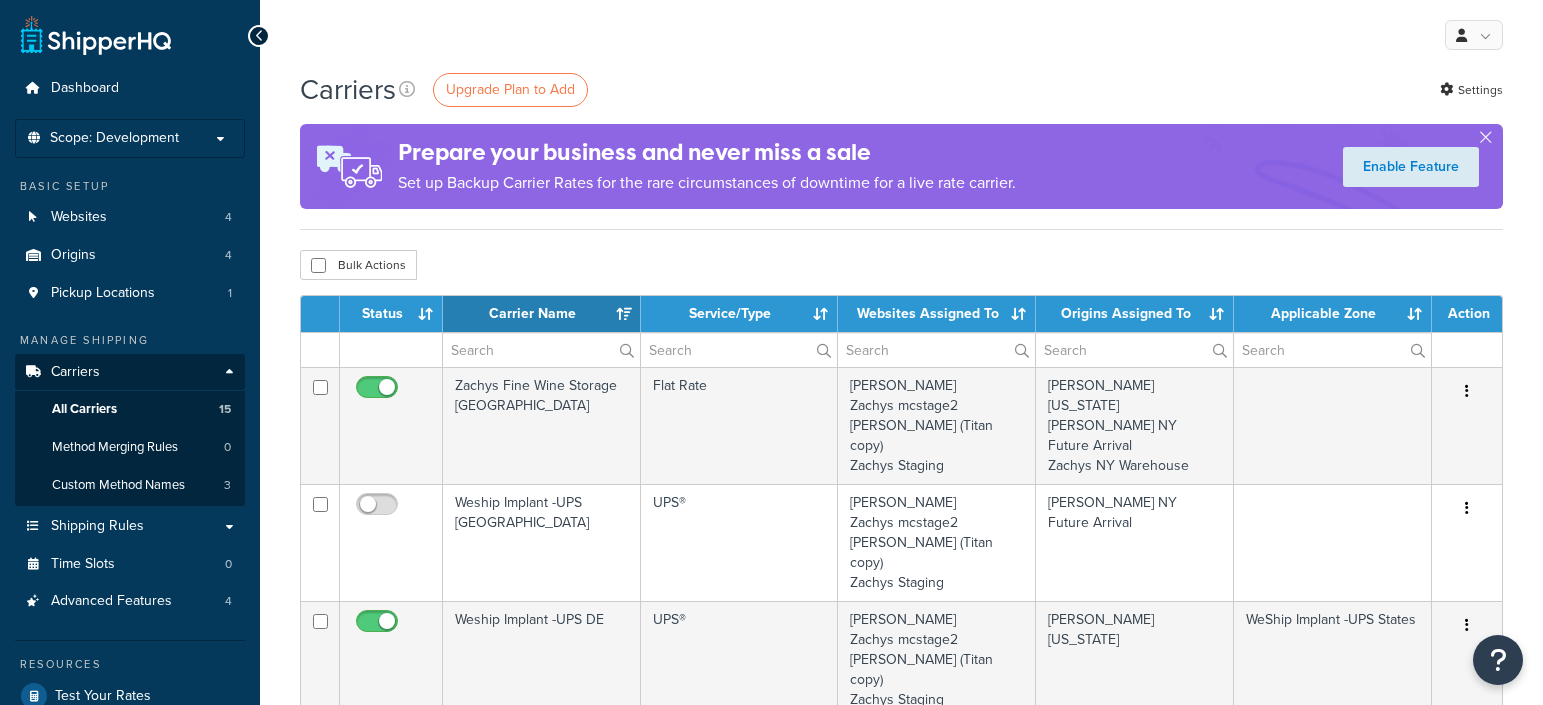 select on "15" 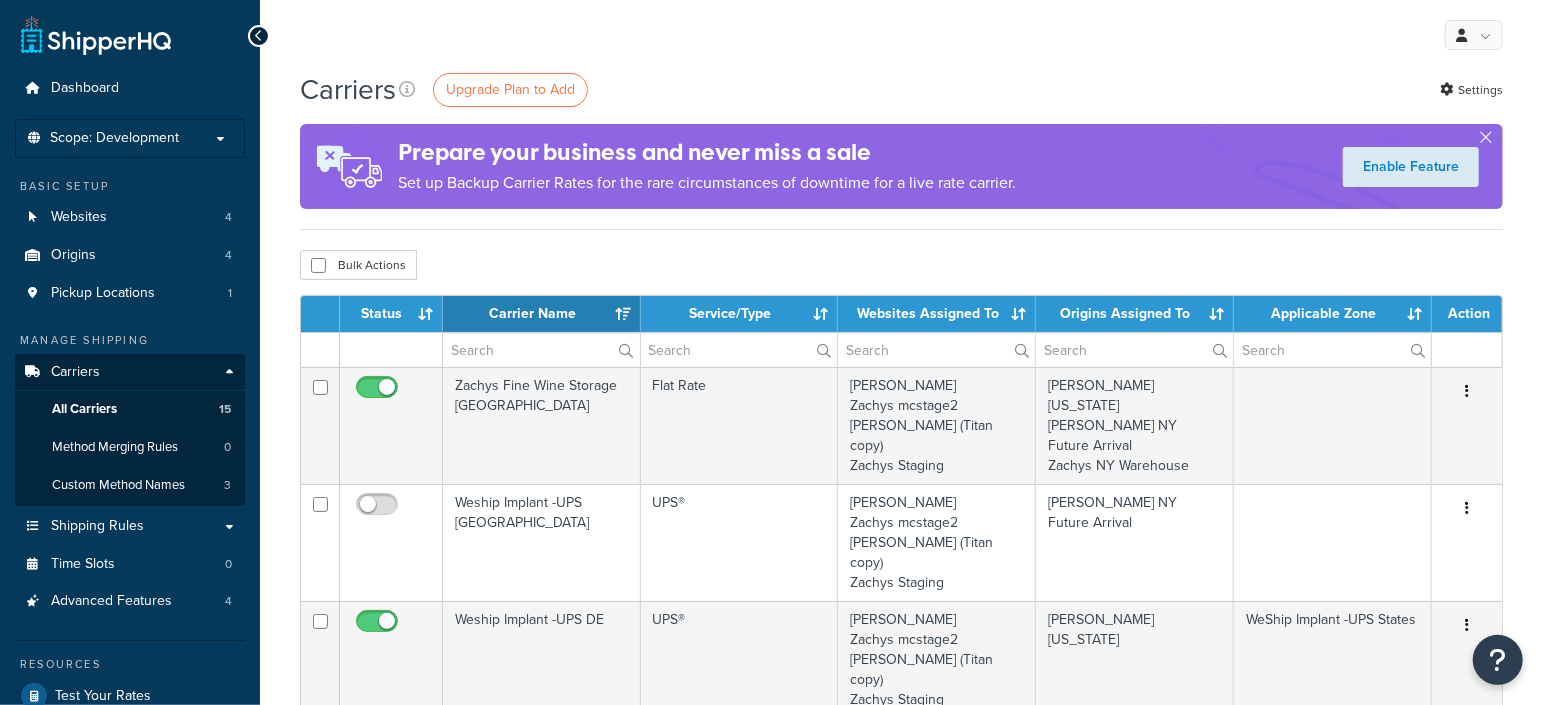 scroll, scrollTop: 0, scrollLeft: 0, axis: both 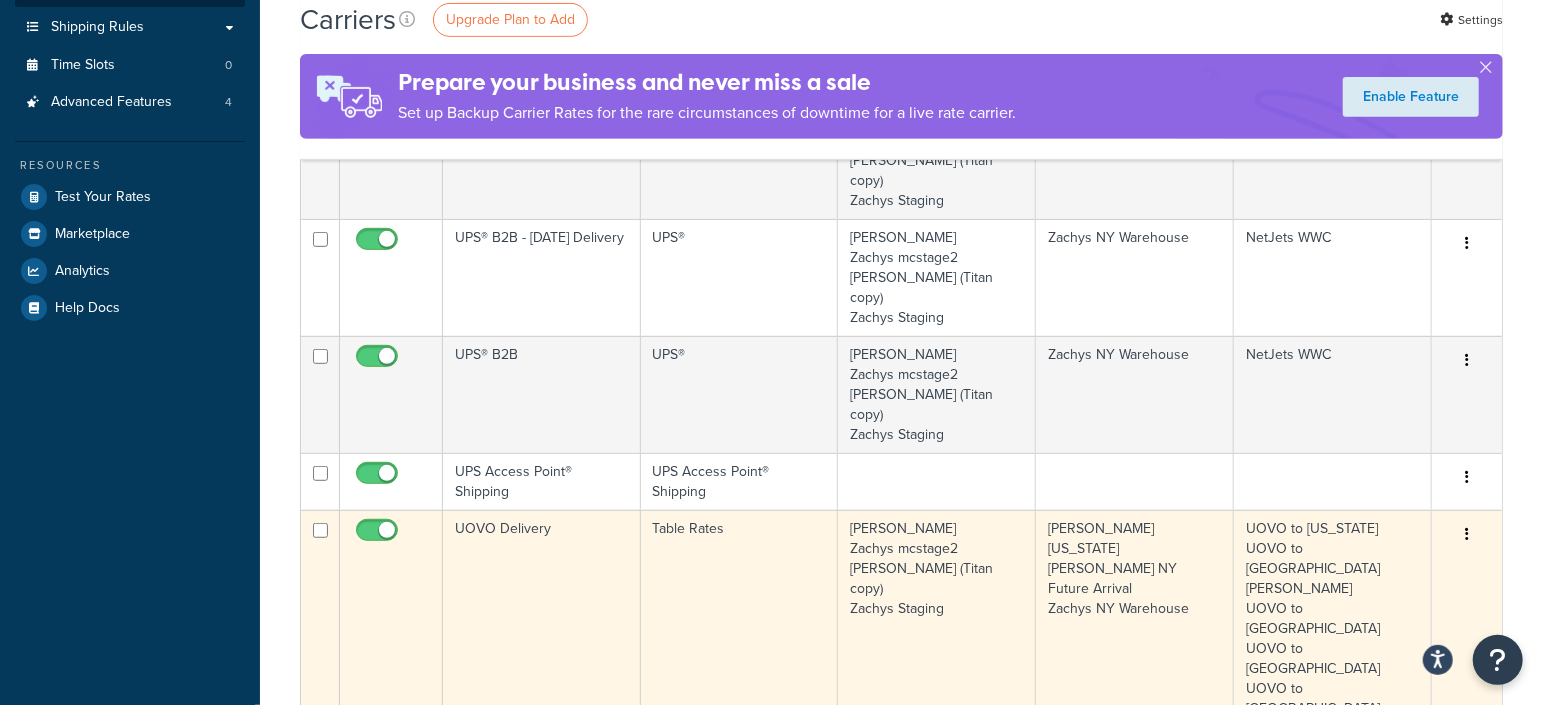 click at bounding box center (1467, 534) 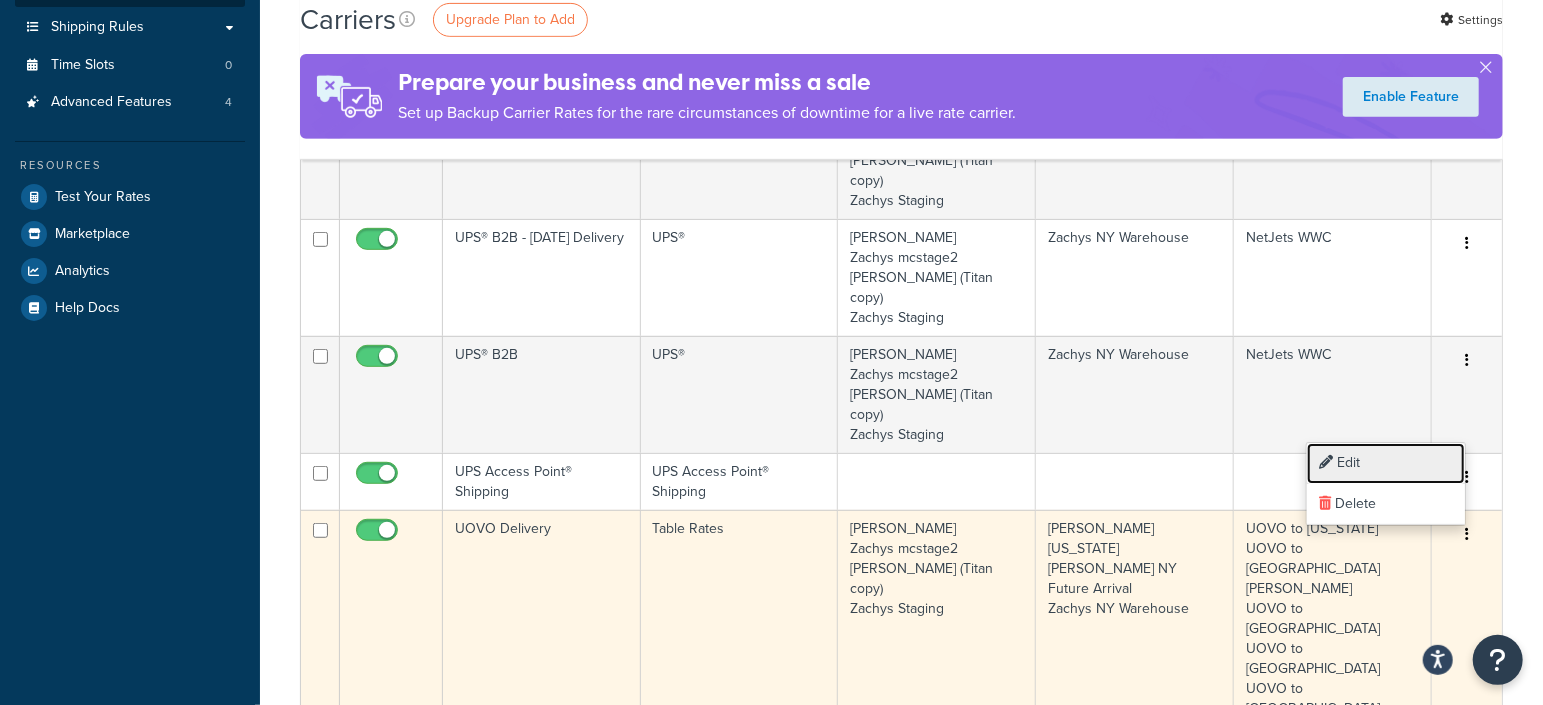 click on "Edit" at bounding box center [1386, 463] 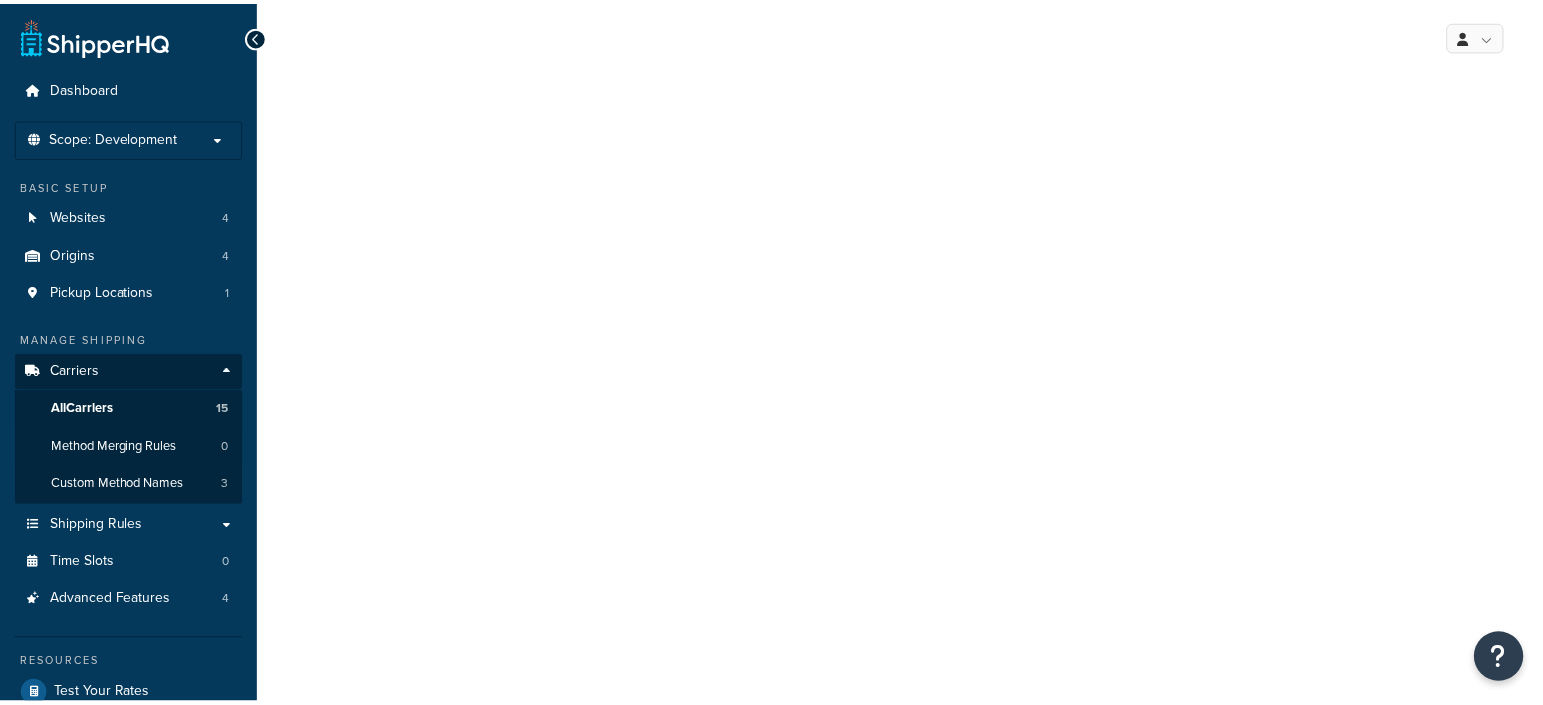 scroll, scrollTop: 0, scrollLeft: 0, axis: both 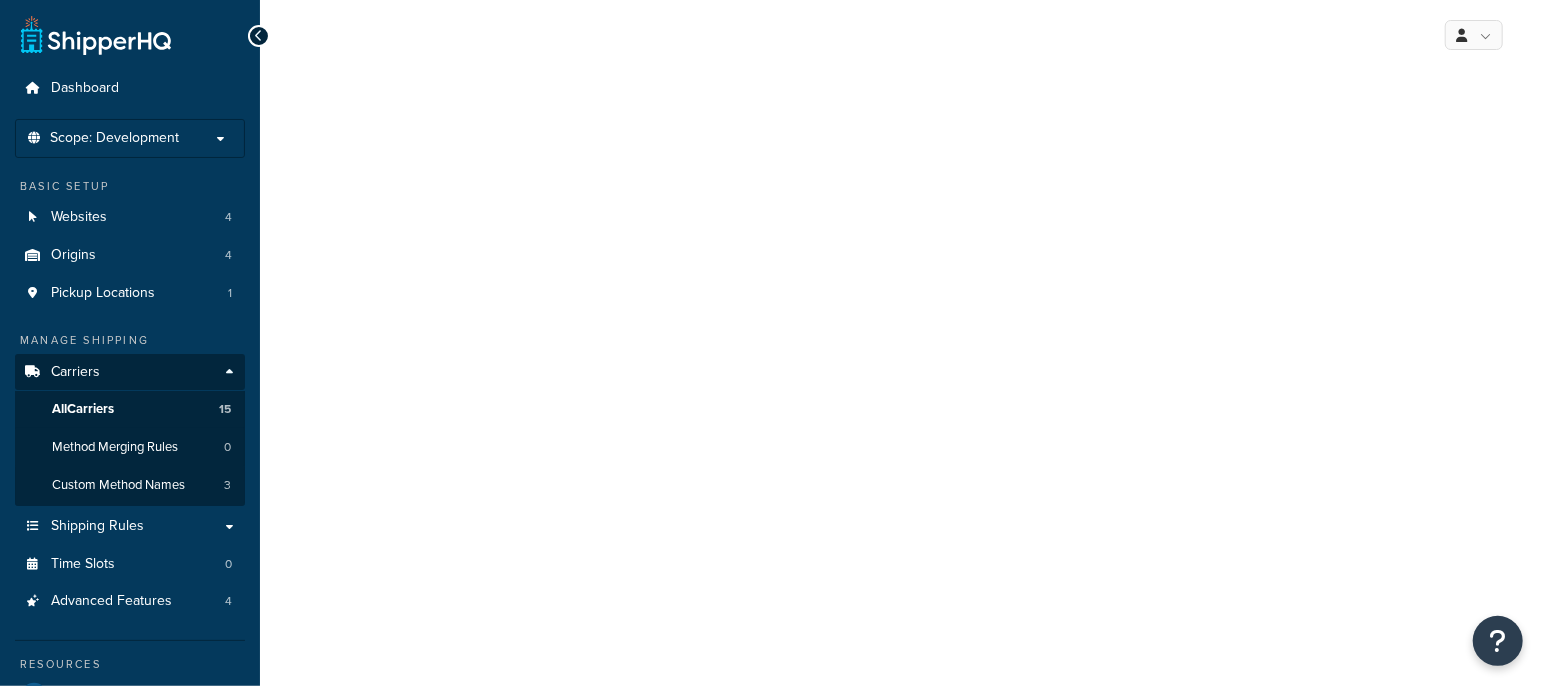 select on "25" 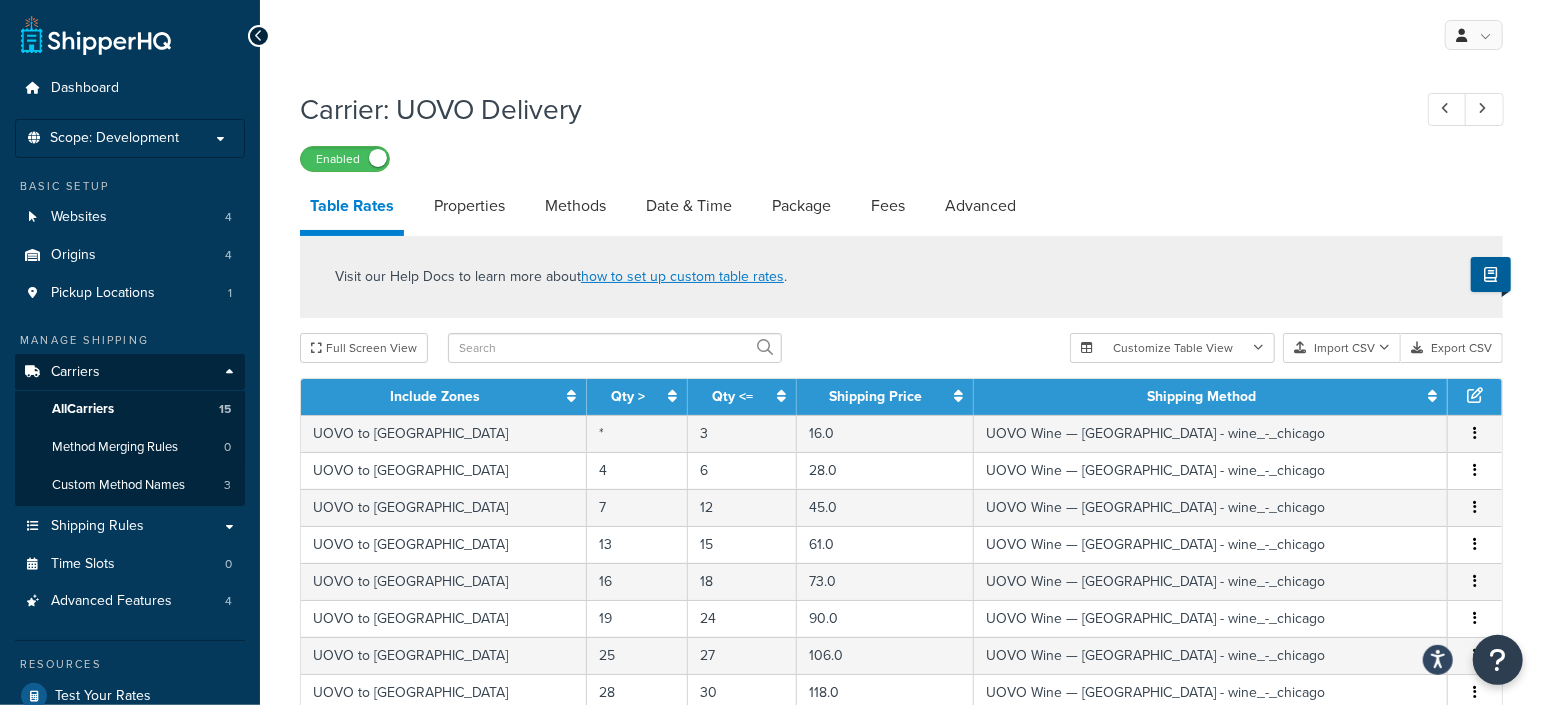 scroll, scrollTop: 0, scrollLeft: 0, axis: both 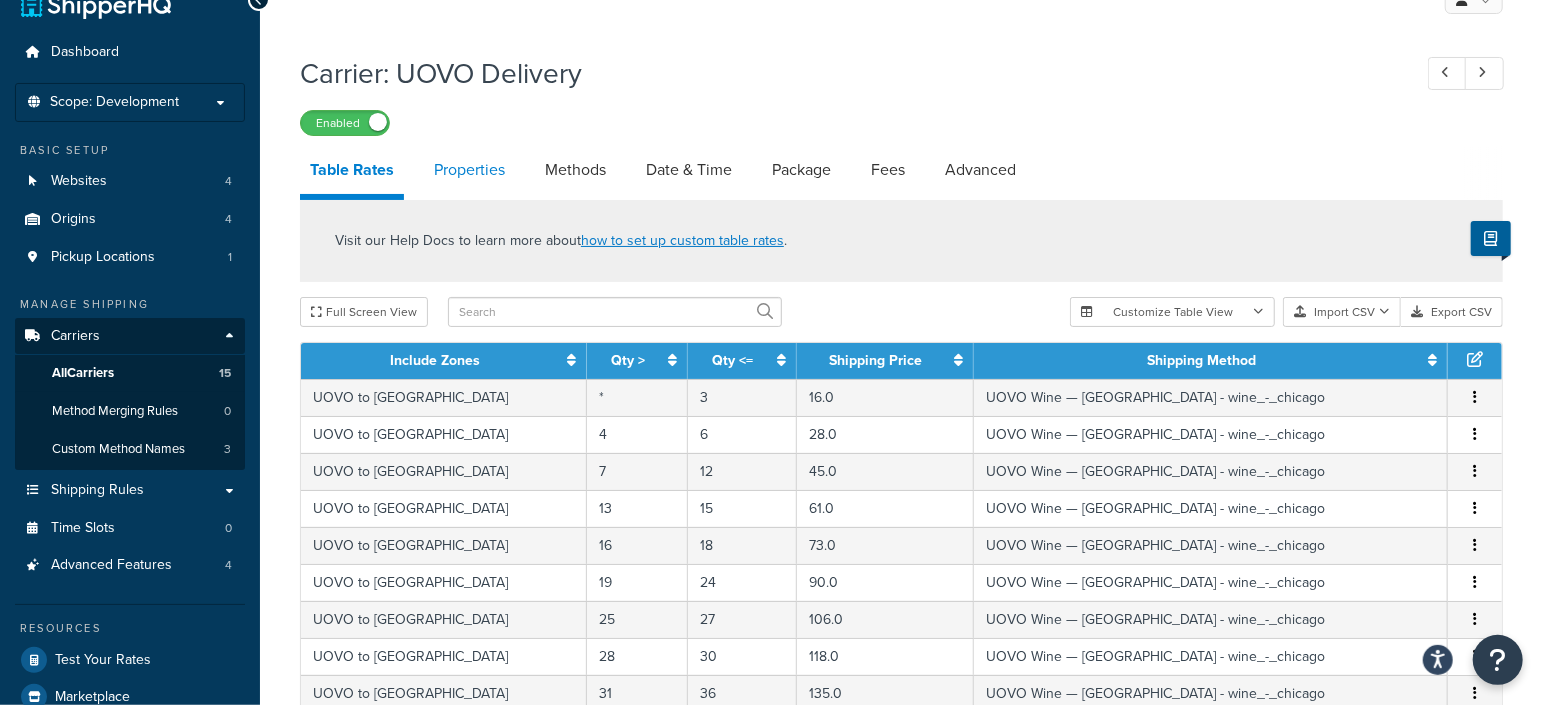 click on "Properties" at bounding box center (469, 170) 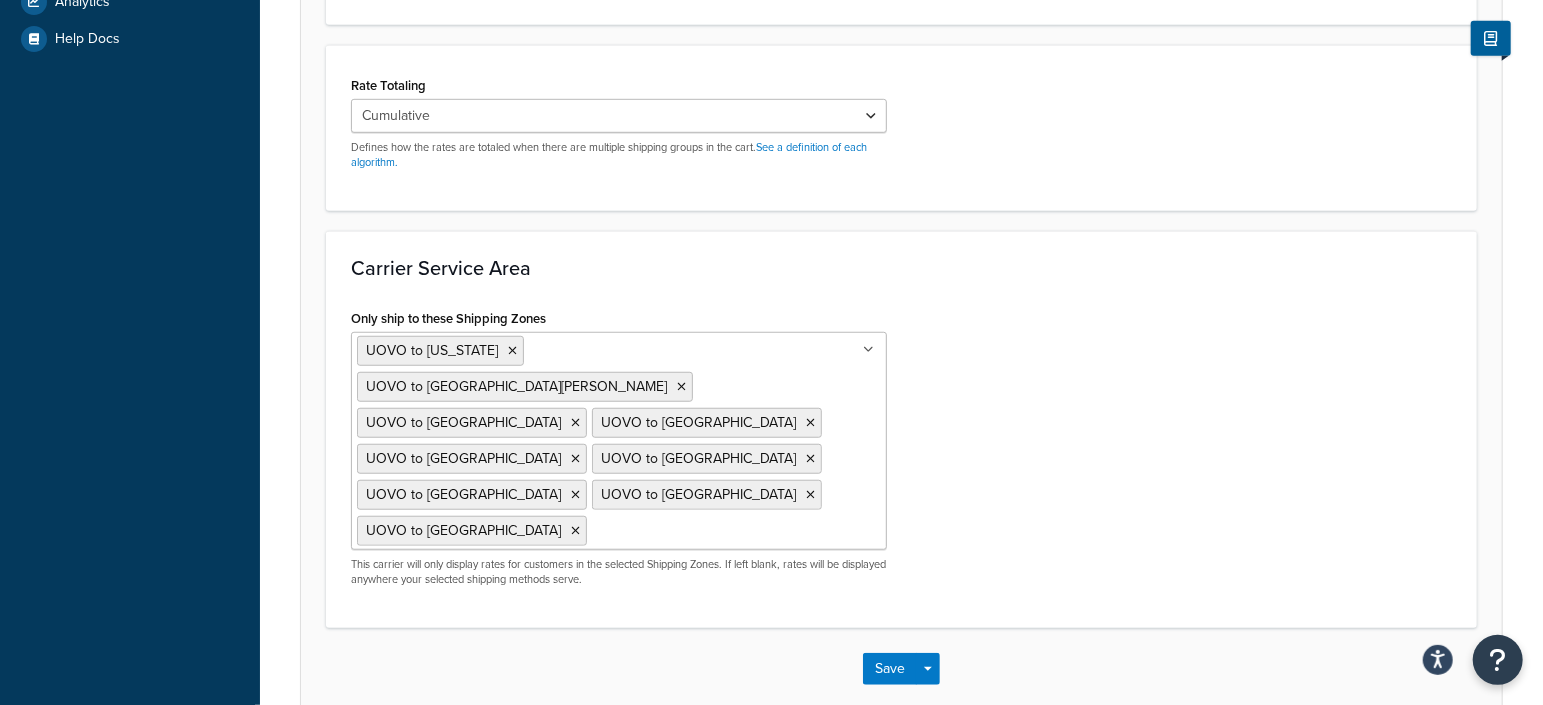 scroll, scrollTop: 797, scrollLeft: 0, axis: vertical 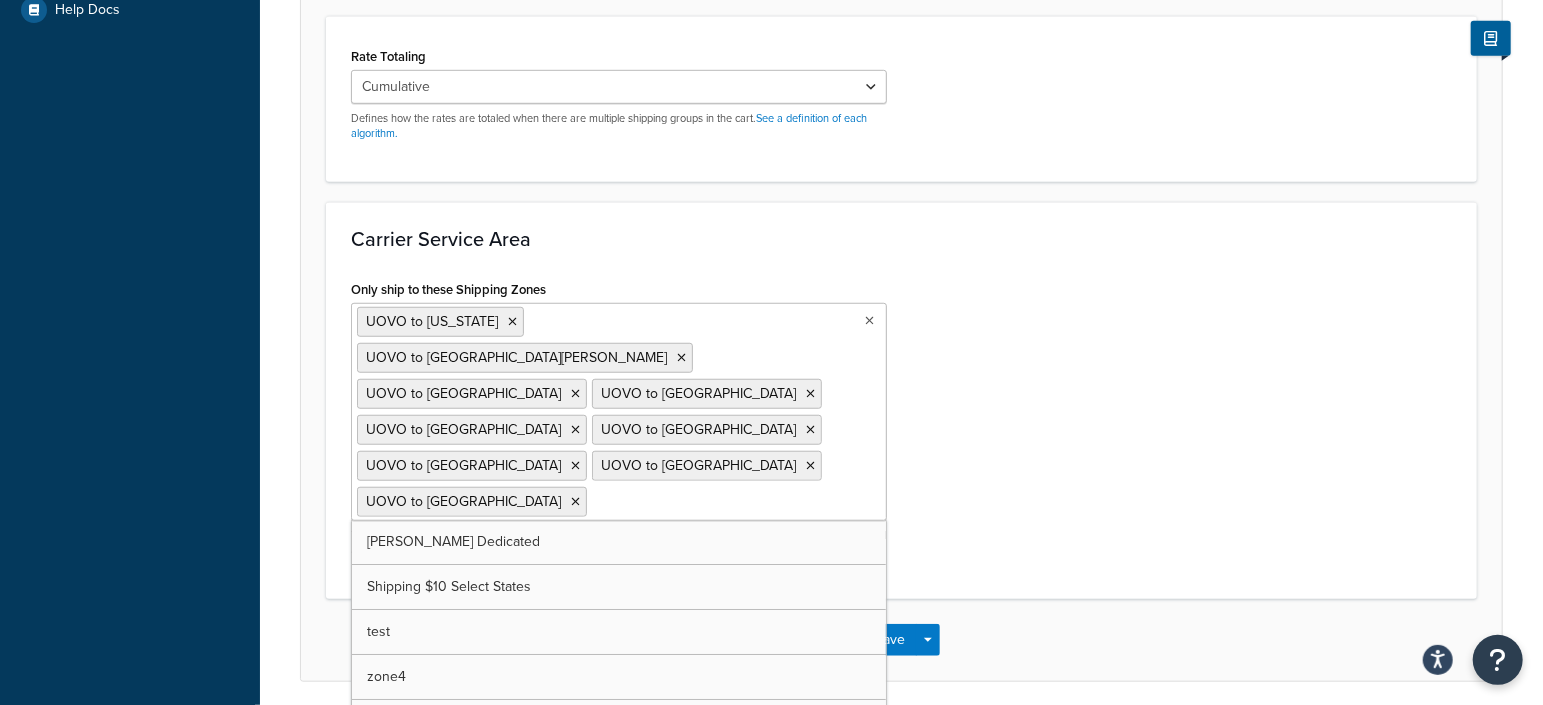 click on "UOVO to Florida   UOVO to St. Louis   UOVO to Chicago   UOVO to Northeast DC   UOVO to Dallas   UOVO to Northwest DC   UOVO to Denver   UOVO to Los Angeles   UOVO to Napa" at bounding box center [619, 412] 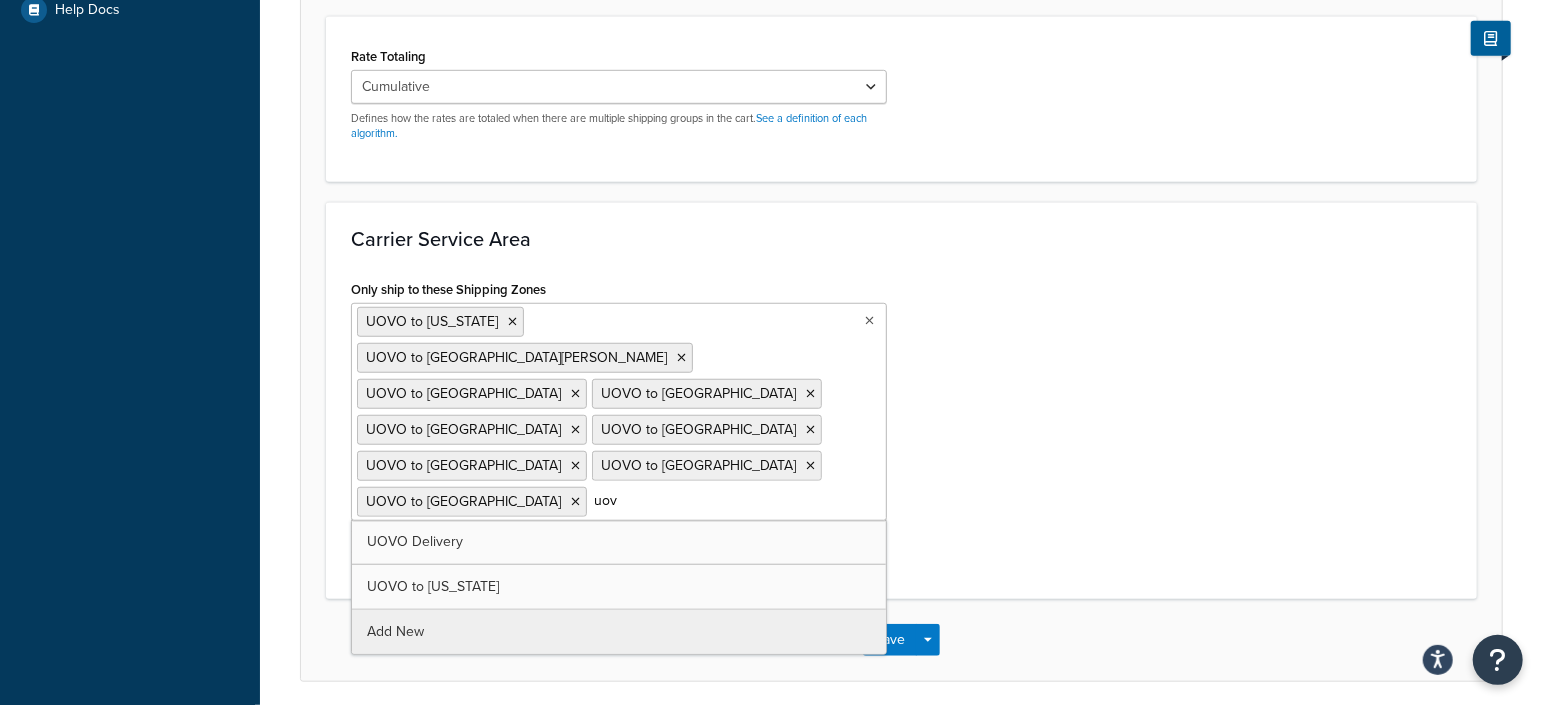 type on "uovo" 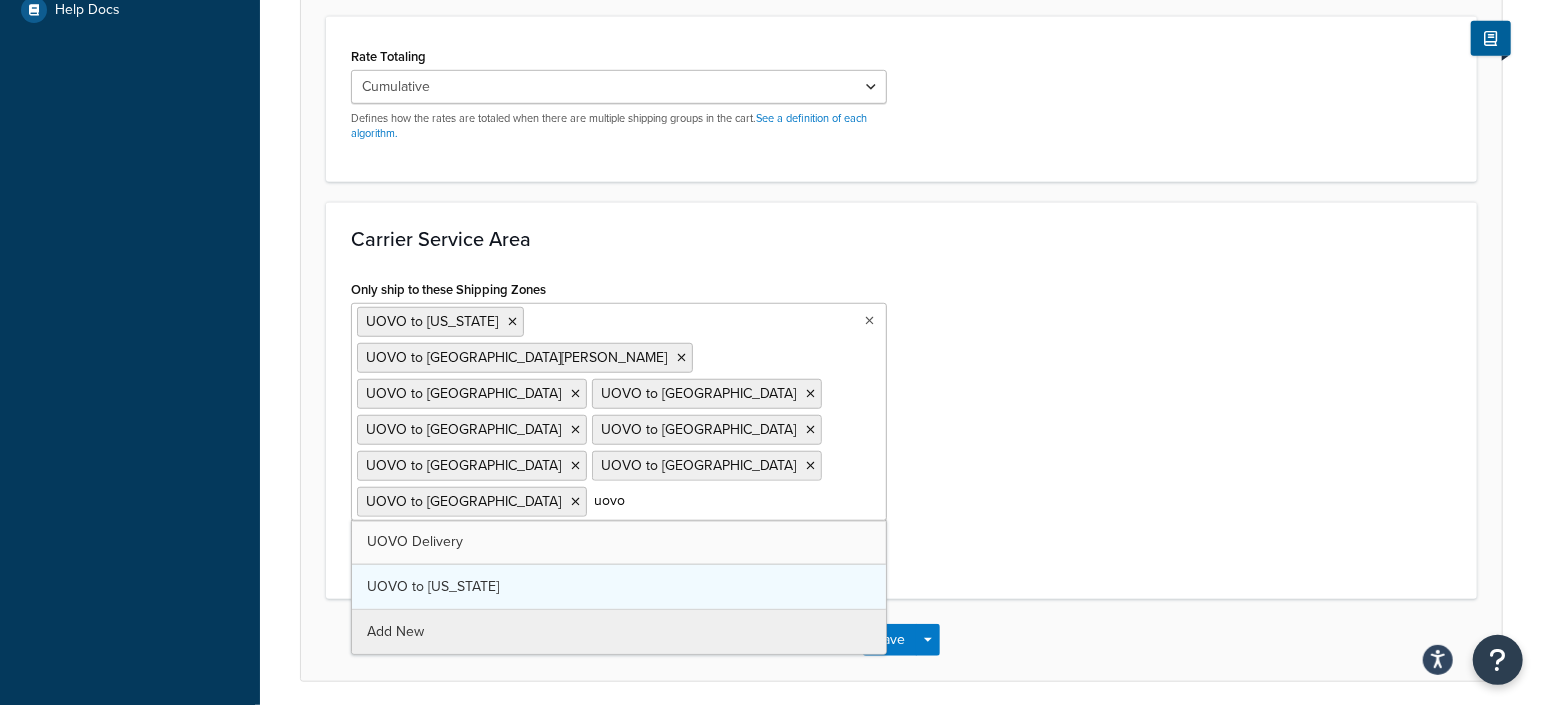 type 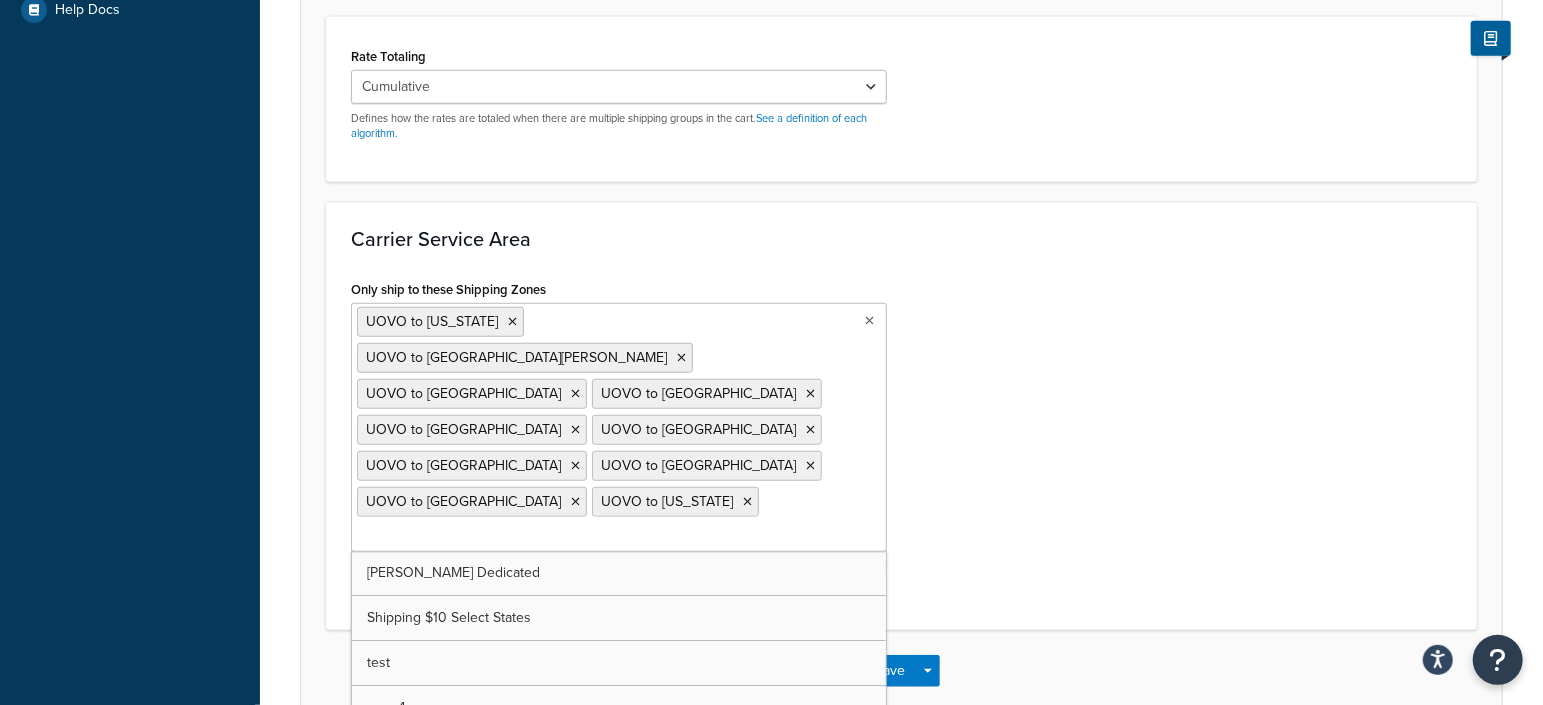 click on "Only ship to these Shipping Zones   UOVO to Florida   UOVO to St. Louis   UOVO to Chicago   UOVO to Northeast DC   UOVO to Dallas   UOVO to Northwest DC   UOVO to Denver   UOVO to Los Angeles   UOVO to Napa   UOVO to New Jersey   Zachys Dedicated Shipping $10 Select States test zone4 zone3 zone5 zone6 zone7 WeShip - Zone 8 - ID MT NM AZWA8 MD3 PA4 HI44 WeShip - National Spirits - CA DC NE NH NV NY OR VA UPS Wine UPS Spirits FS 300 for NY -  CT -  FL -  CA -  DC -  VA NetJets WWC spiritZ3 spiritsZ8 Consol to Florida Consol to Texas Consol to New York (Domestic) - Future Consol to California regW_S spiritNY spiritReg MAWINEREG KYwinereg Consol to HK Consol to EU zone8 D2D Manhattan D2D Bronx D2D Brooklyn D2D Queens D2D Connecticut D2D Westchester D2D New Jersey D2D Yonkers D2D Connecticut - Greenwich D2D New York - Harrison D2D New York - Mamaroneck D2D New York - Port Chester D2D New York - Purchase D2D New York - Rye D2D New York - Rye Brook D2D New York - Scarsdale D2D New York - West Harrison Consol to DC" at bounding box center [901, 440] 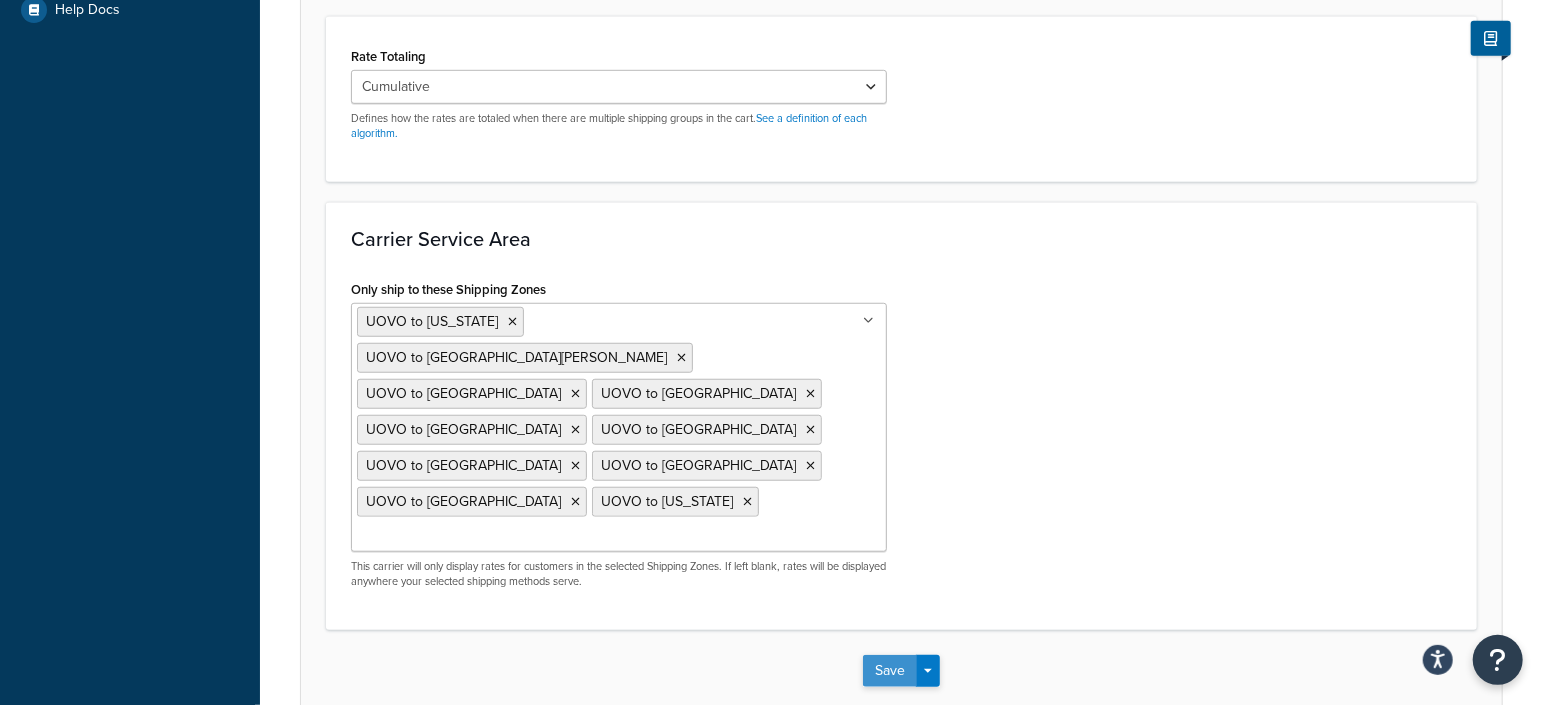 click on "Save" at bounding box center (890, 671) 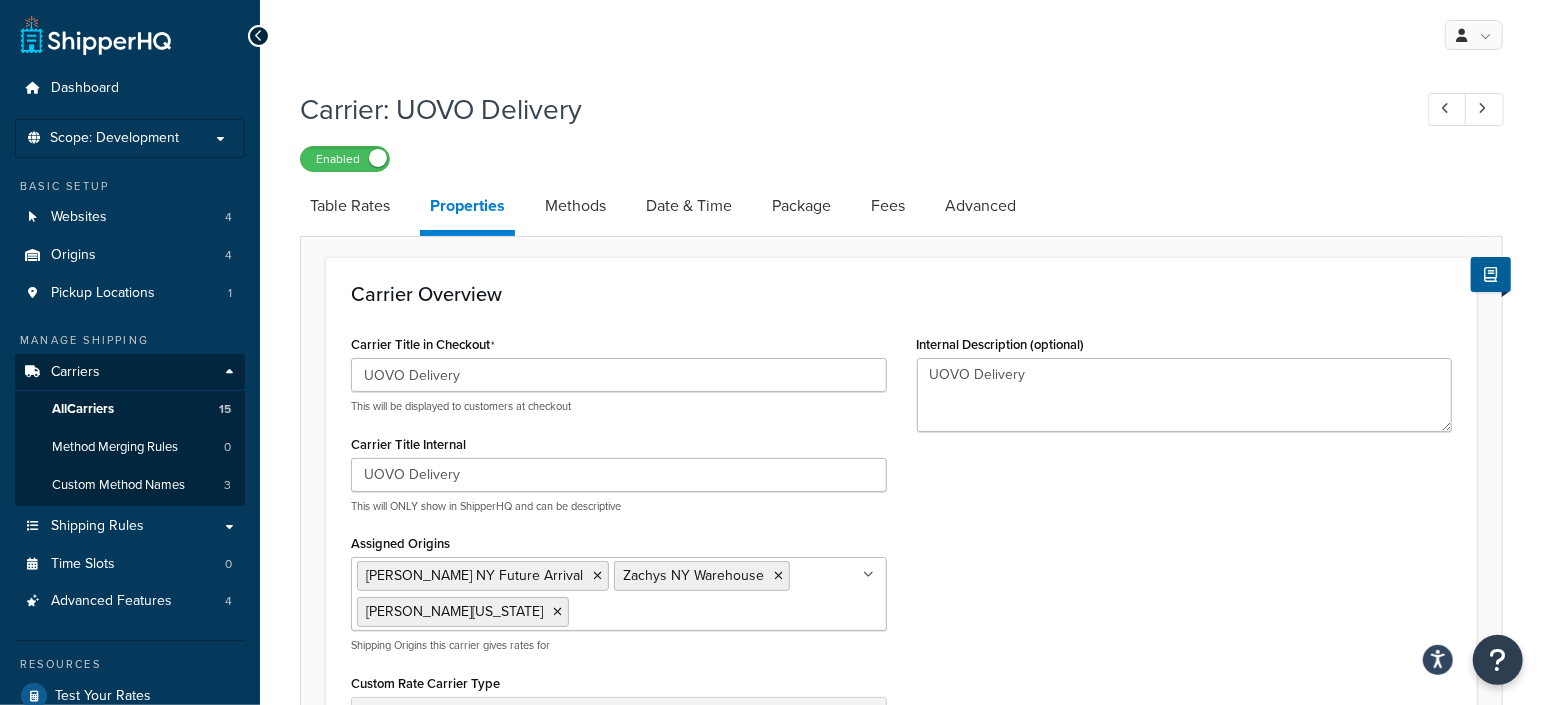 scroll, scrollTop: 109, scrollLeft: 0, axis: vertical 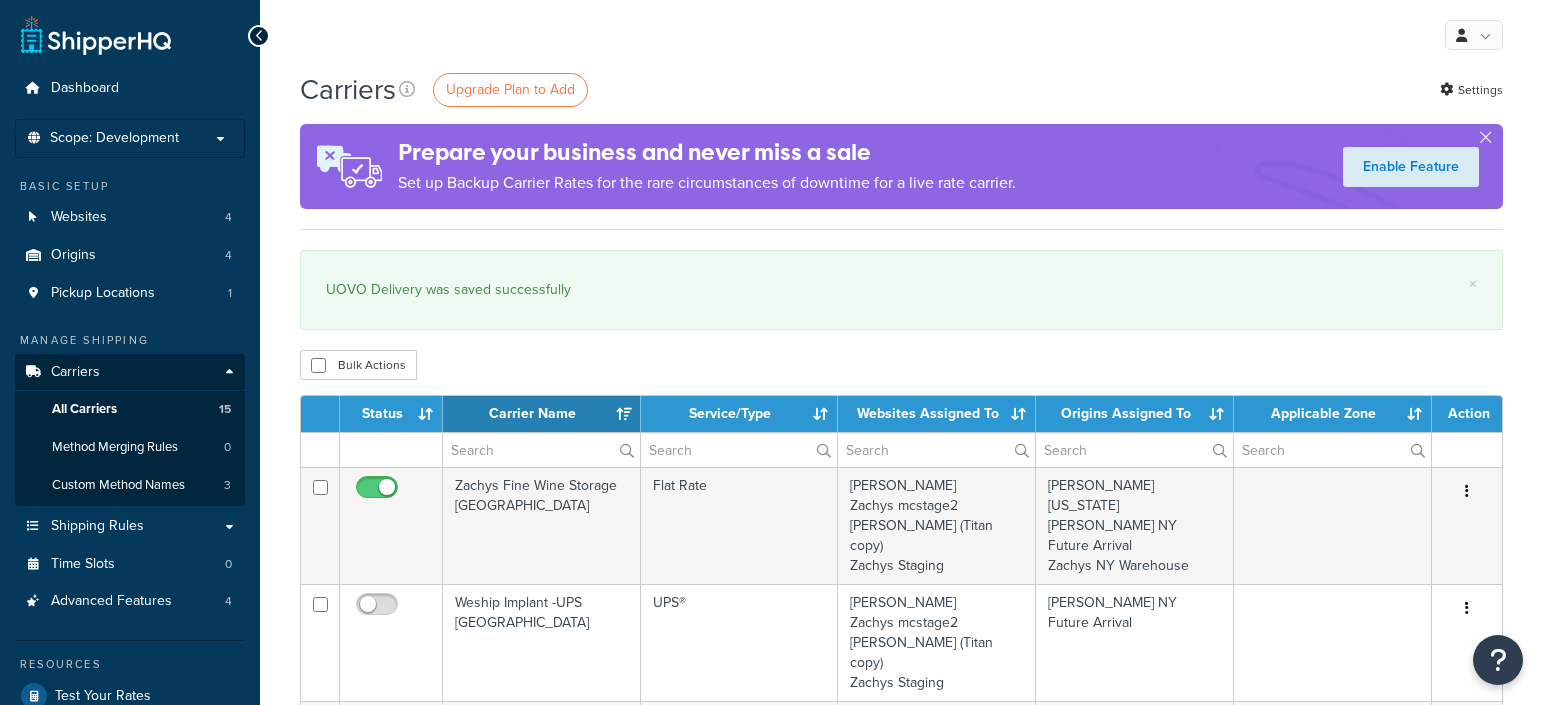 select on "15" 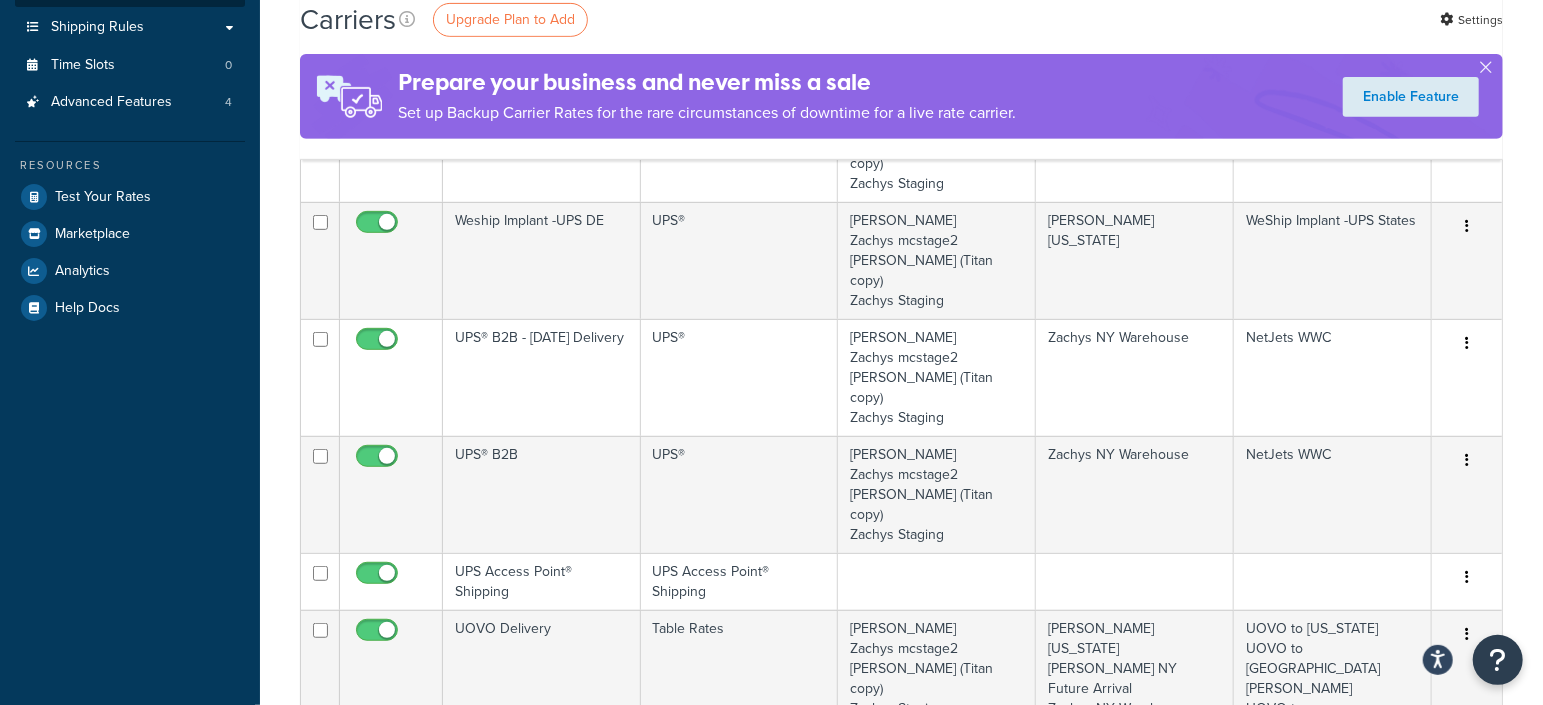 scroll, scrollTop: 750, scrollLeft: 0, axis: vertical 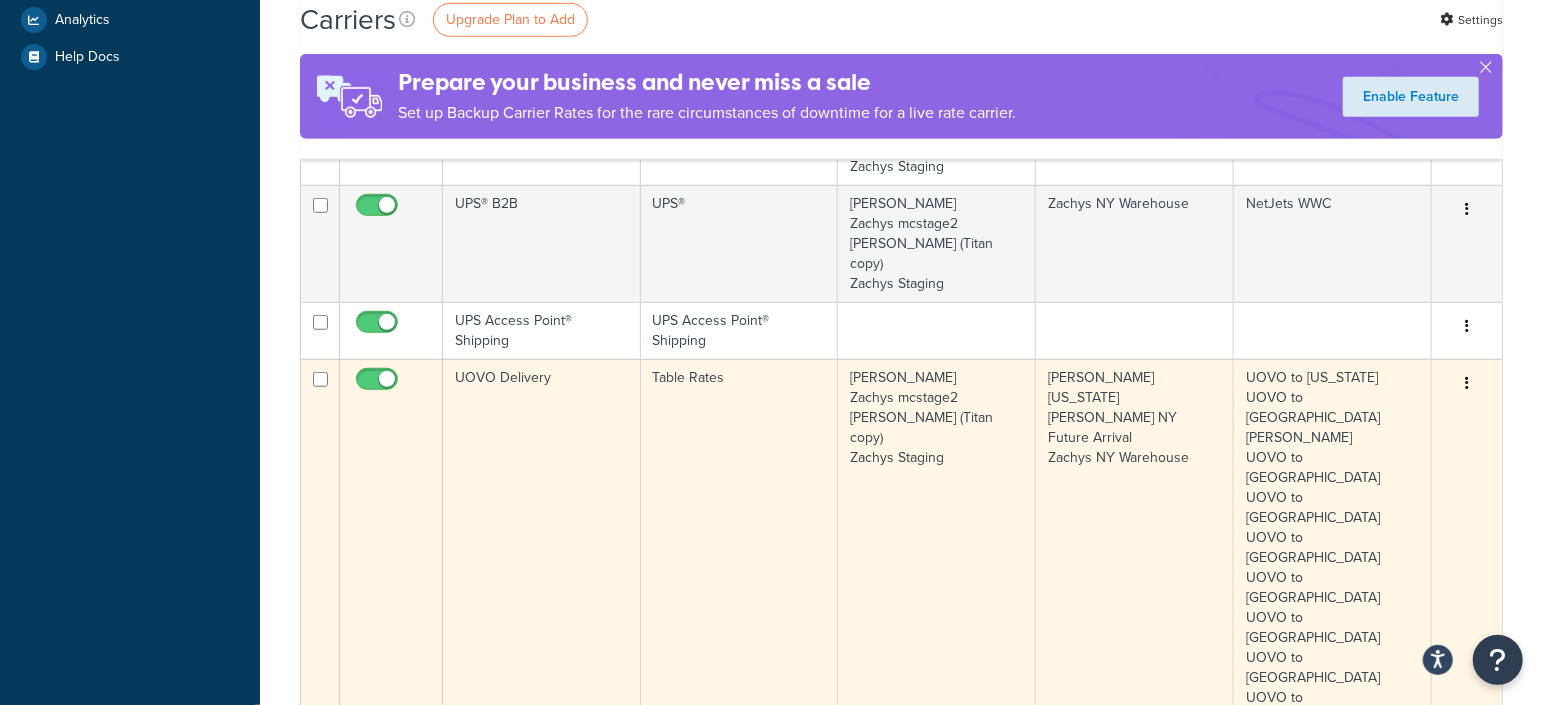 click at bounding box center [1467, 383] 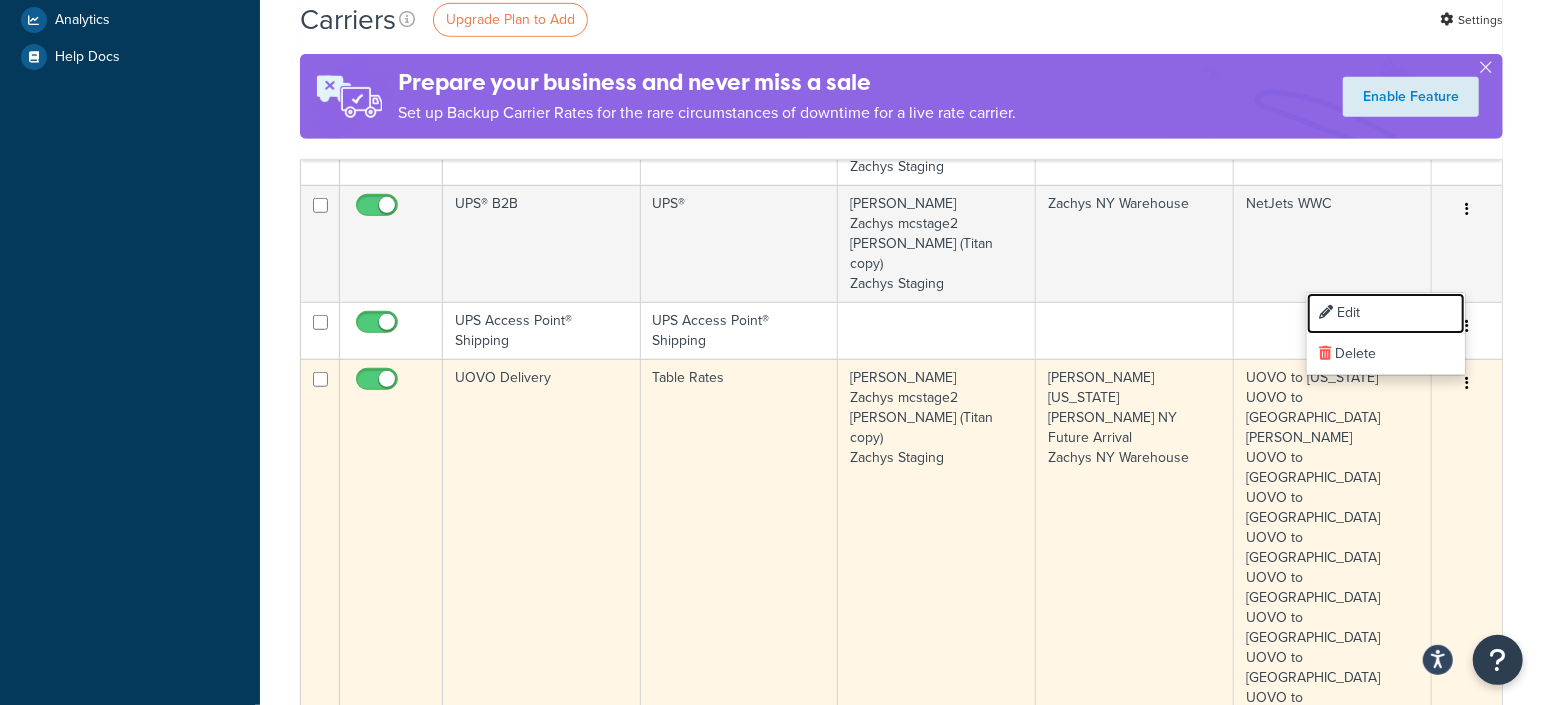 click on "Edit" at bounding box center (1386, 313) 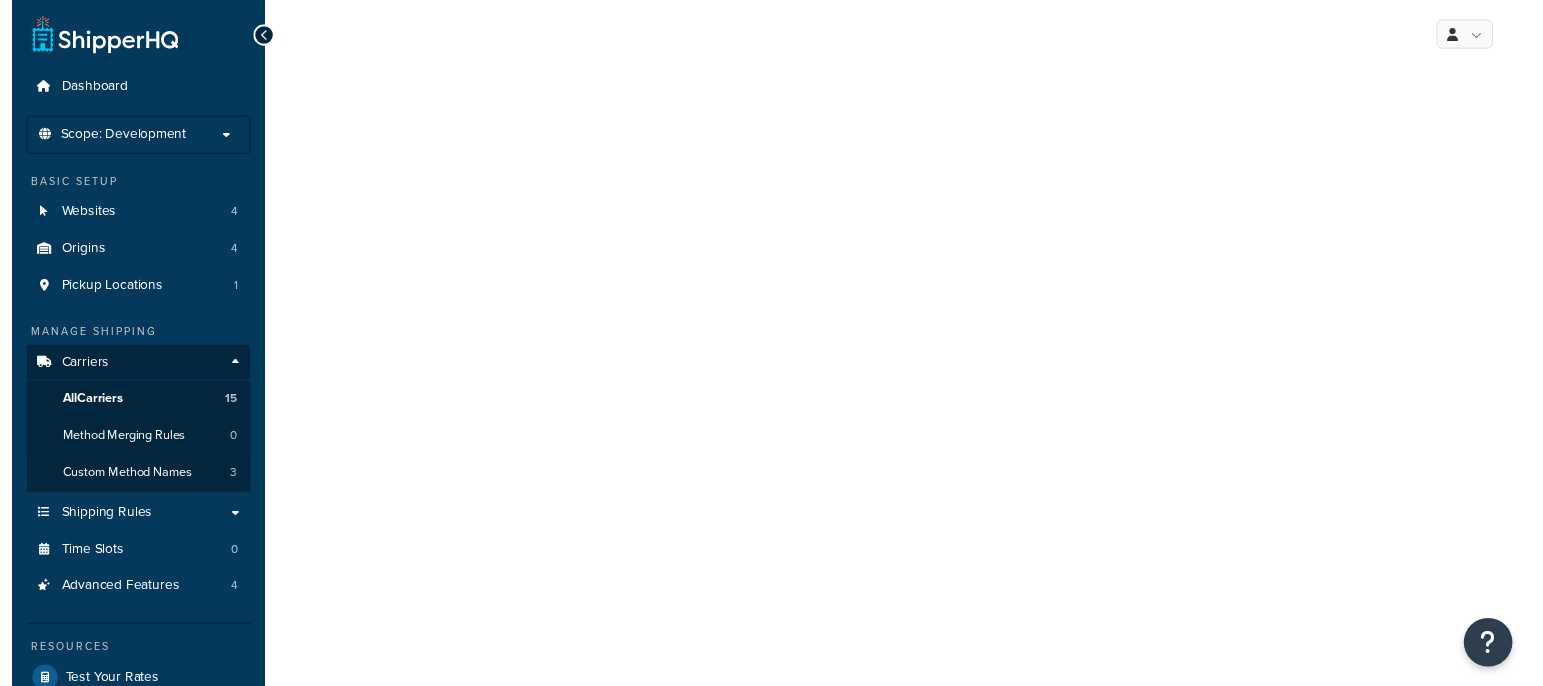 scroll, scrollTop: 0, scrollLeft: 0, axis: both 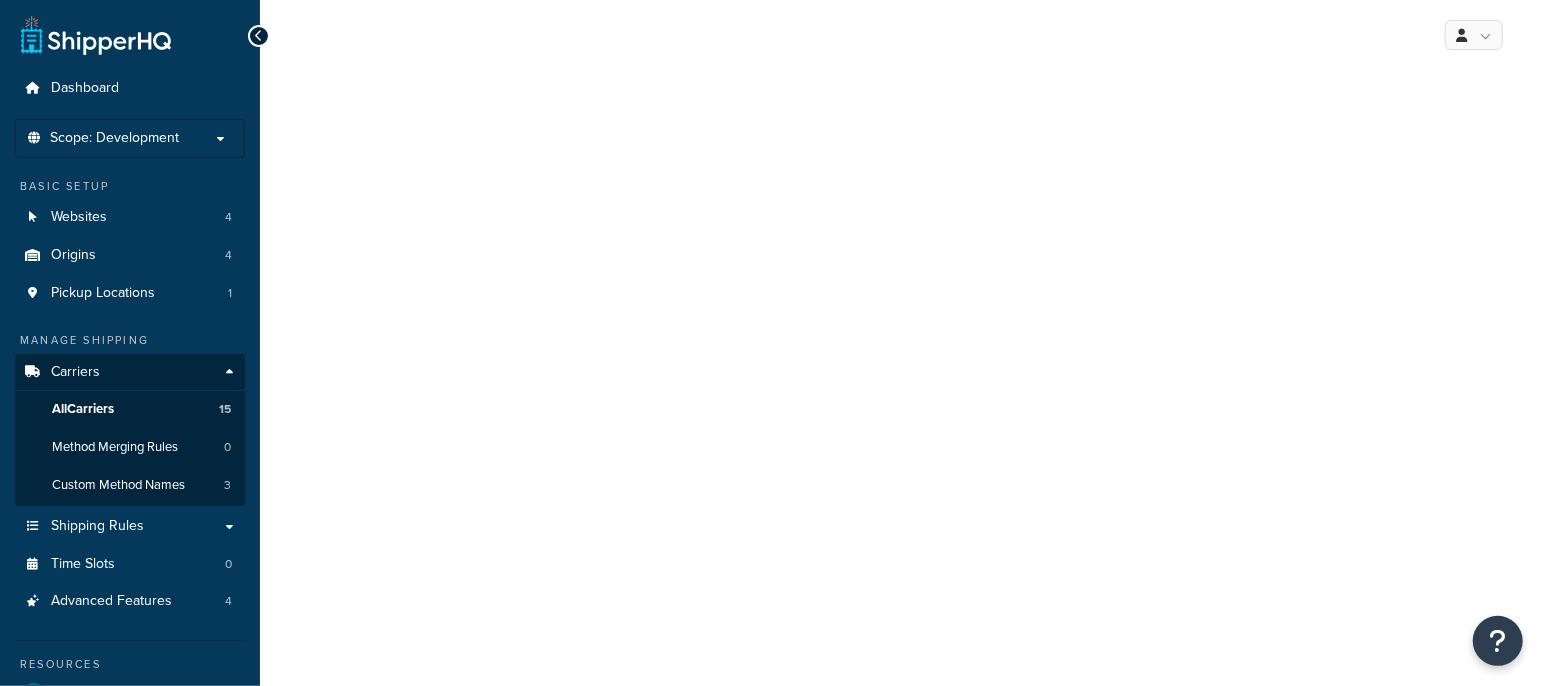 select on "25" 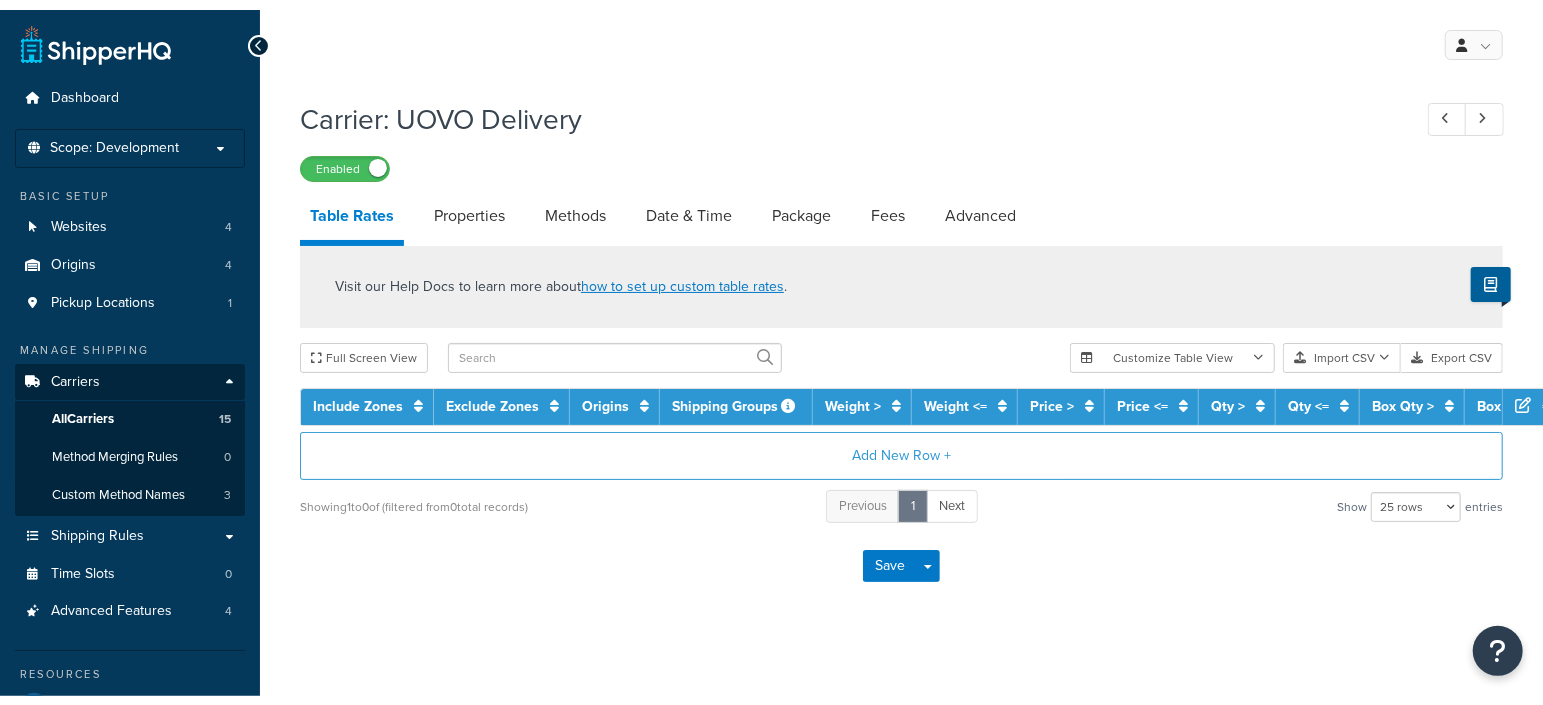 scroll, scrollTop: 0, scrollLeft: 0, axis: both 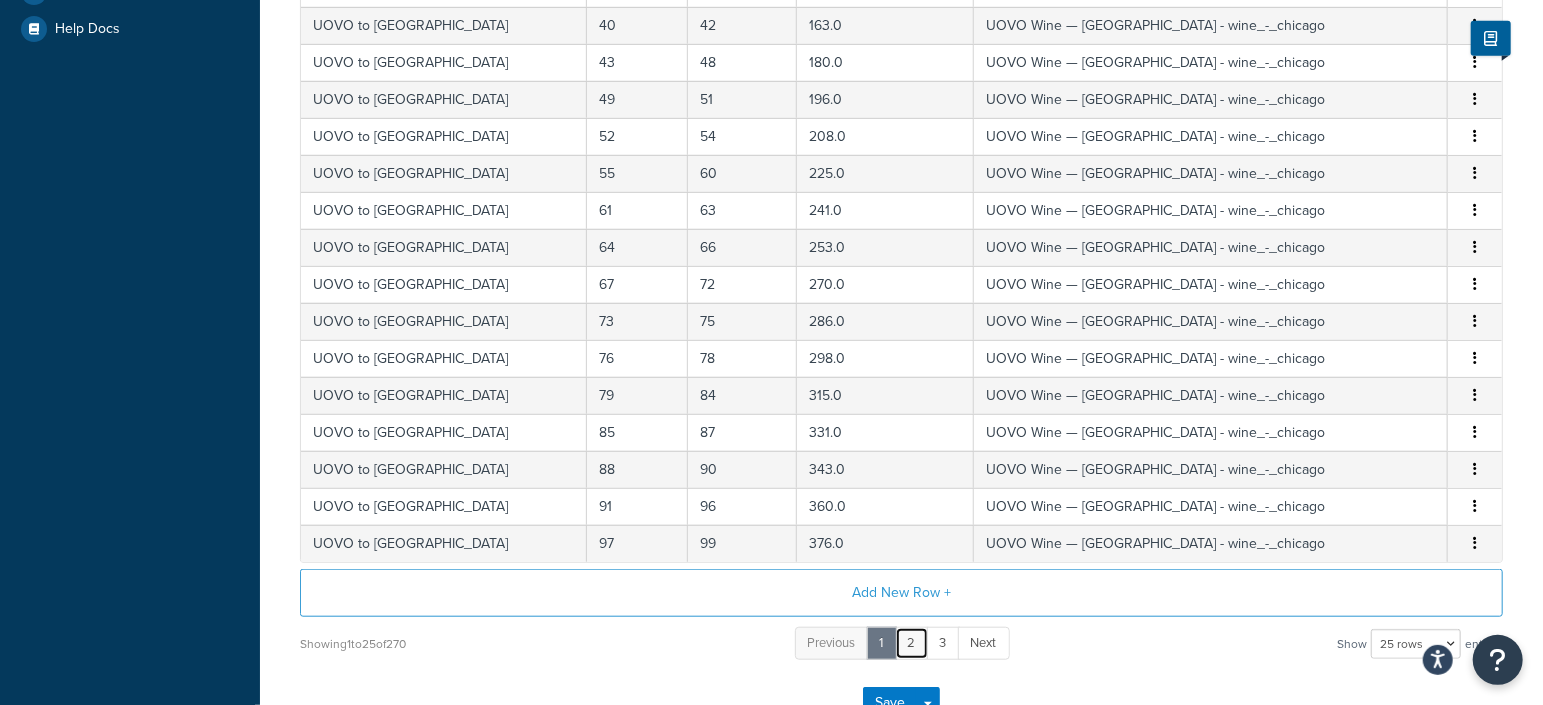click on "2" at bounding box center (912, 643) 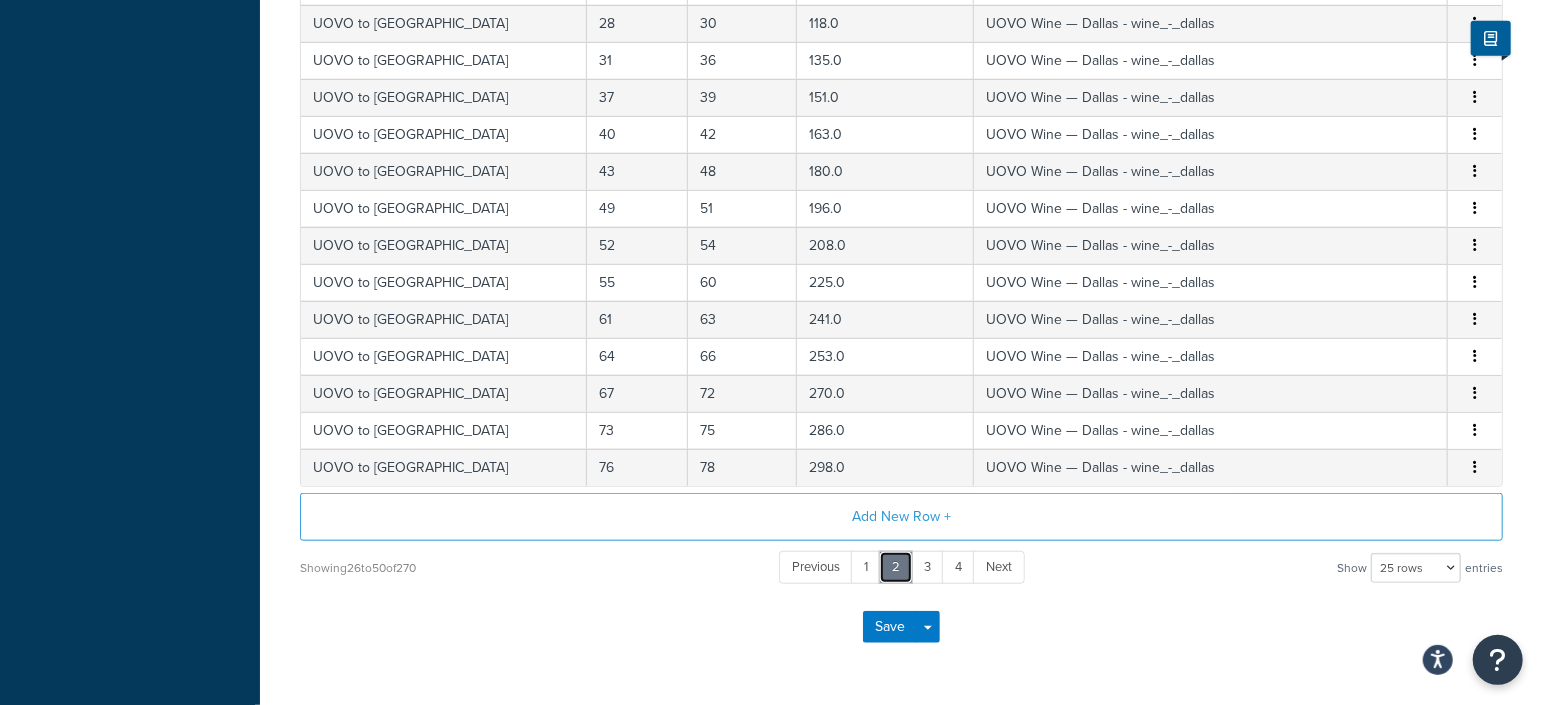 scroll, scrollTop: 874, scrollLeft: 0, axis: vertical 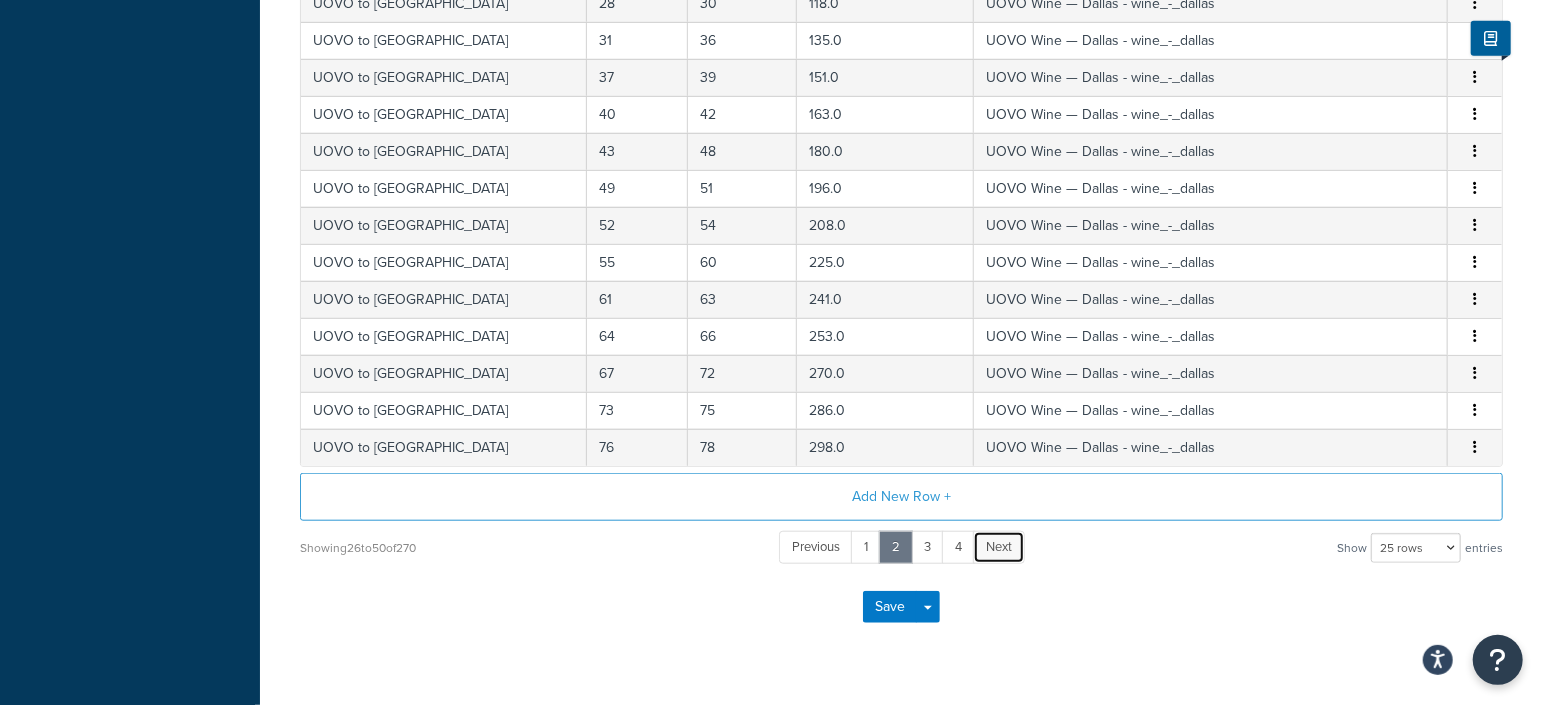 click on "Next" at bounding box center (999, 546) 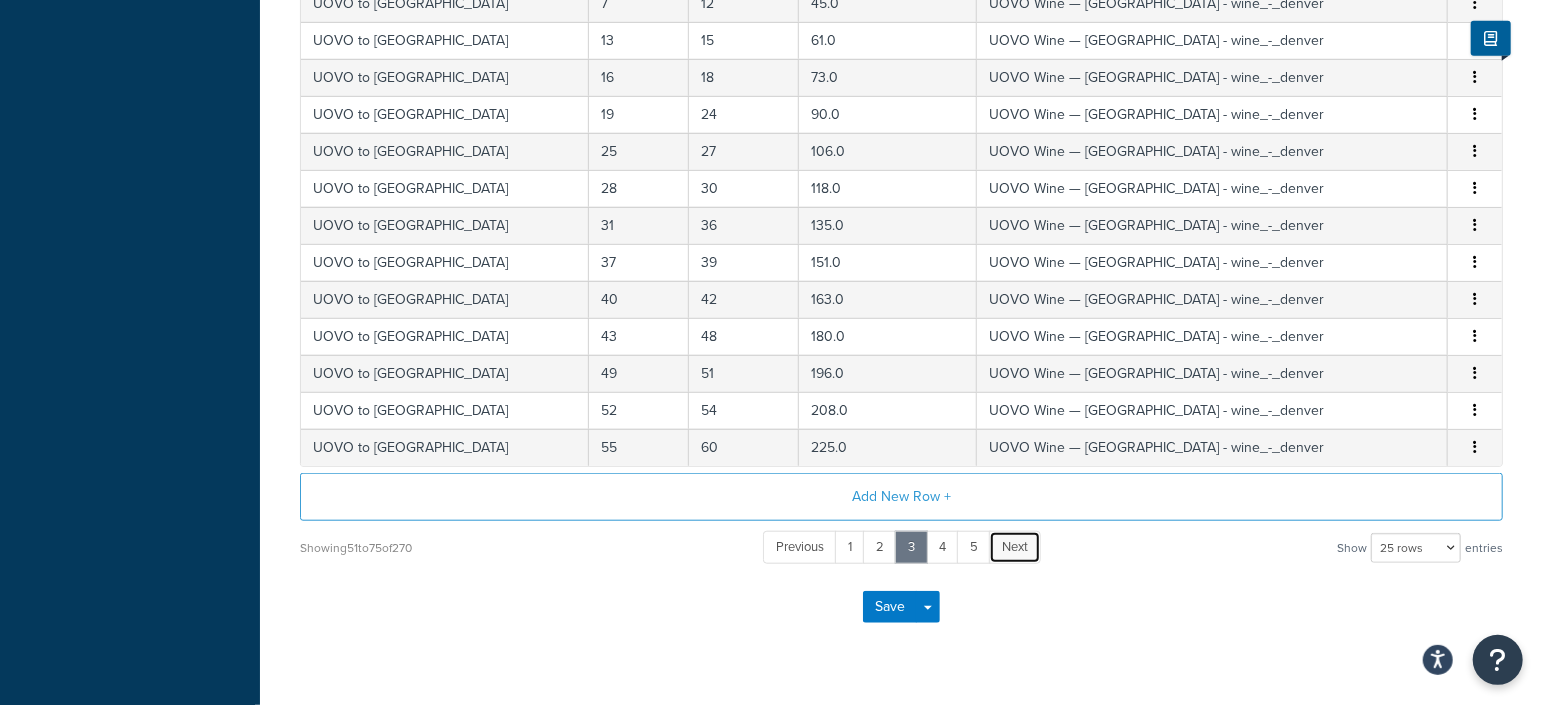 click on "Next" at bounding box center [1015, 546] 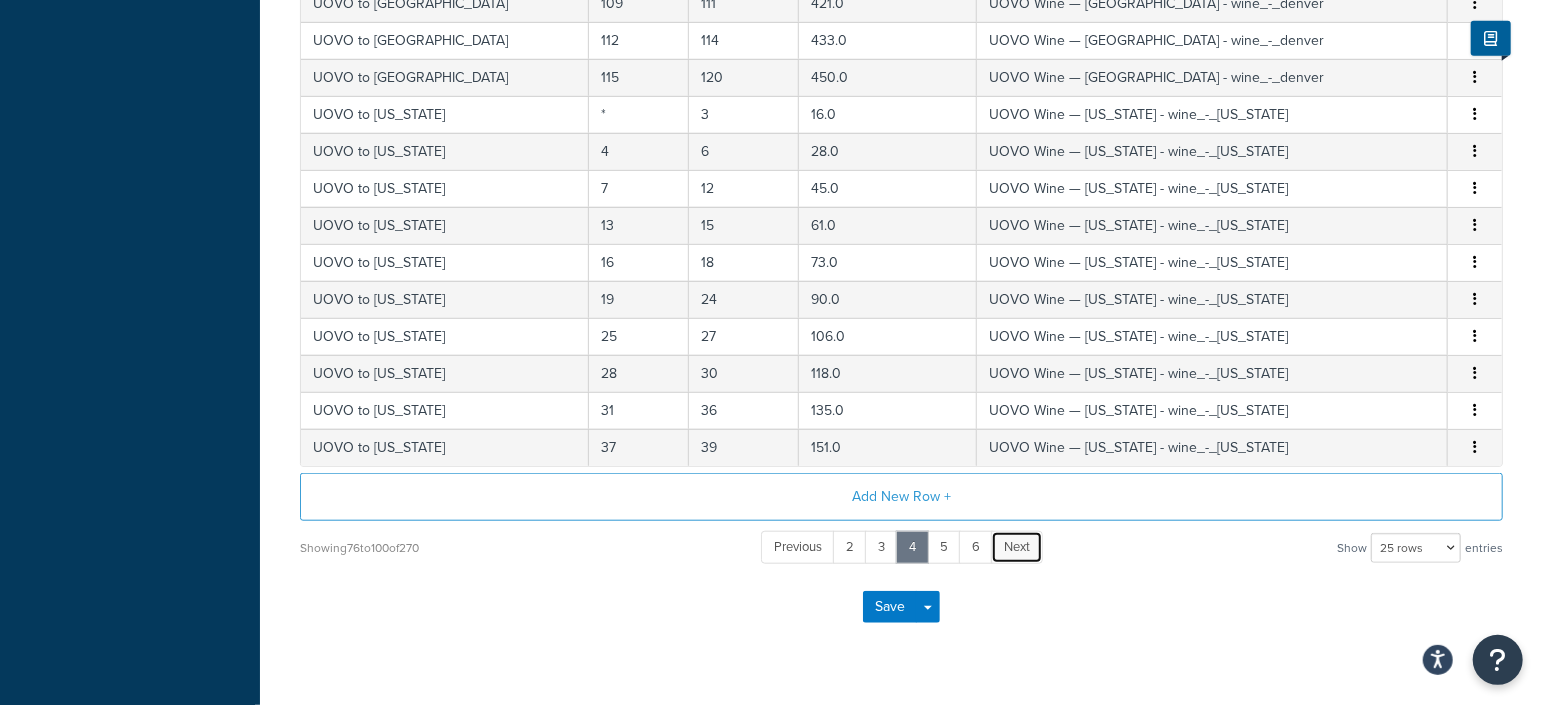 click on "Next" at bounding box center (1017, 546) 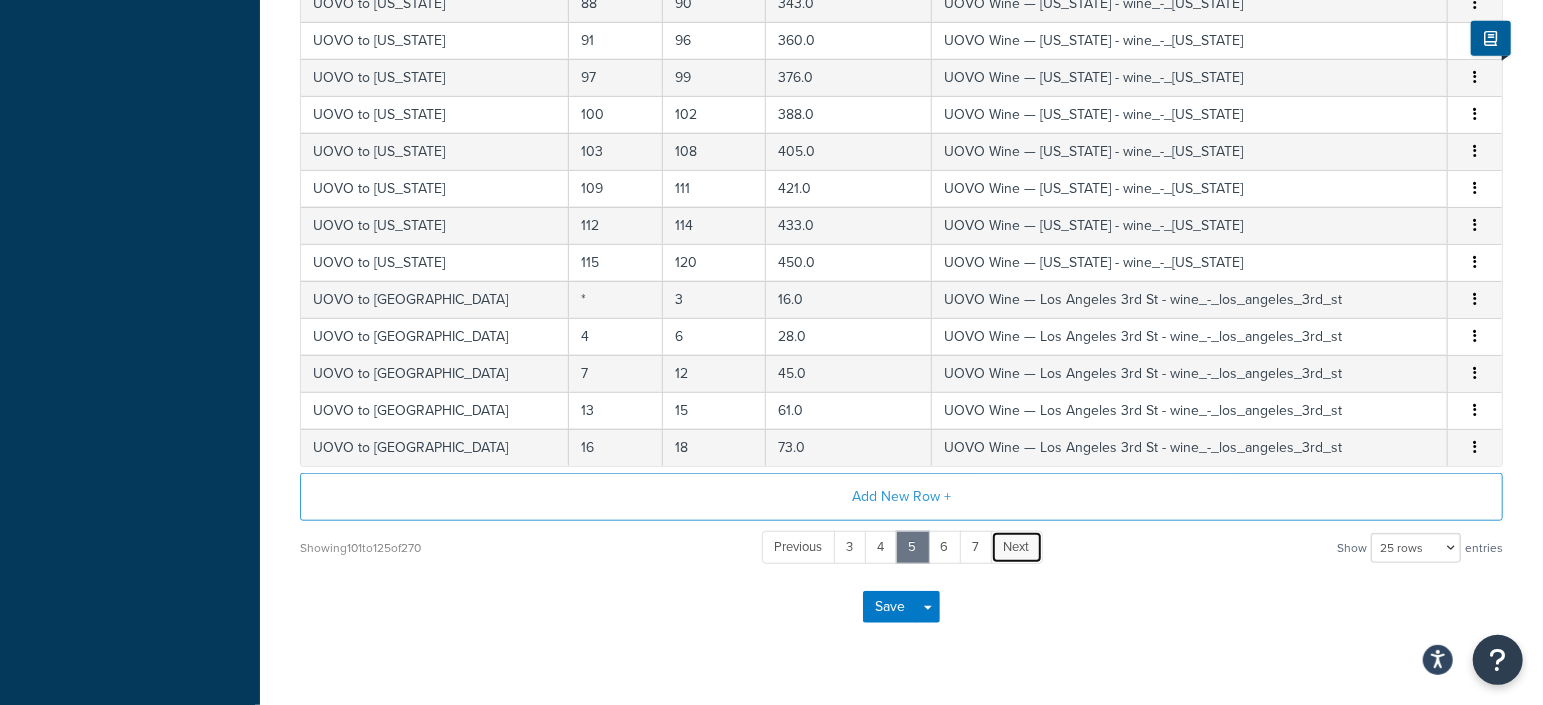 click on "Next" at bounding box center (1017, 546) 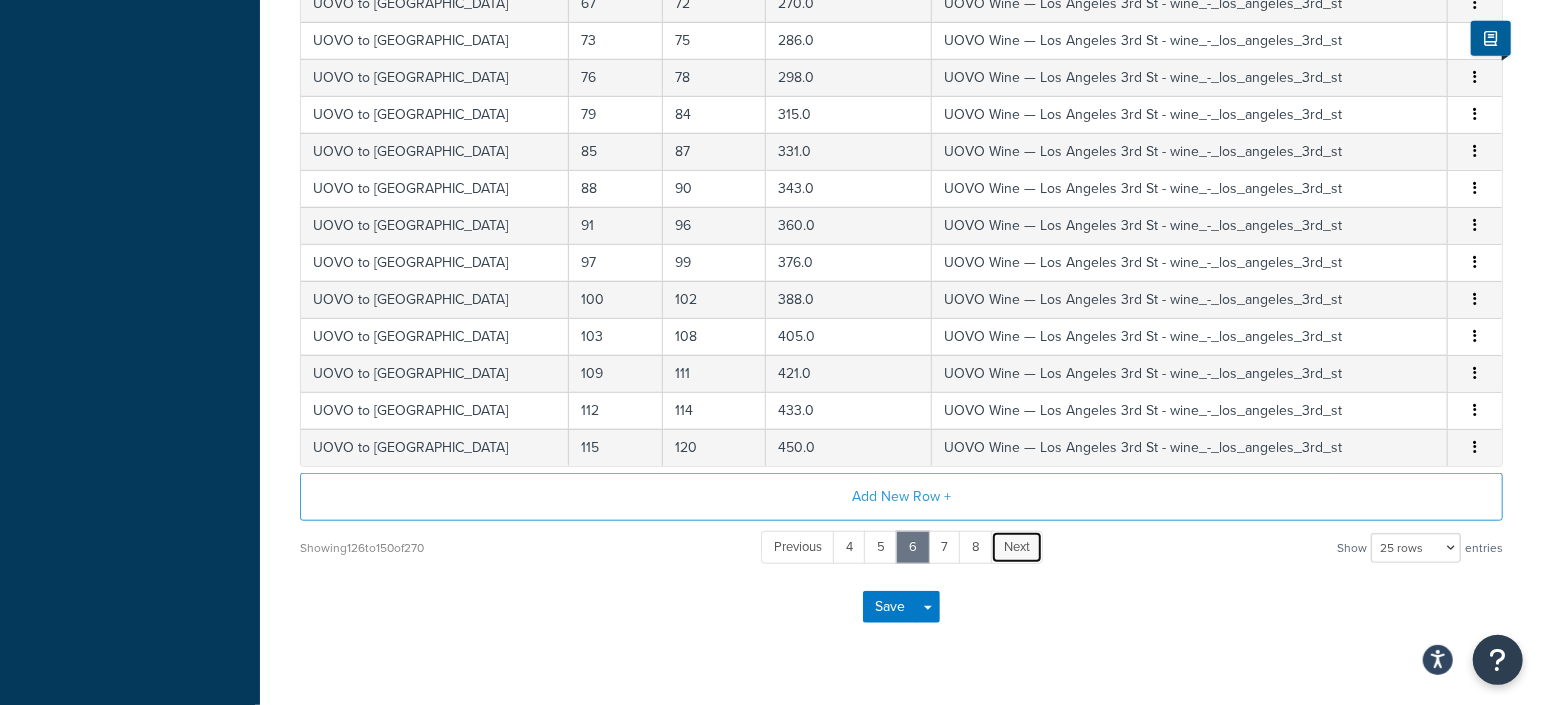 click on "Next" at bounding box center (1017, 546) 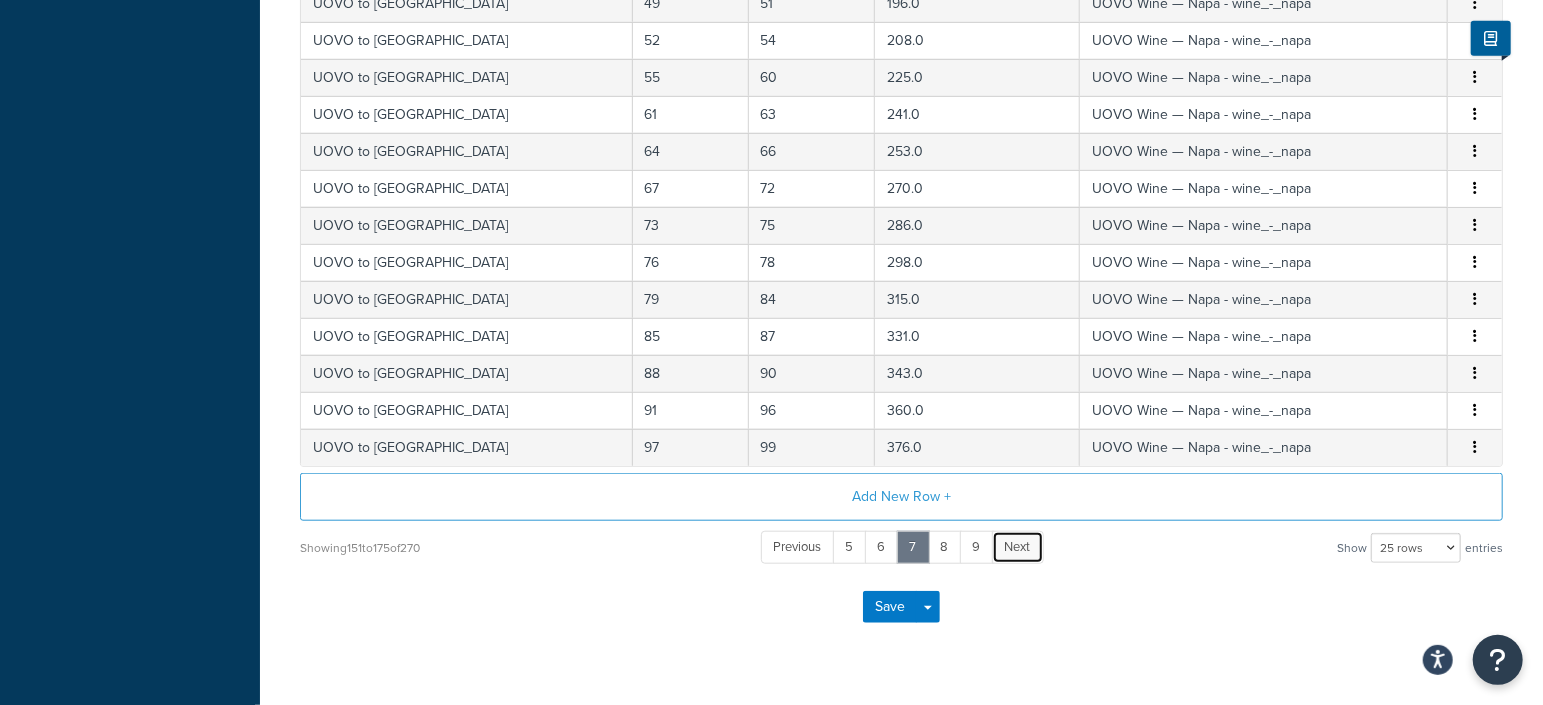 click on "Next" at bounding box center [1018, 546] 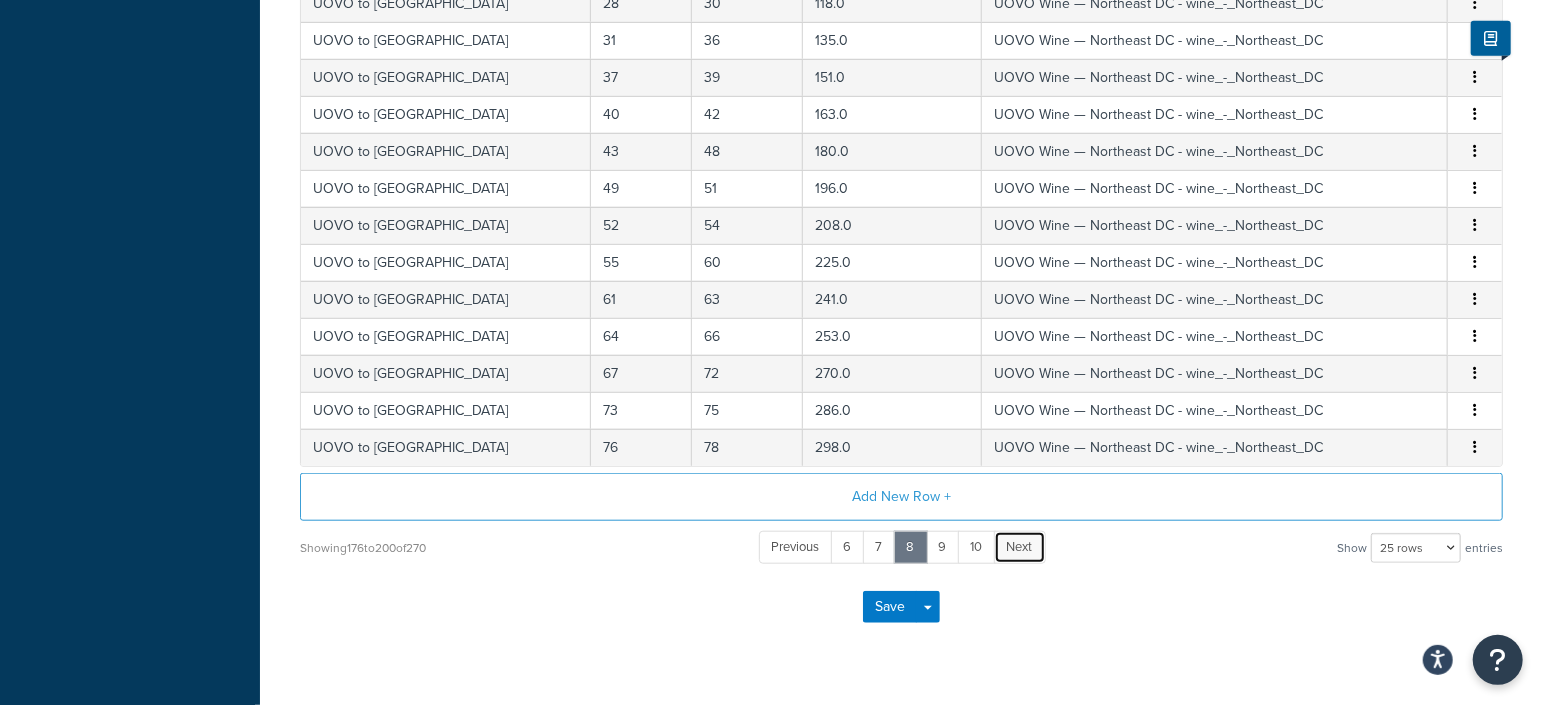 click on "Next" at bounding box center (1020, 546) 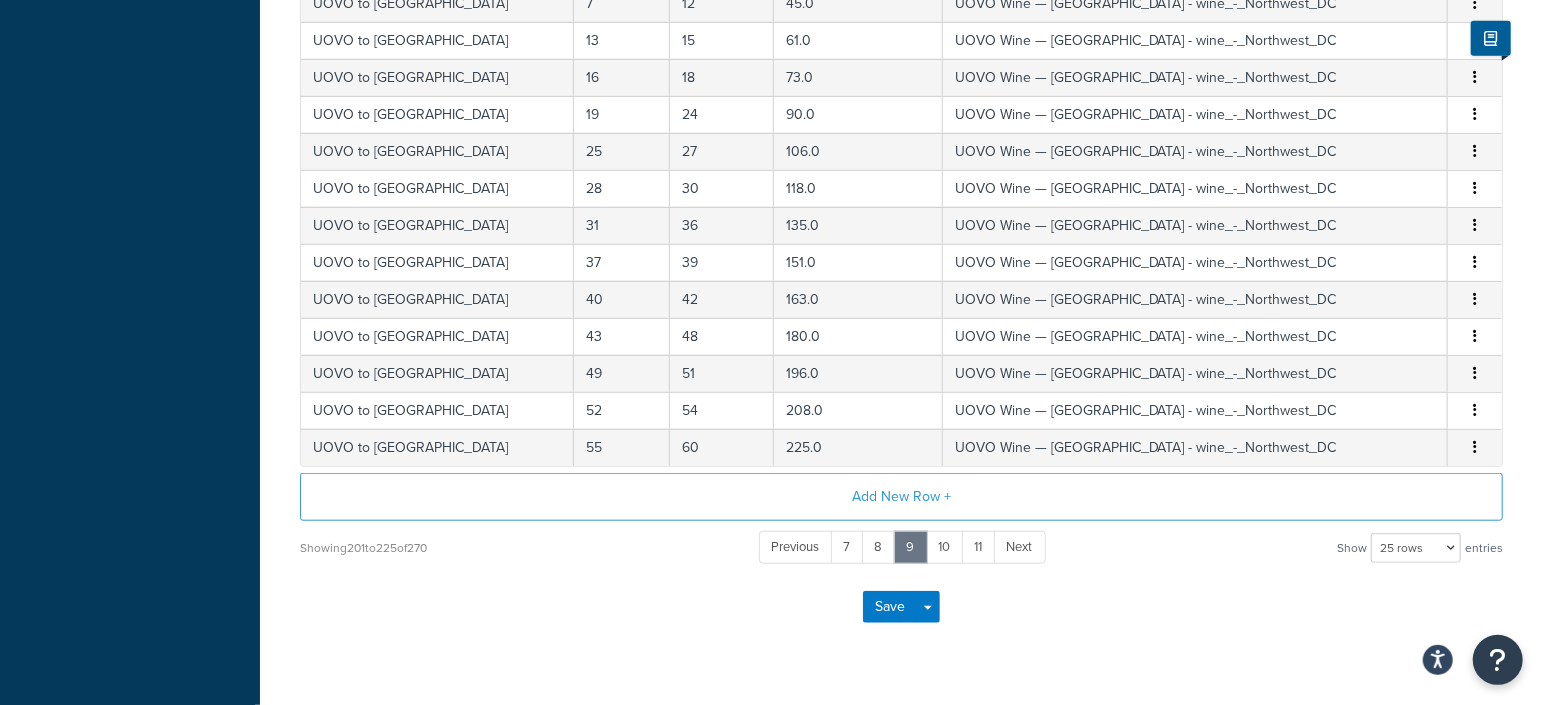 scroll, scrollTop: 750, scrollLeft: 0, axis: vertical 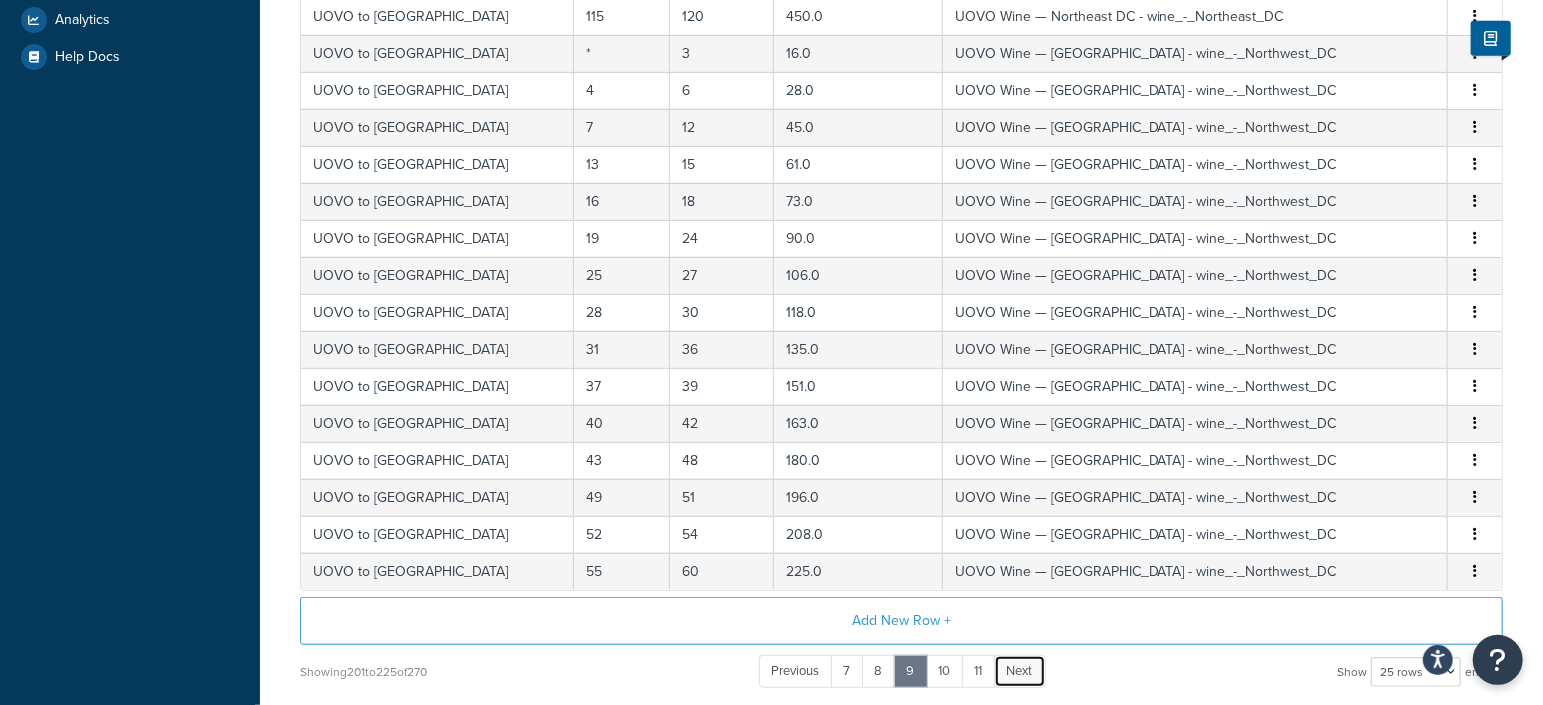 click on "Next" at bounding box center [1020, 670] 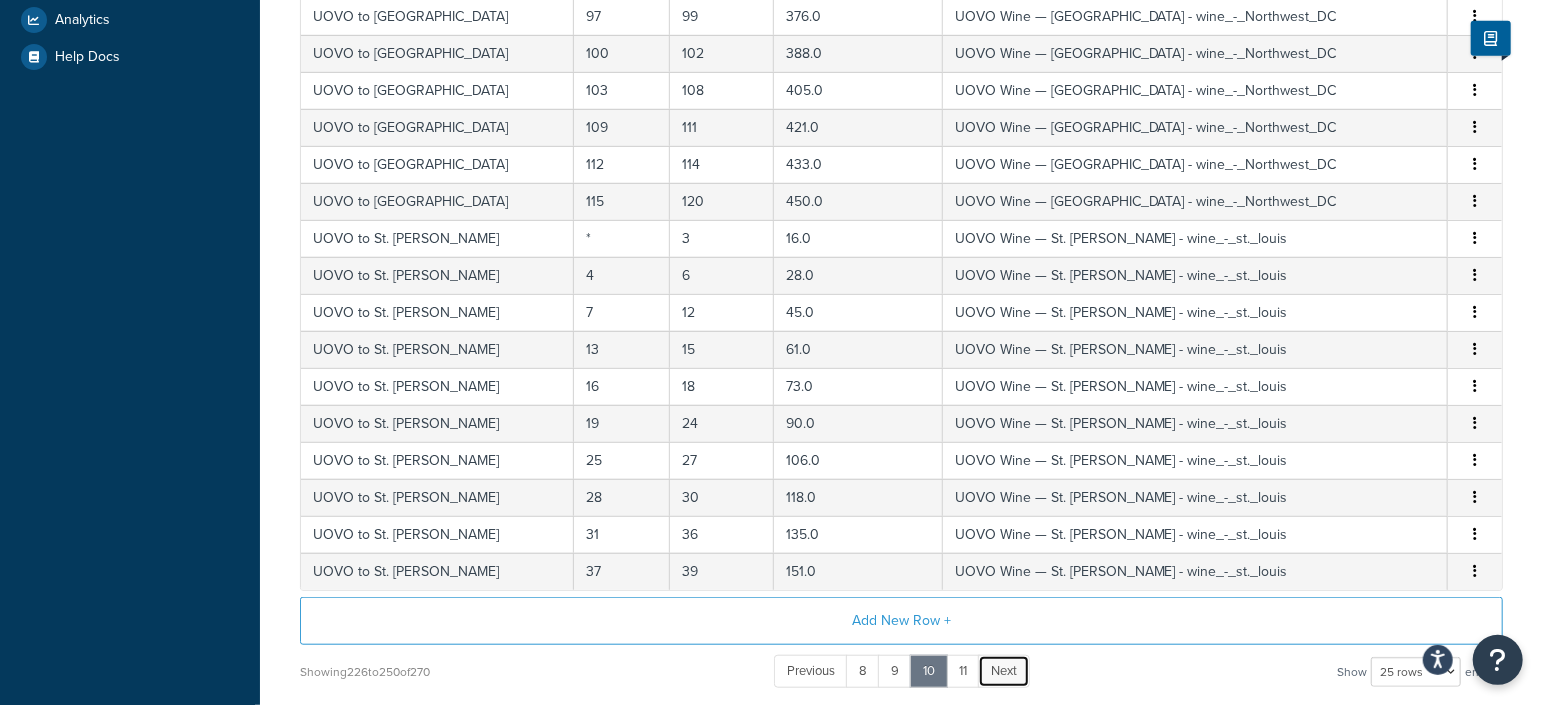 click on "Next" at bounding box center (1004, 670) 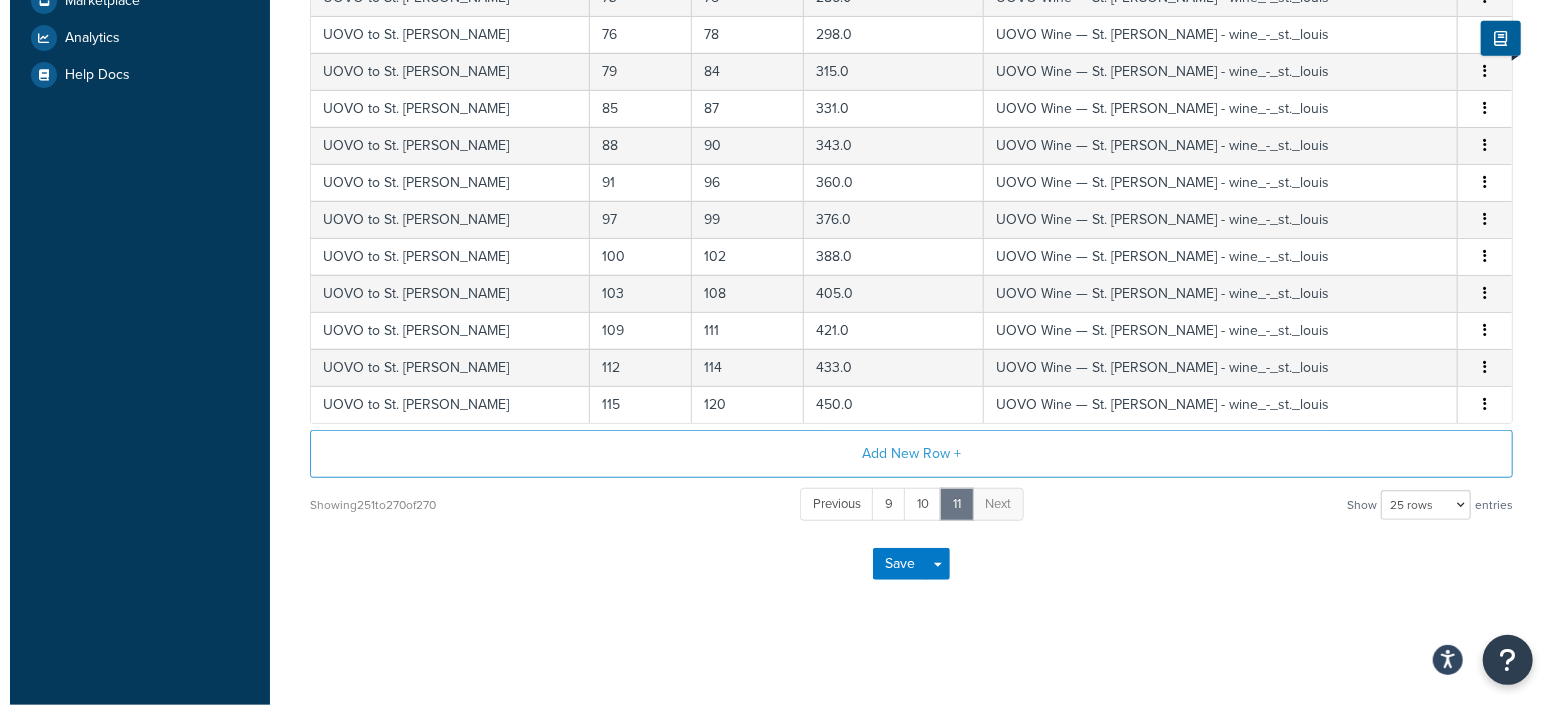scroll, scrollTop: 727, scrollLeft: 0, axis: vertical 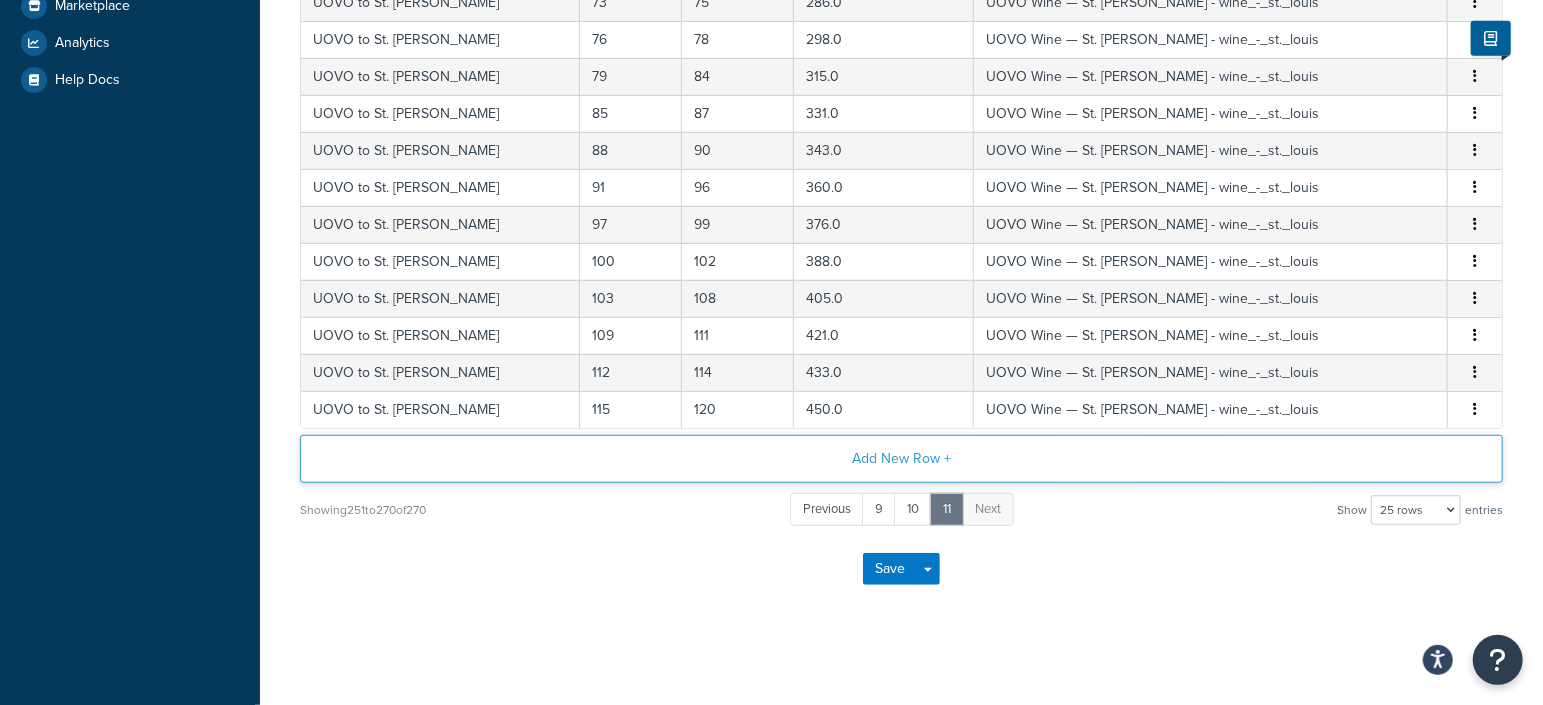 click on "Add New Row +" at bounding box center [901, 459] 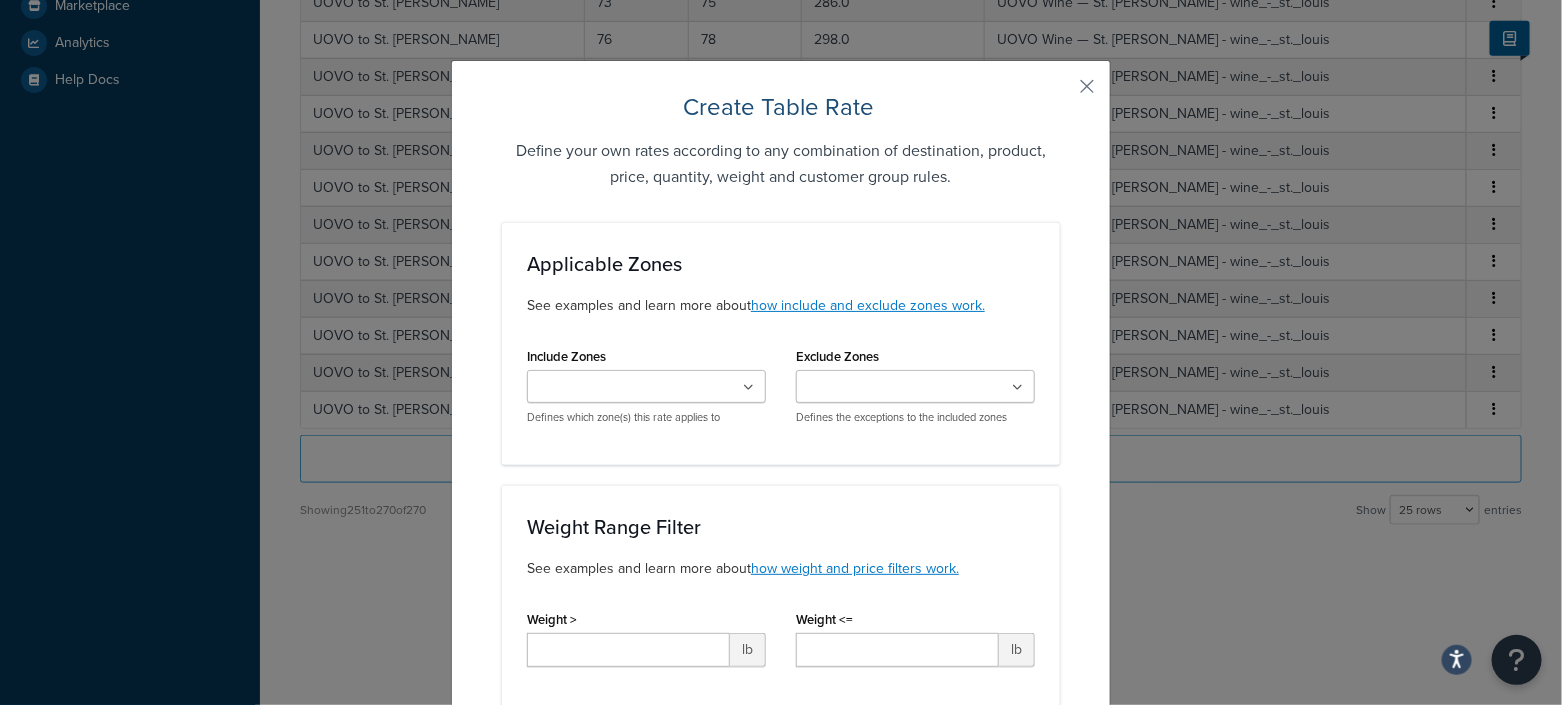 click at bounding box center (748, 388) 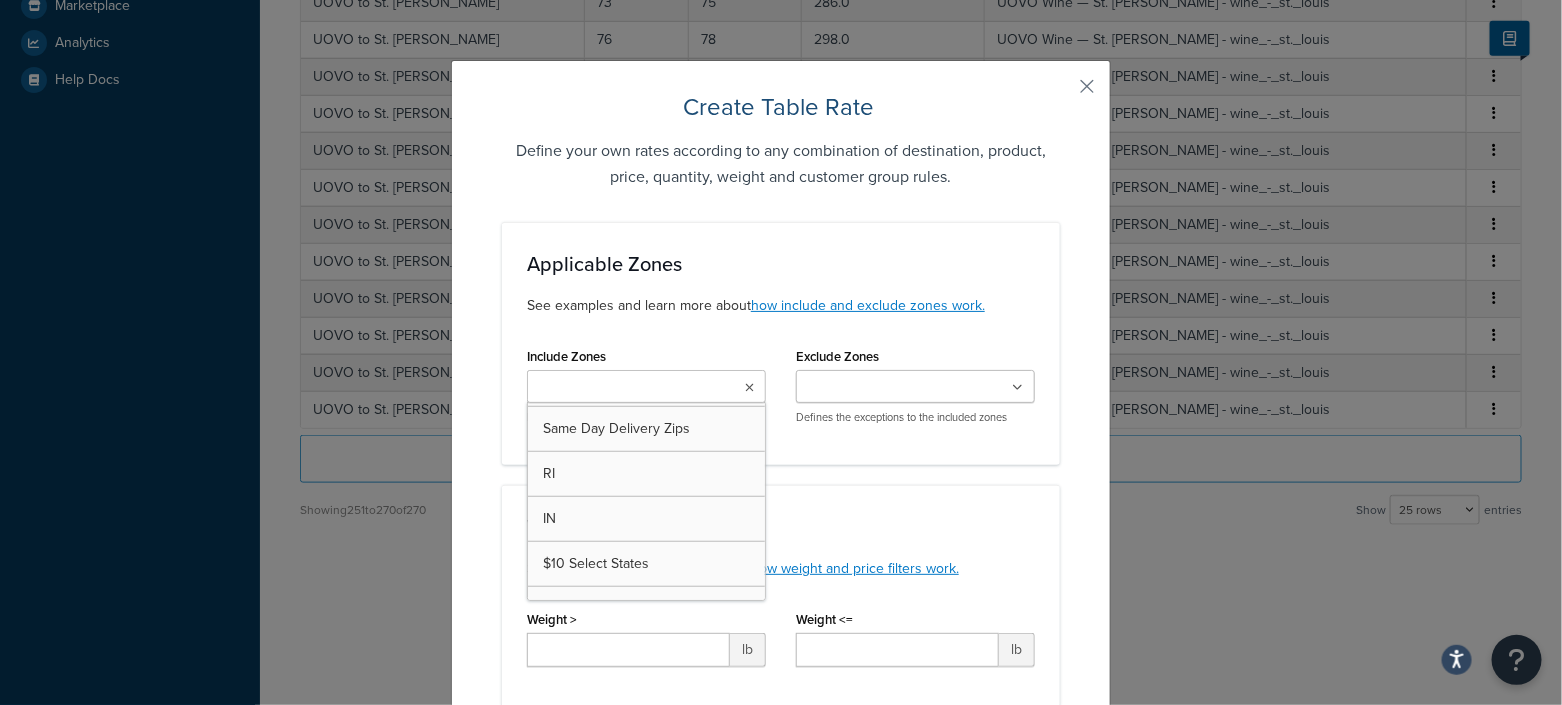 scroll, scrollTop: 4411, scrollLeft: 0, axis: vertical 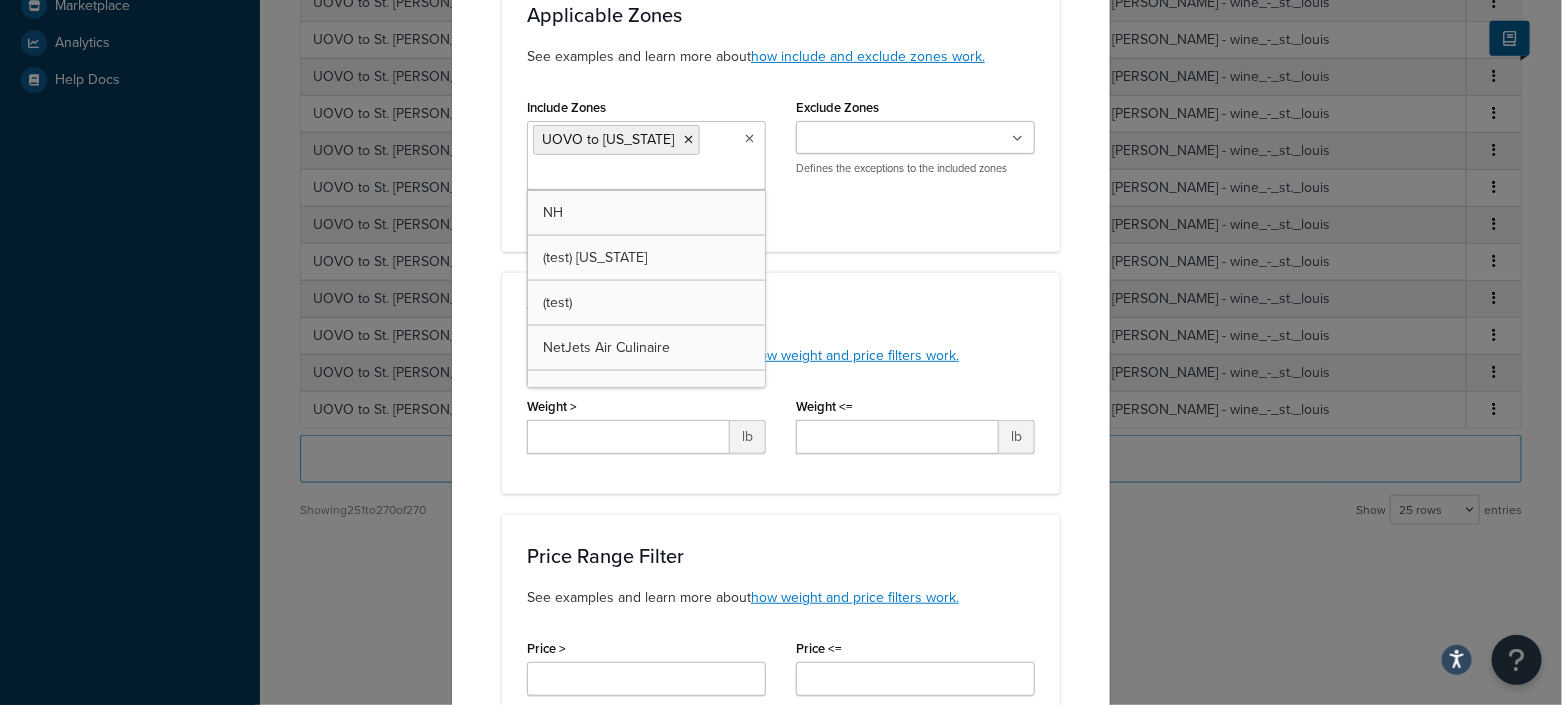 click on "Include Zones   UOVO to New Jersey   Zachys Dedicated Shipping $10 Select States test zone4 zone3 zone5 zone6 zone7 WeShip - Zone 8 - ID MT NM AZWA8 MD3 PA4 HI44 WeShip - National Spirits - CA DC NE NH NV NY OR VA UPS Wine UPS Spirits FS 300 for NY -  CT -  FL -  CA -  DC -  VA NetJets WWC spiritZ3 spiritsZ8 Consol to Florida Consol to Texas Consol to New York (Domestic) - Future Consol to California regW_S spiritNY spiritReg MAWINEREG KYwinereg Consol to HK Consol to EU zone8 D2D Manhattan D2D Bronx D2D Brooklyn D2D Queens D2D Connecticut D2D Westchester D2D New Jersey D2D Yonkers D2D Connecticut - Greenwich D2D New York - Harrison D2D New York - Mamaroneck D2D New York - Port Chester D2D New York - Purchase D2D New York - Rye D2D New York - Rye Brook D2D New York - Scarsdale D2D New York - West Harrison D2D New York - White Plains Consol to DC D2D Hamptons Summer Zone No Ship State MD_WNS MA KY IL Consolidated - HK Consolidated - LA HI TX Do Not Ship States International Orders 24/7 States WWC States Old LA" at bounding box center [781, 160] 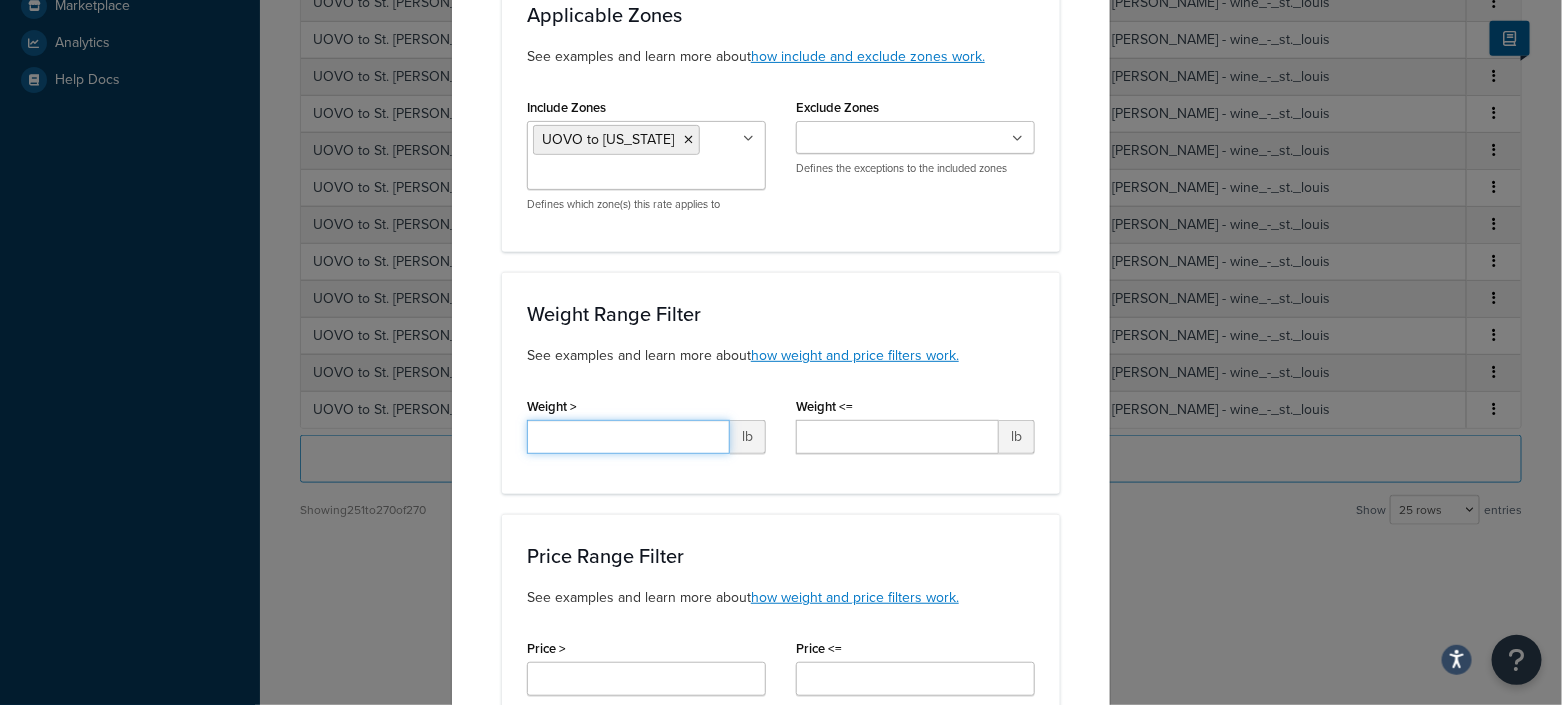click on "Weight >" at bounding box center (628, 437) 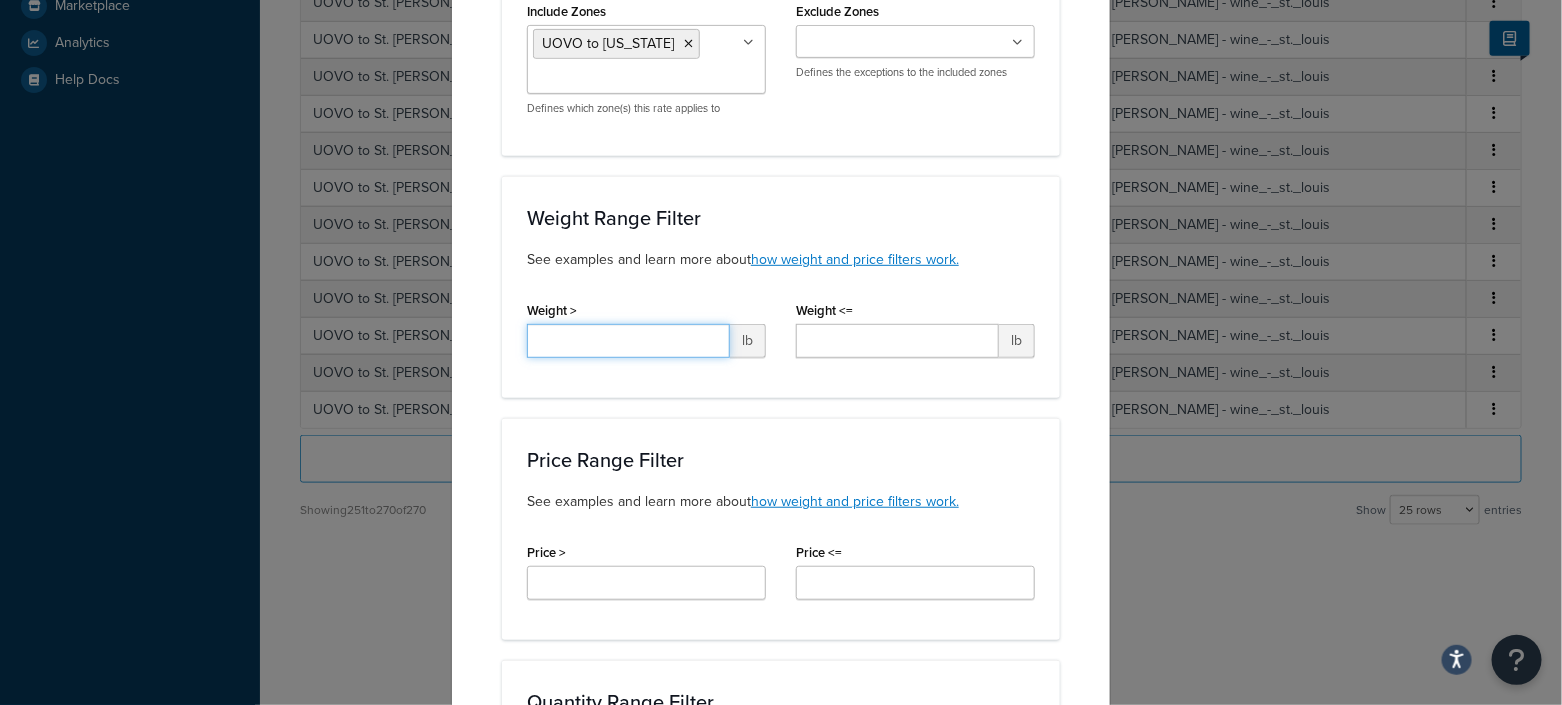 scroll, scrollTop: 499, scrollLeft: 0, axis: vertical 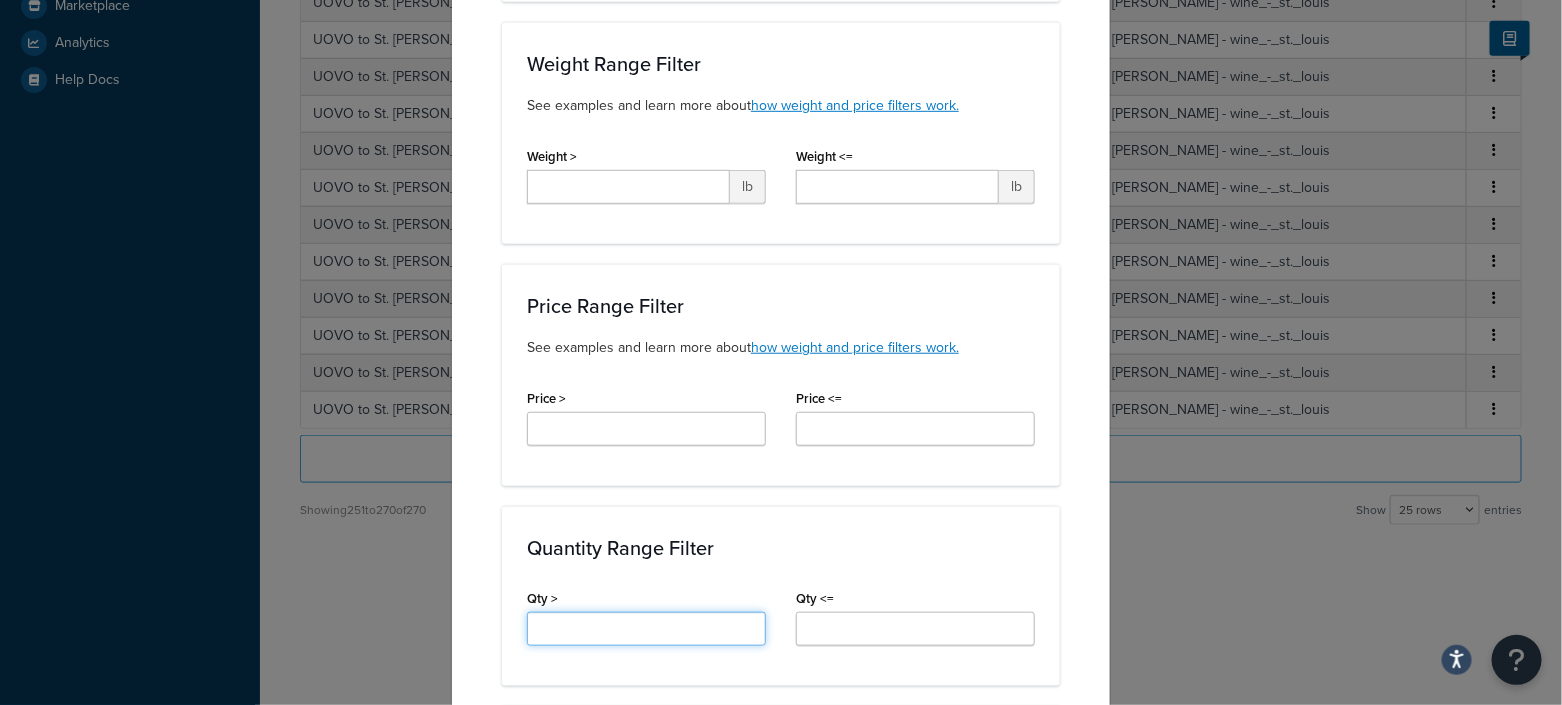 click on "Qty >" at bounding box center (646, 629) 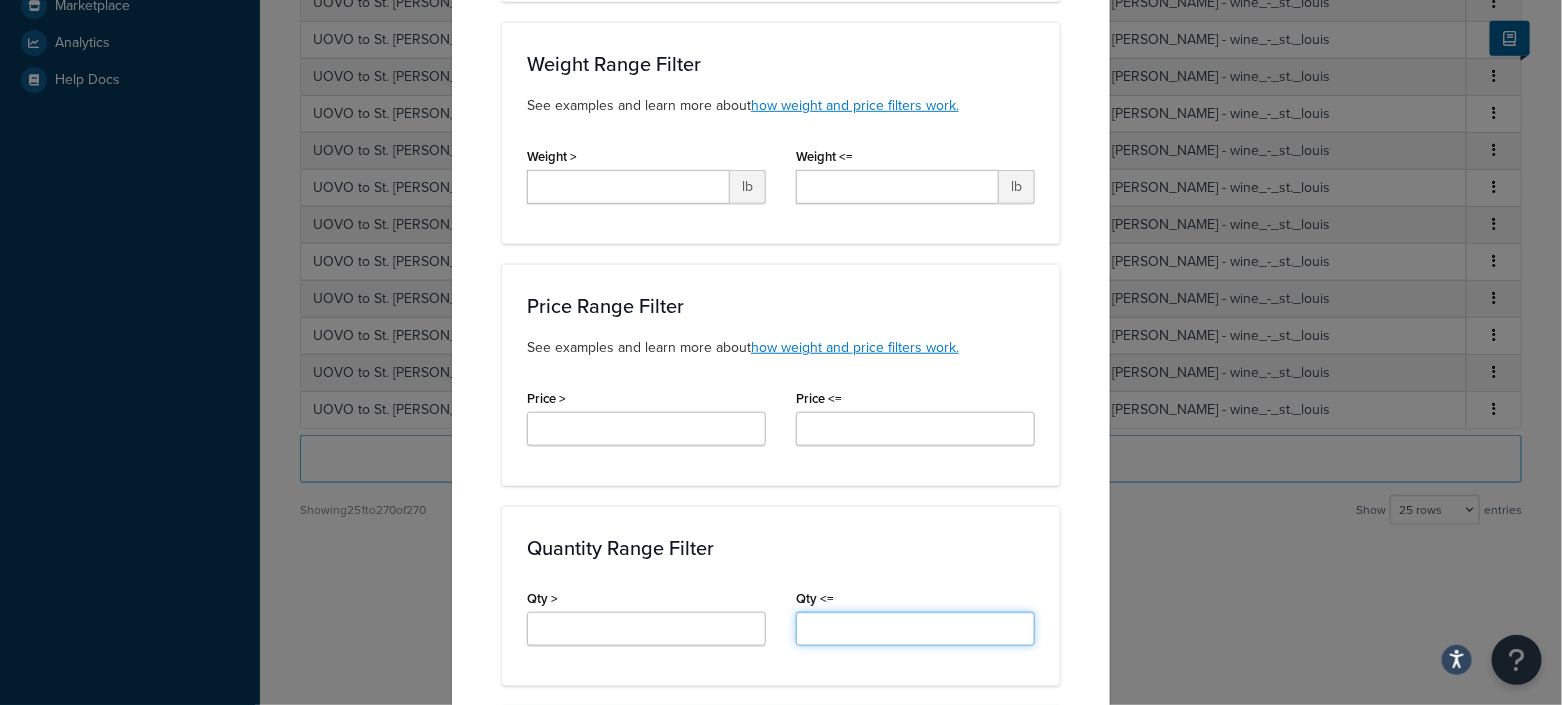 click on "Qty <=" at bounding box center [915, 629] 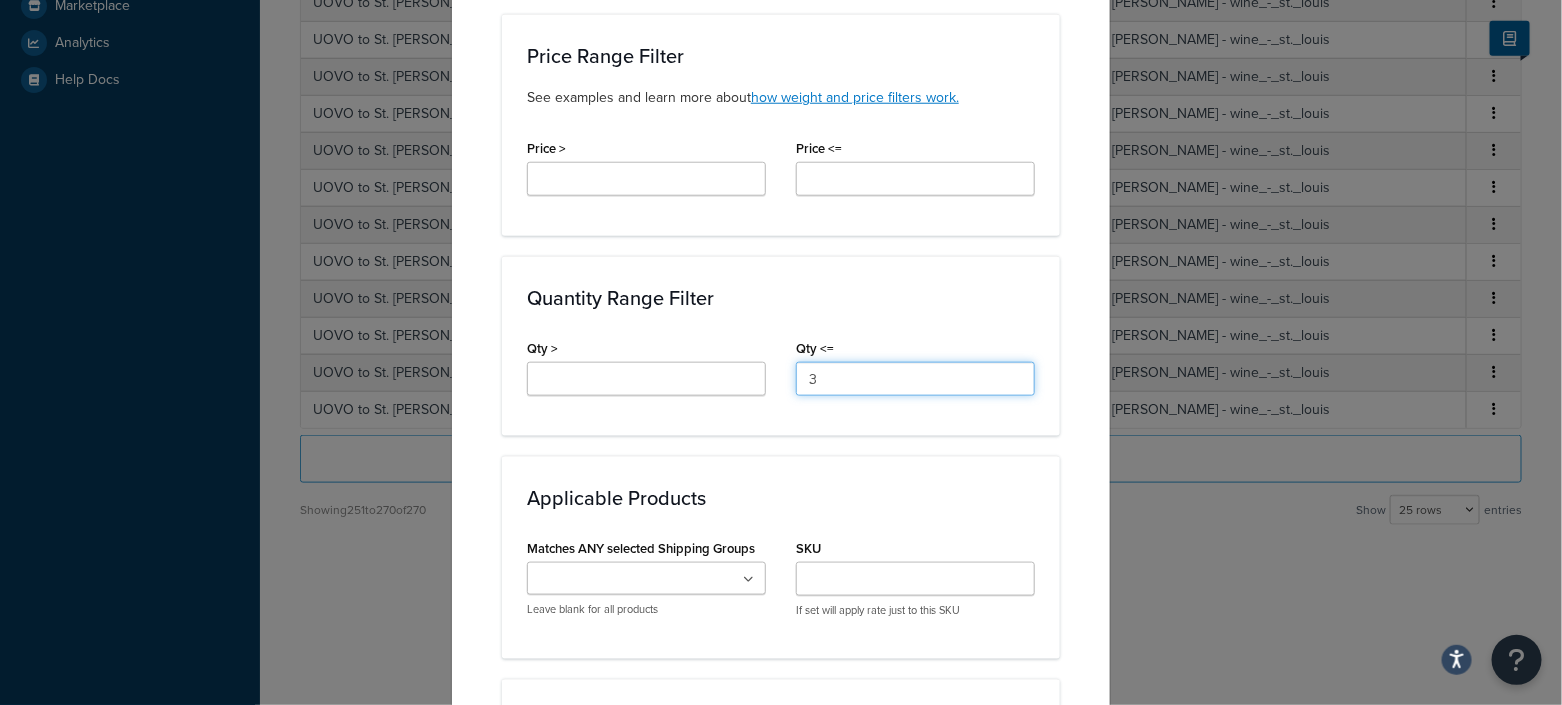 scroll, scrollTop: 750, scrollLeft: 0, axis: vertical 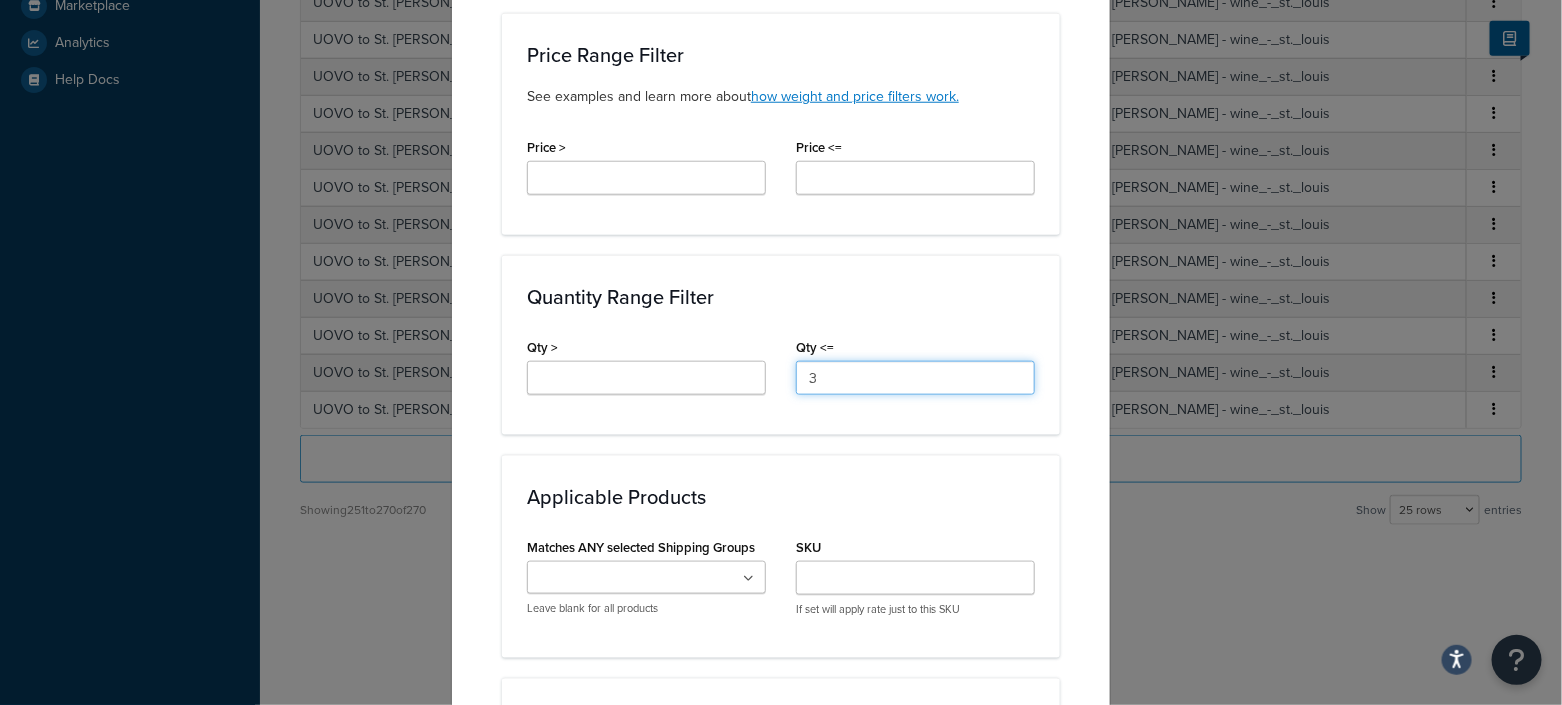 type on "3" 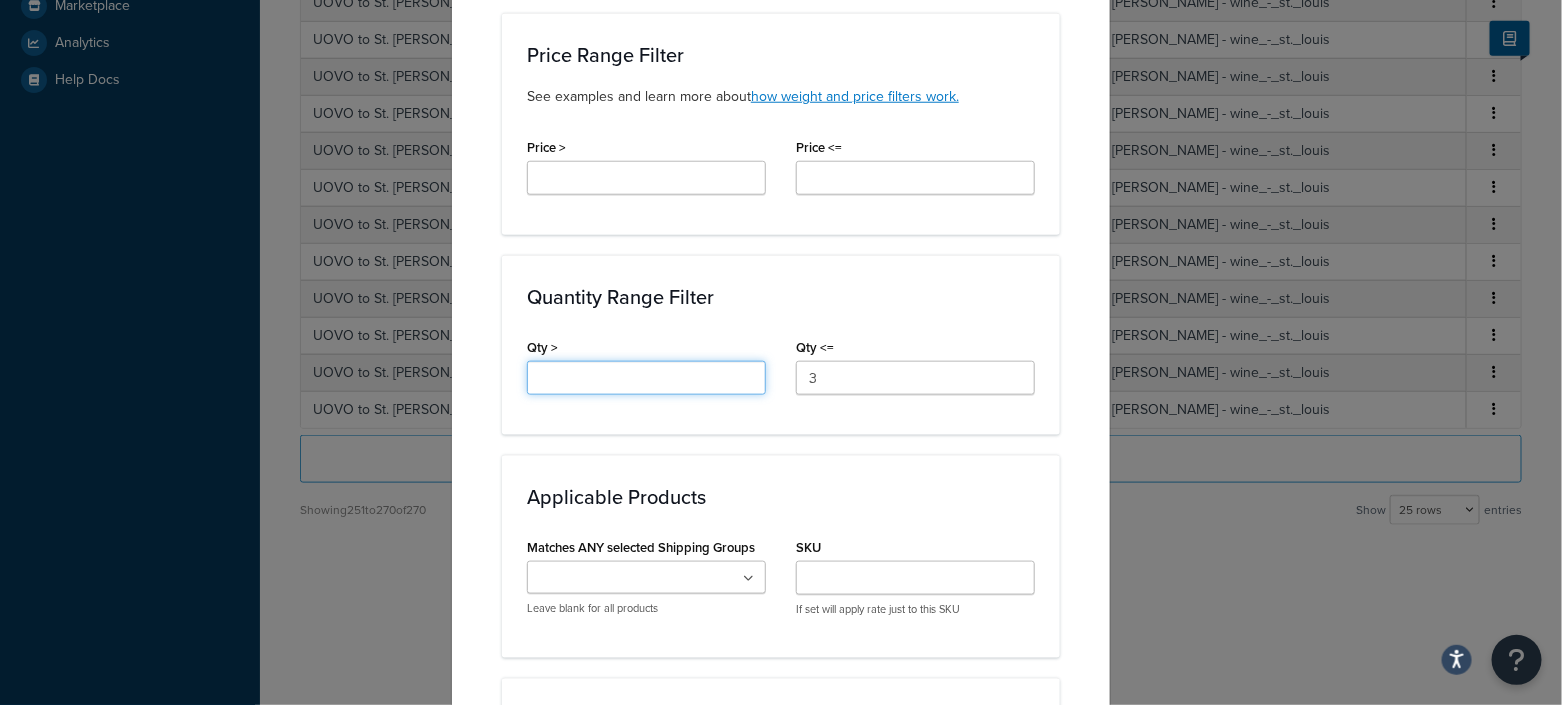 click on "Qty >" at bounding box center [646, 378] 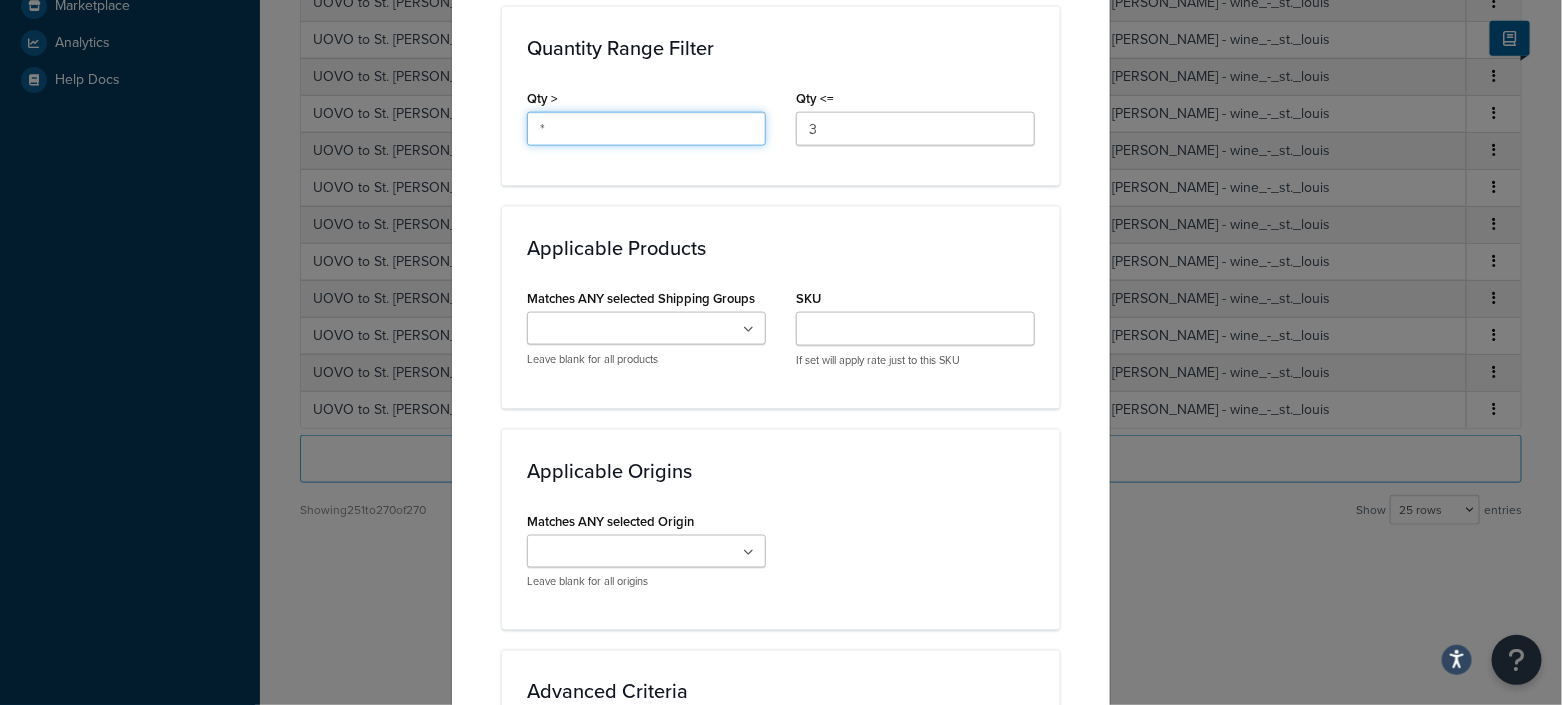 scroll, scrollTop: 1250, scrollLeft: 0, axis: vertical 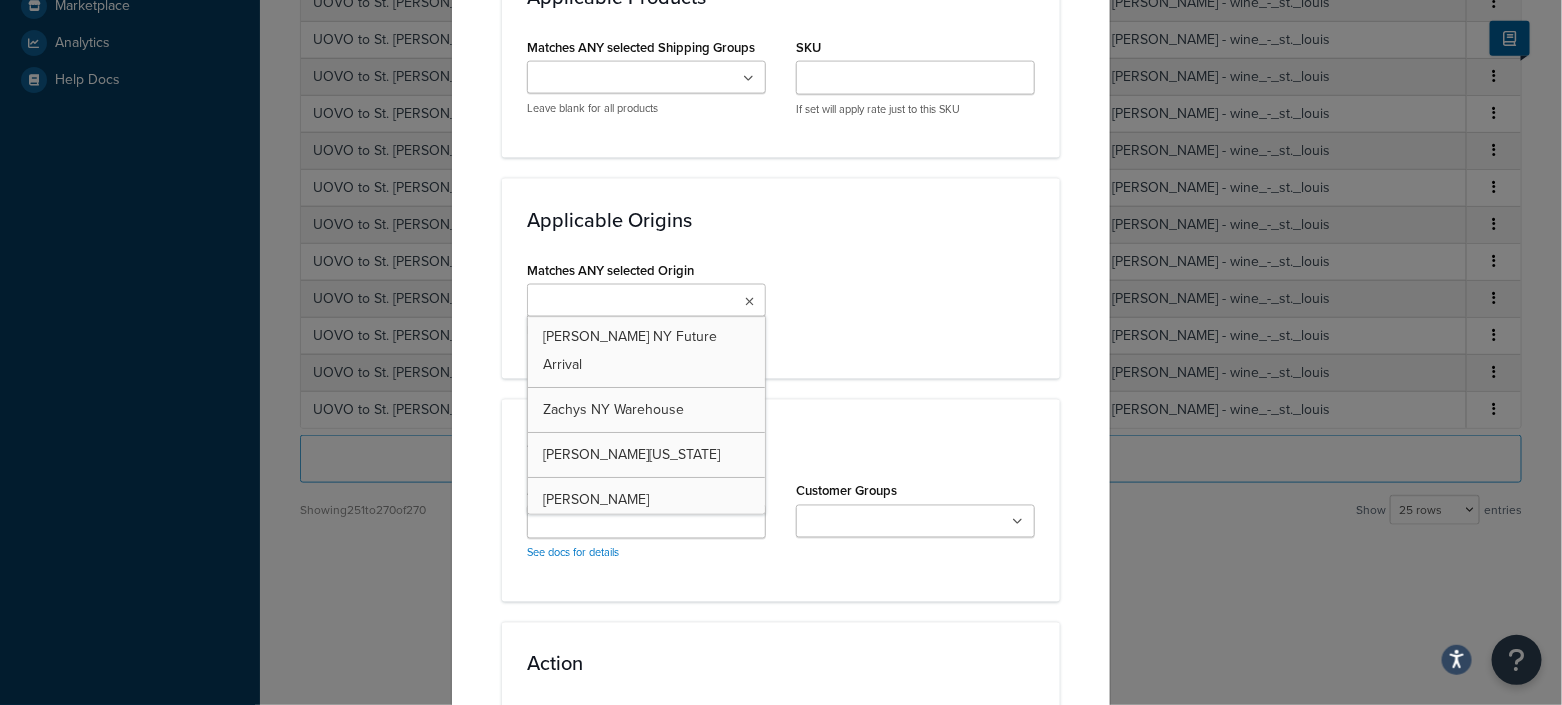 click at bounding box center (749, 302) 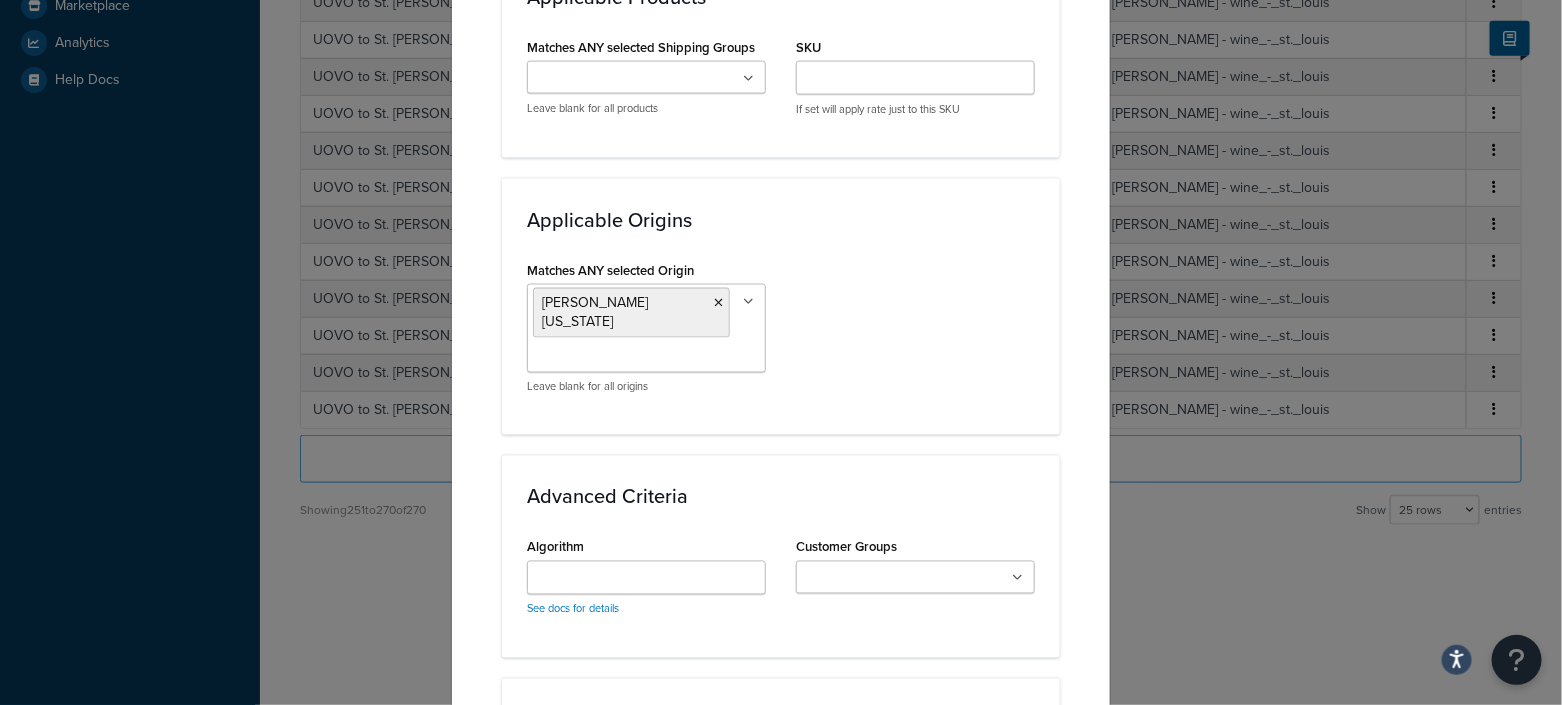click on "Matches ANY selected Origin   Zachys Delaware   Zachys NY Future Arrival Zachys NY Warehouse Zachys NYFWS Leave blank for all origins" at bounding box center (781, 333) 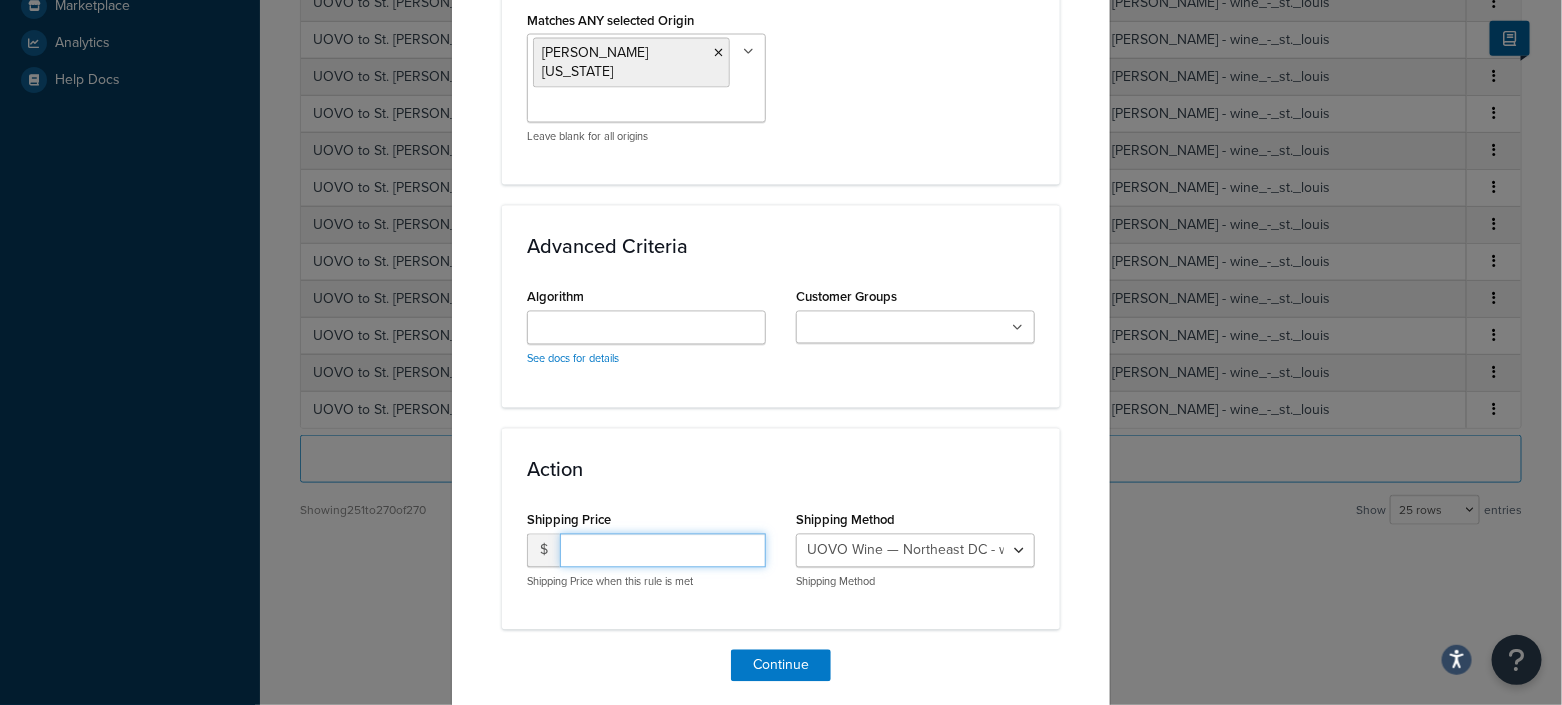 click at bounding box center [663, 551] 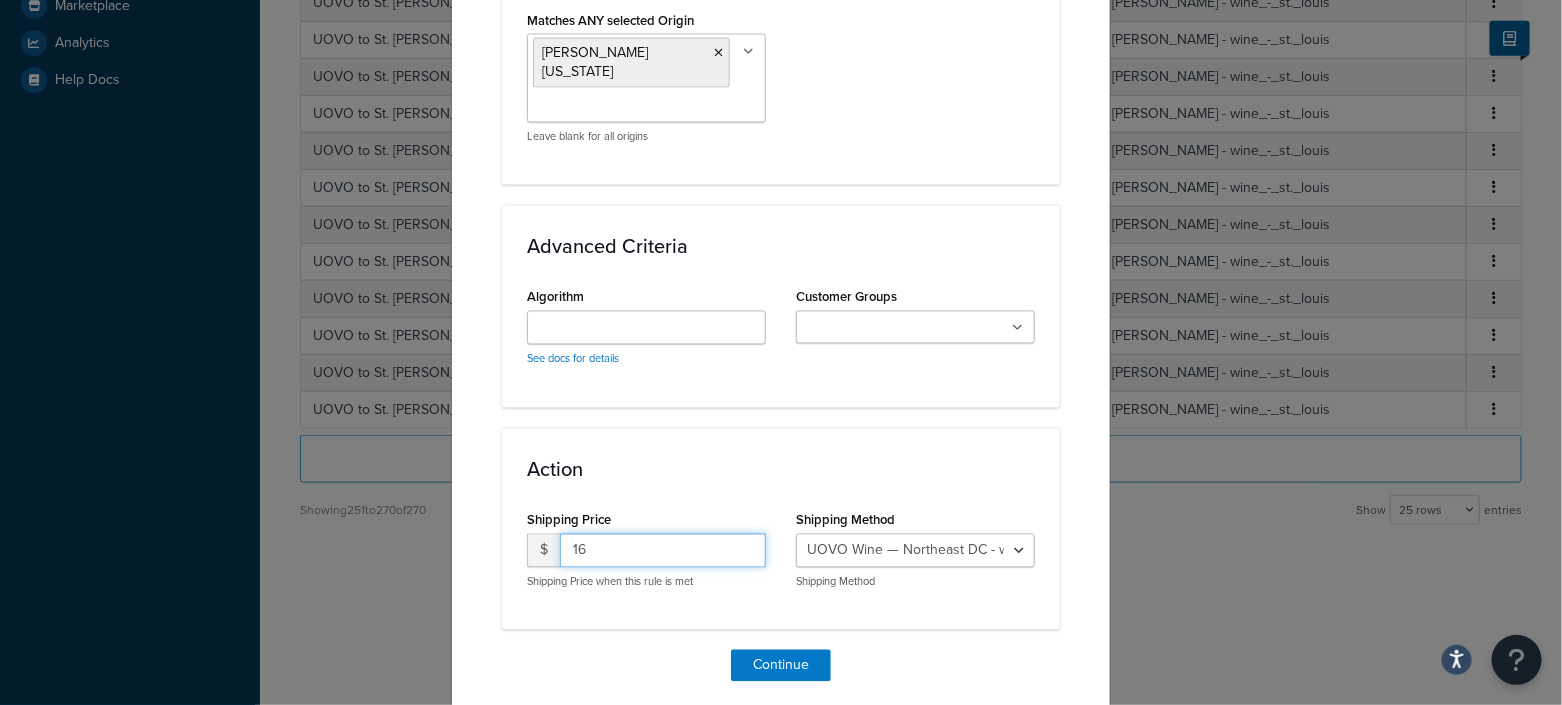 type on "16" 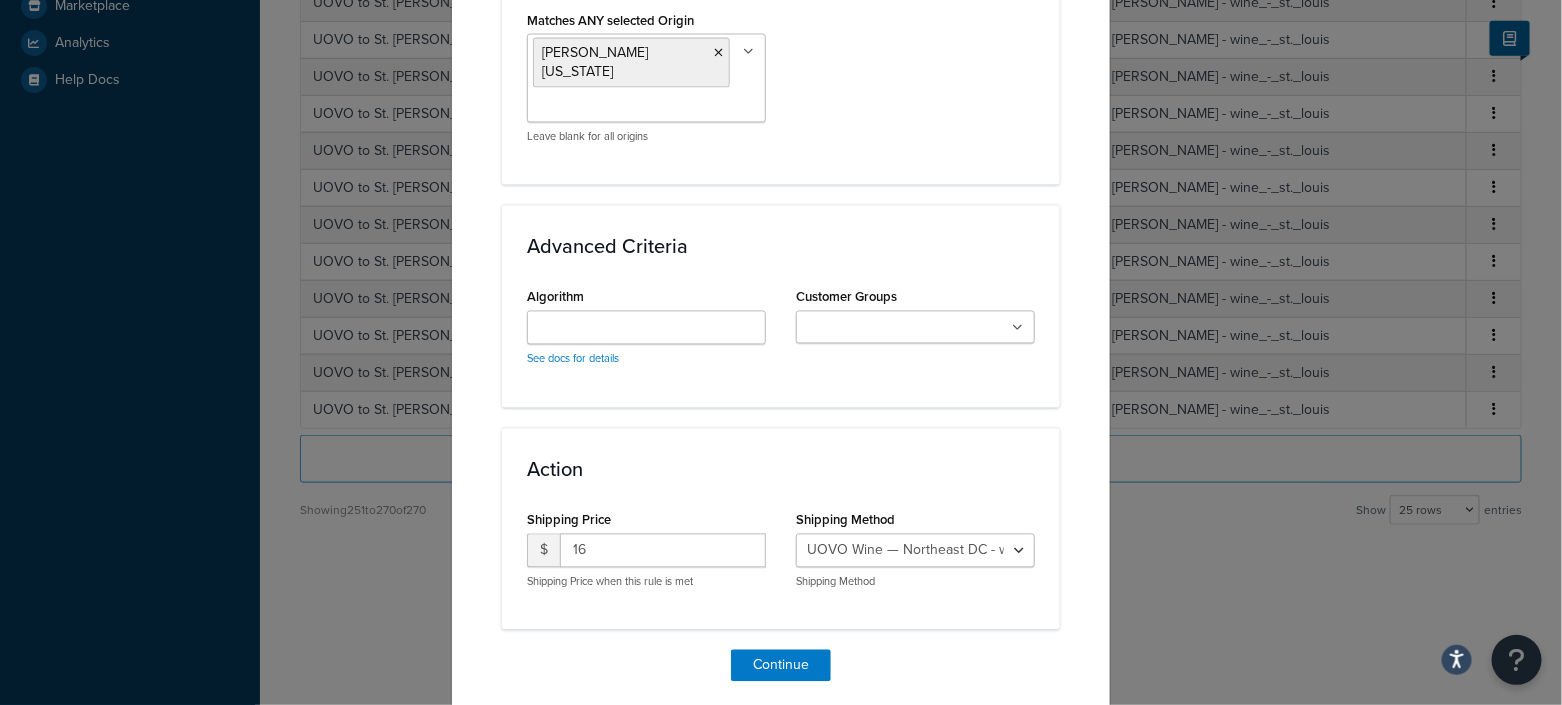 click on "Applicable Zones See examples and learn more about  how include and exclude zones work. Include Zones   UOVO to New Jersey   Zachys Dedicated Shipping $10 Select States test zone4 zone3 zone5 zone6 zone7 WeShip - Zone 8 - ID MT NM AZWA8 MD3 PA4 HI44 WeShip - National Spirits - CA DC NE NH NV NY OR VA UPS Wine UPS Spirits FS 300 for NY -  CT -  FL -  CA -  DC -  VA NetJets WWC spiritZ3 spiritsZ8 Consol to Florida Consol to Texas Consol to New York (Domestic) - Future Consol to California regW_S spiritNY spiritReg MAWINEREG KYwinereg Consol to HK Consol to EU zone8 D2D Manhattan D2D Bronx D2D Brooklyn D2D Queens D2D Connecticut D2D Westchester D2D New Jersey D2D Yonkers D2D Connecticut - Greenwich D2D New York - Harrison D2D New York - Mamaroneck D2D New York - Port Chester D2D New York - Purchase D2D New York - Rye D2D New York - Rye Brook D2D New York - Scarsdale D2D New York - West Harrison D2D New York - White Plains Consol to DC D2D Hamptons Summer Zone No Ship State MD_WNS MA KY IL Consolidated - HK HI TX" at bounding box center (781, -324) 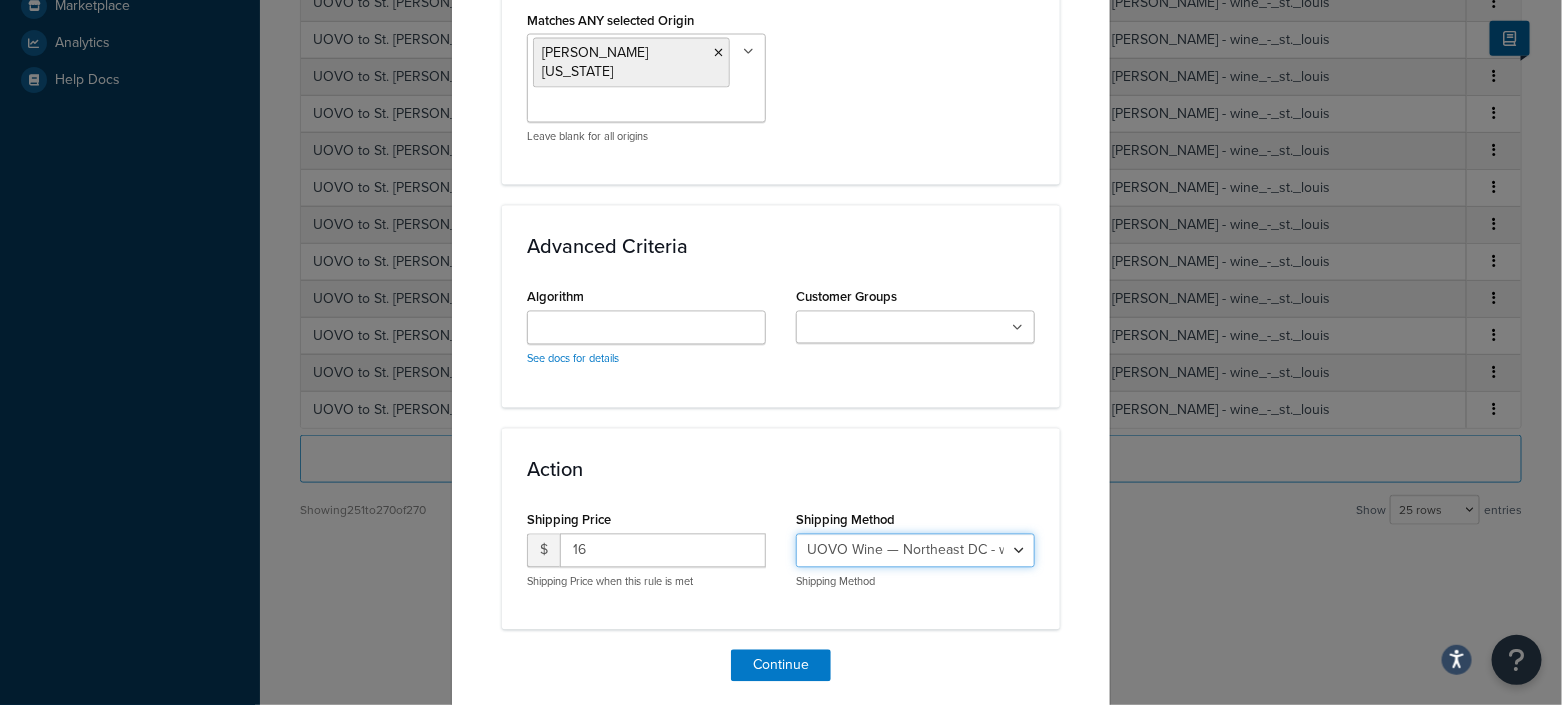 click on "UOVO Wine — Northeast DC - wine_-_Northeast_DC  UOVO Wine — Northwest DC - wine_-_Northwest_DC  UOVO Wine — St. Louis - wine_-_st._louis  UOVO Wine — Florida - wine_-_florida  UOVO Wine — Chicago - wine_-_chicago  UOVO Wine — Dallas - wine_-_dallas  UOVO Wine — Los Angeles 3rd St - wine_-_los_angeles_3rd_st  UOVO Wine — Napa - wine_-_napa  UOVO Wine — Denver - wine_-_denver" at bounding box center [915, 551] 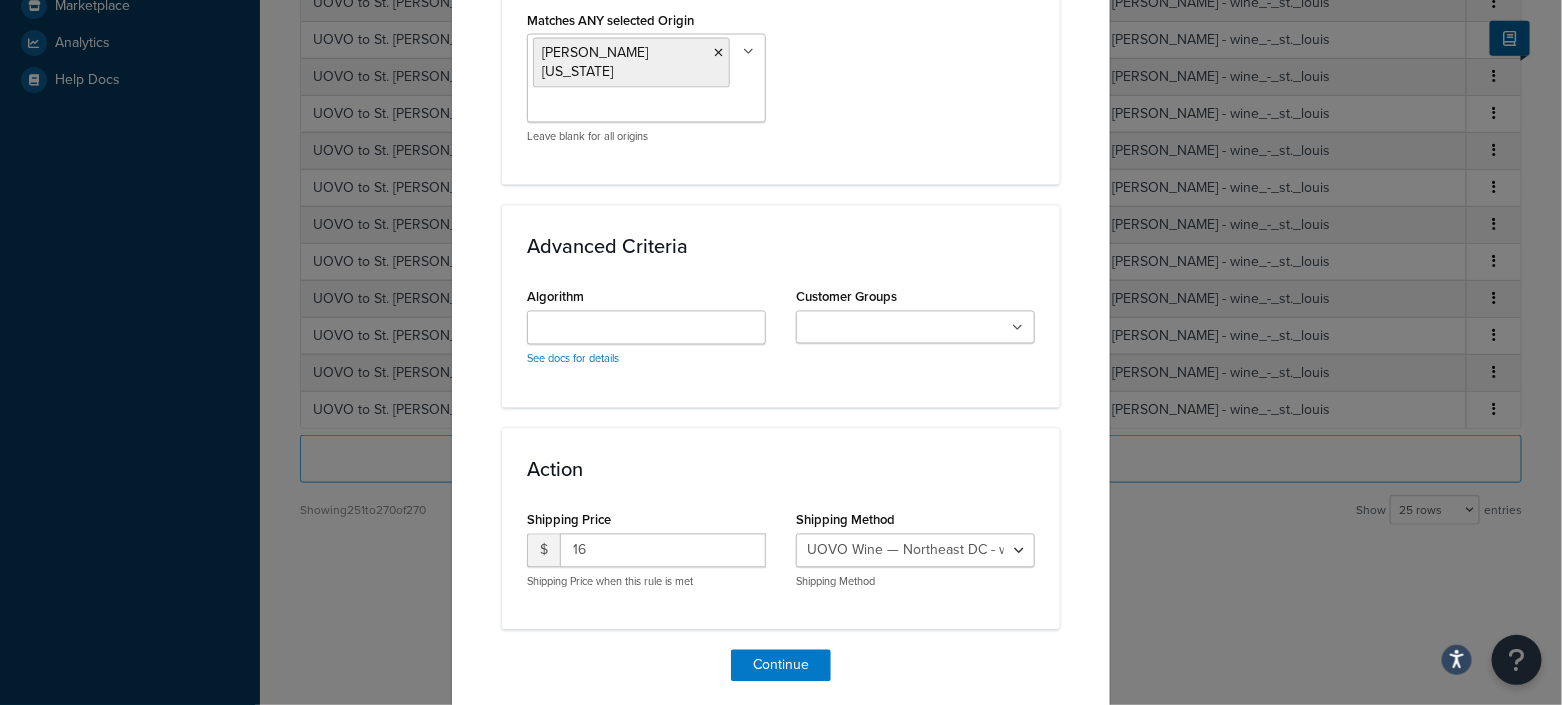 click on "Applicable Zones See examples and learn more about  how include and exclude zones work. Include Zones   UOVO to New Jersey   Zachys Dedicated Shipping $10 Select States test zone4 zone3 zone5 zone6 zone7 WeShip - Zone 8 - ID MT NM AZWA8 MD3 PA4 HI44 WeShip - National Spirits - CA DC NE NH NV NY OR VA UPS Wine UPS Spirits FS 300 for NY -  CT -  FL -  CA -  DC -  VA NetJets WWC spiritZ3 spiritsZ8 Consol to Florida Consol to Texas Consol to New York (Domestic) - Future Consol to California regW_S spiritNY spiritReg MAWINEREG KYwinereg Consol to HK Consol to EU zone8 D2D Manhattan D2D Bronx D2D Brooklyn D2D Queens D2D Connecticut D2D Westchester D2D New Jersey D2D Yonkers D2D Connecticut - Greenwich D2D New York - Harrison D2D New York - Mamaroneck D2D New York - Port Chester D2D New York - Purchase D2D New York - Rye D2D New York - Rye Brook D2D New York - Scarsdale D2D New York - West Harrison D2D New York - White Plains Consol to DC D2D Hamptons Summer Zone No Ship State MD_WNS MA KY IL Consolidated - HK HI TX" at bounding box center (781, -324) 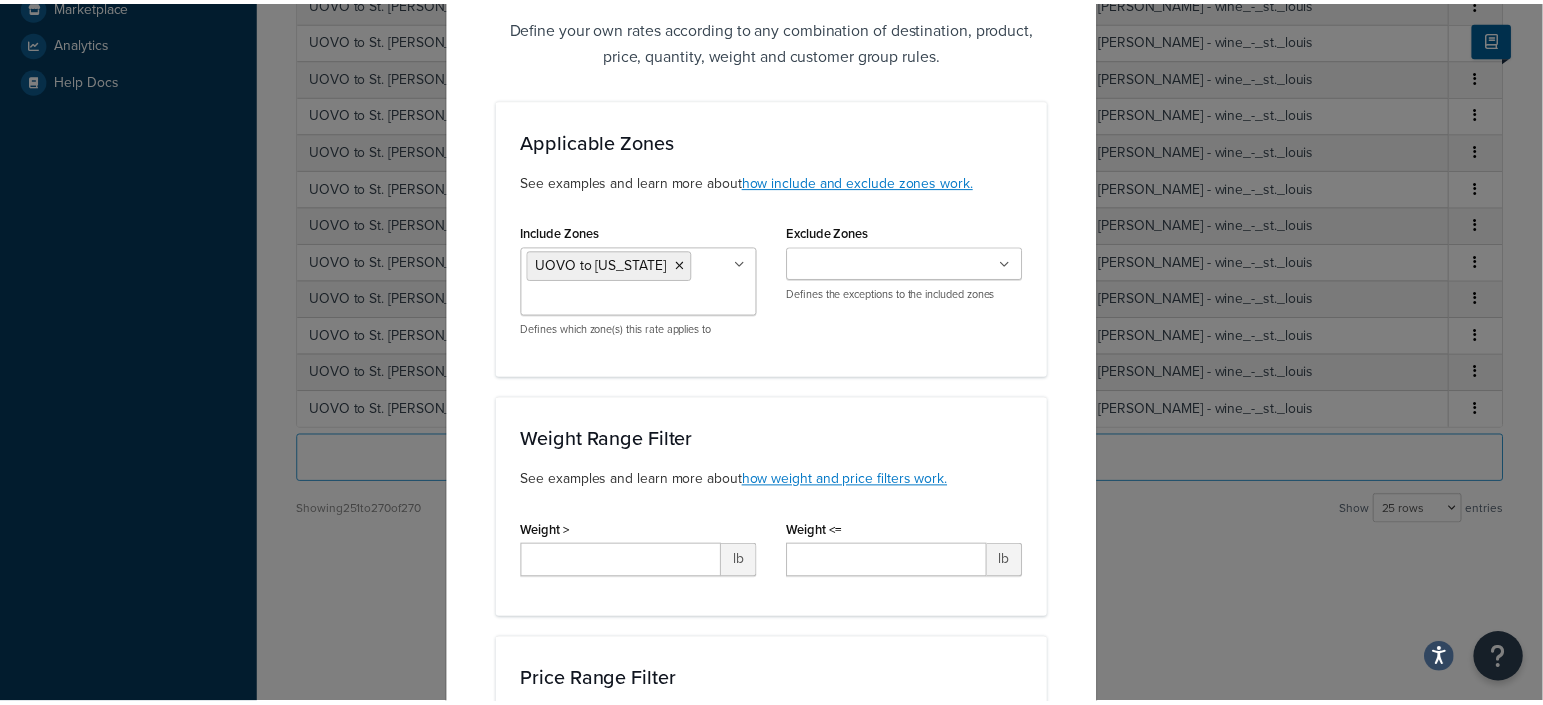 scroll, scrollTop: 1548, scrollLeft: 0, axis: vertical 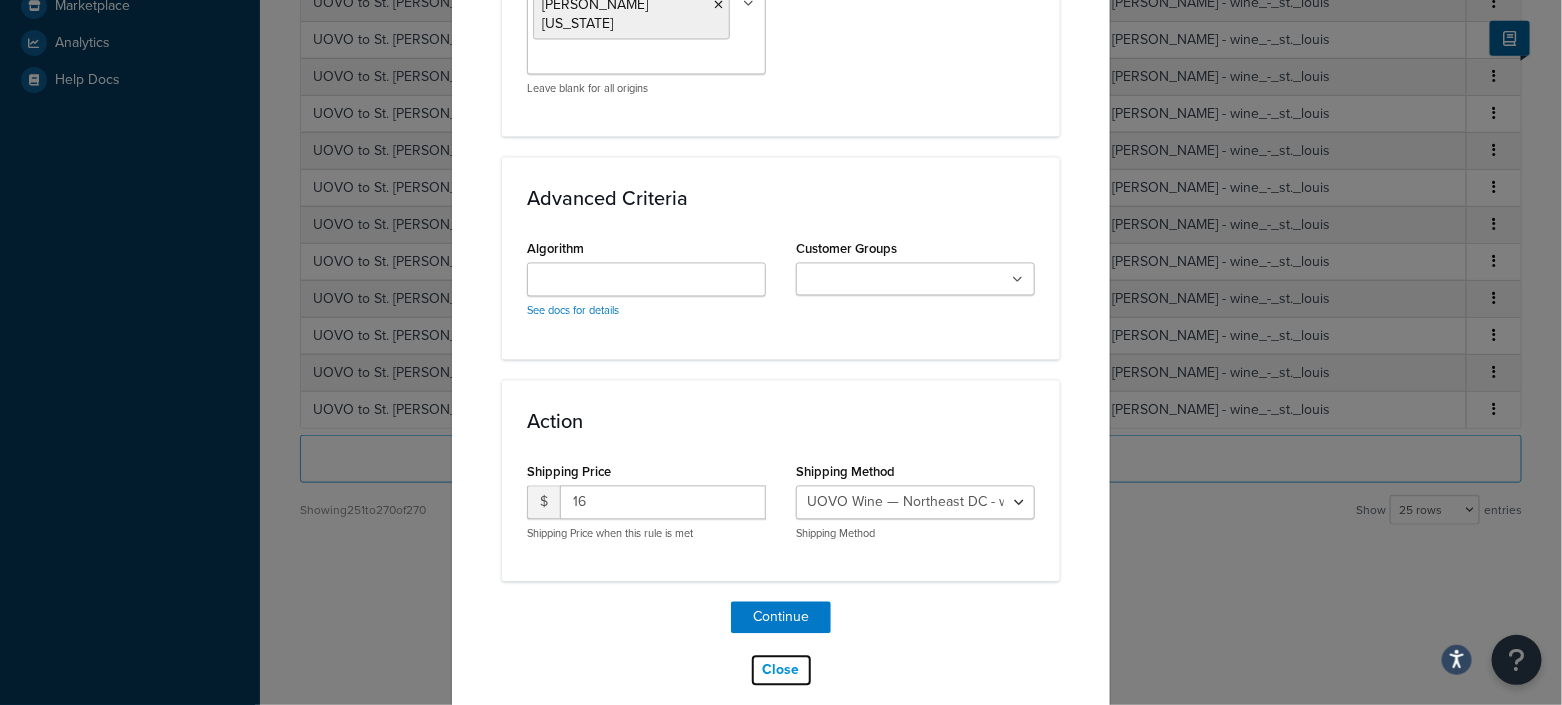 click on "Close" at bounding box center [781, 671] 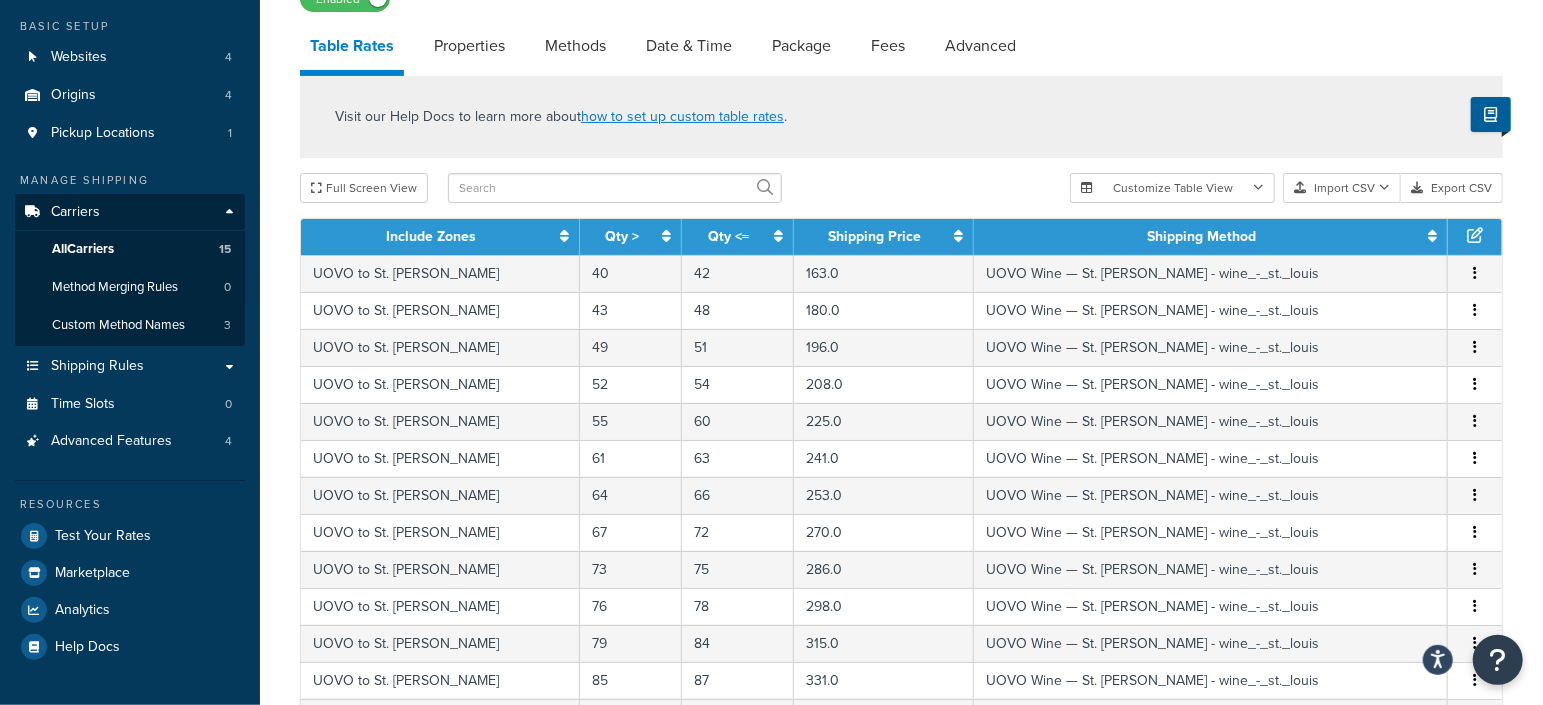 scroll, scrollTop: 0, scrollLeft: 0, axis: both 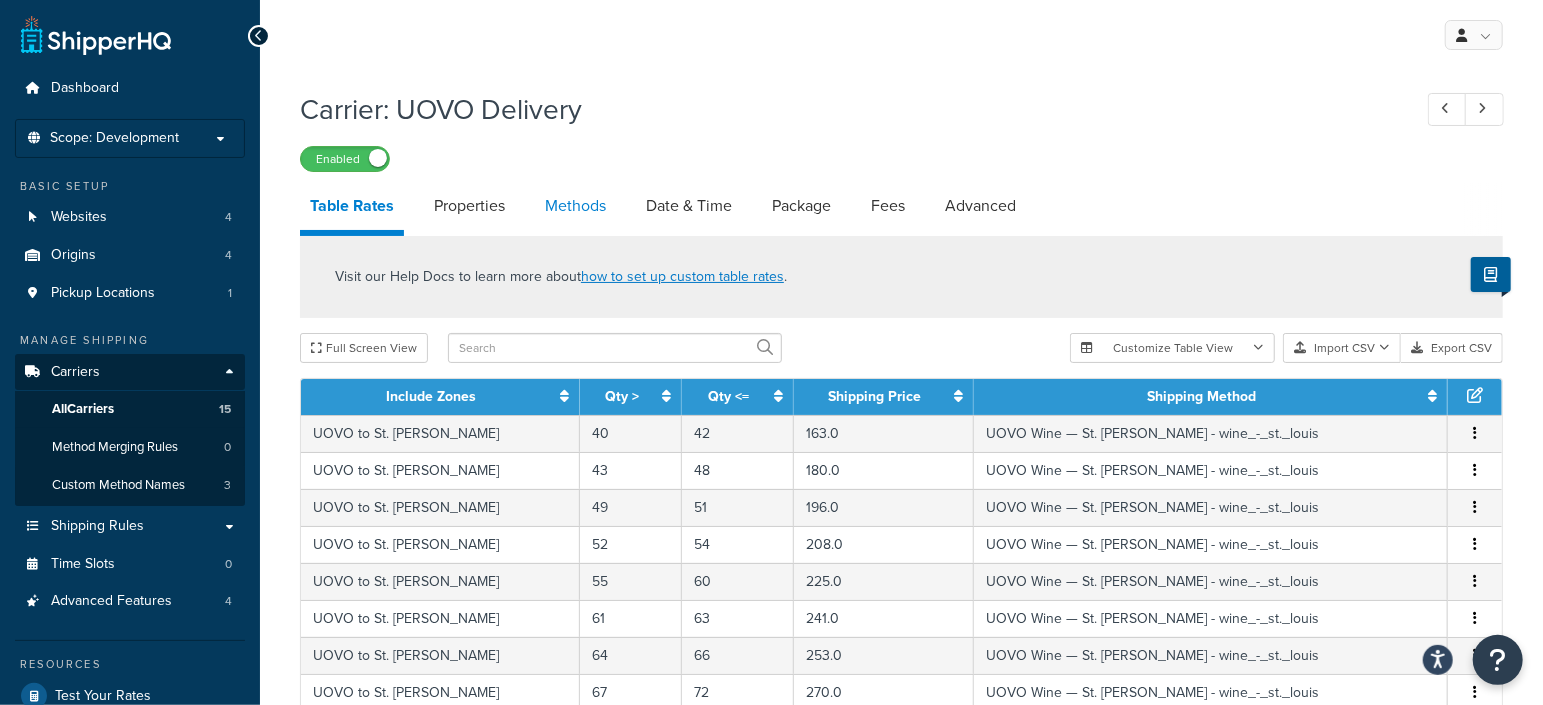 click on "Methods" at bounding box center [575, 206] 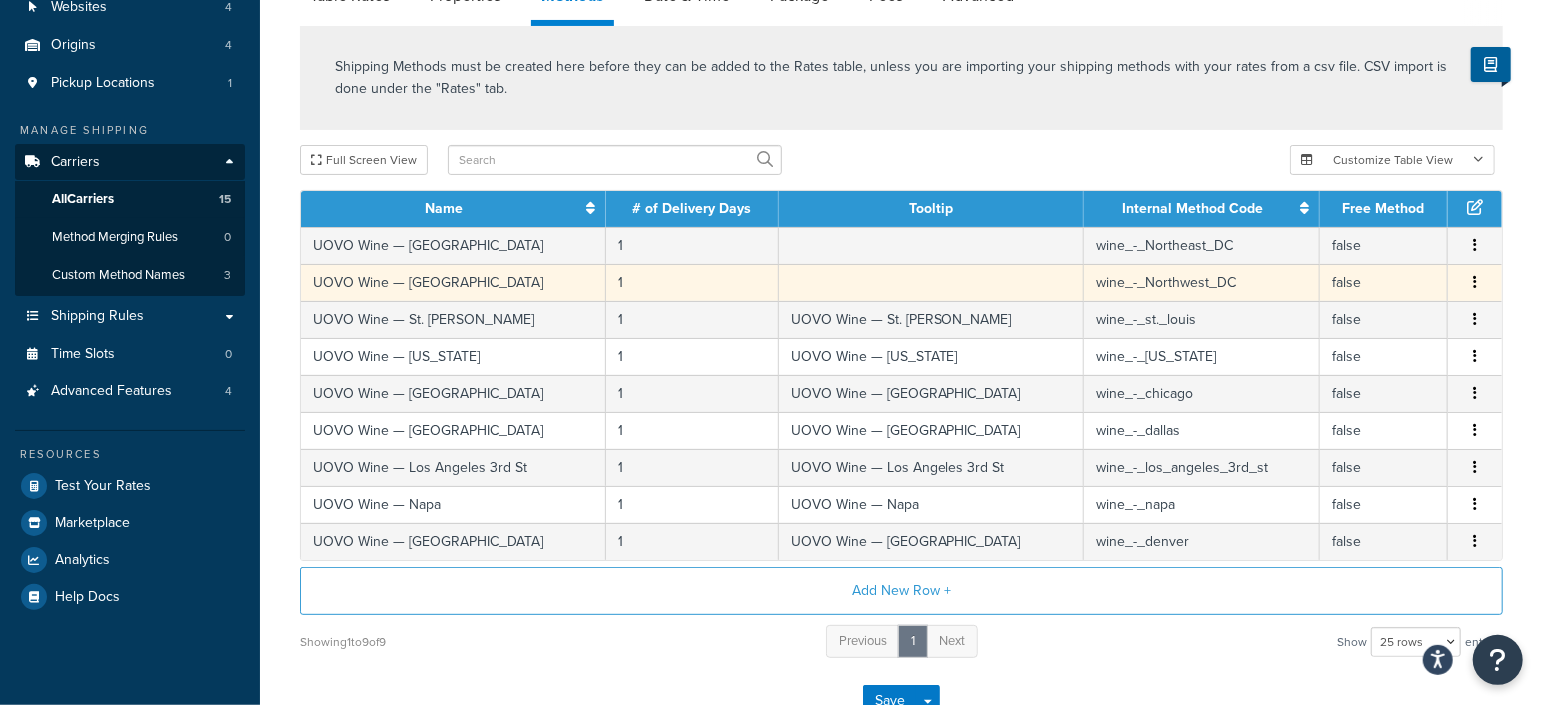 scroll, scrollTop: 249, scrollLeft: 0, axis: vertical 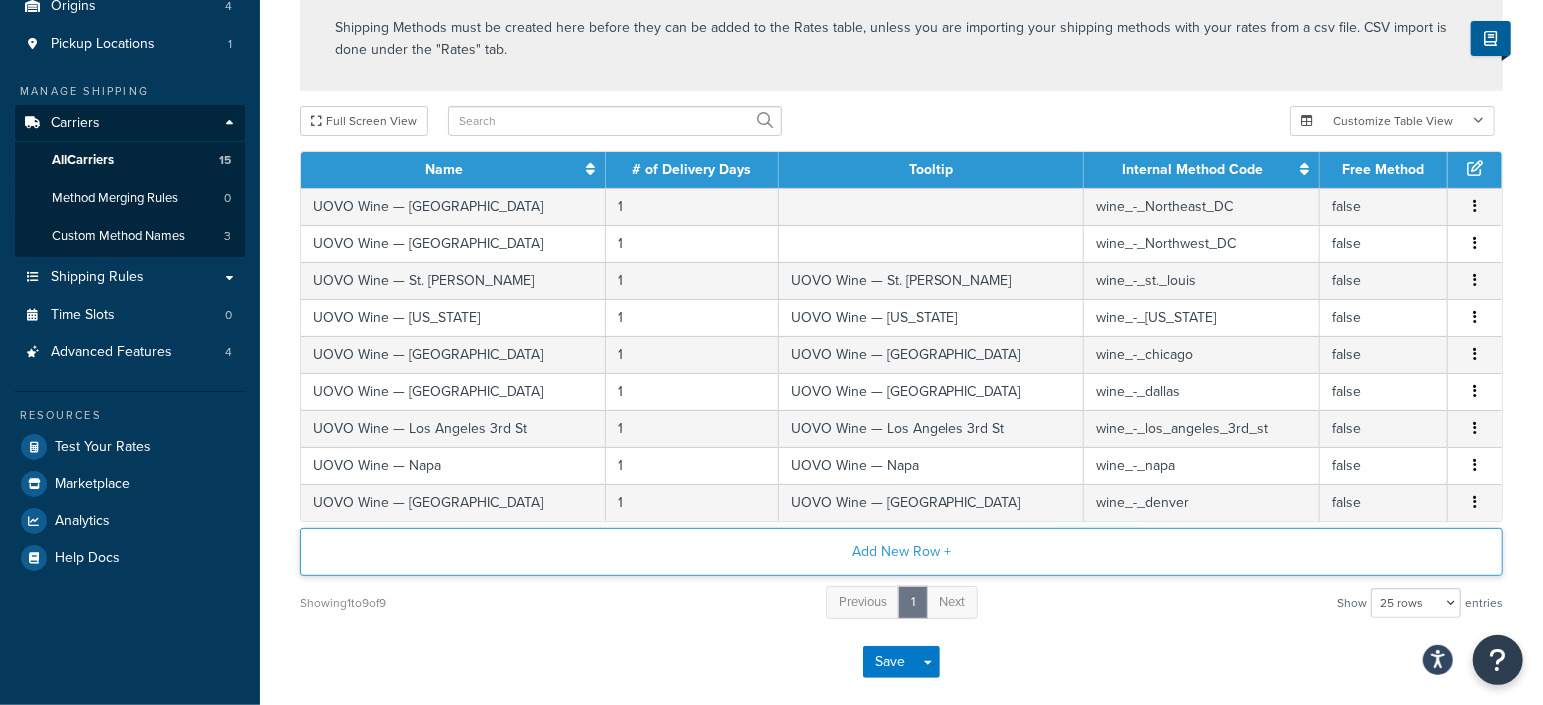 click on "Add New Row +" at bounding box center (901, 552) 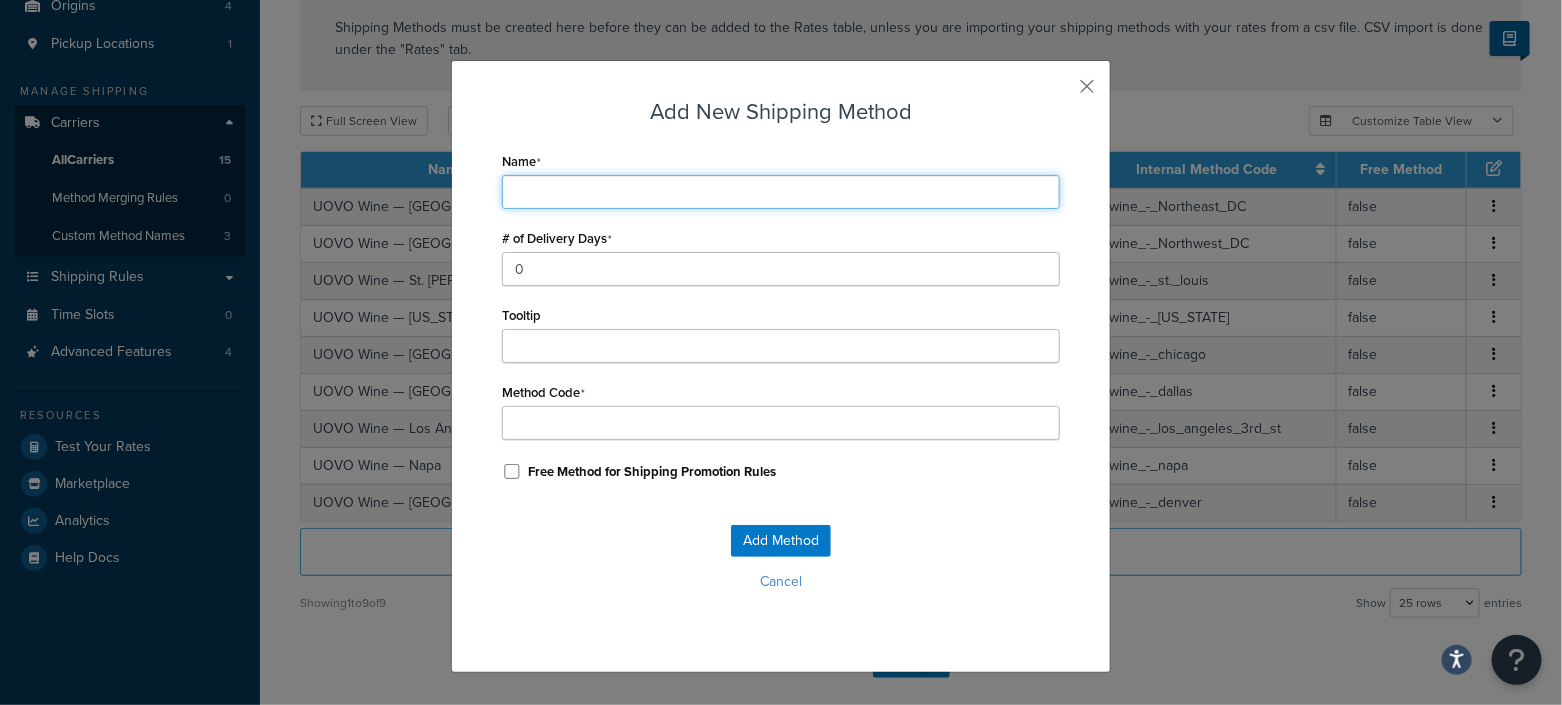 click on "Name" at bounding box center [781, 192] 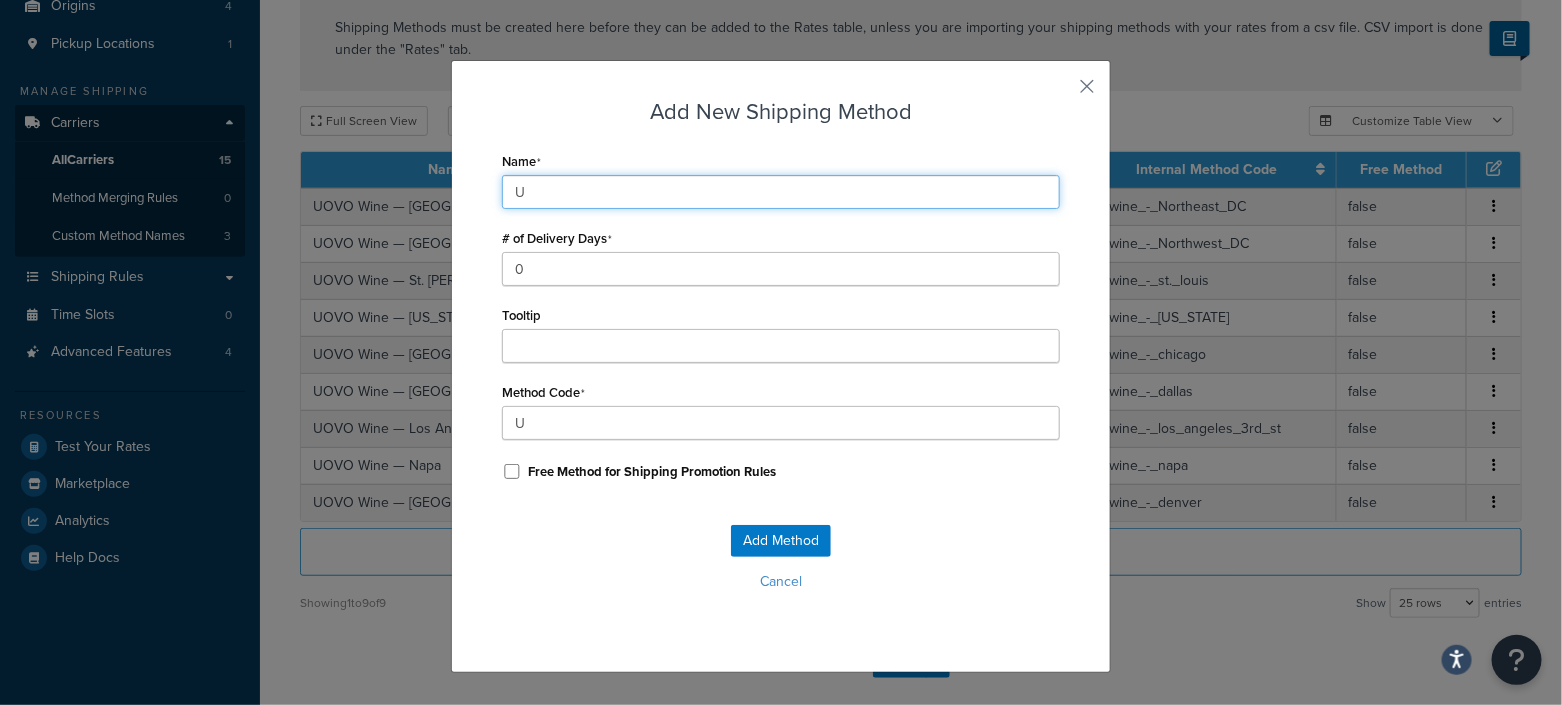 type on "UO" 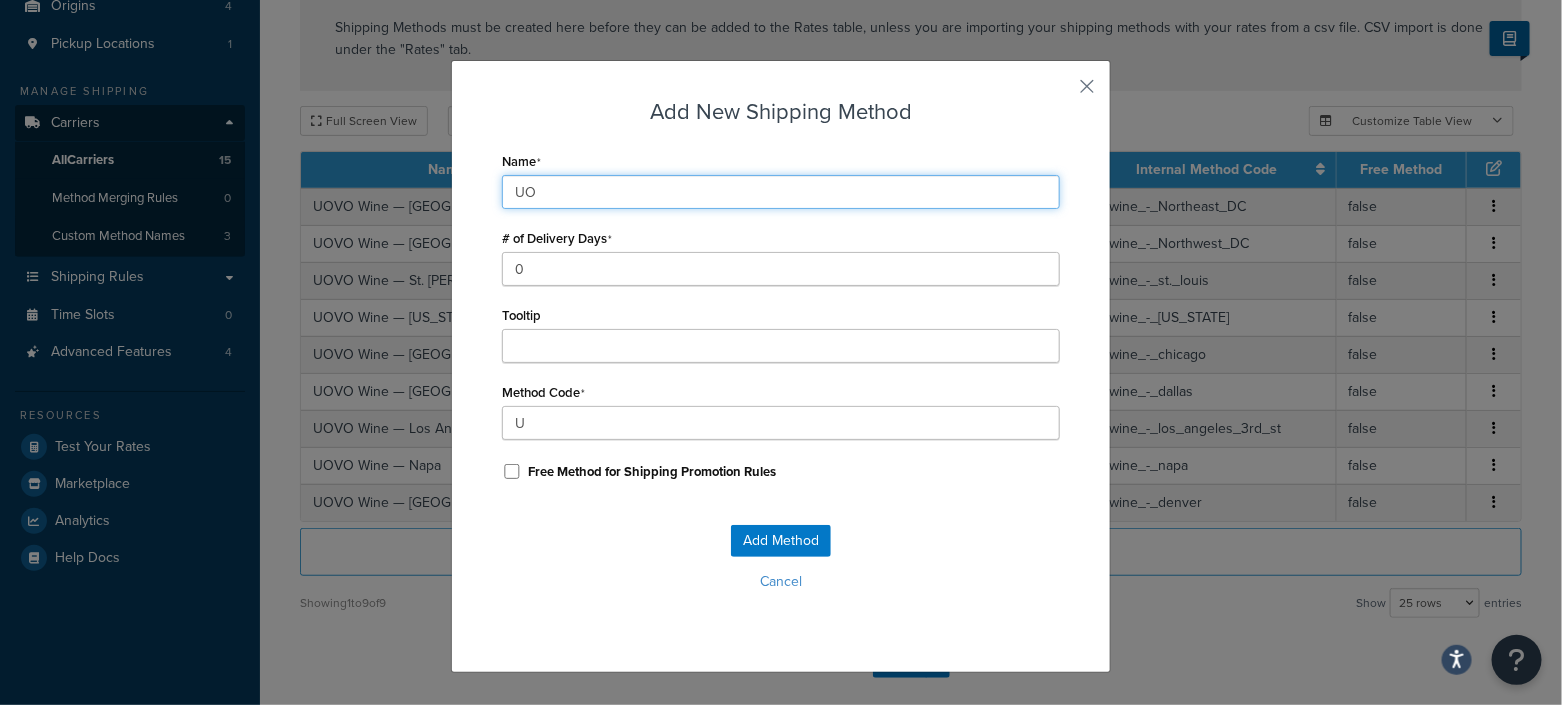 type on "UO" 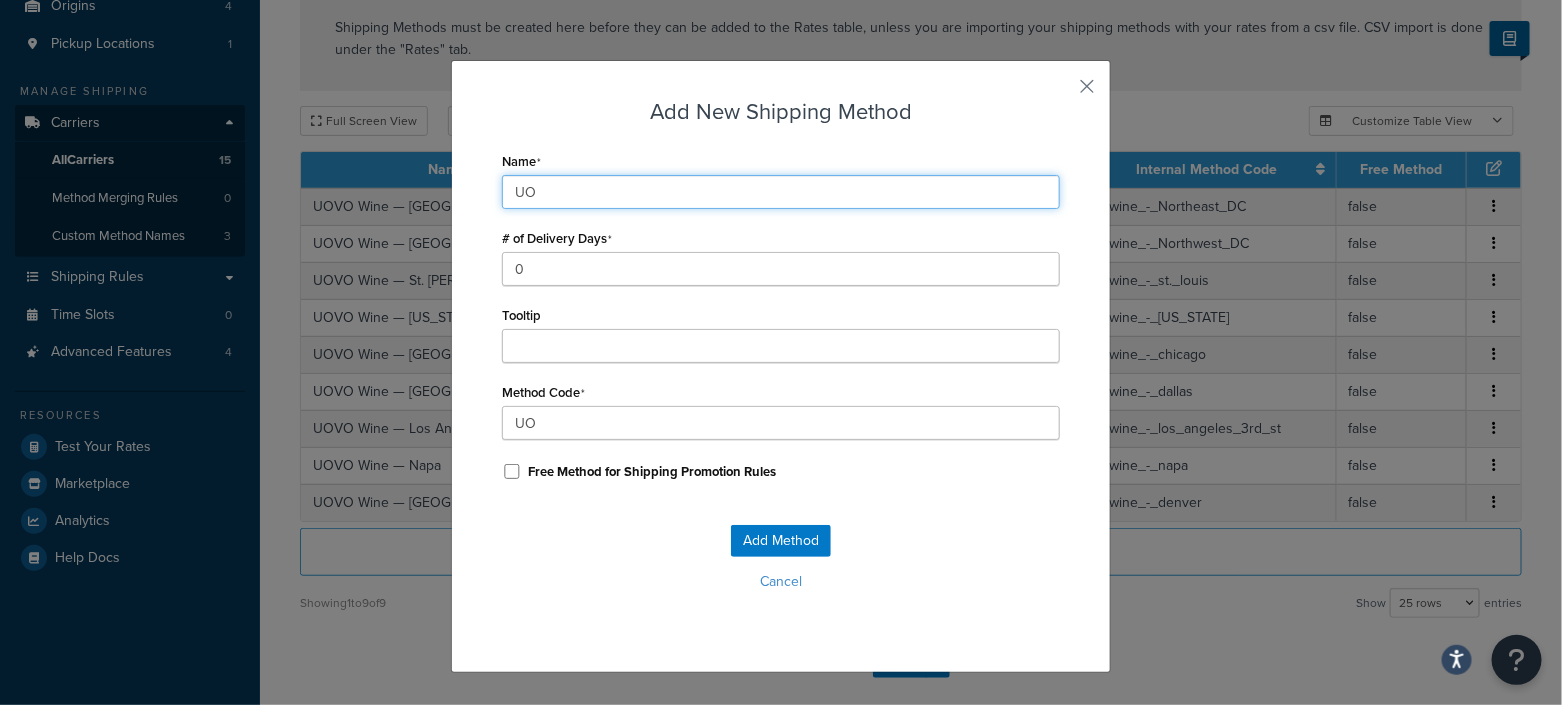 type on "UOV" 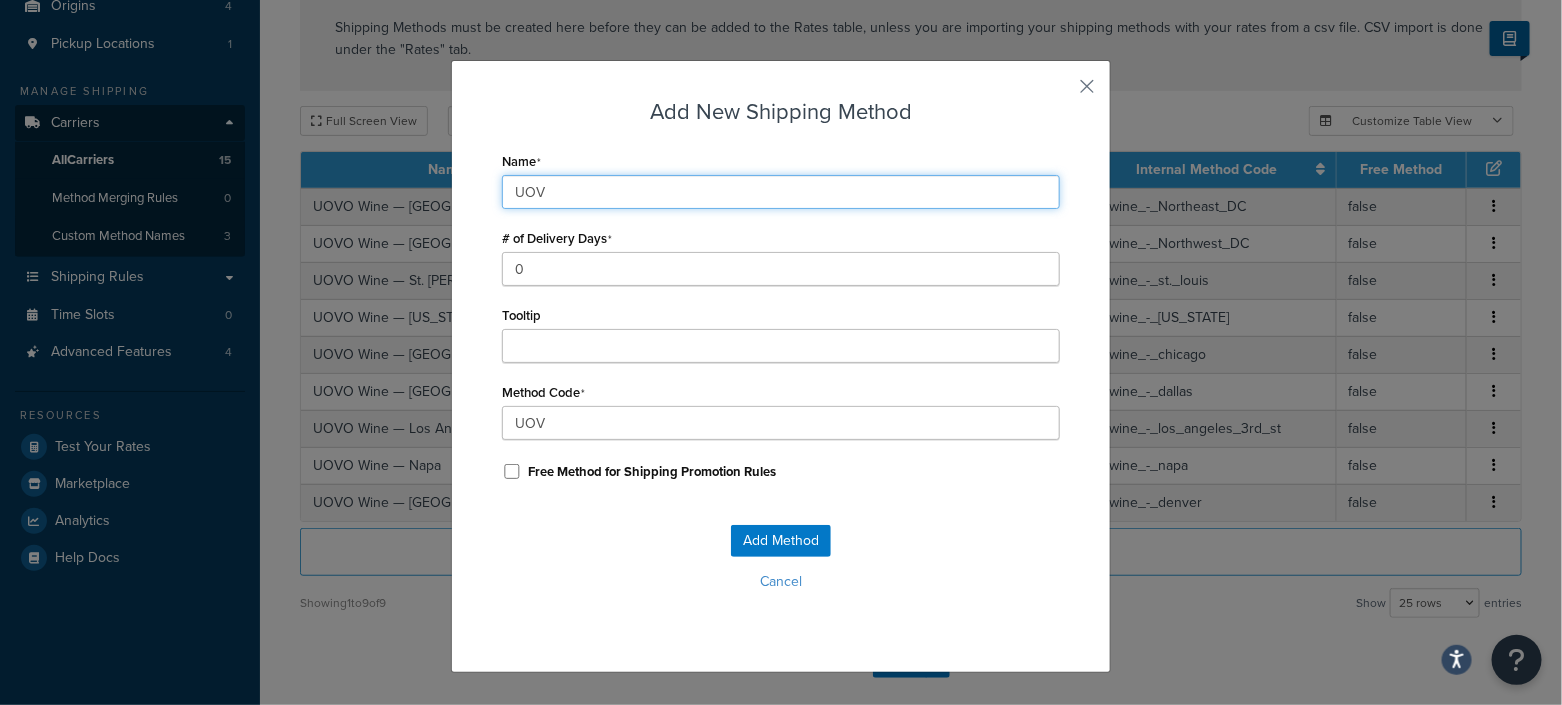 type on "UOVO" 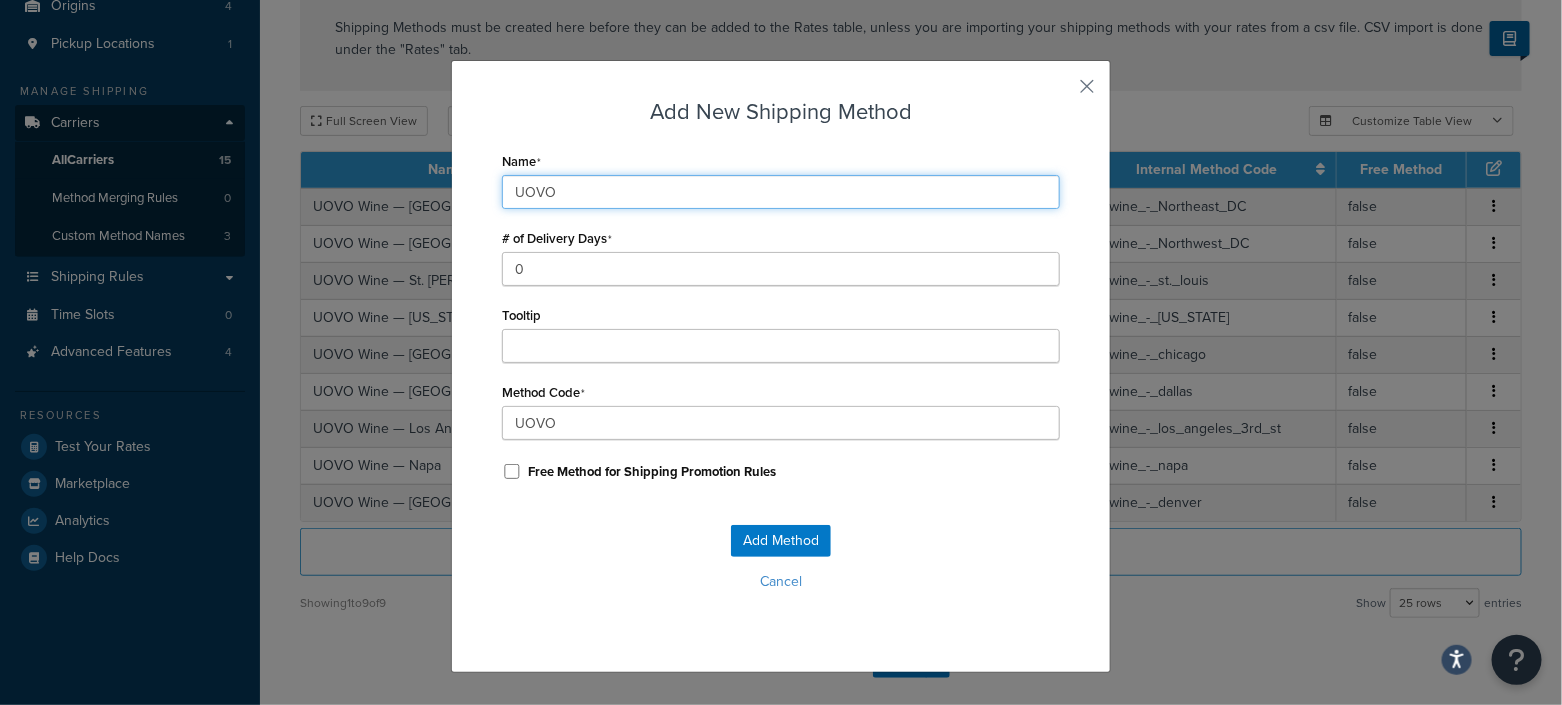type on "UOVO" 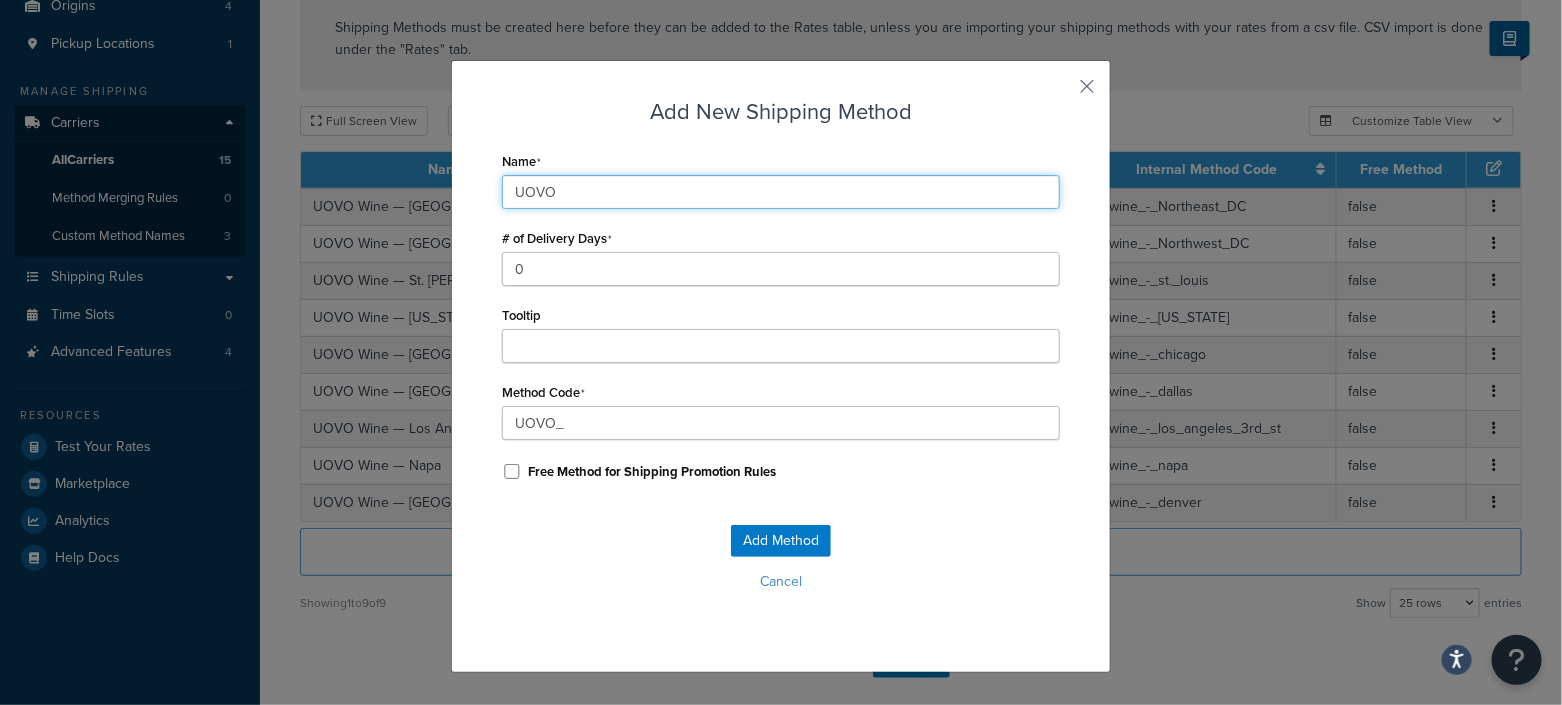 type on "UOVO W" 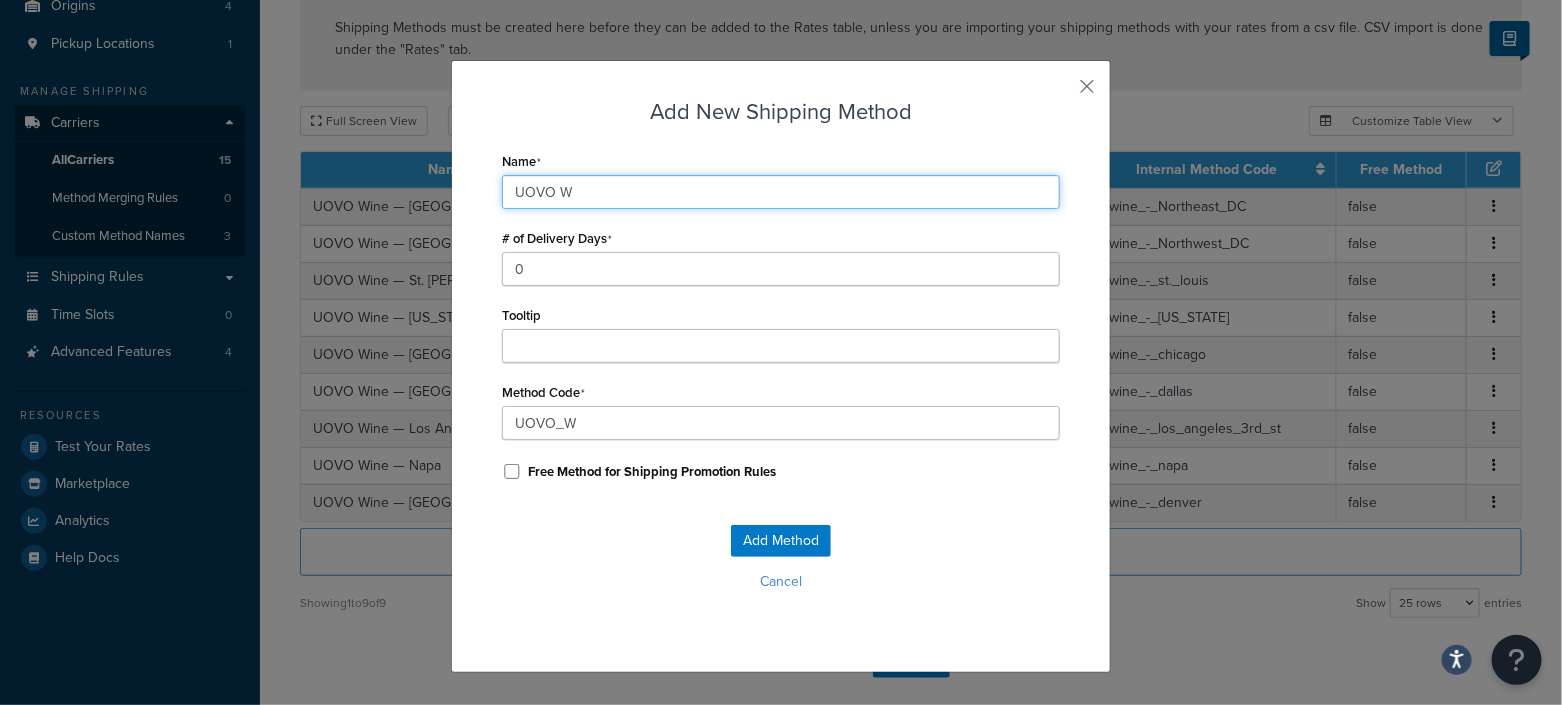 type on "UOVO Wi" 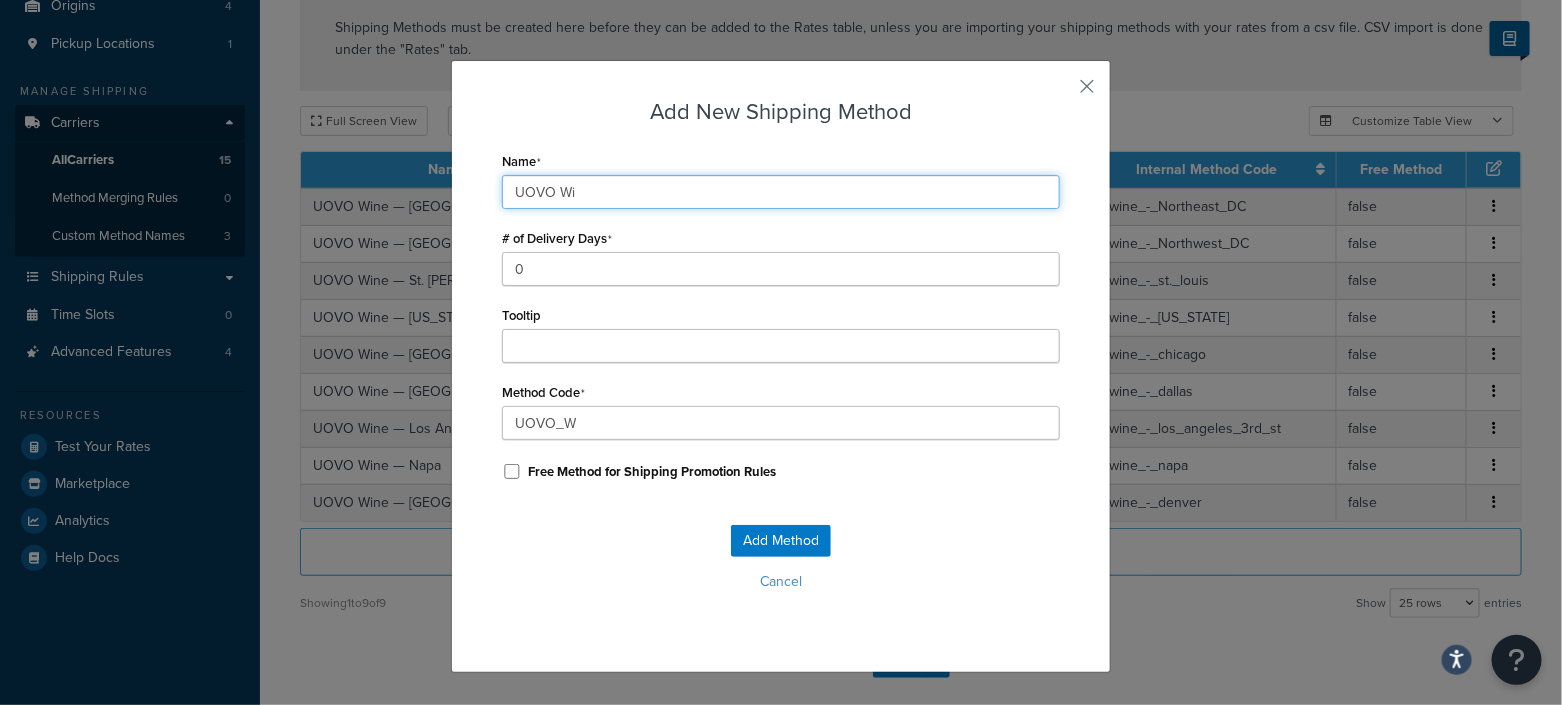 type on "UOVO_Wi" 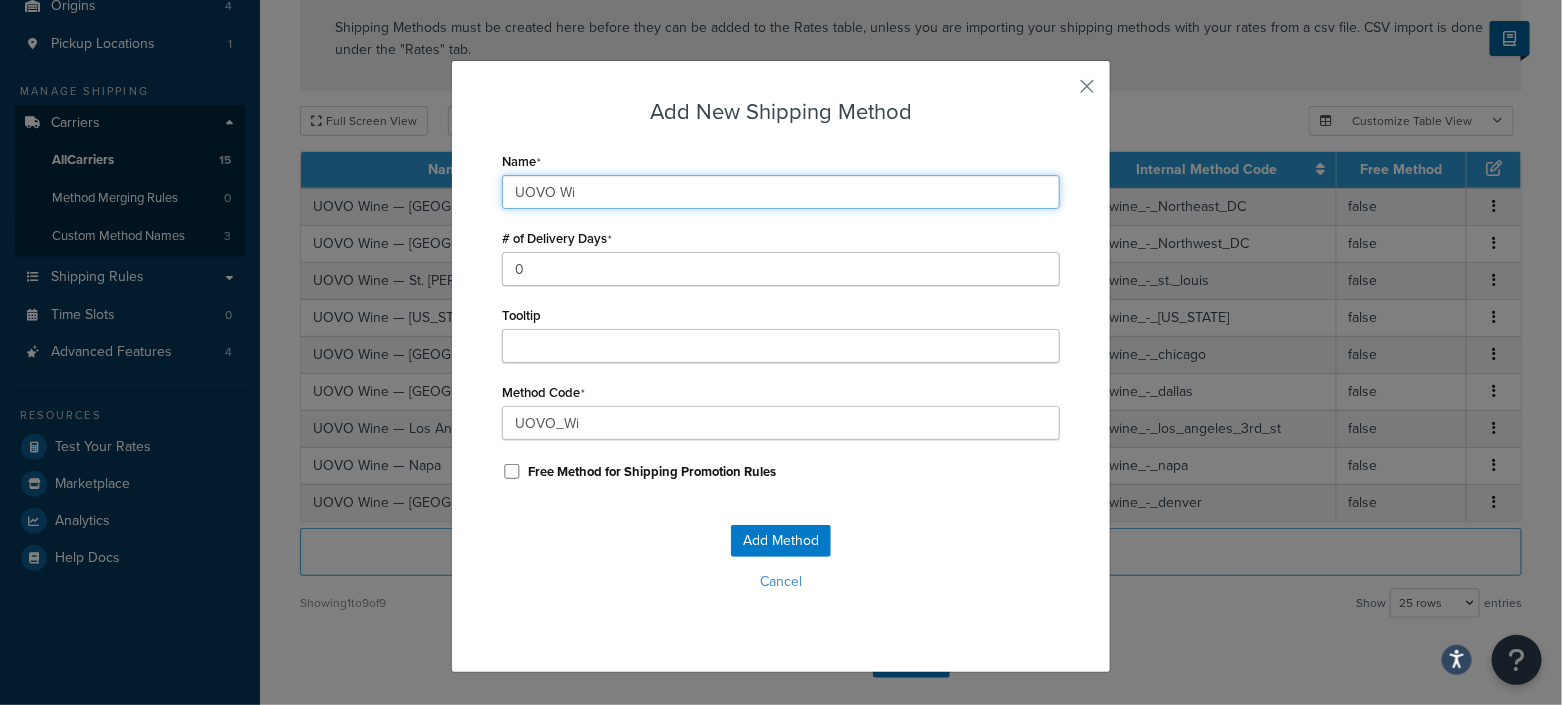 type on "UOVO Win" 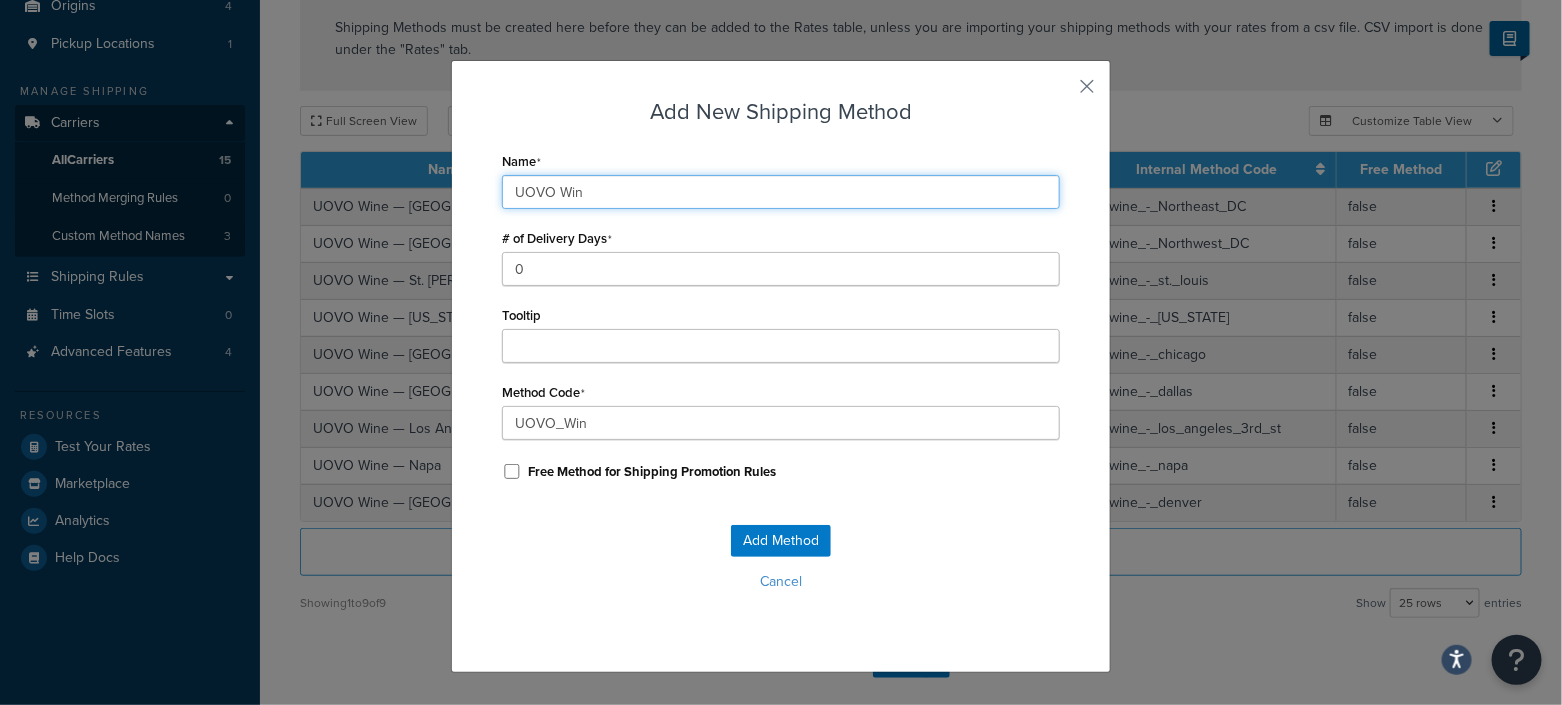 type on "UOVO Wine" 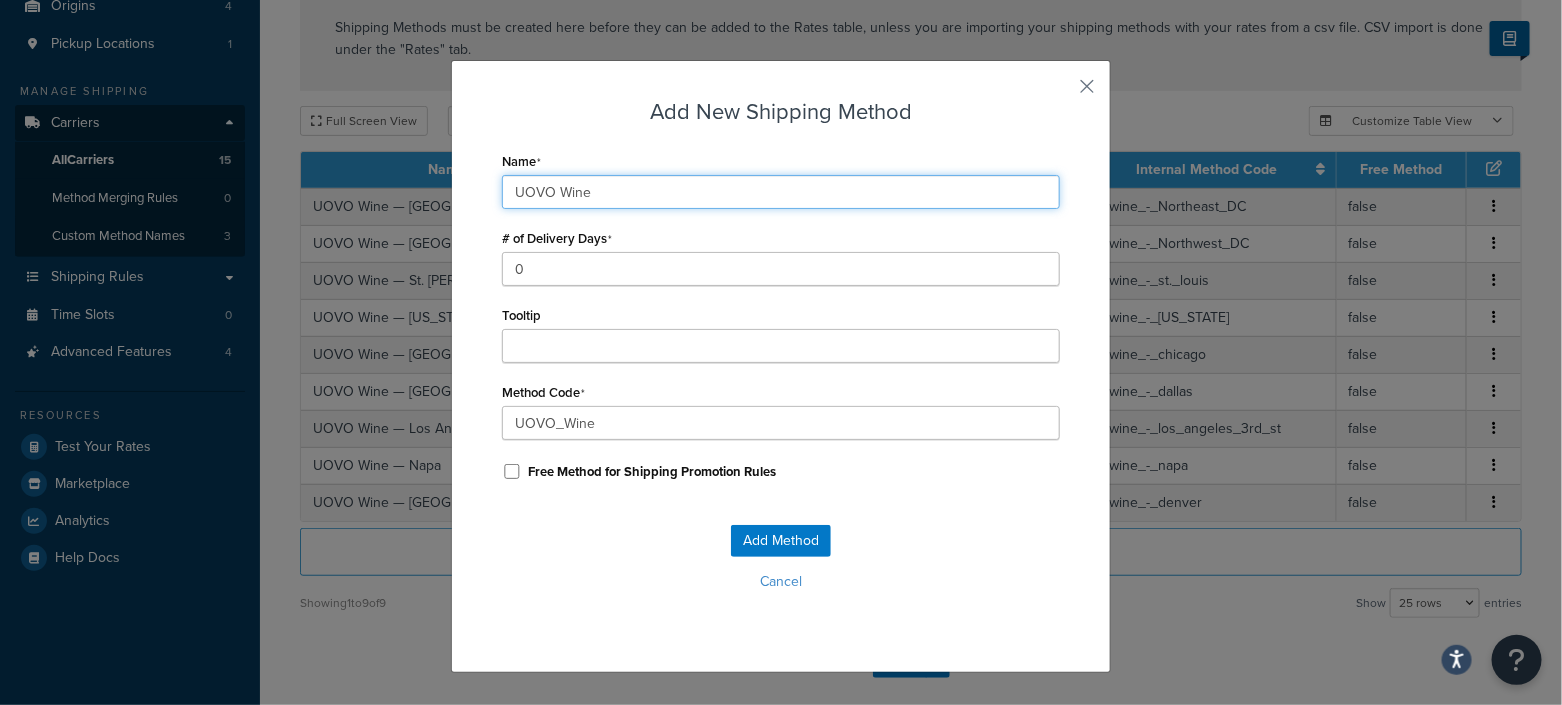 type on "UOVO Wine" 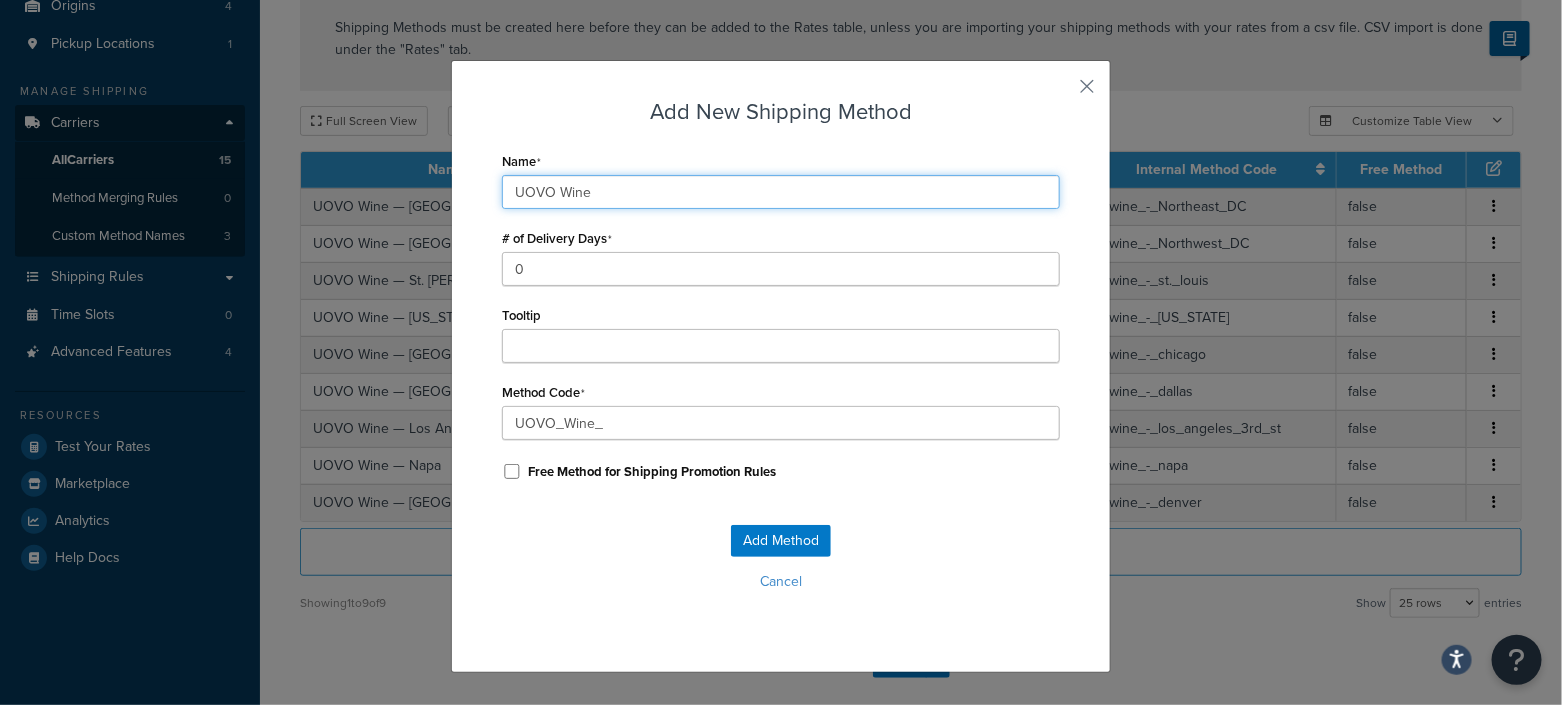 type on "UOVO Wine -" 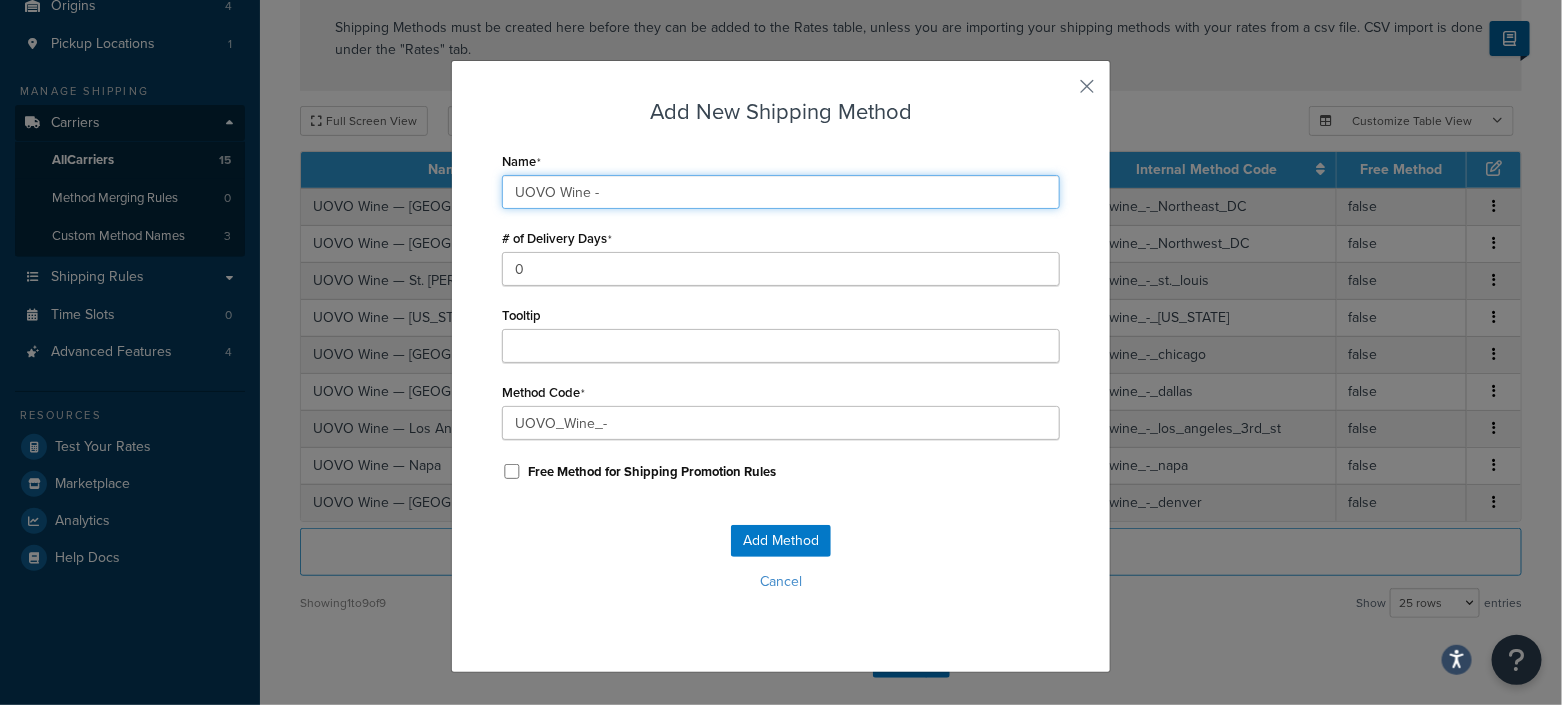type on "UOVO Wine -" 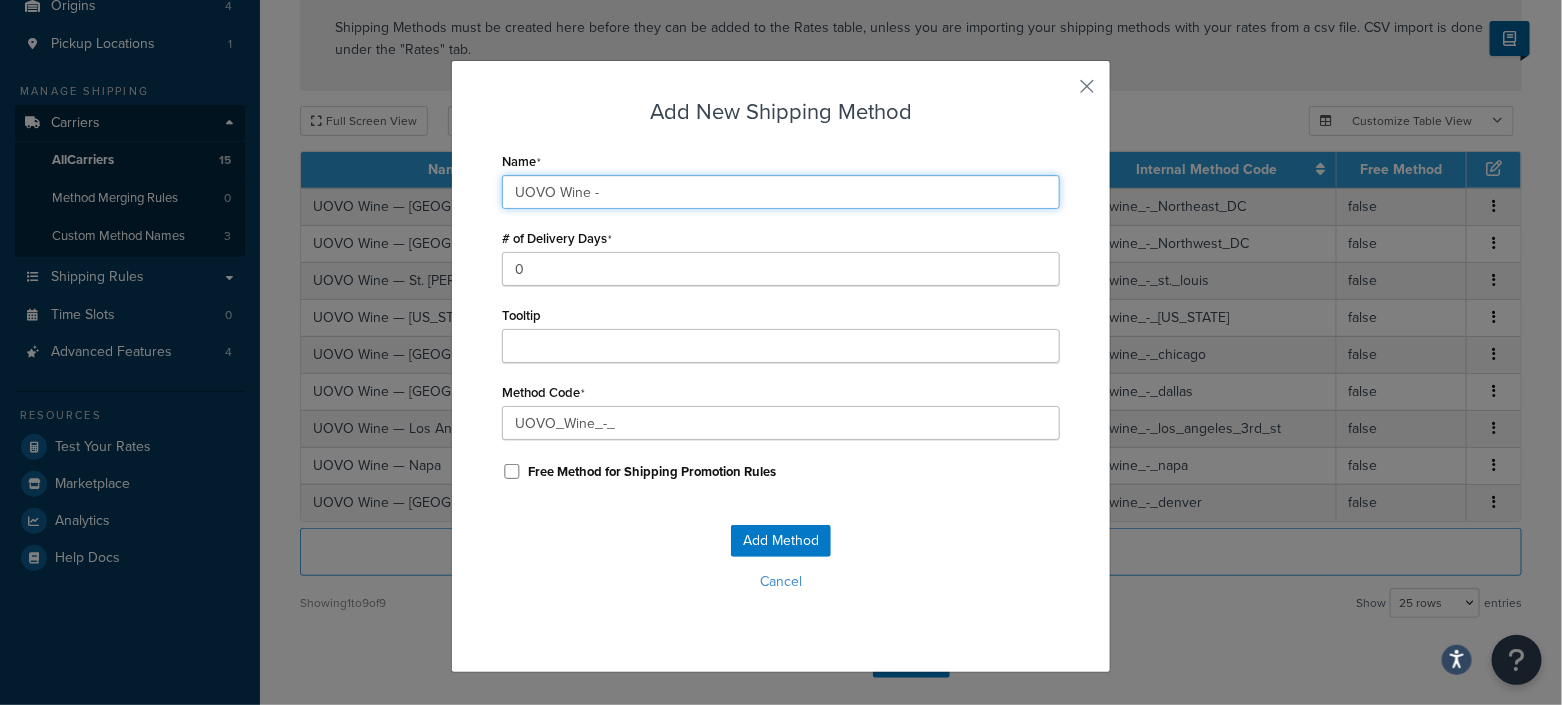 type on "UOVO Wine - E" 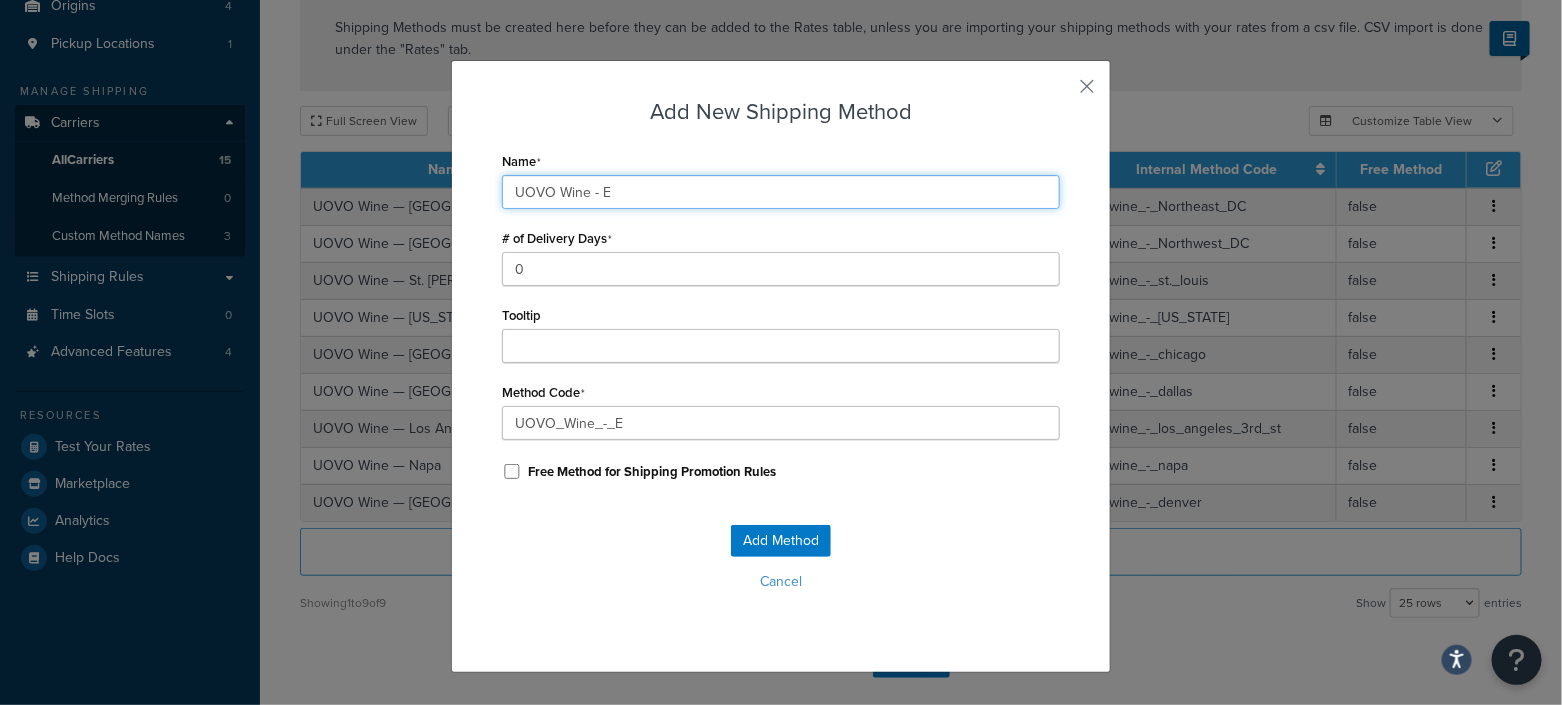 type on "UOVO Wine - Ed" 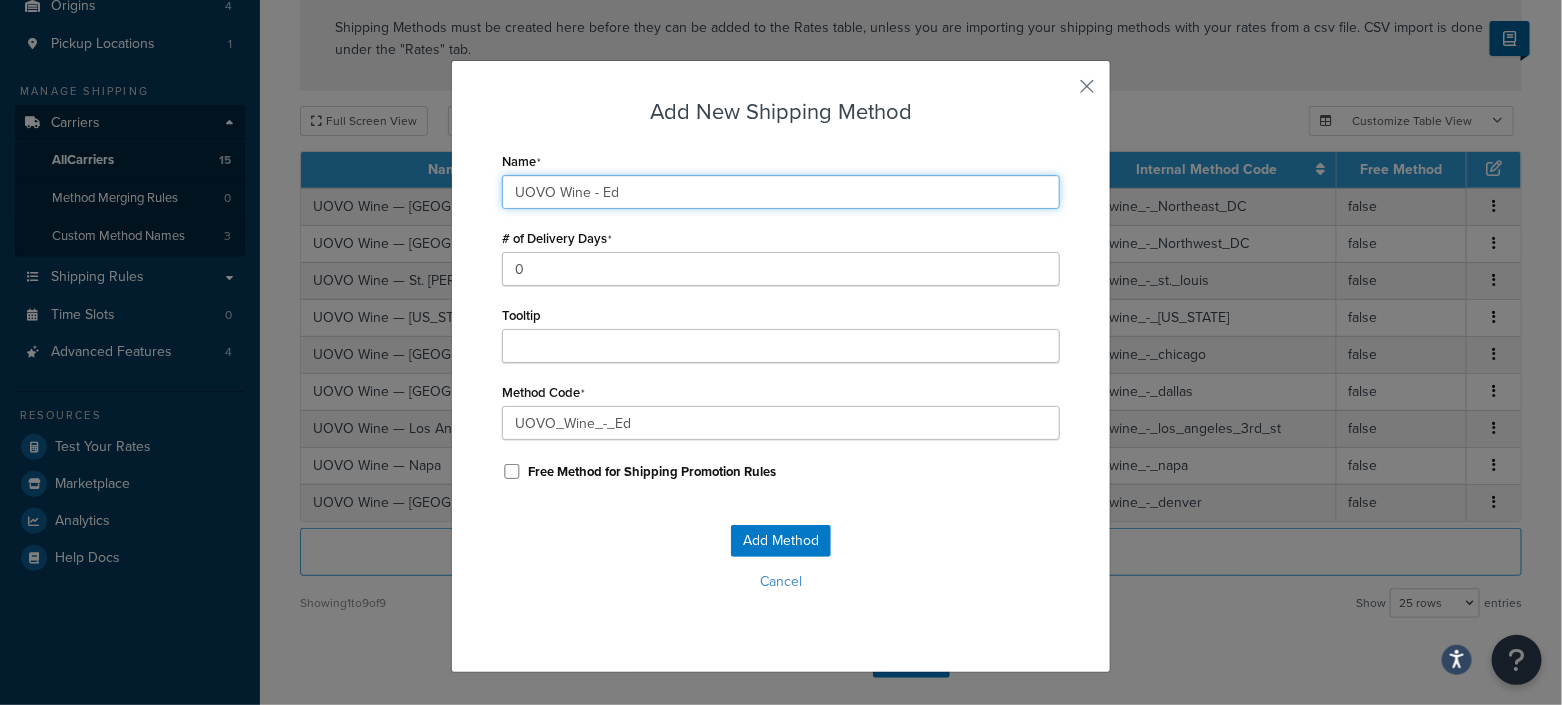 type on "UOVO Wine - Edi" 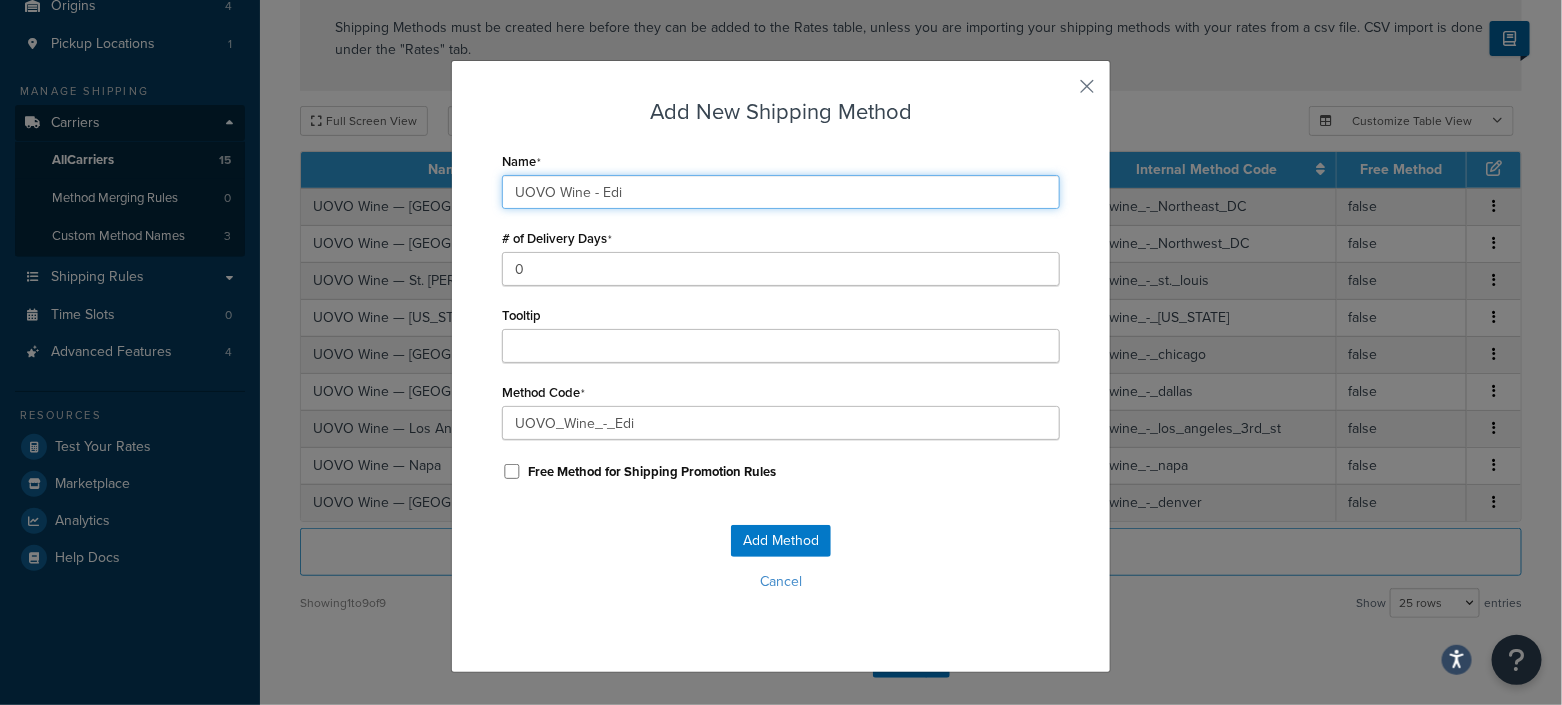 type on "UOVO Wine - Edis" 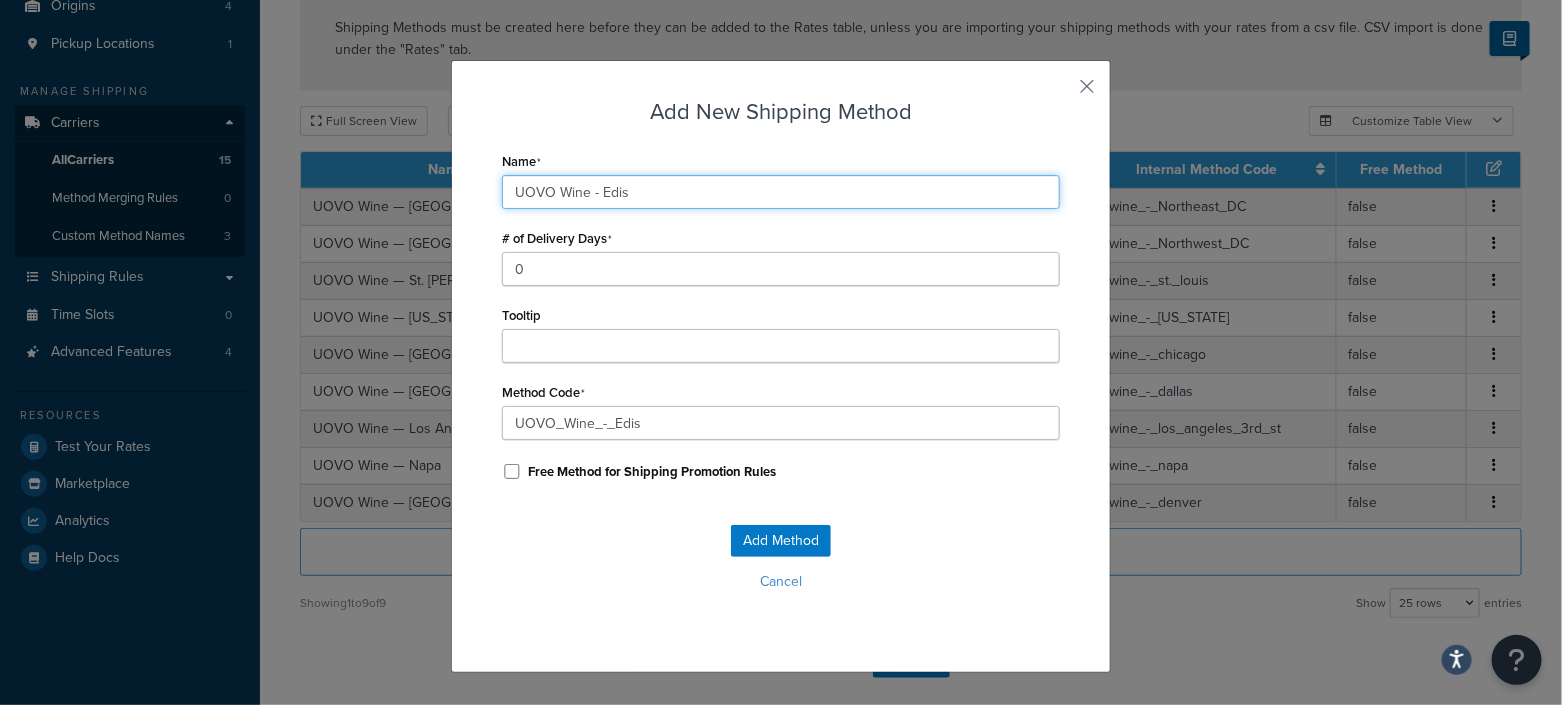 type on "UOVO Wine - Ediso" 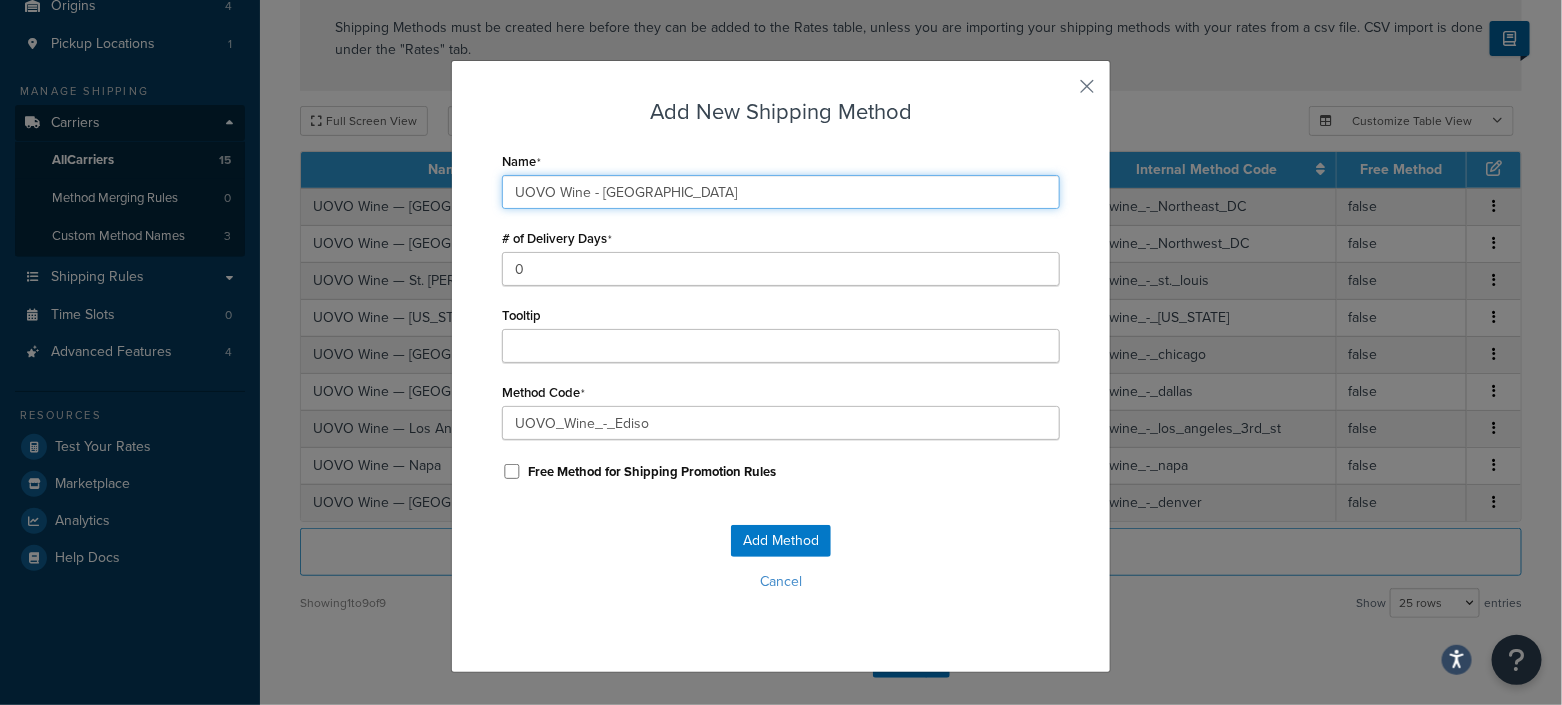 type on "UOVO Wine - Edison" 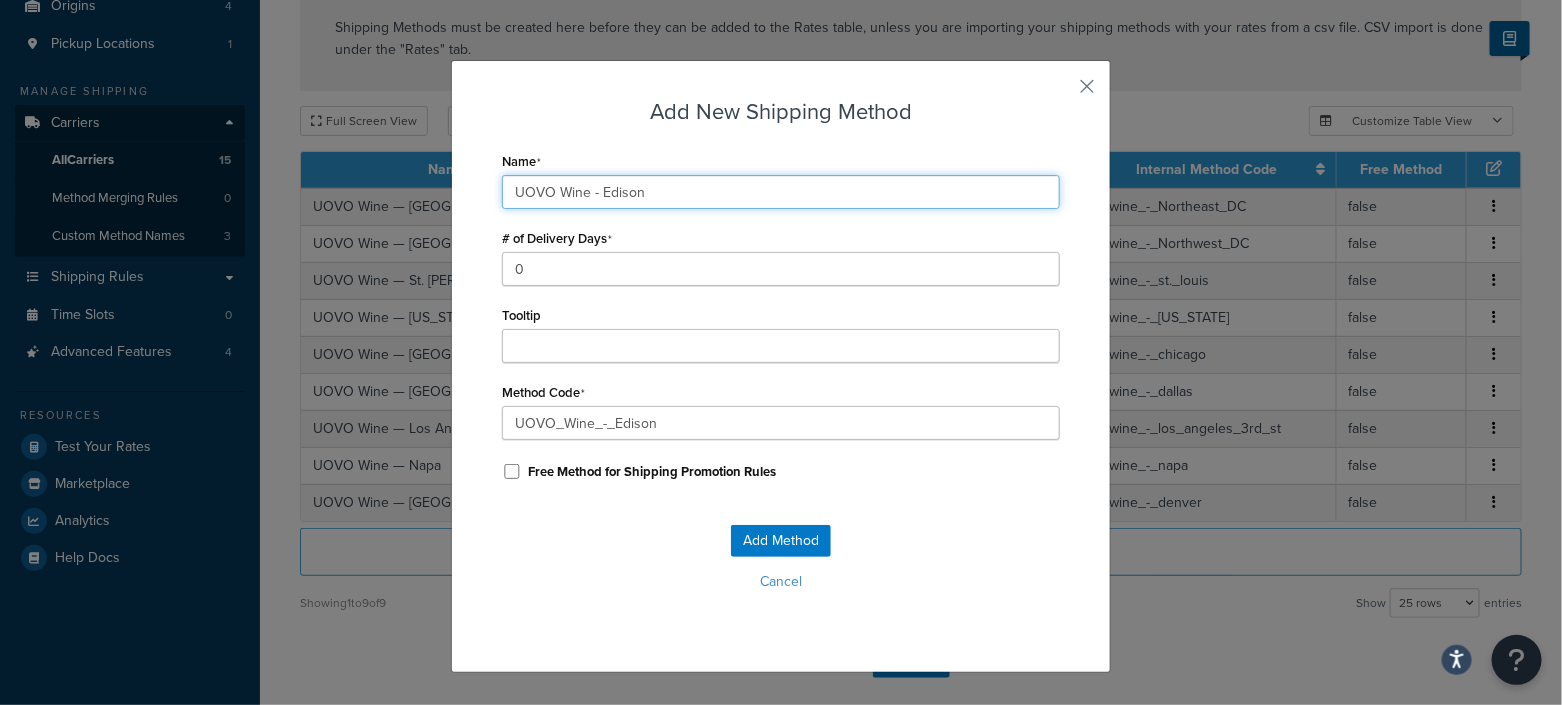 type on "UOVO Wine - Edison," 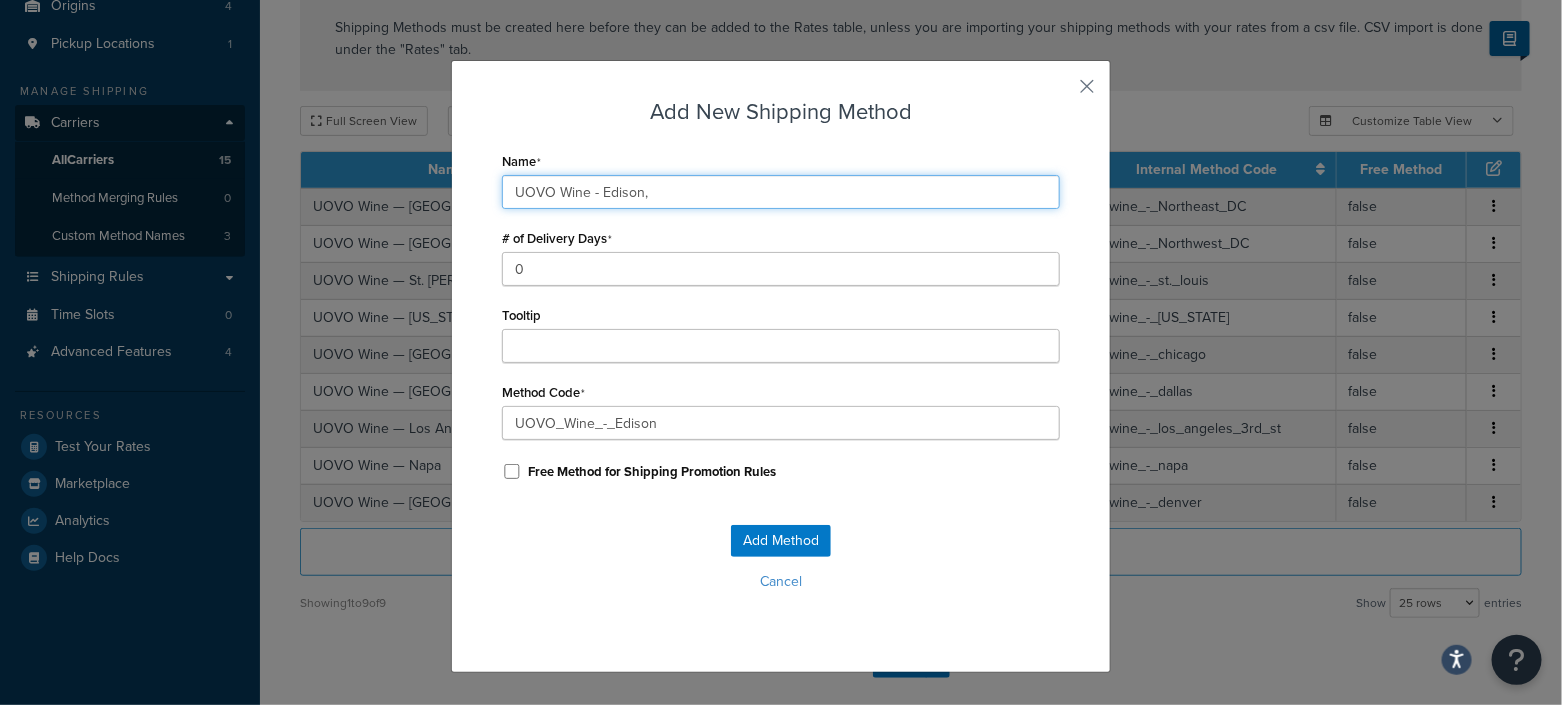 type on "UOVO_Wine_-_Edison," 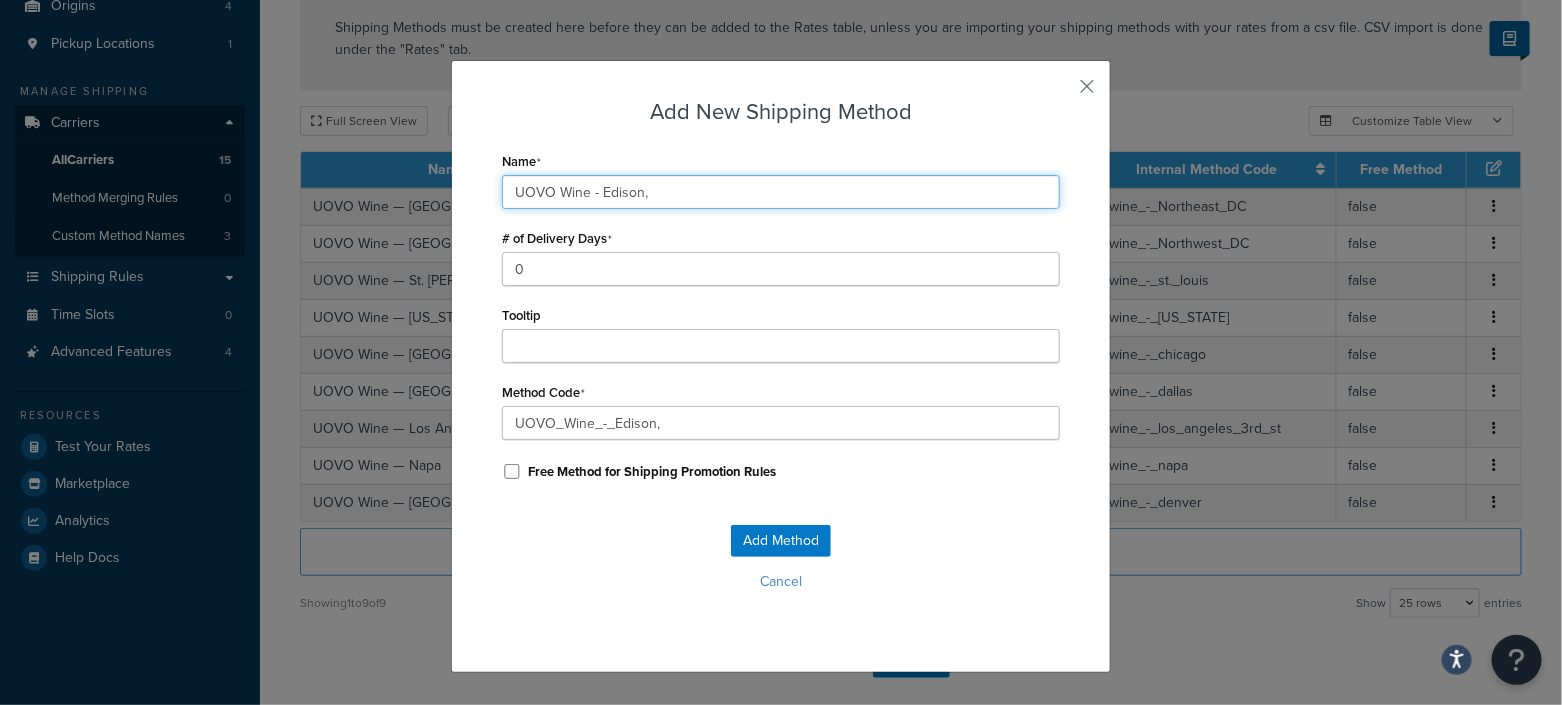 type on "UOVO Wine - Edison," 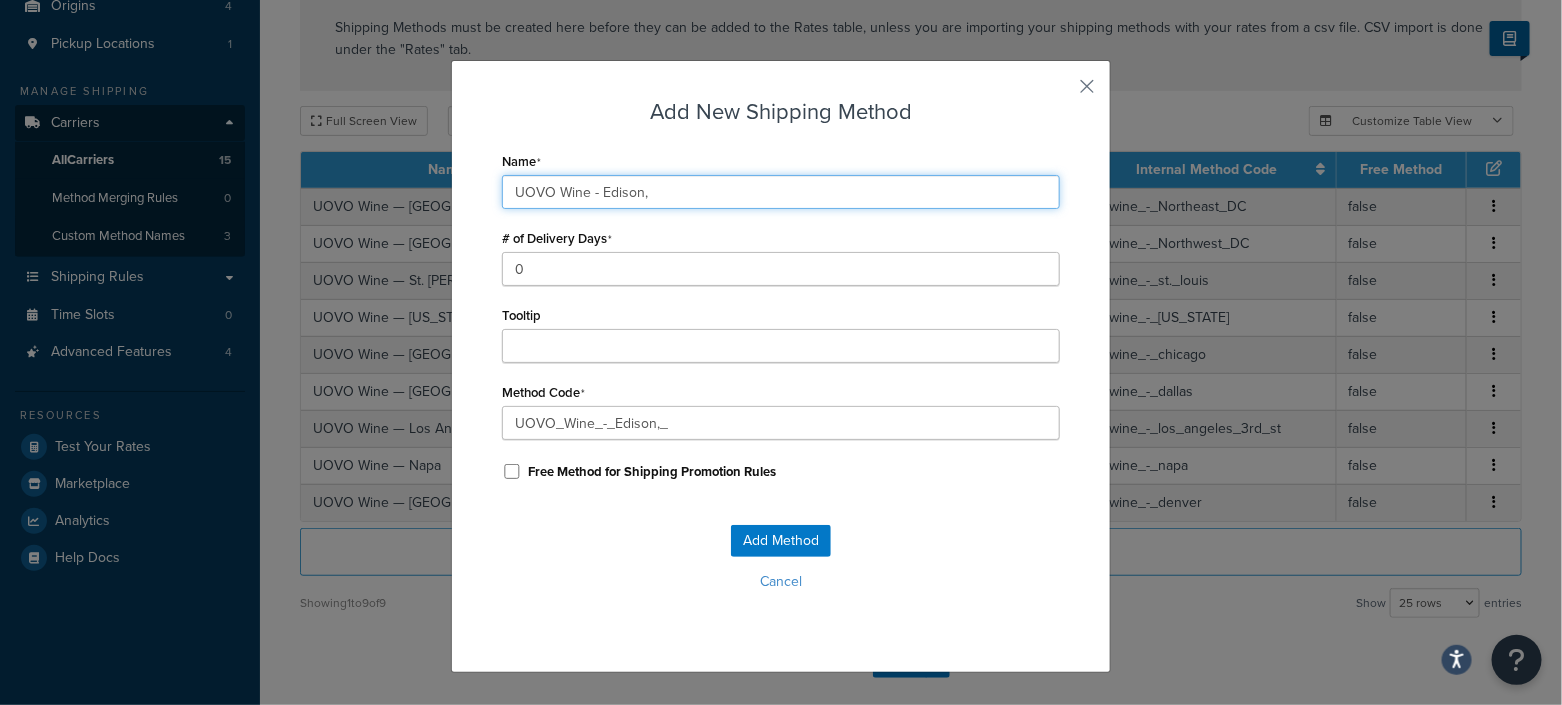 type on "UOVO Wine - Edison, N" 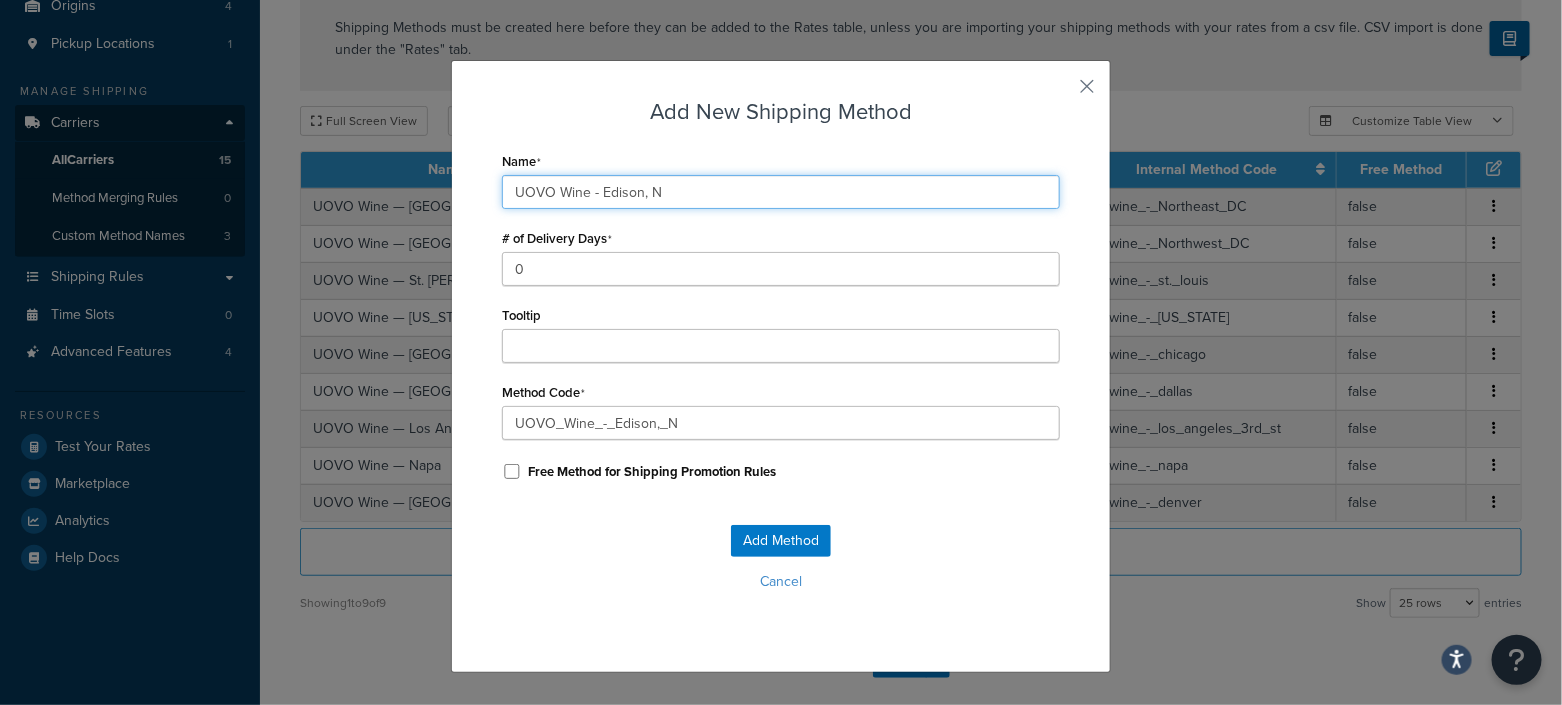 type on "UOVO Wine - Edison, NJ" 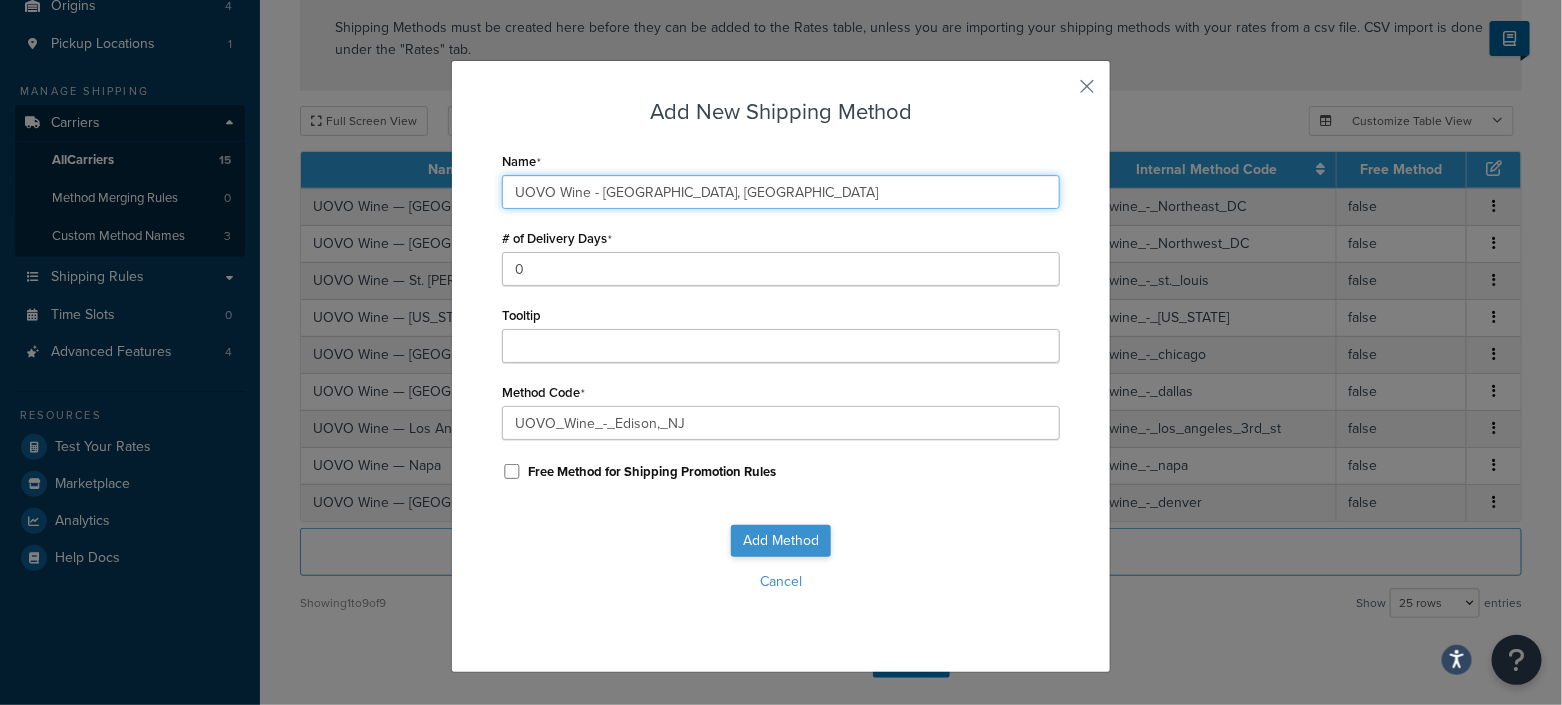 type on "UOVO Wine - Edison, NJ" 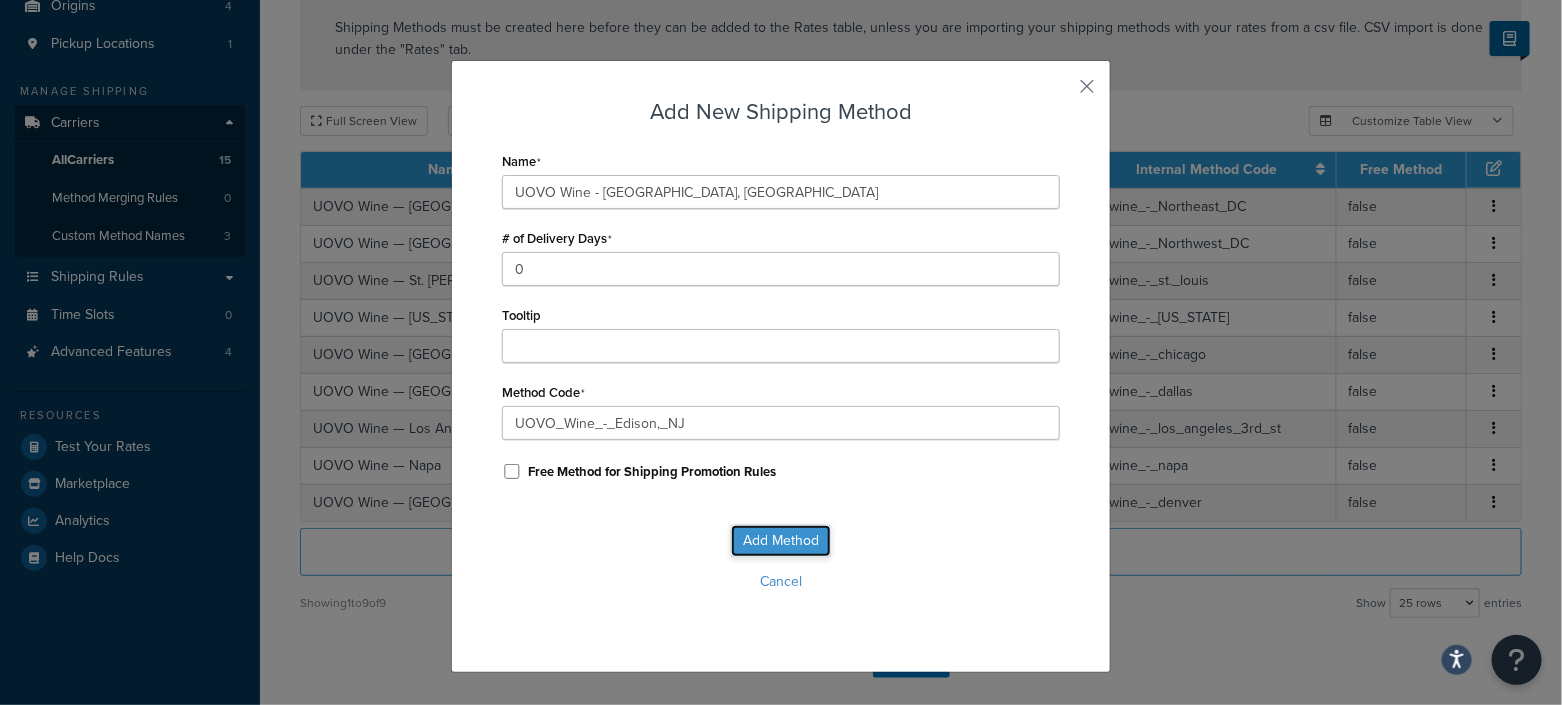click on "Add Method Cancel" at bounding box center (781, 566) 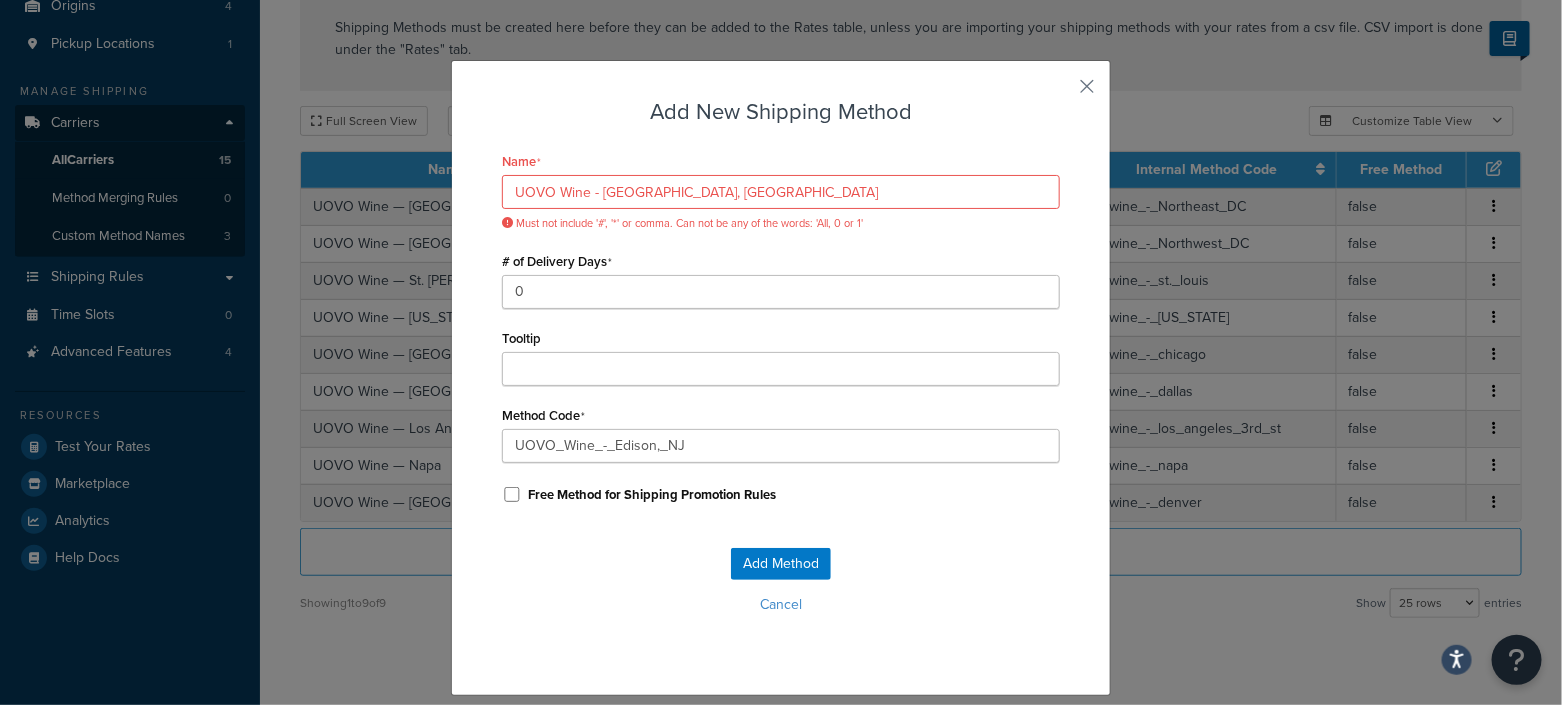 click on "Cancel" at bounding box center (781, 605) 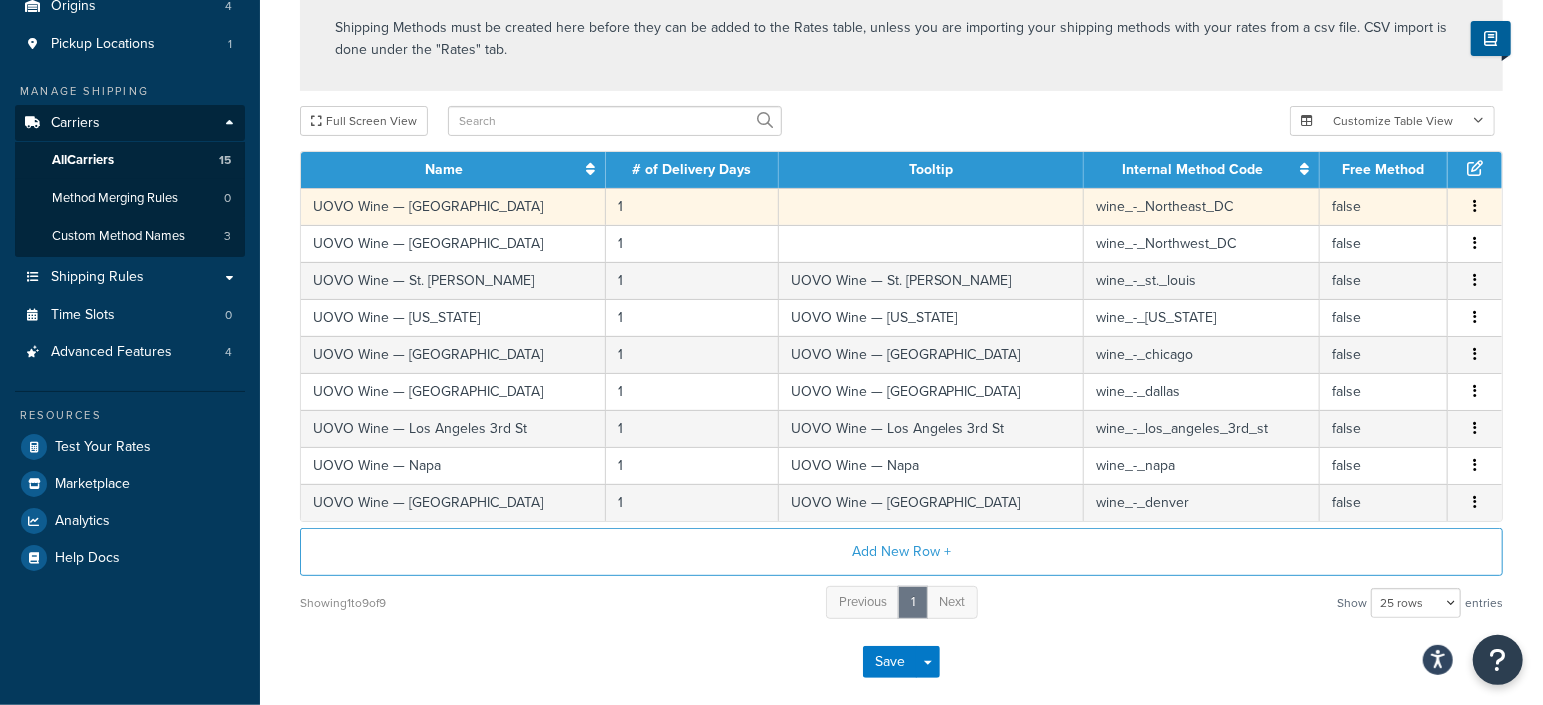 click at bounding box center (1475, 206) 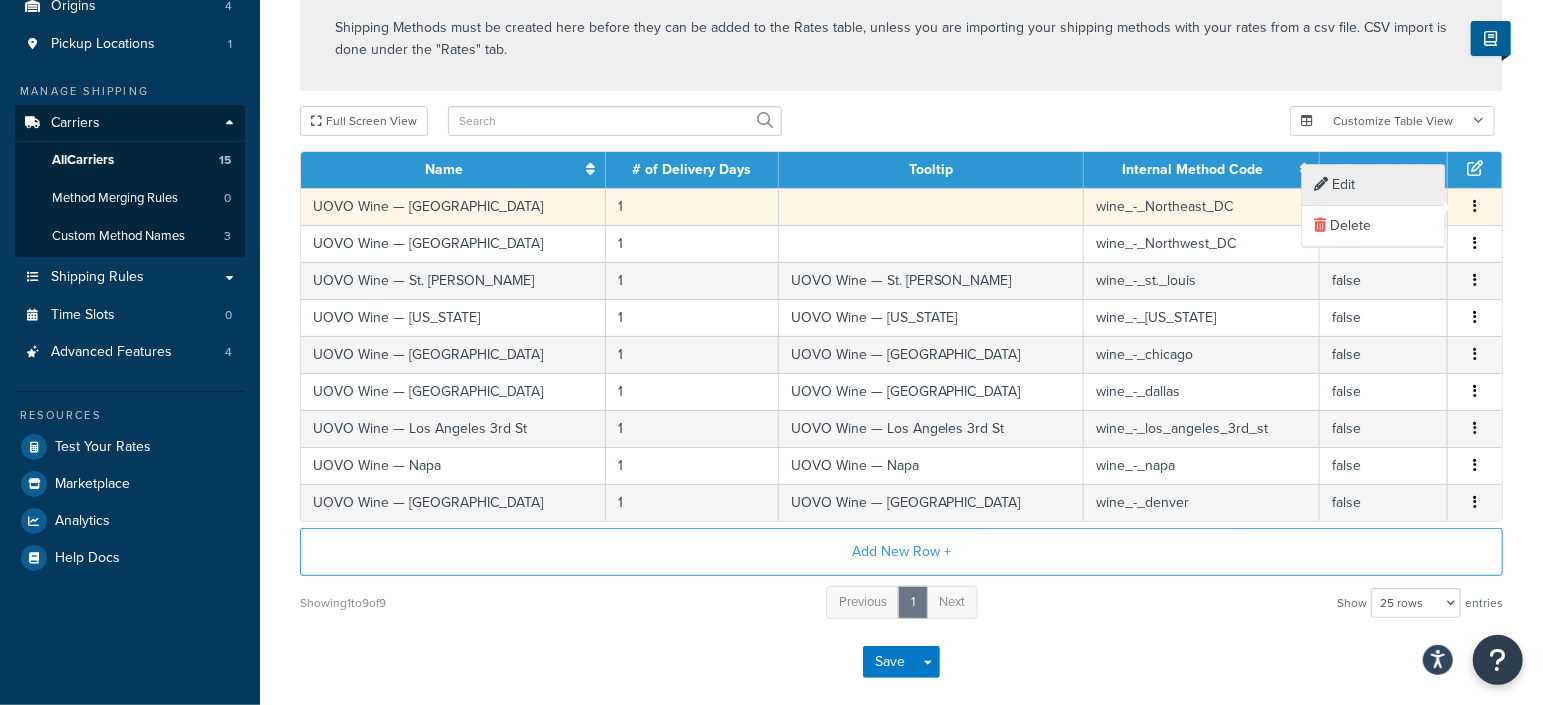click on "Edit" at bounding box center (1374, 185) 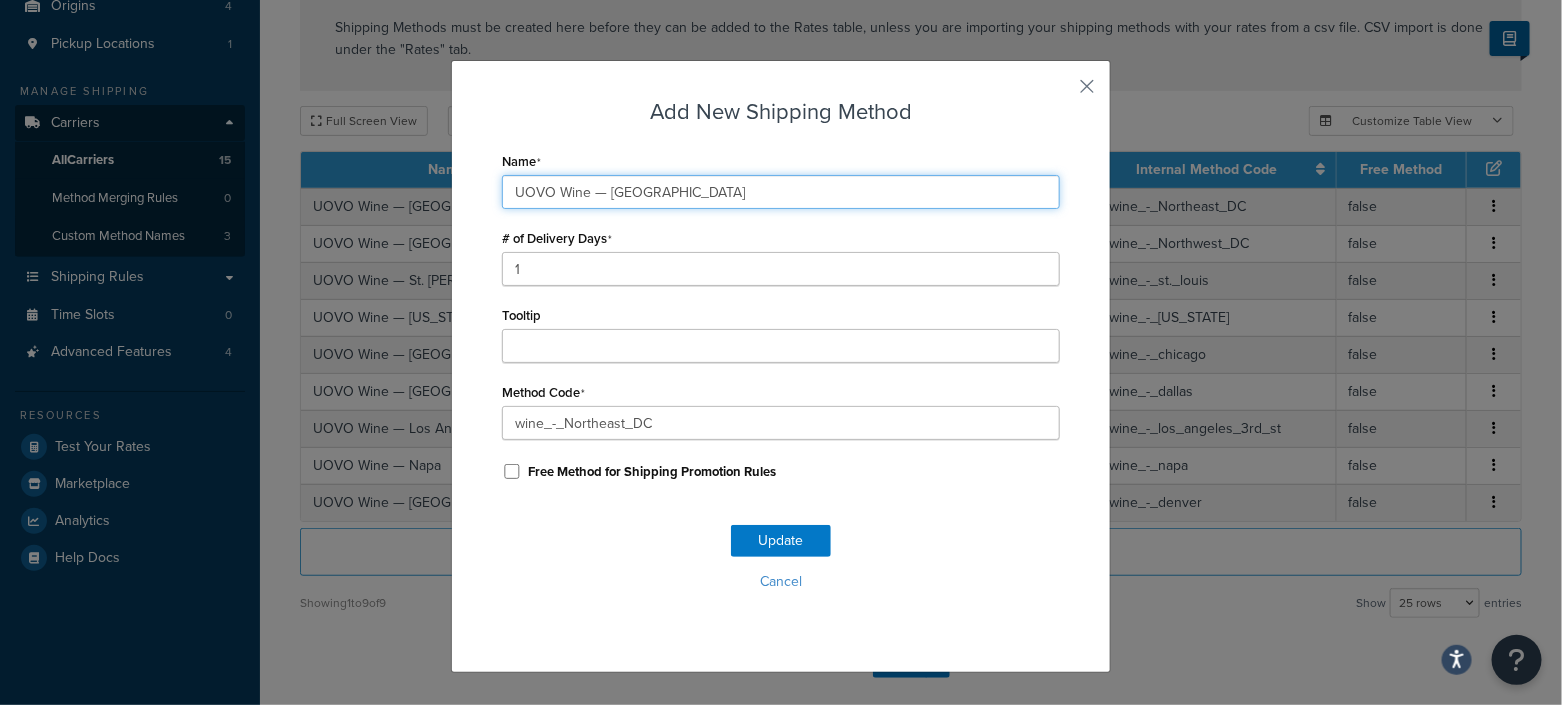 drag, startPoint x: 733, startPoint y: 192, endPoint x: 440, endPoint y: 177, distance: 293.3837 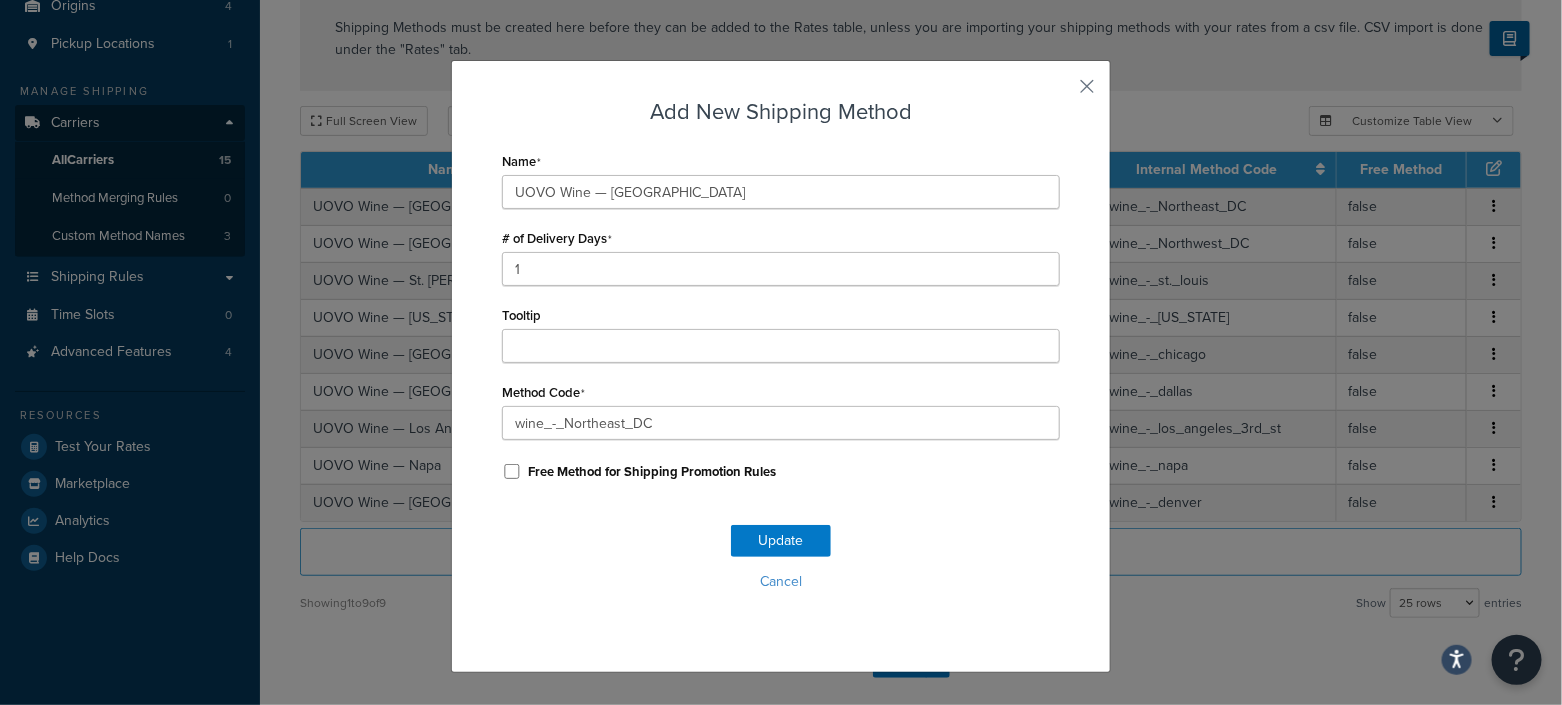 click on "Cancel" at bounding box center (781, 582) 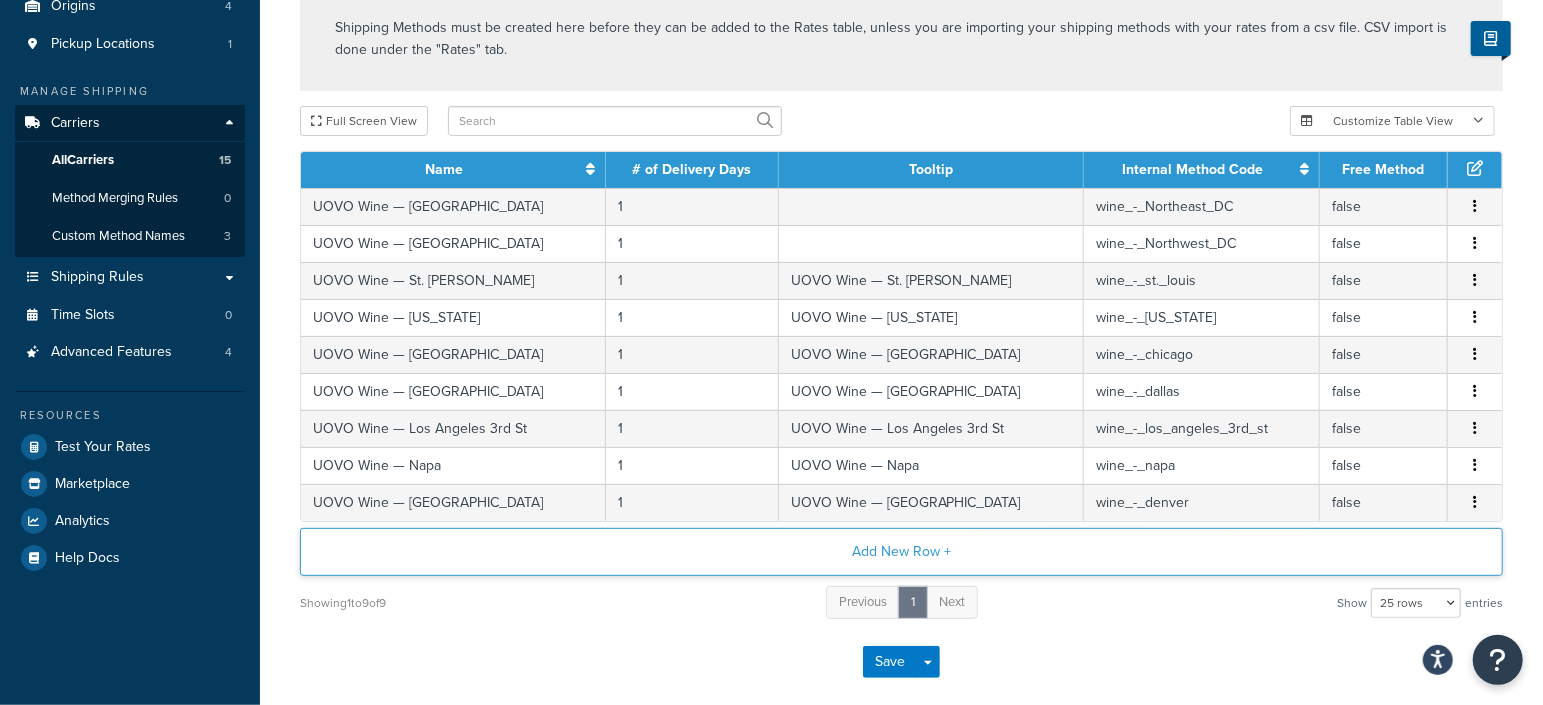 click on "Add New Row +" at bounding box center [901, 552] 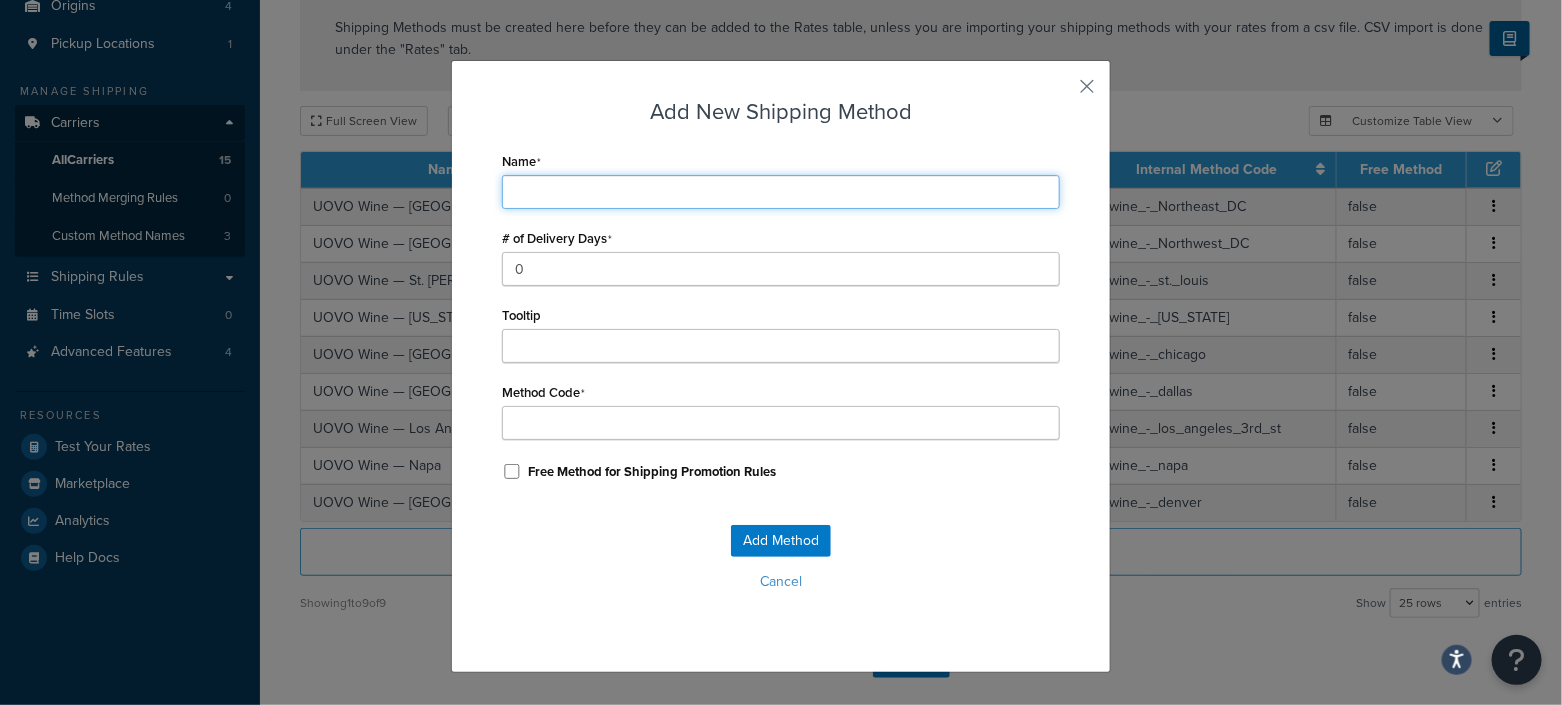 click on "Name" at bounding box center [781, 192] 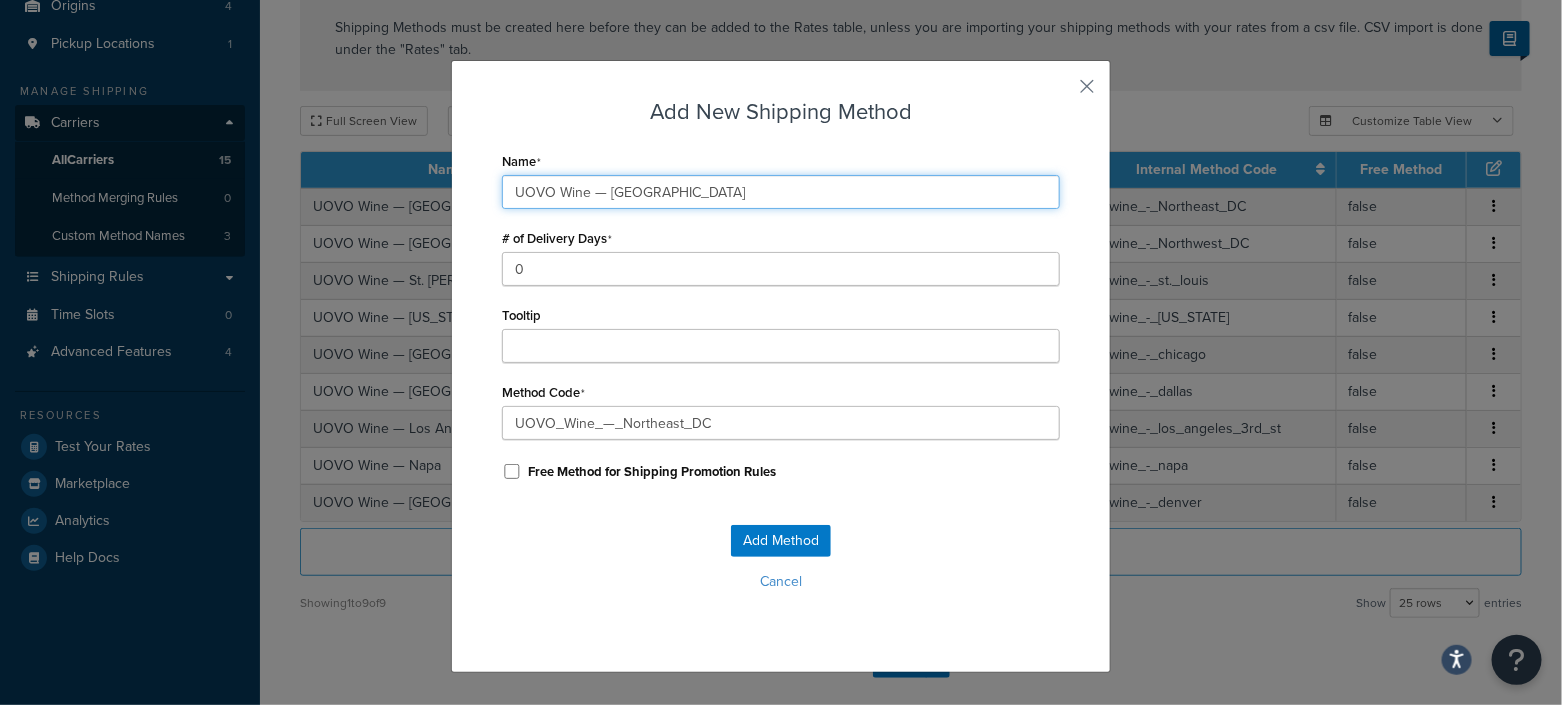 drag, startPoint x: 601, startPoint y: 194, endPoint x: 700, endPoint y: 199, distance: 99.12618 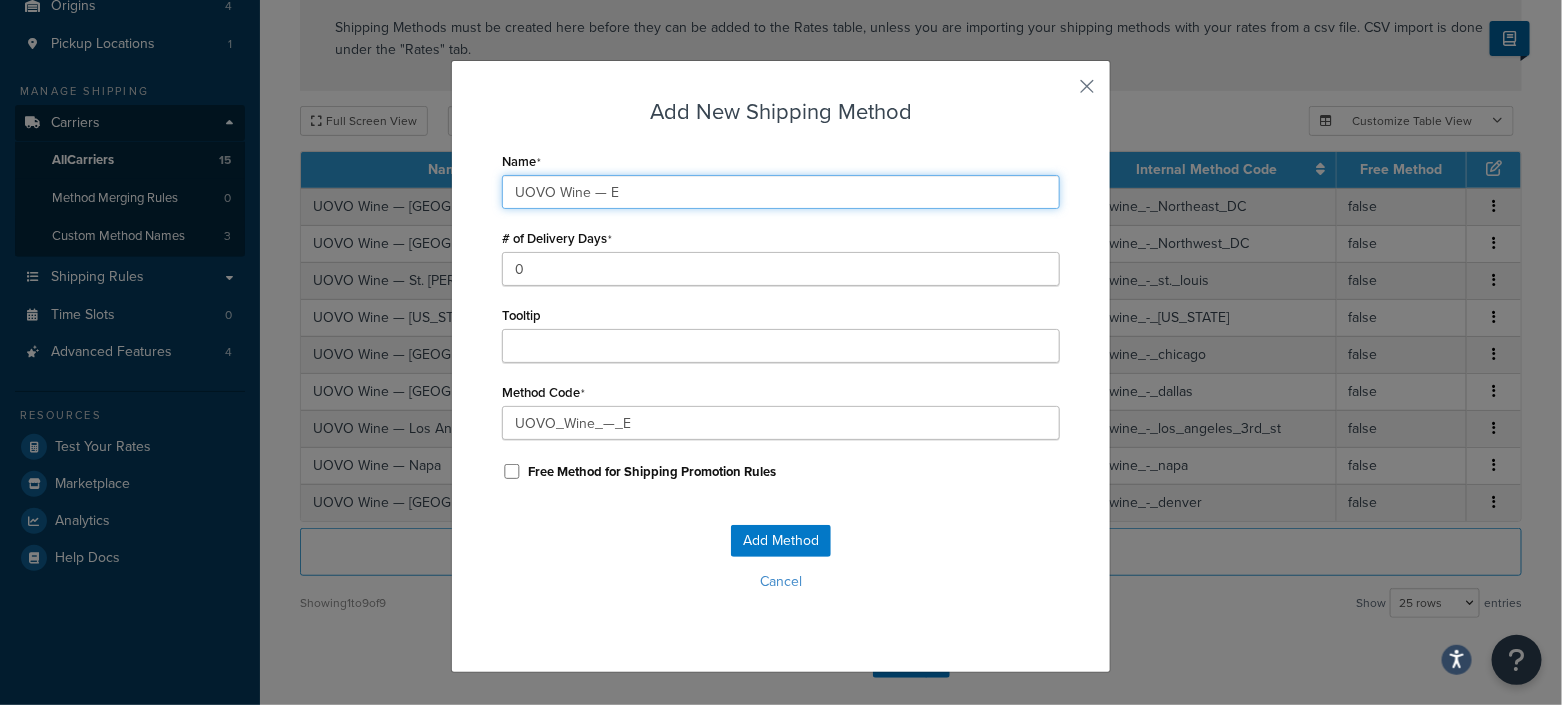 type on "UOVO Wine — Ed" 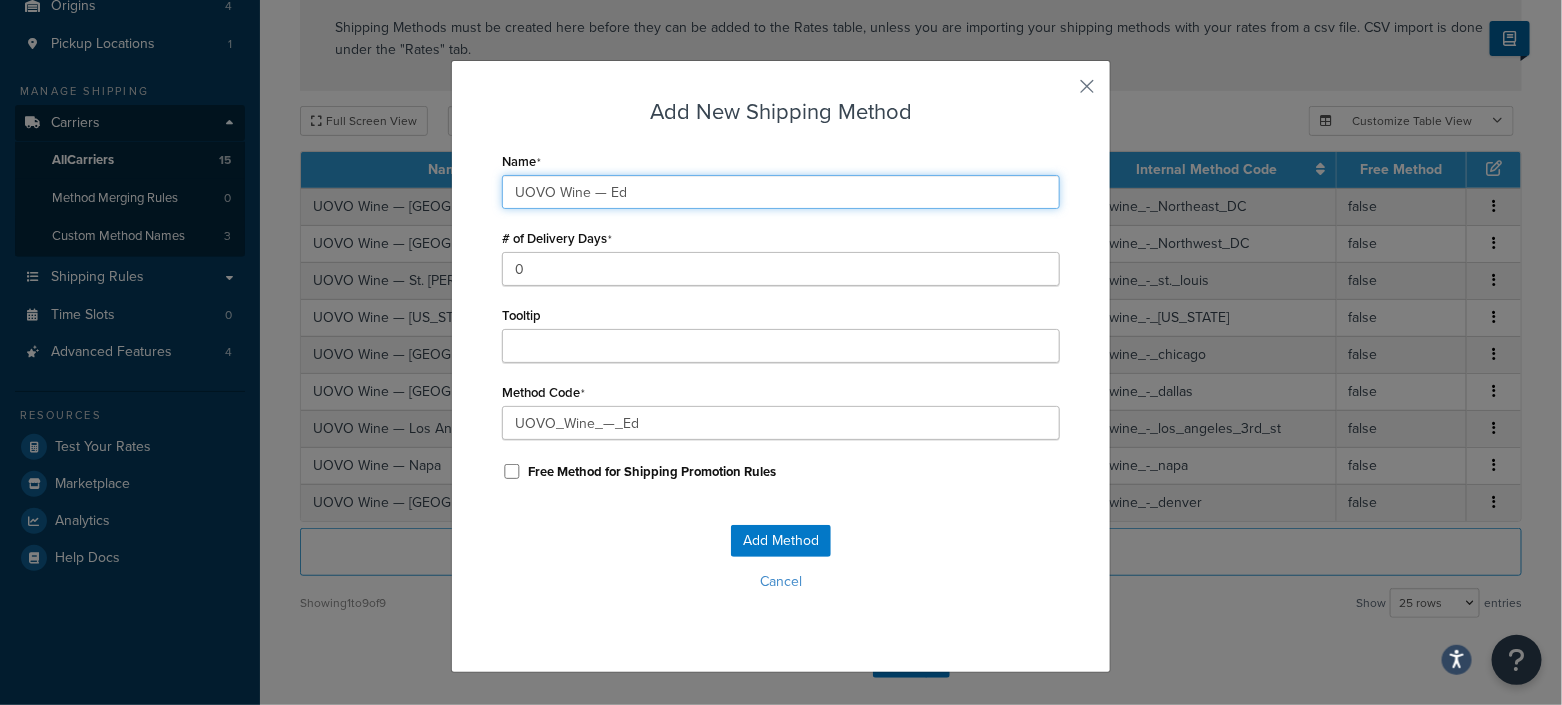 type on "UOVO Wine — Edi" 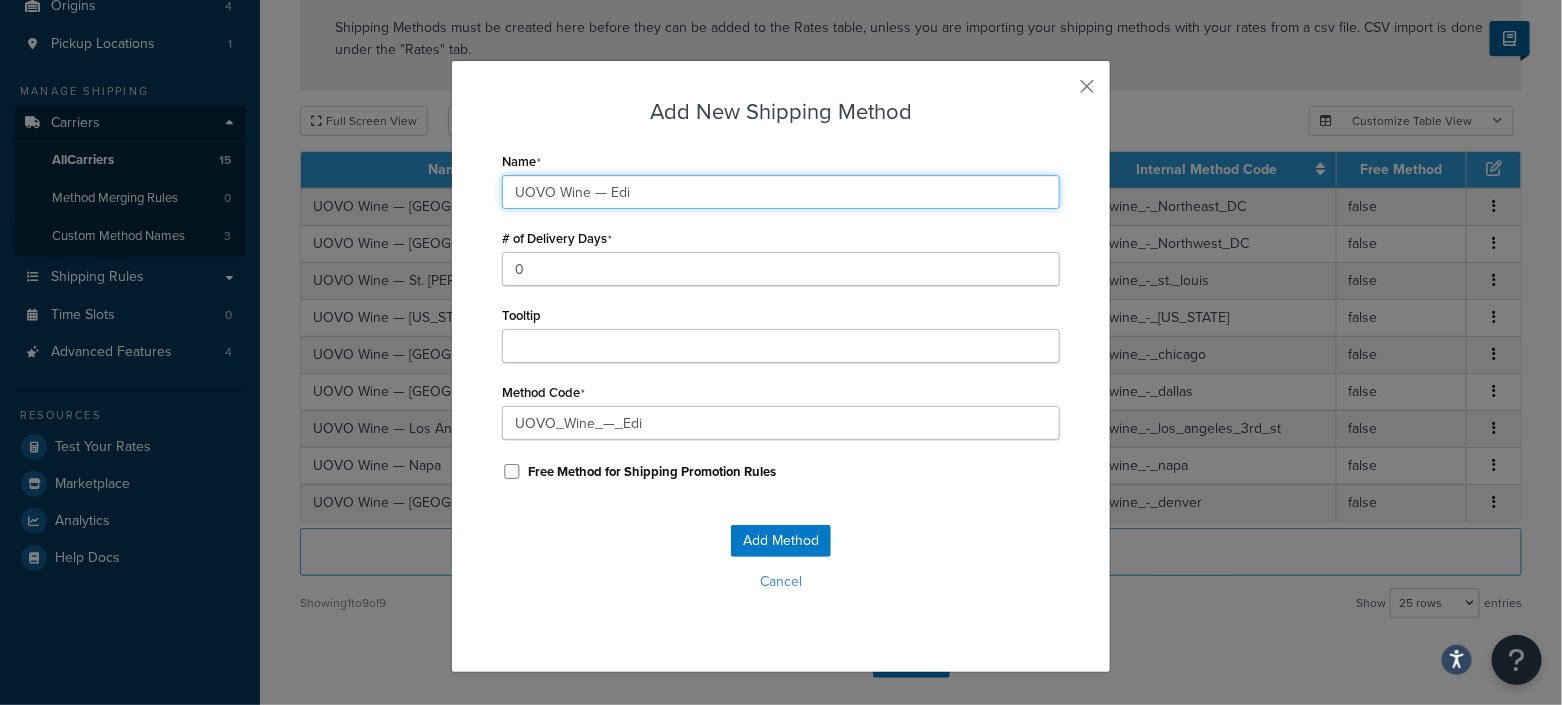 type on "UOVO Wine — Edis" 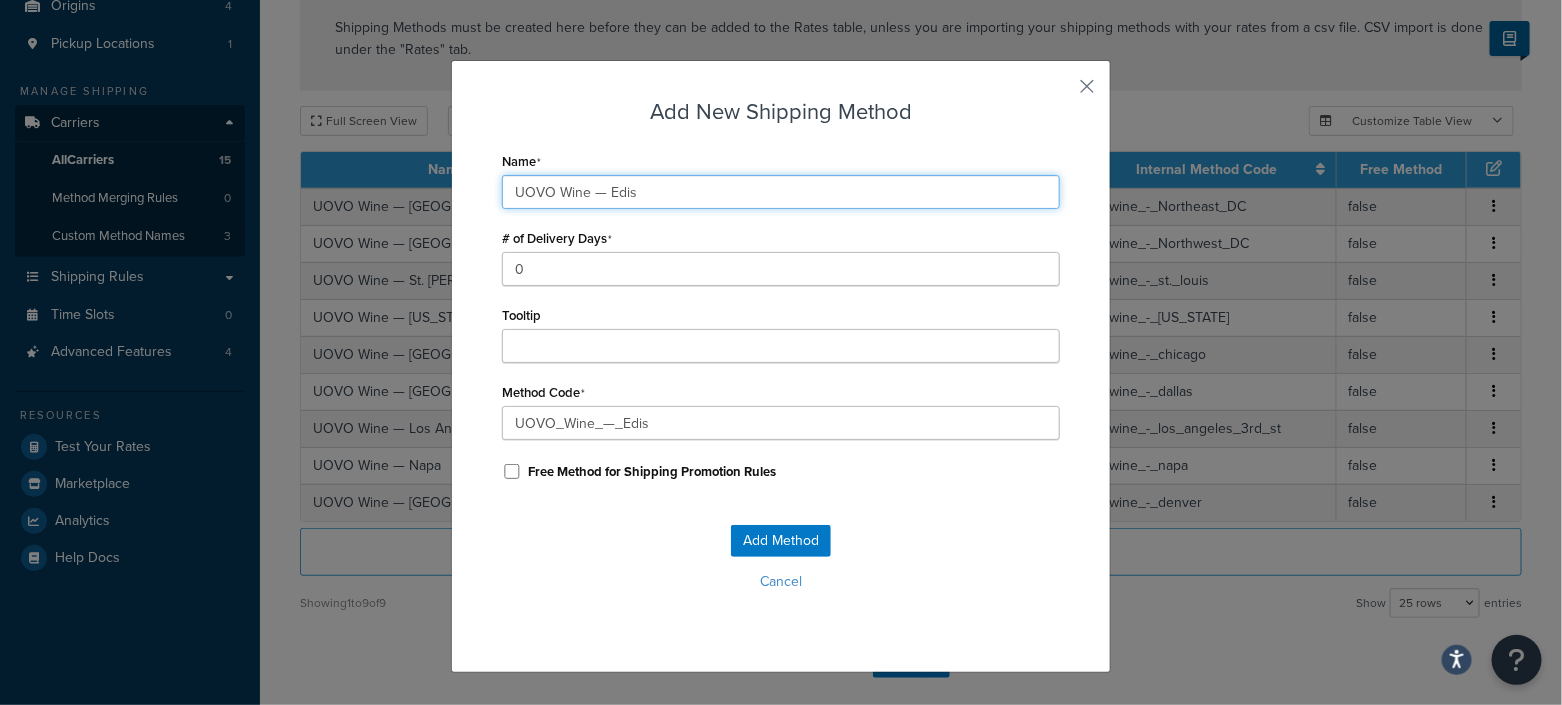 type on "UOVO Wine — Ediso" 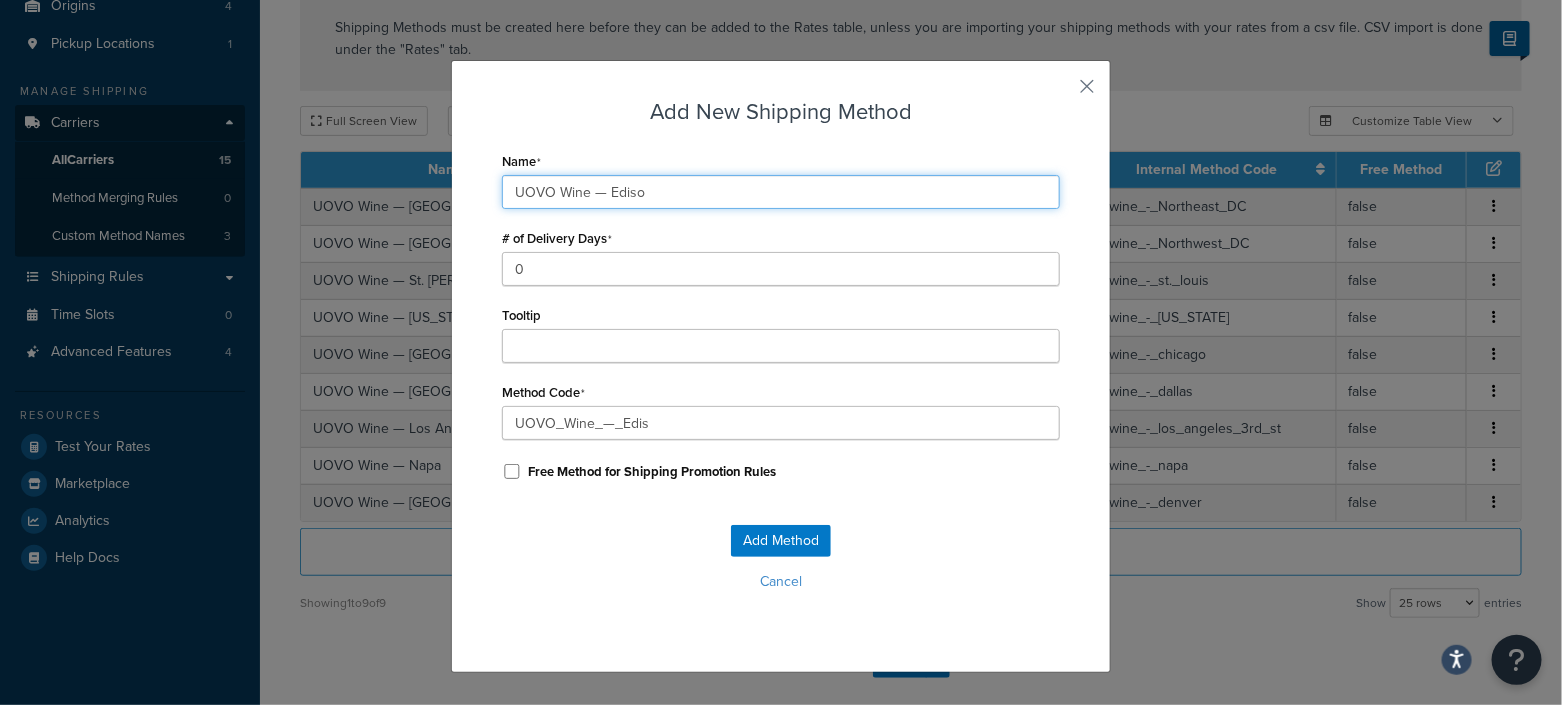type on "UOVO_Wine_—_Ediso" 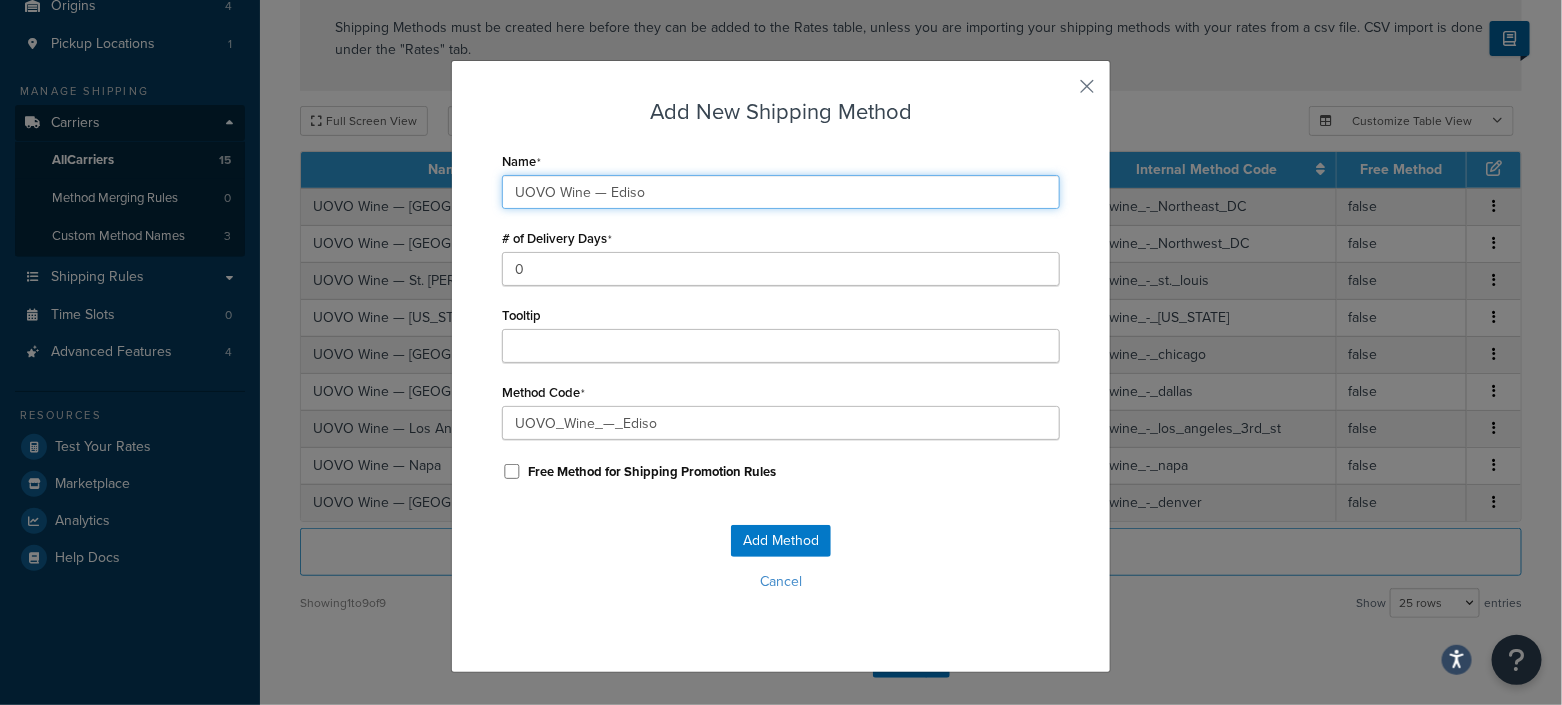 type on "UOVO Wine — Edison" 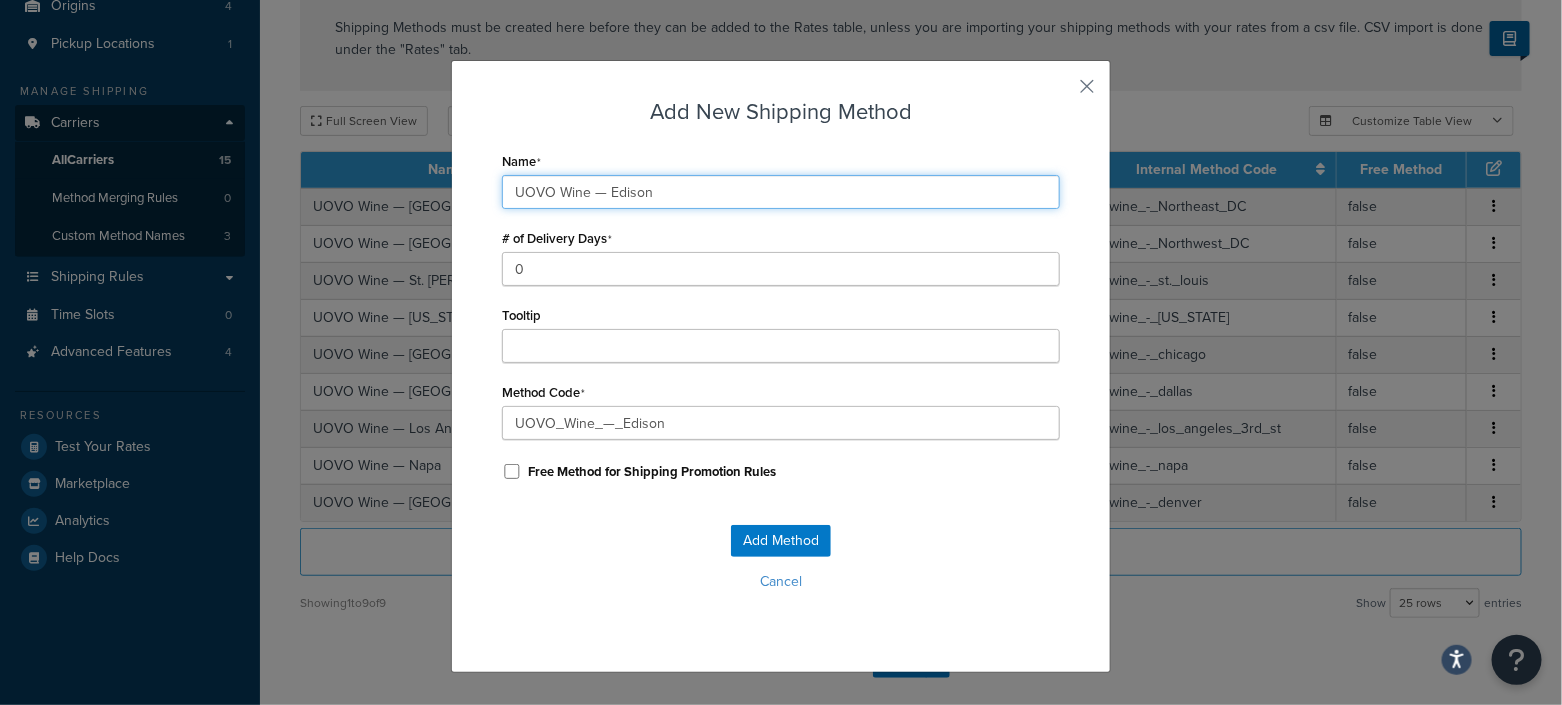 type on "UOVO Wine — Edison" 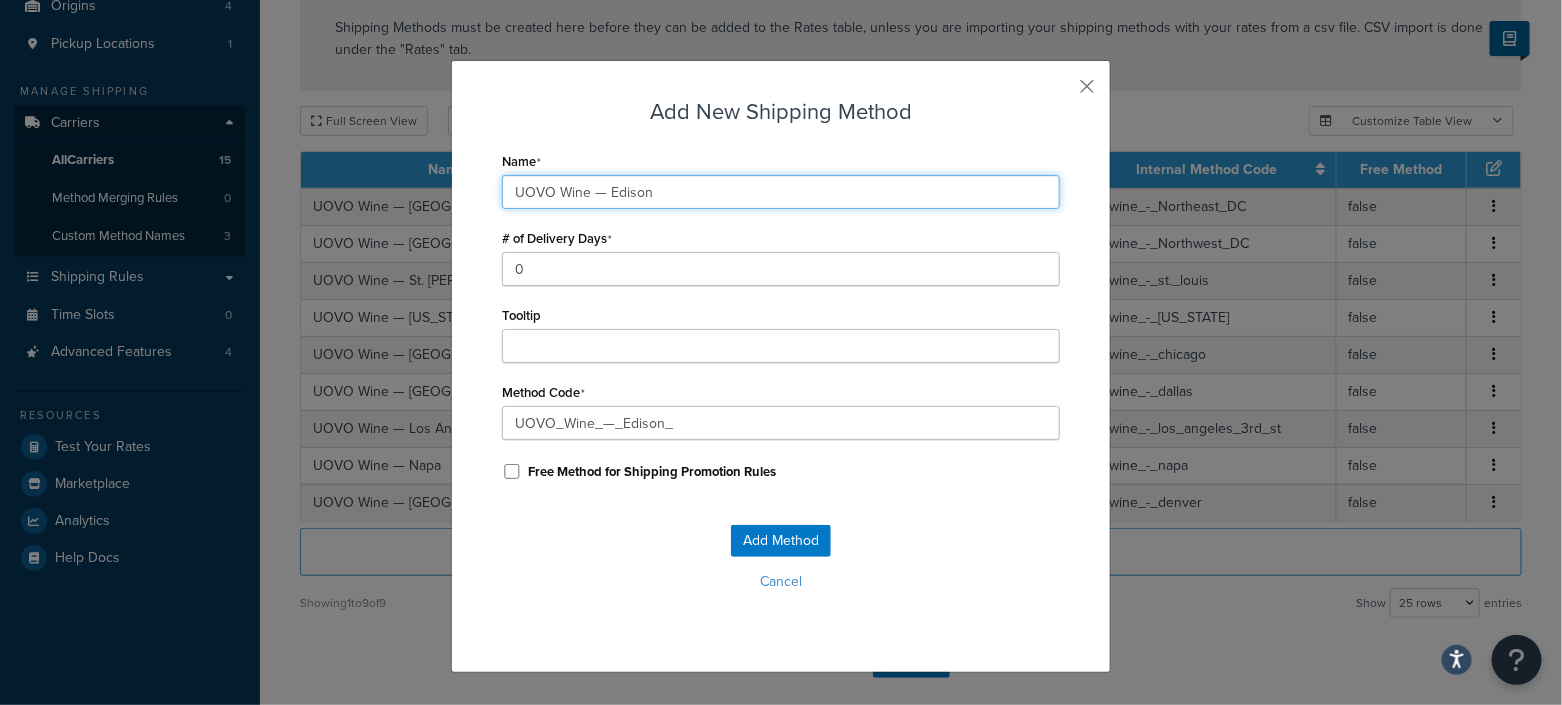 type on "UOVO Wine — Edison N" 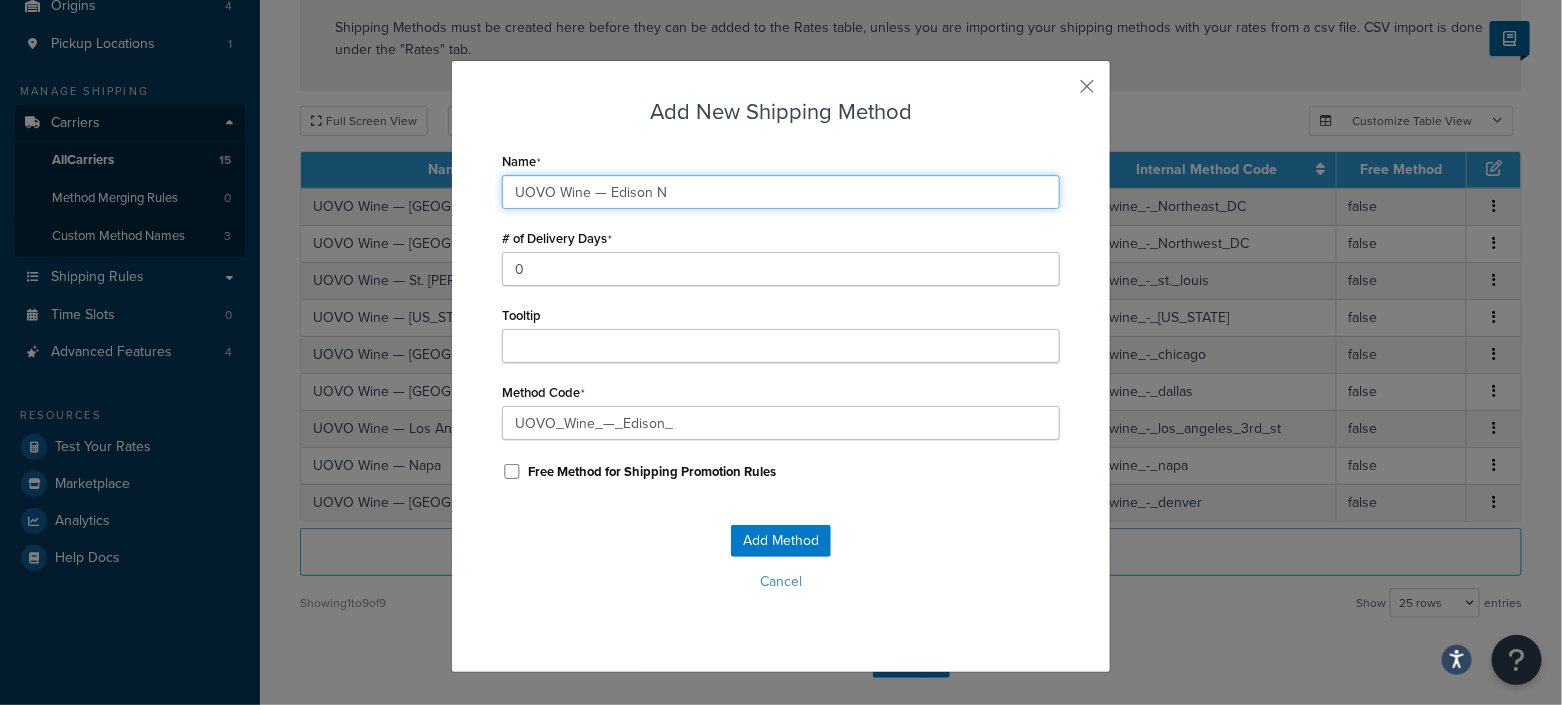 type on "UOVO_Wine_—_Edison_N" 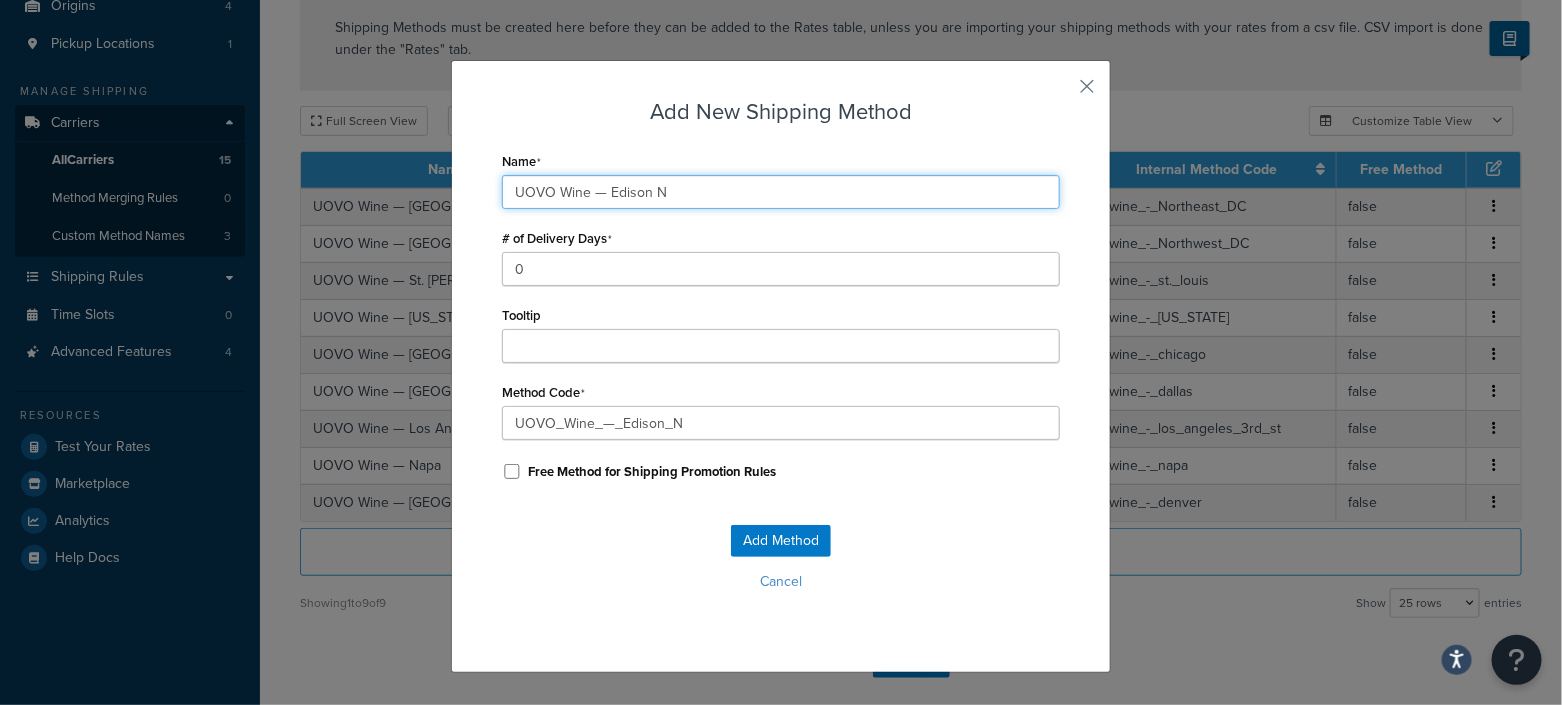 type on "UOVO Wine — Edison NJ" 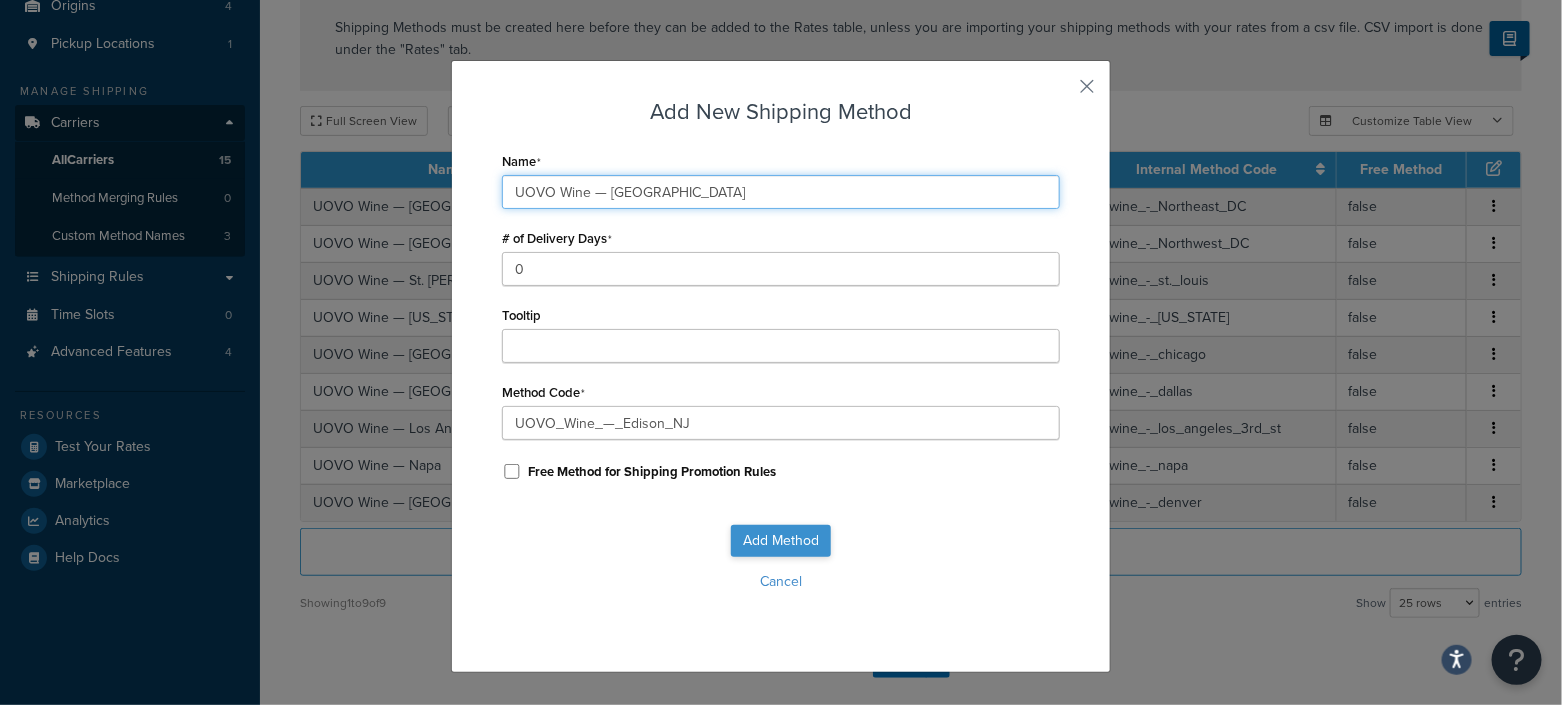 type on "UOVO Wine — Edison NJ" 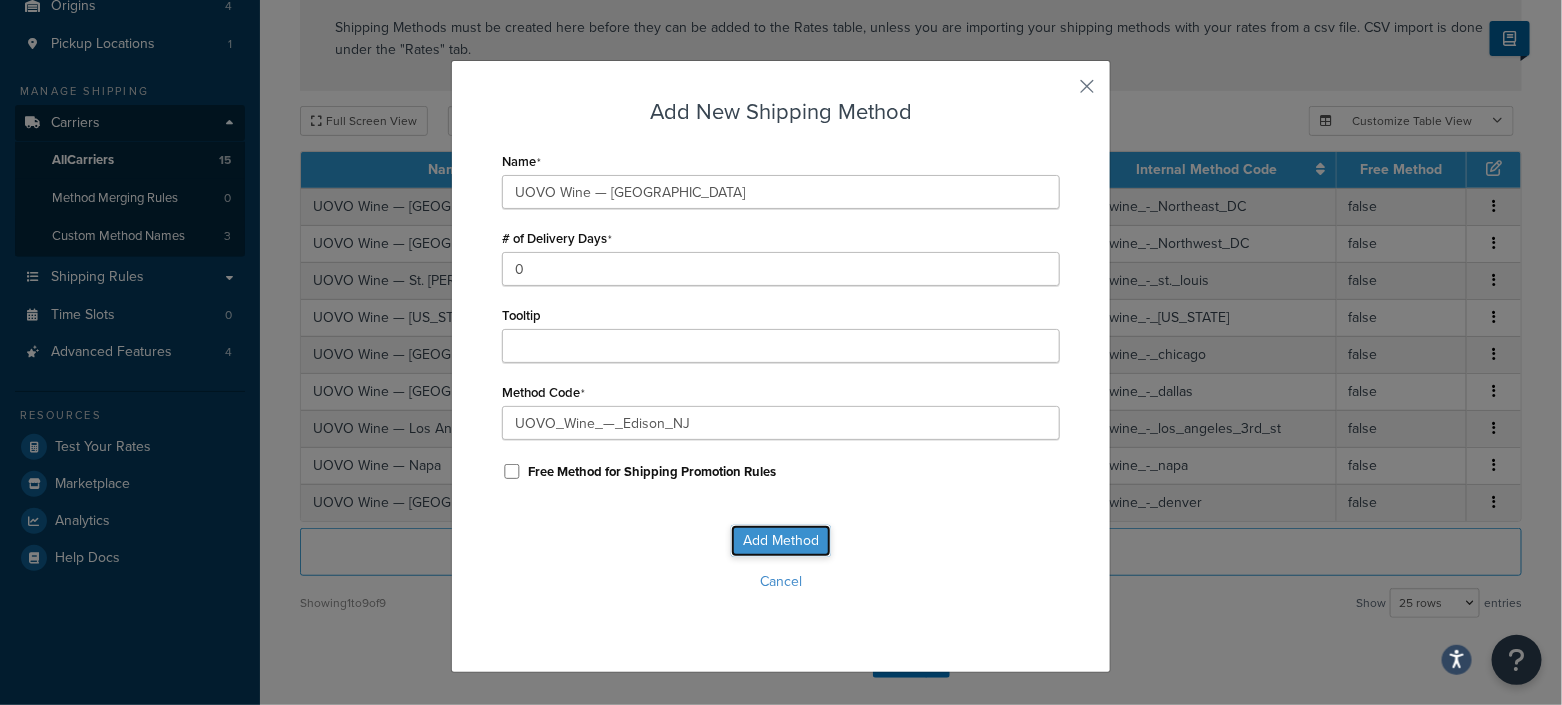 click on "Add Method" at bounding box center (781, 541) 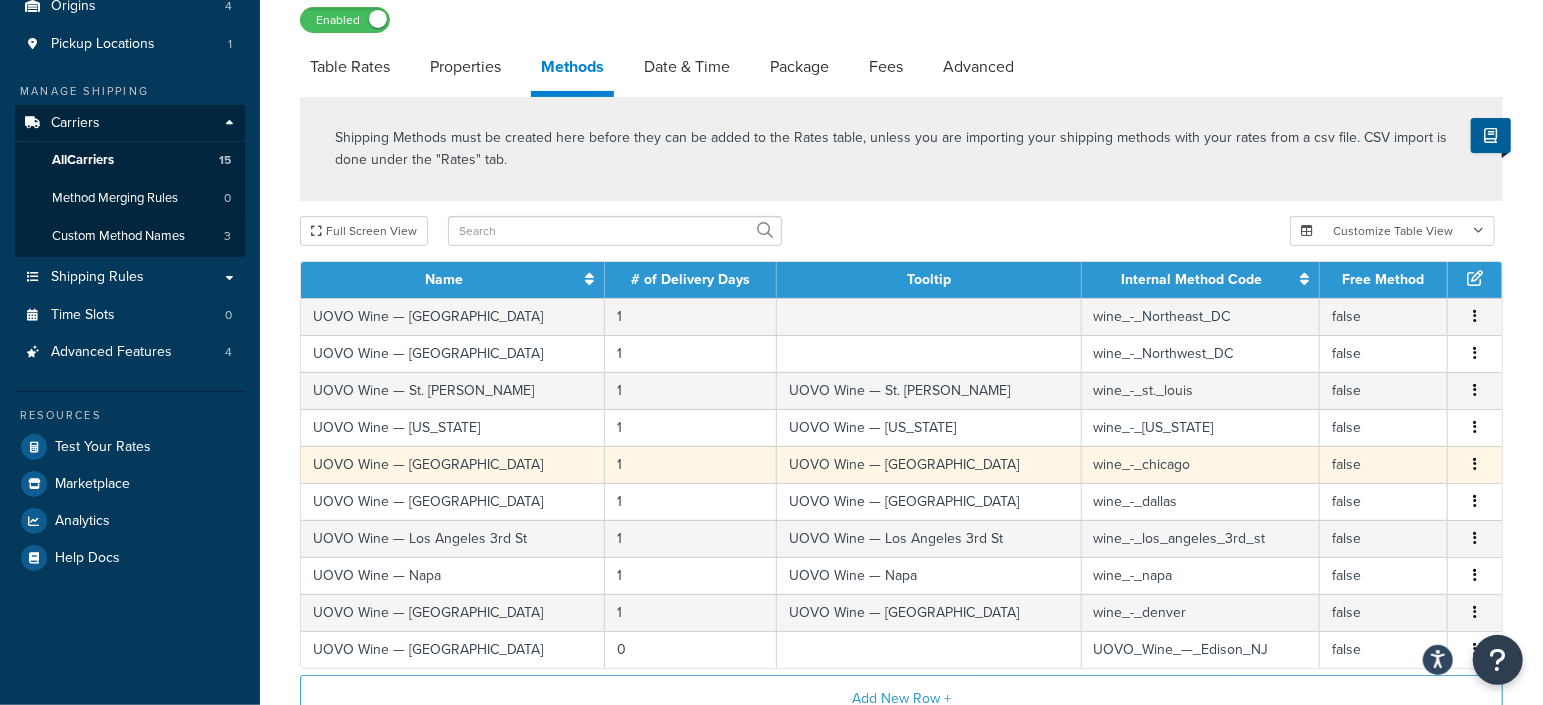 scroll, scrollTop: 375, scrollLeft: 0, axis: vertical 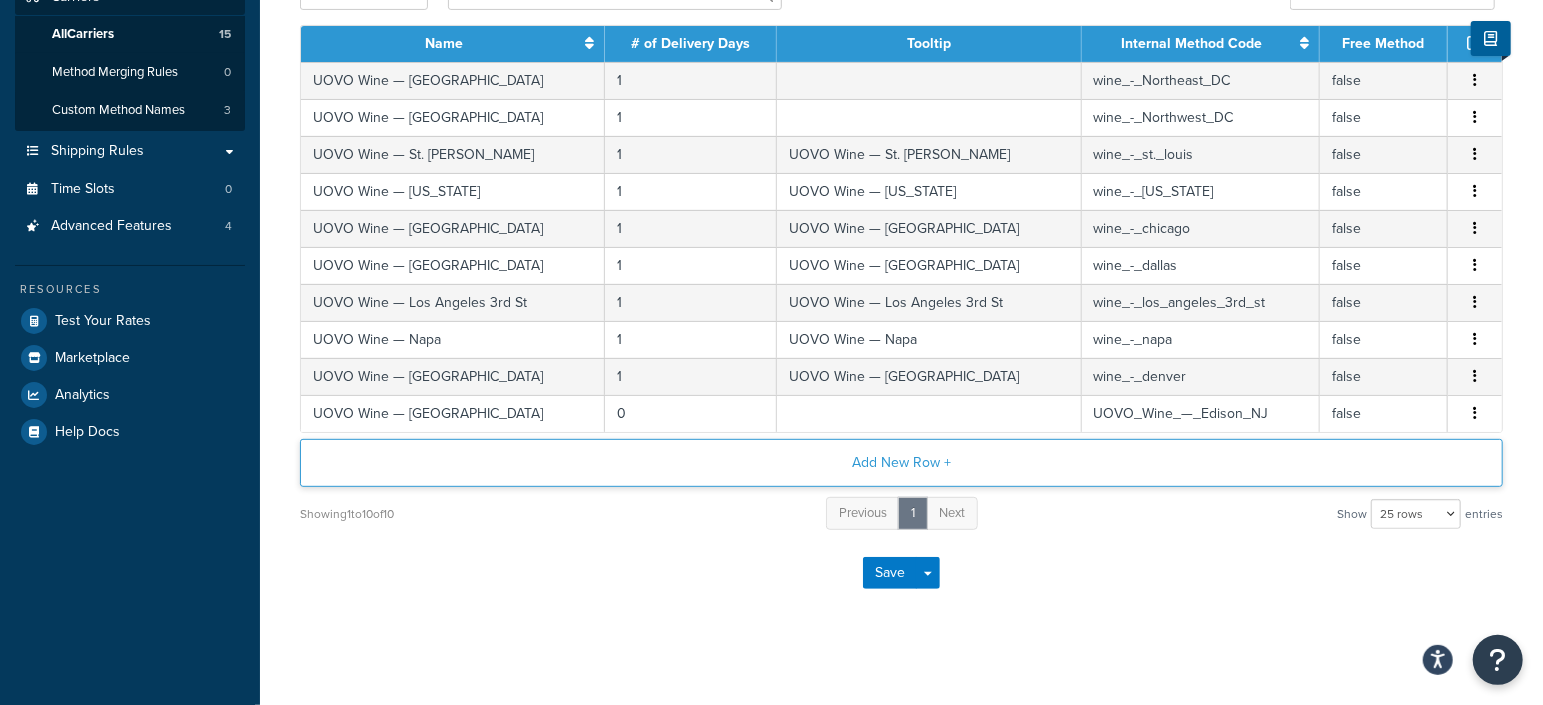 click on "Add New Row +" at bounding box center [901, 463] 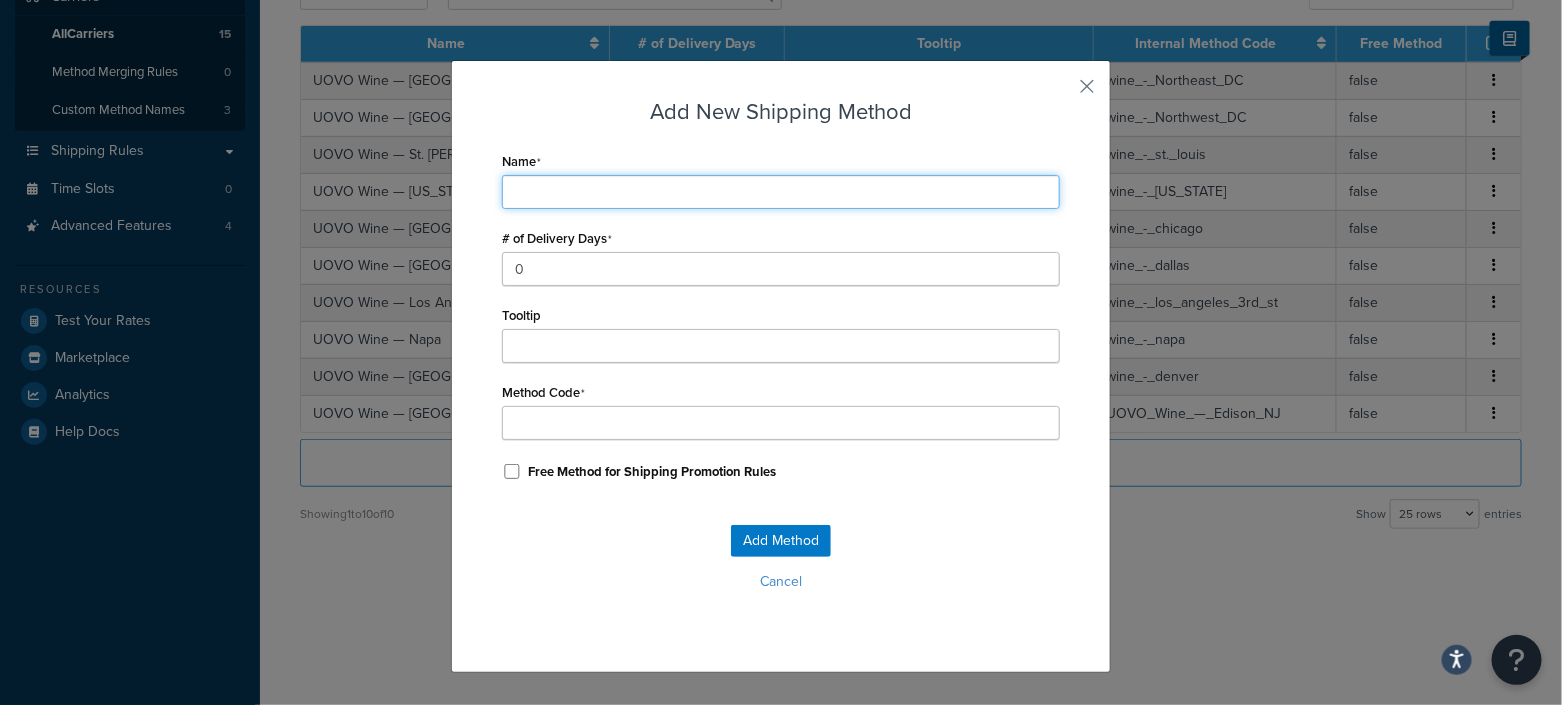 click on "Name" at bounding box center [781, 192] 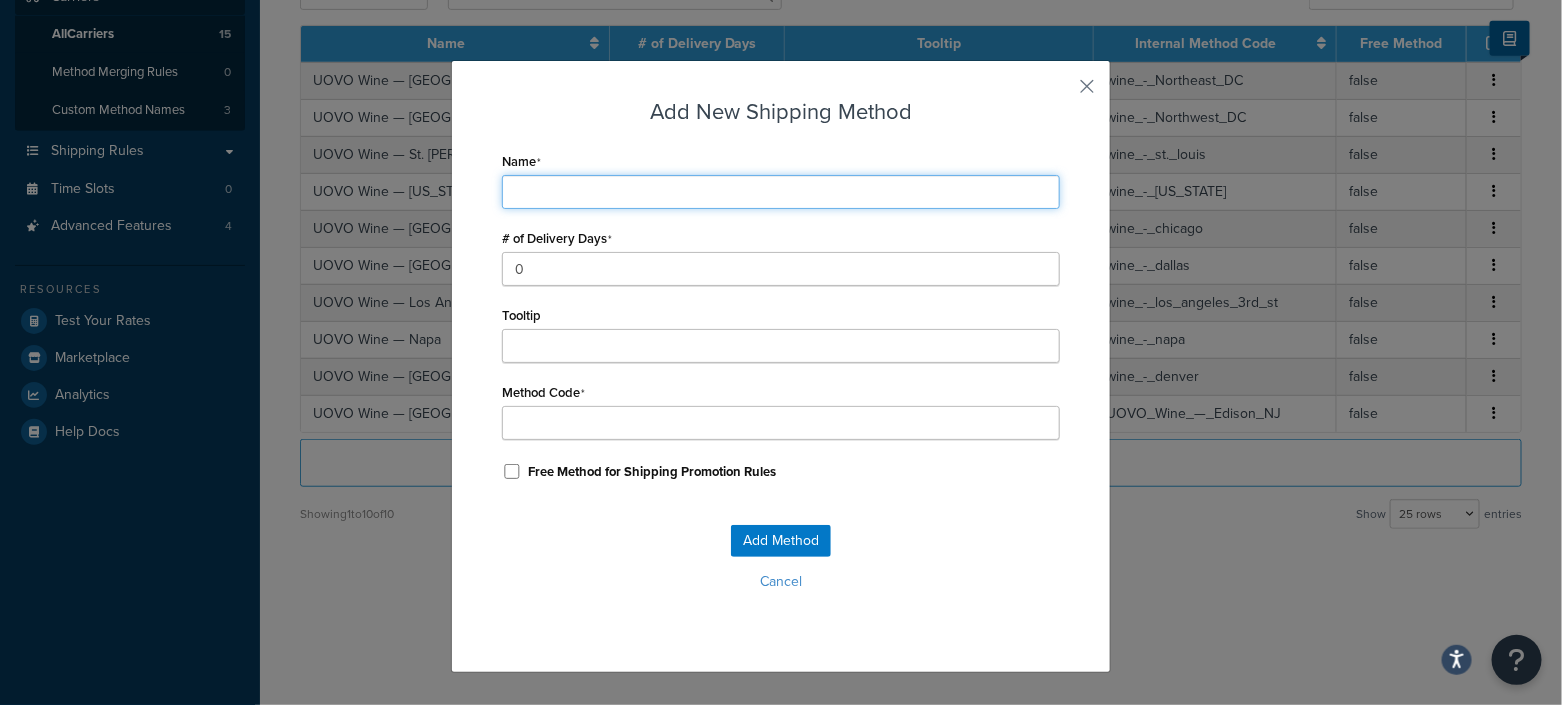 paste on "UOVO Wine — Northeast DC" 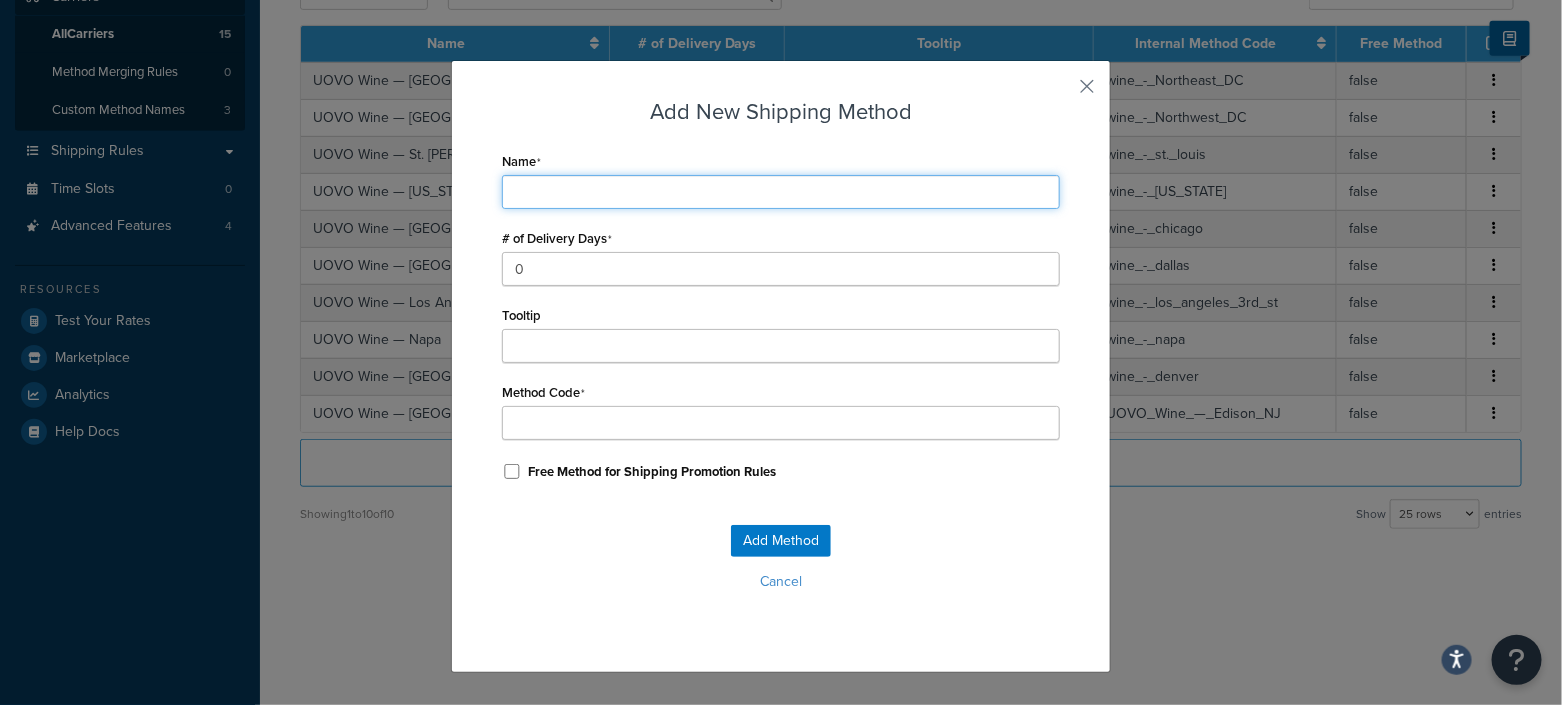 type on "UOVO Wine — Northeast DC" 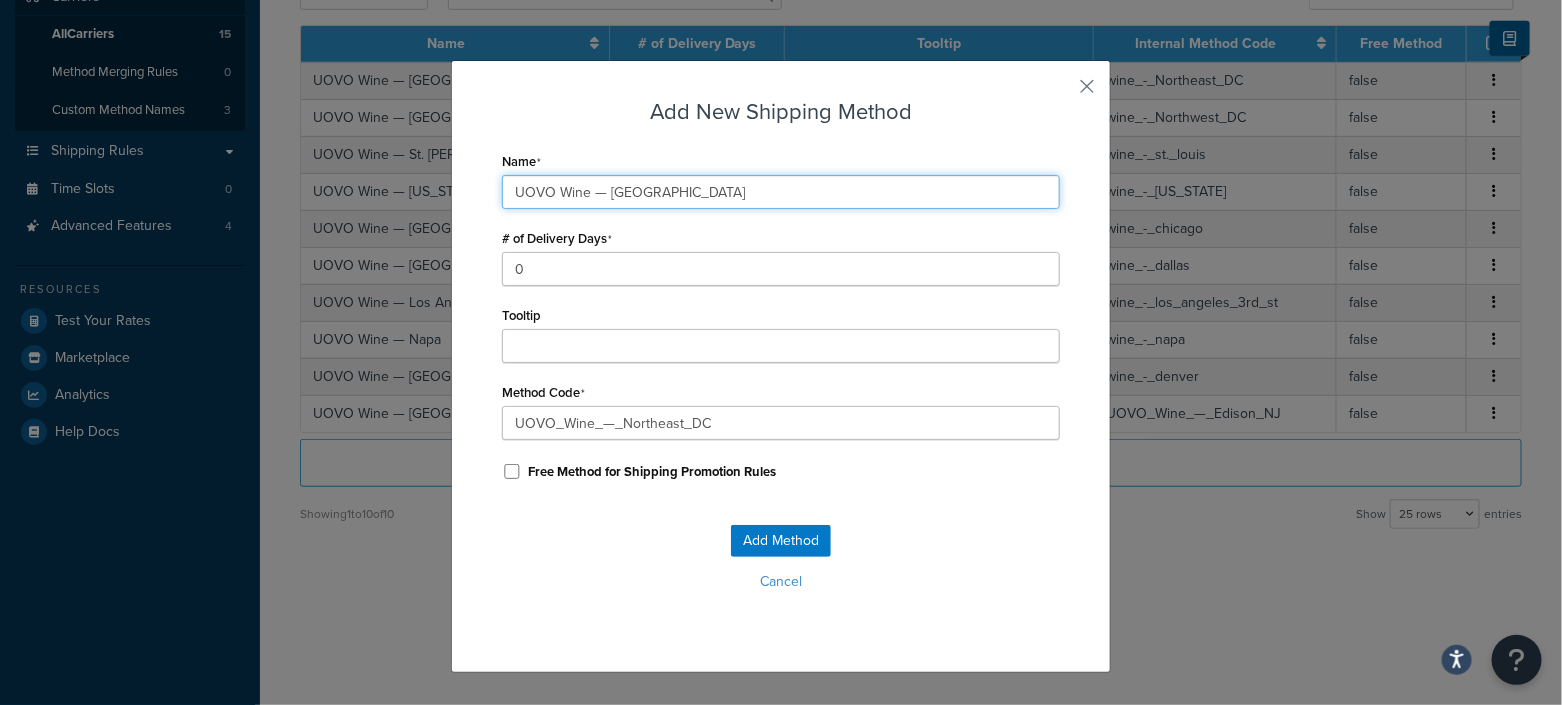 drag, startPoint x: 600, startPoint y: 191, endPoint x: 702, endPoint y: 196, distance: 102.122475 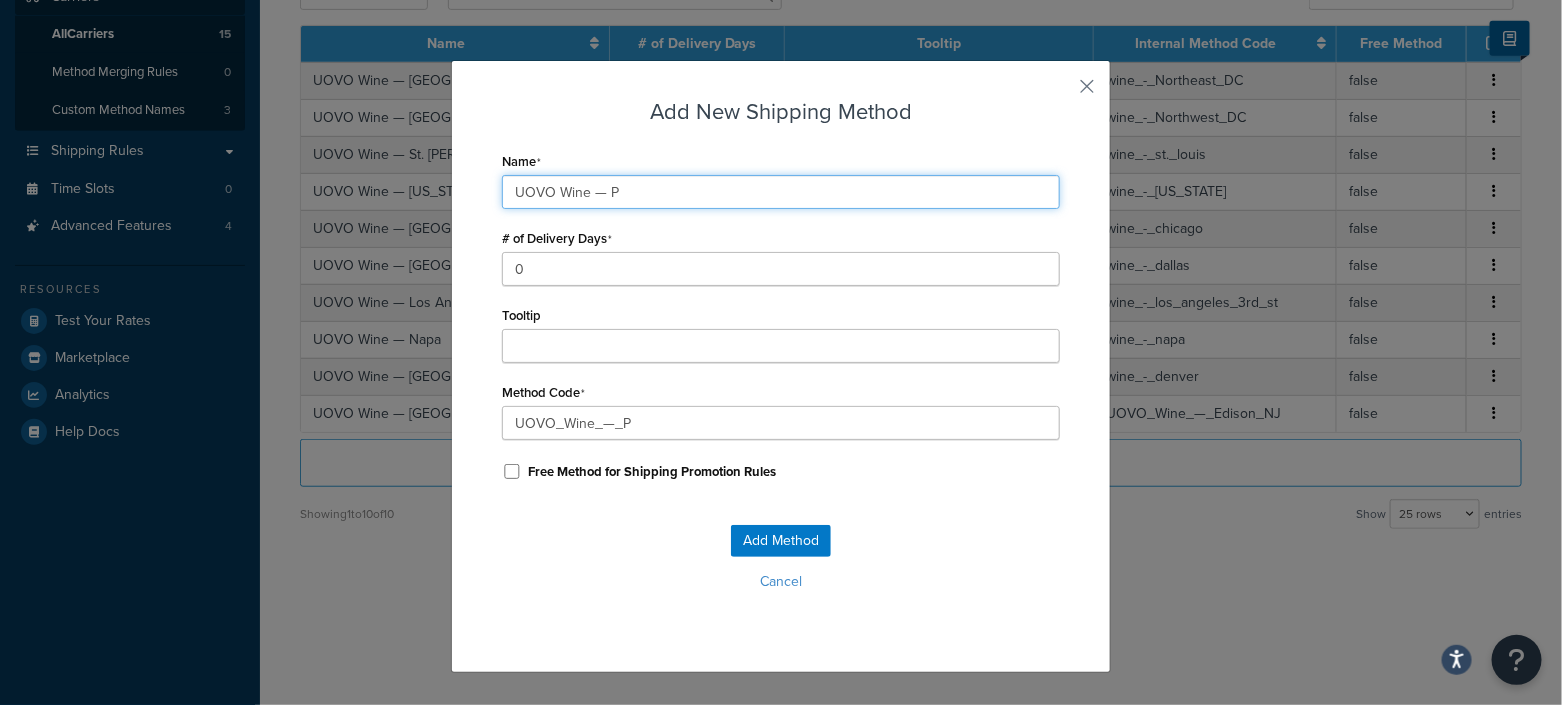 type on "UOVO Wine — Po" 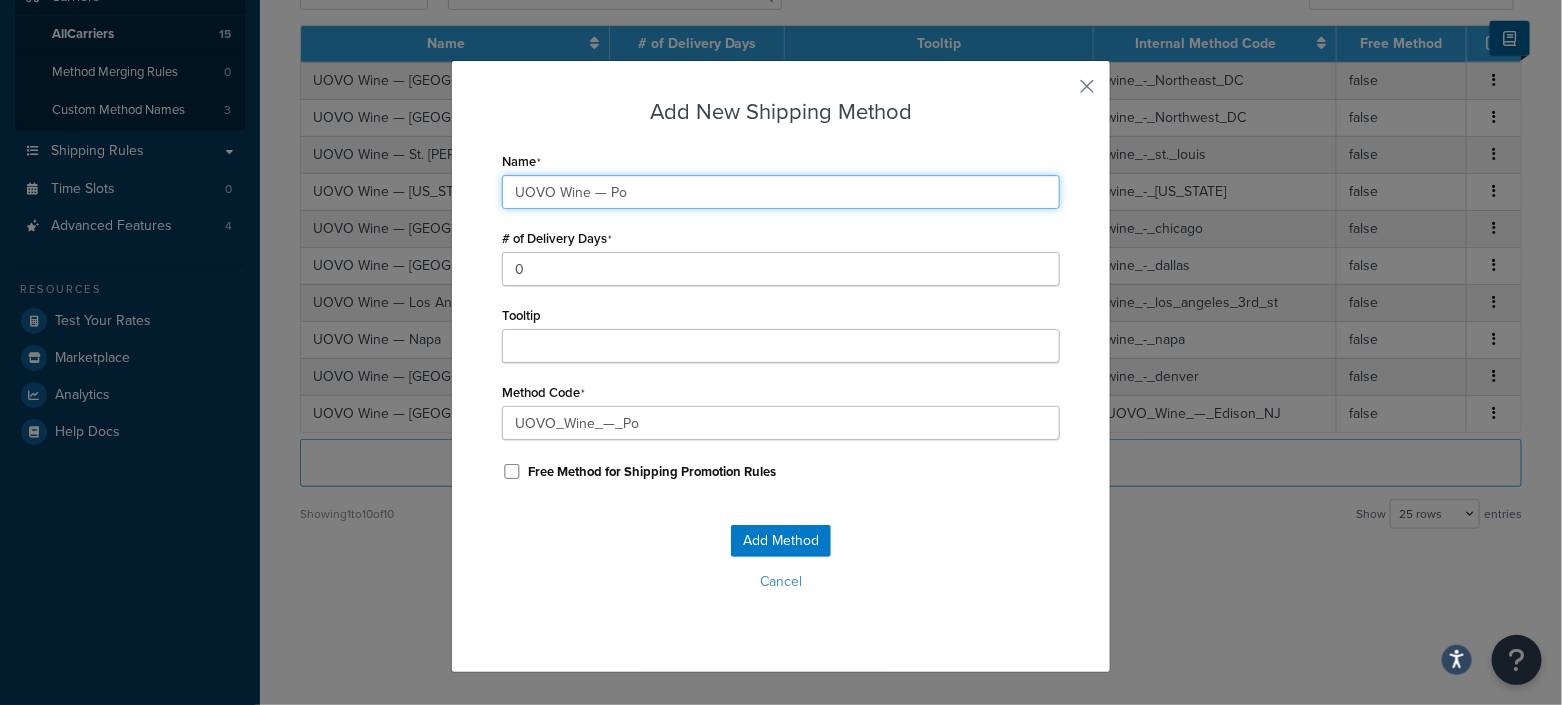 type on "UOVO Wine — Por" 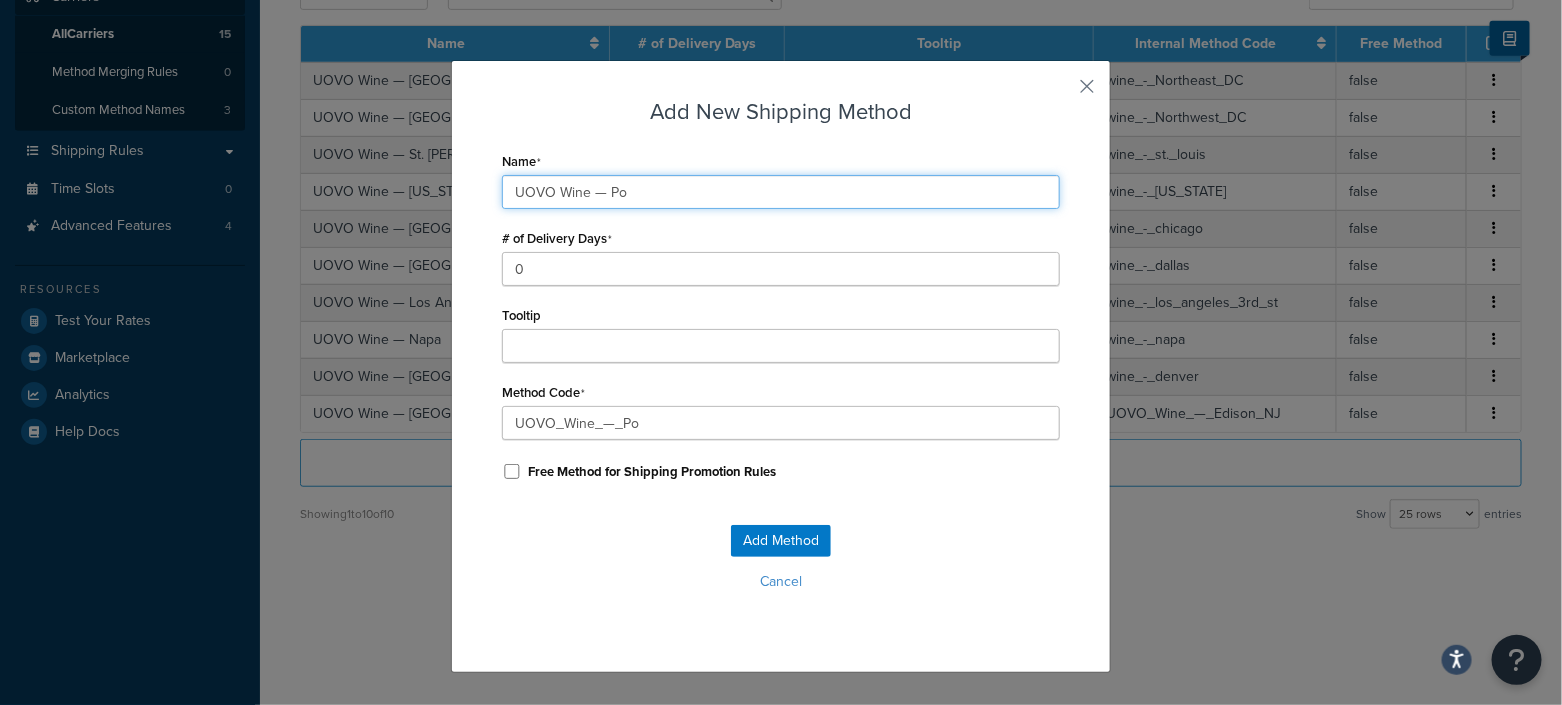 type on "UOVO_Wine_—_Por" 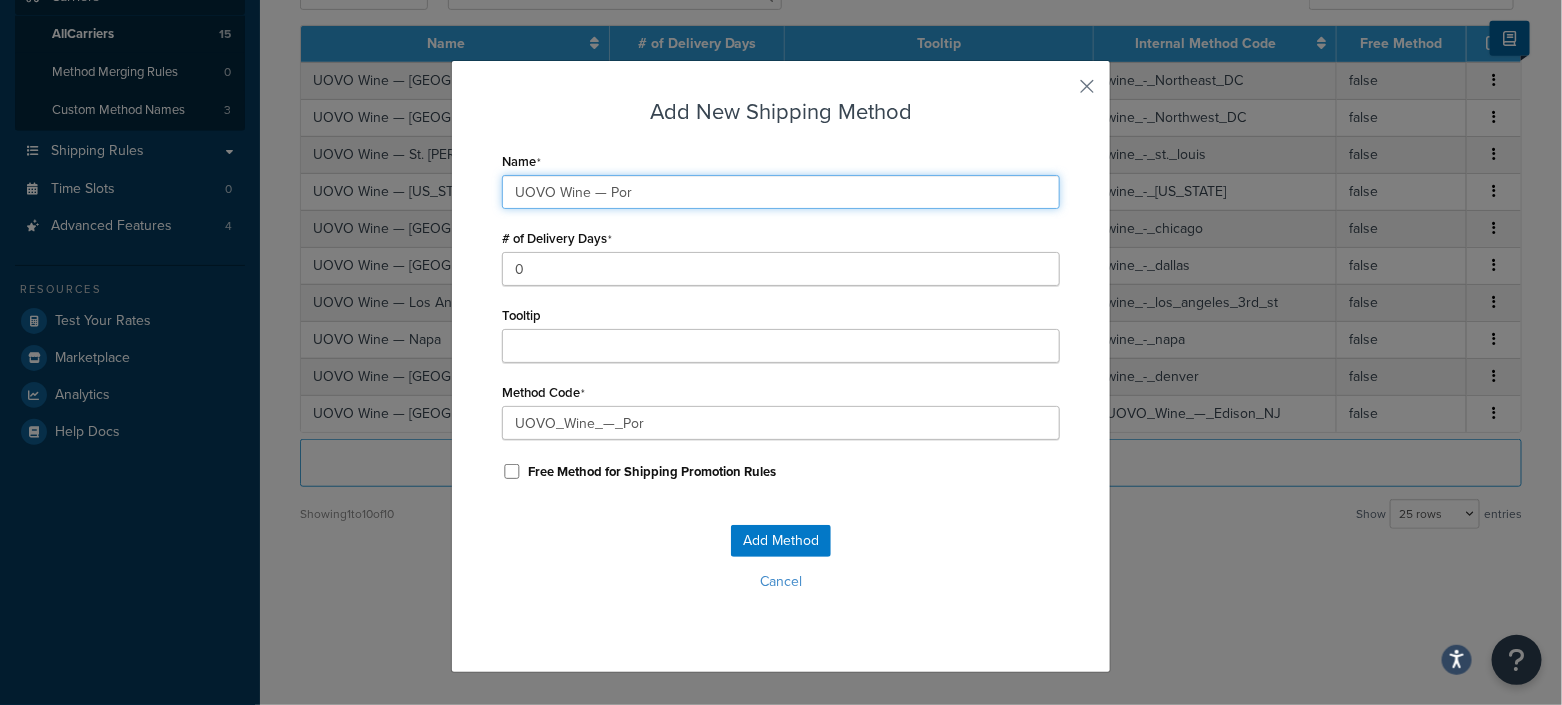 type on "UOVO Wine — Port" 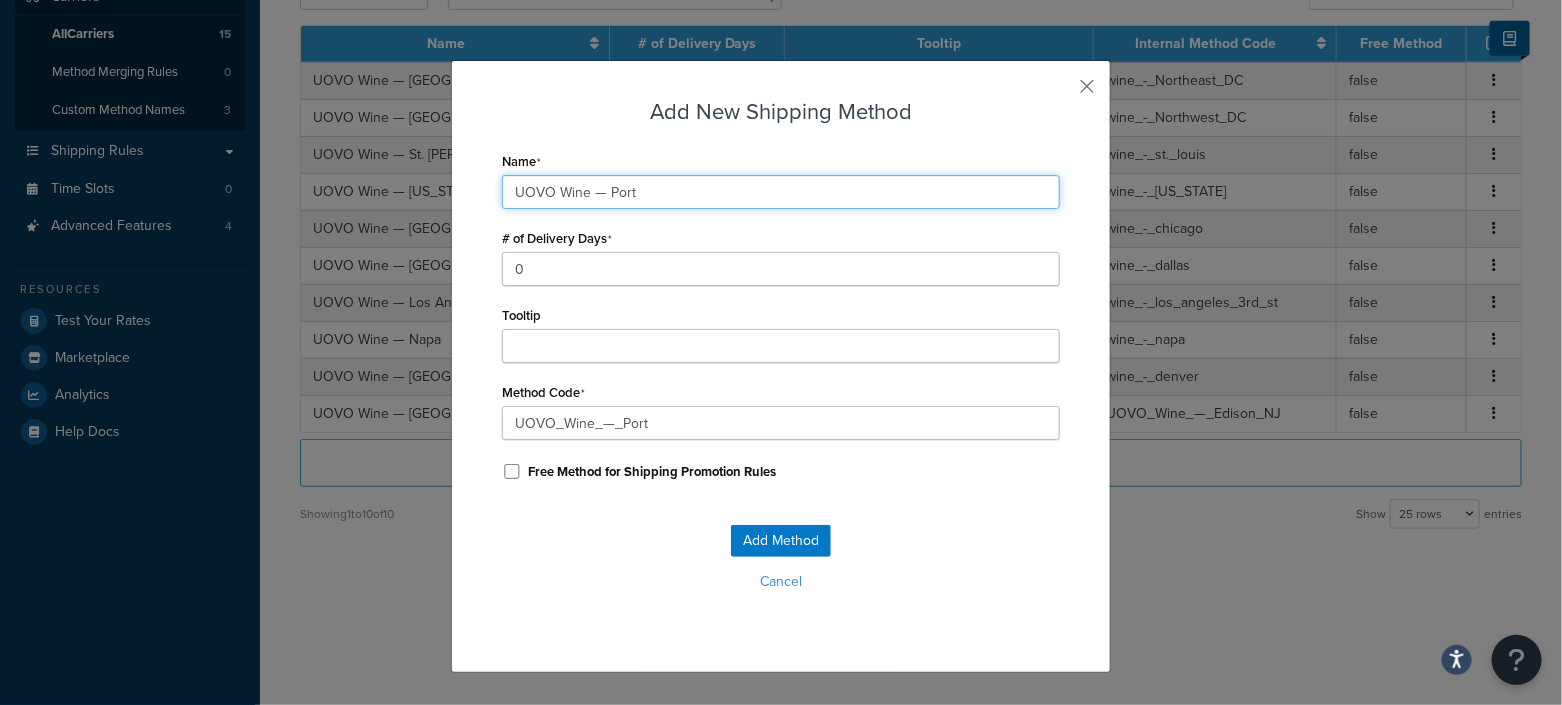 type on "UOVO Wine — Port" 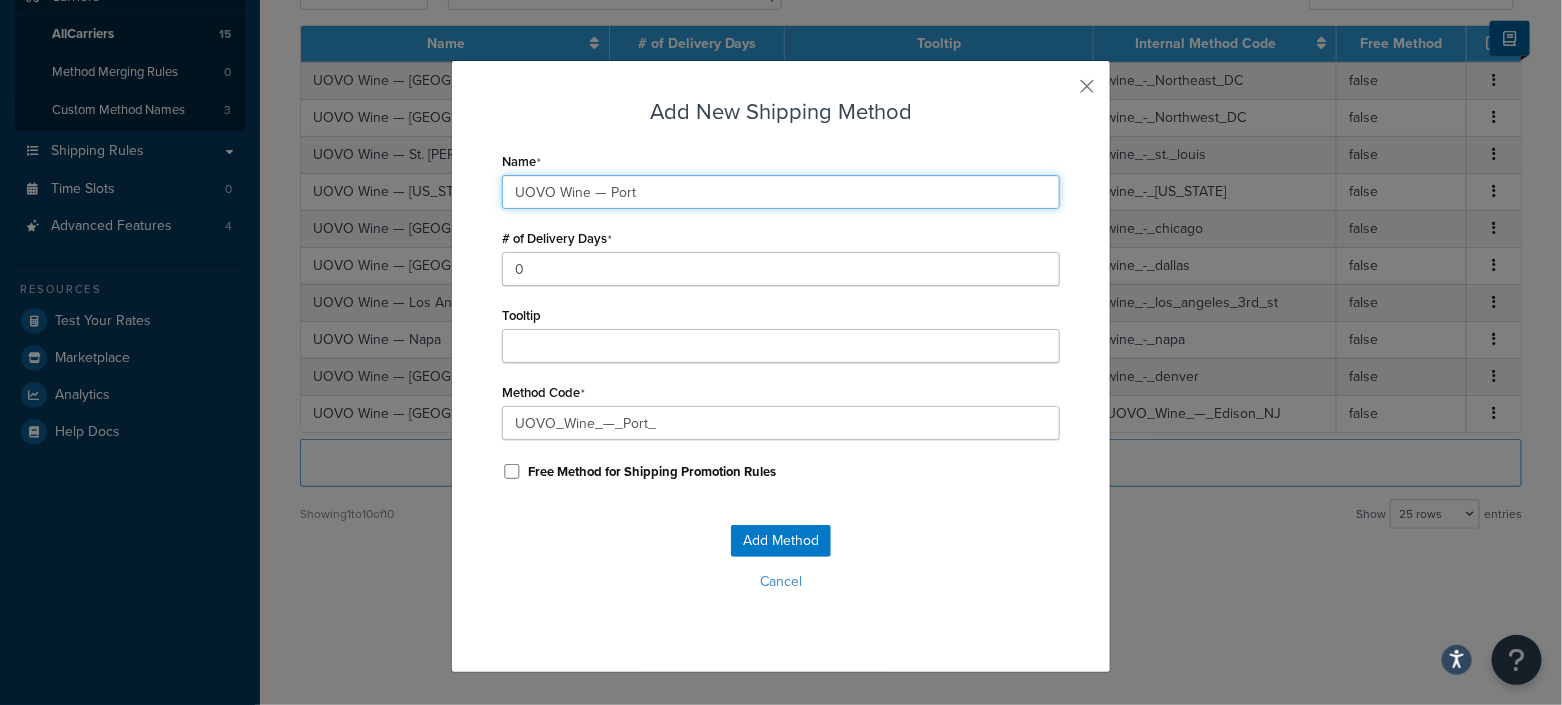 type on "UOVO Wine — Port C" 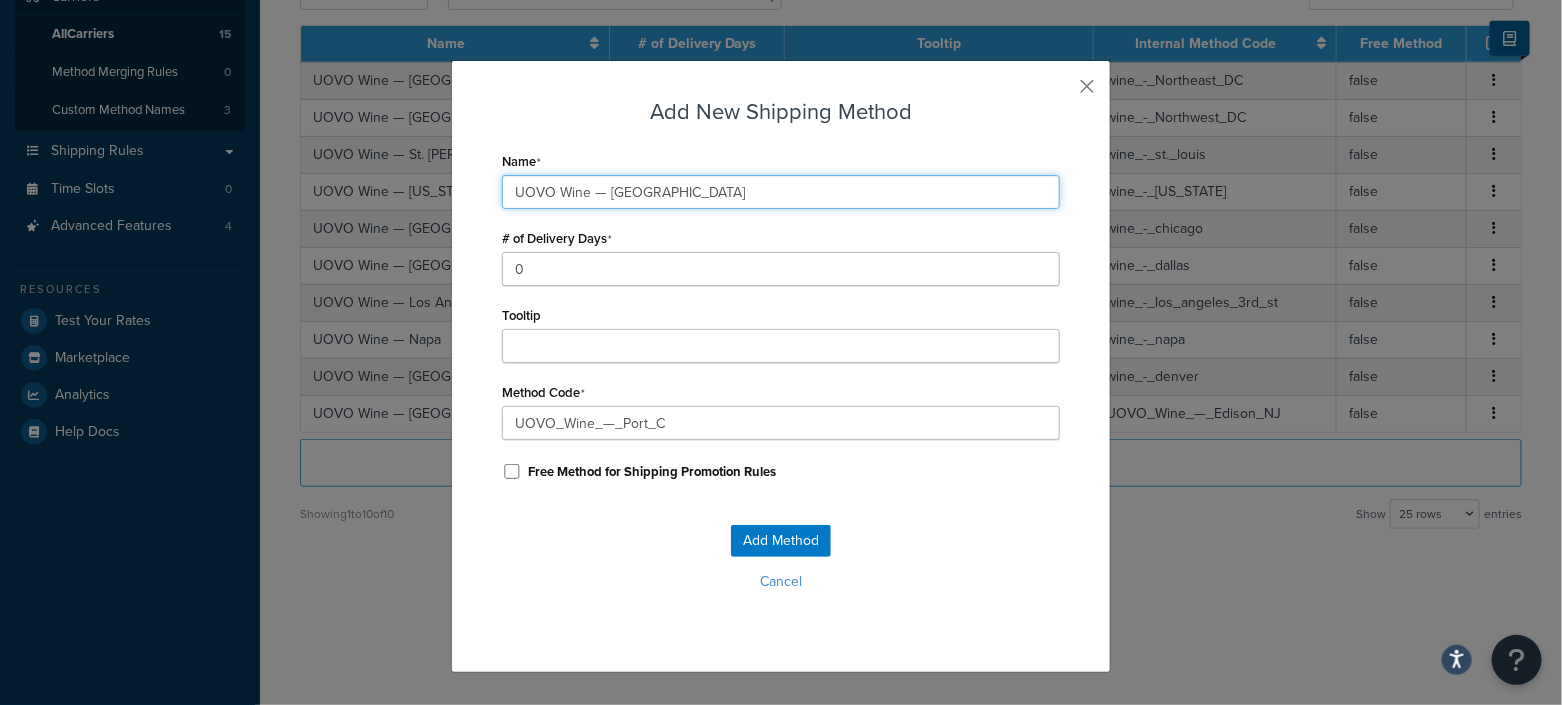 type on "UOVO Wine — Port Ch" 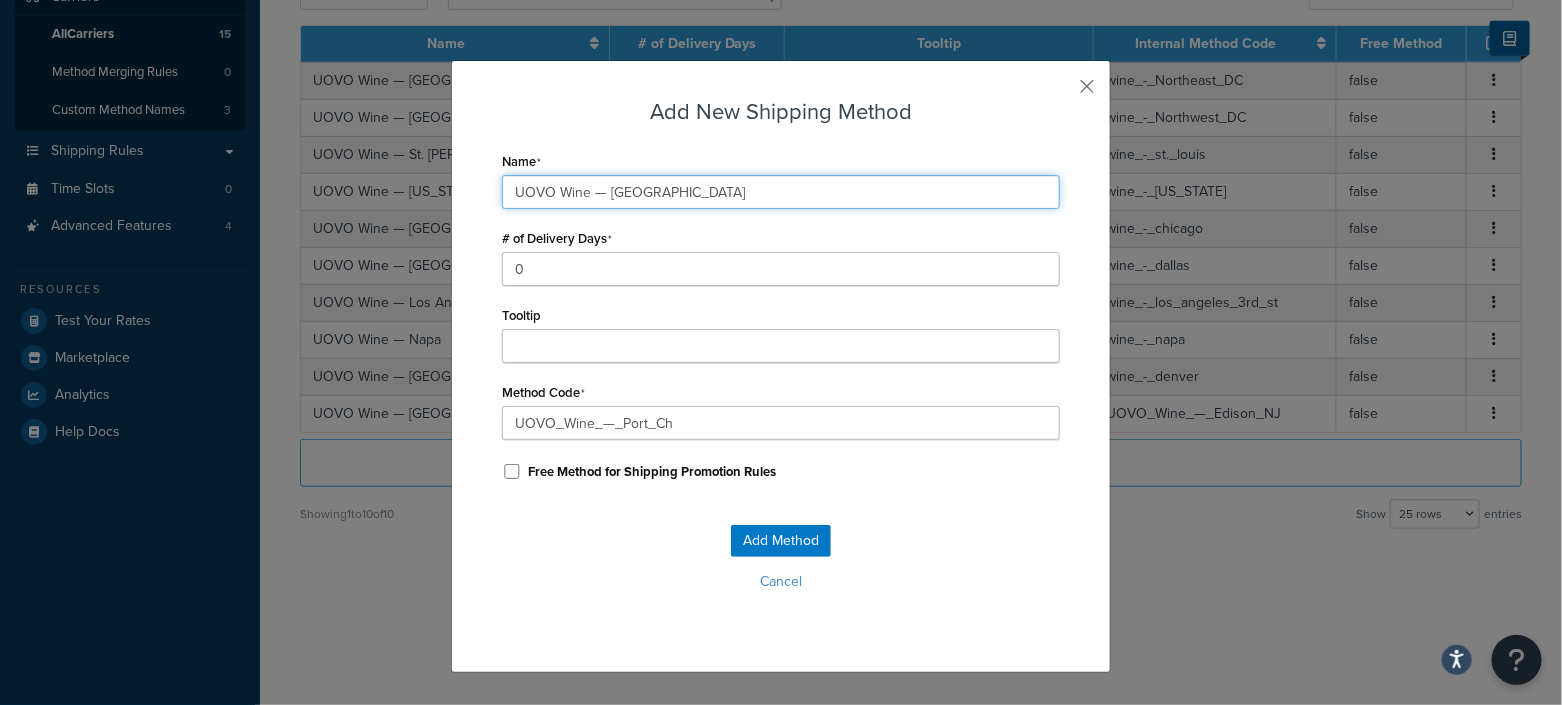 type on "UOVO Wine — Port Che" 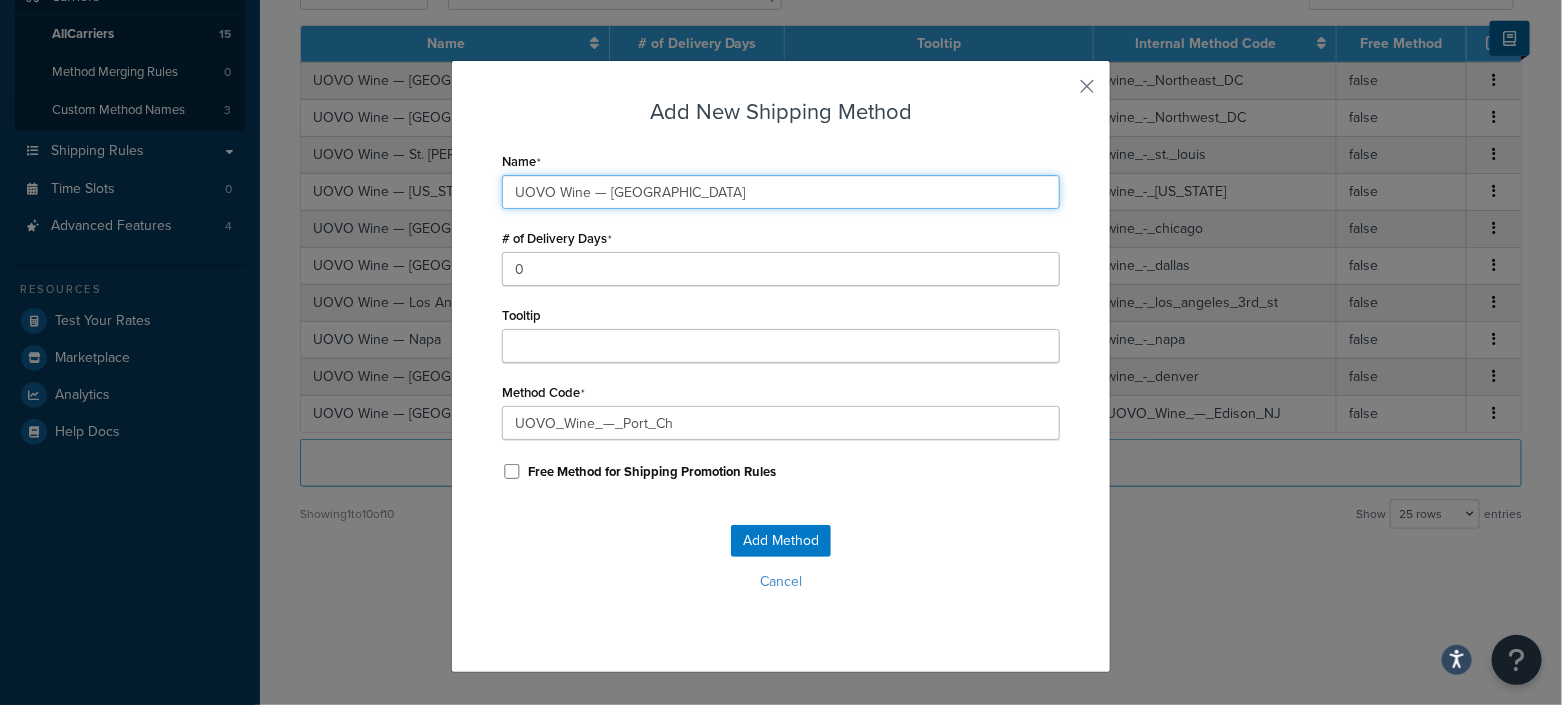 type on "UOVO_Wine_—_Port_Che" 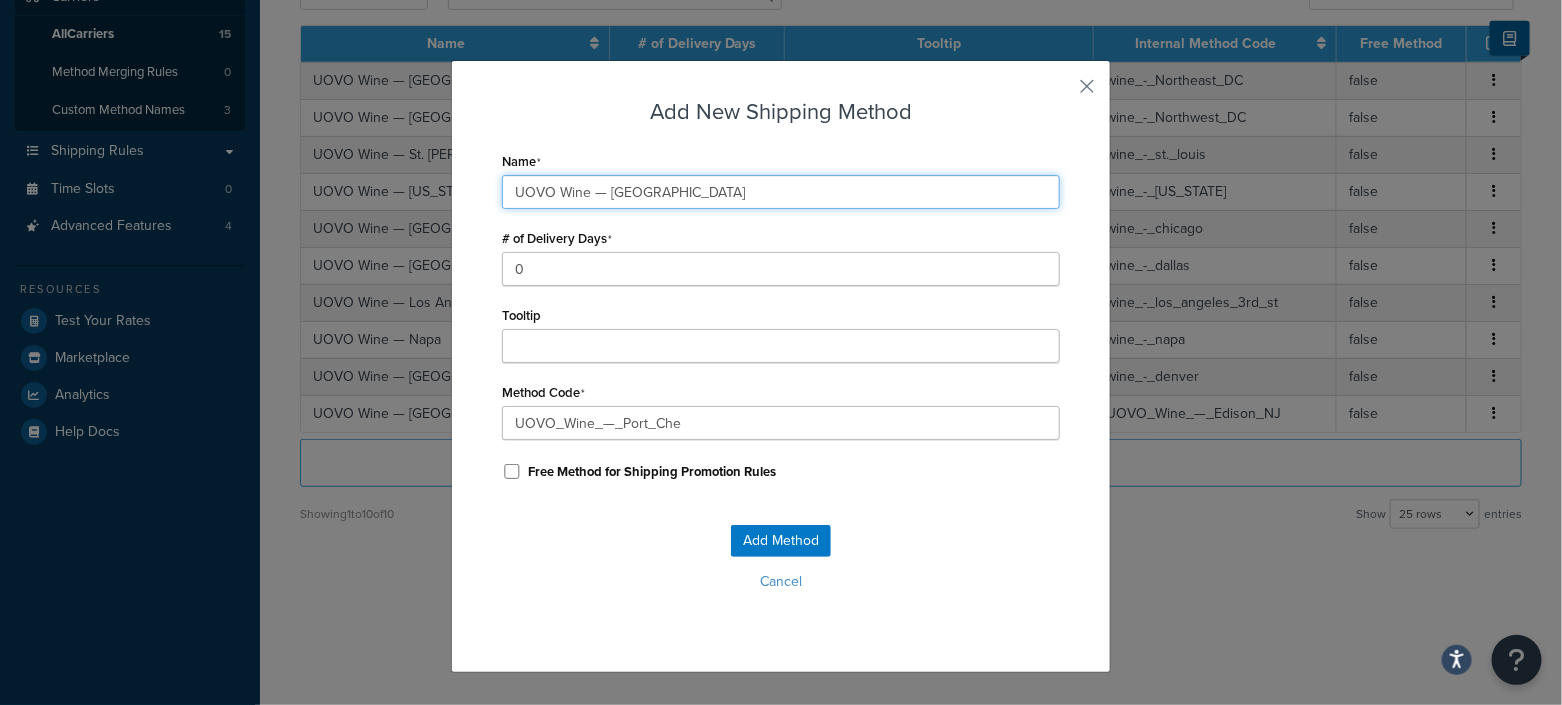 type on "UOVO Wine — Port Ches" 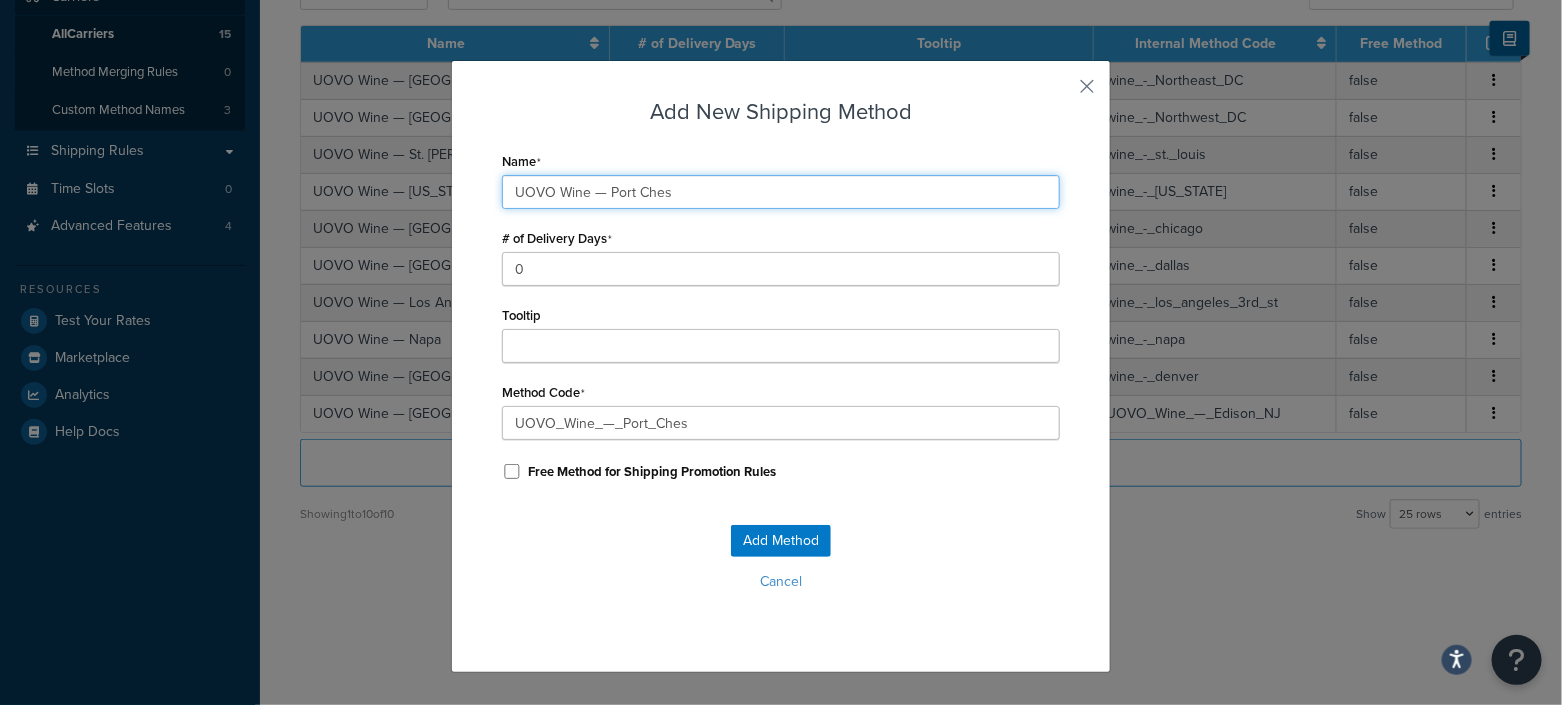 type on "UOVO Wine — Port Chest" 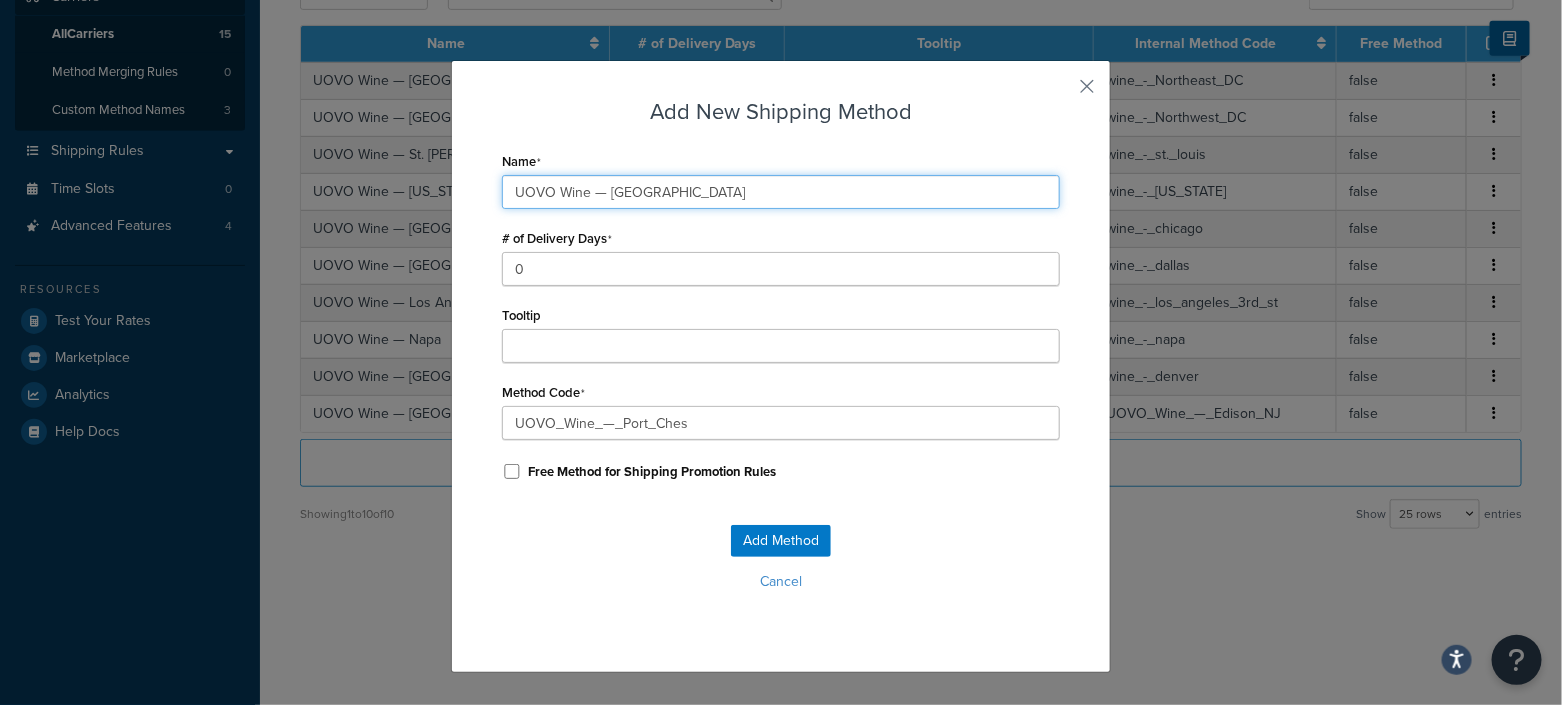 type on "UOVO_Wine_—_Port_Chest" 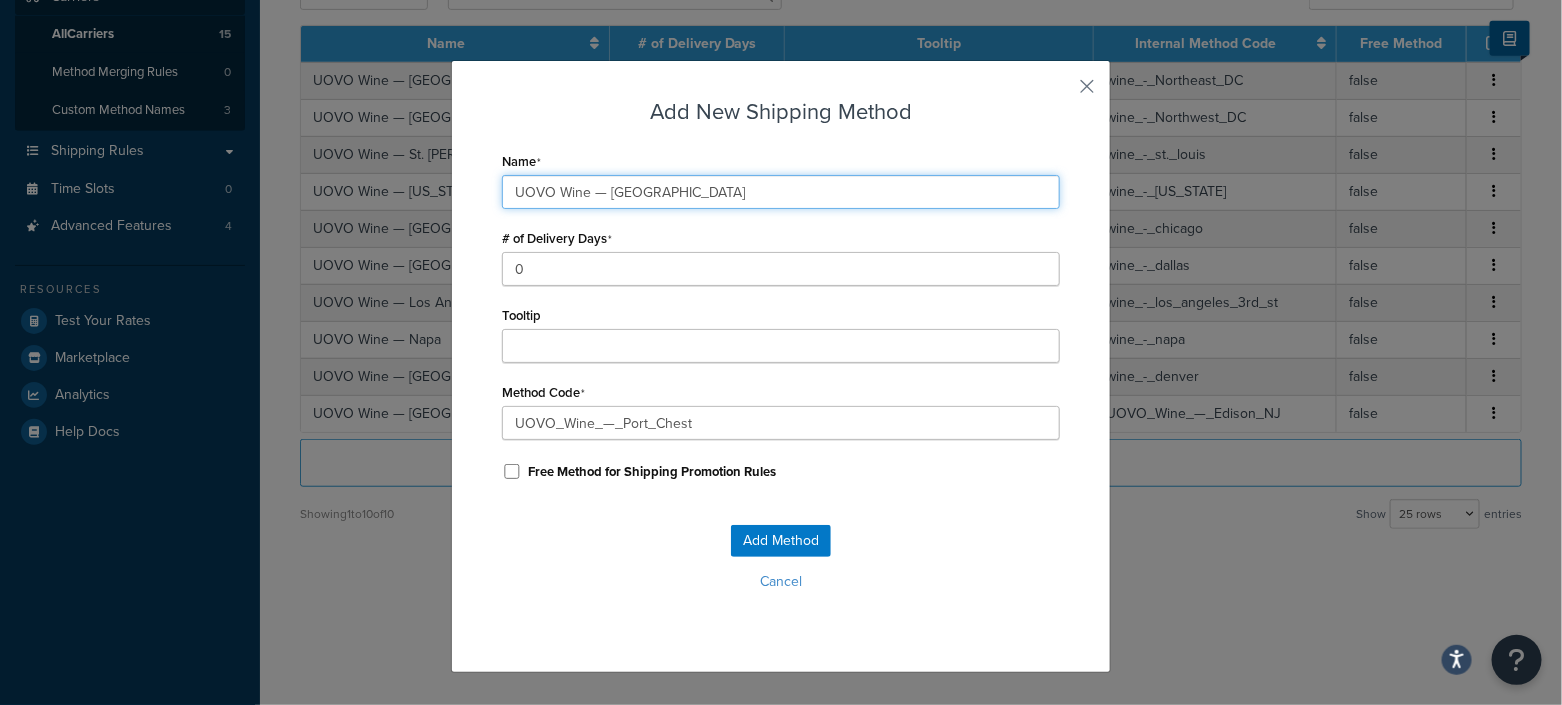 type on "UOVO Wine — Port Chestr" 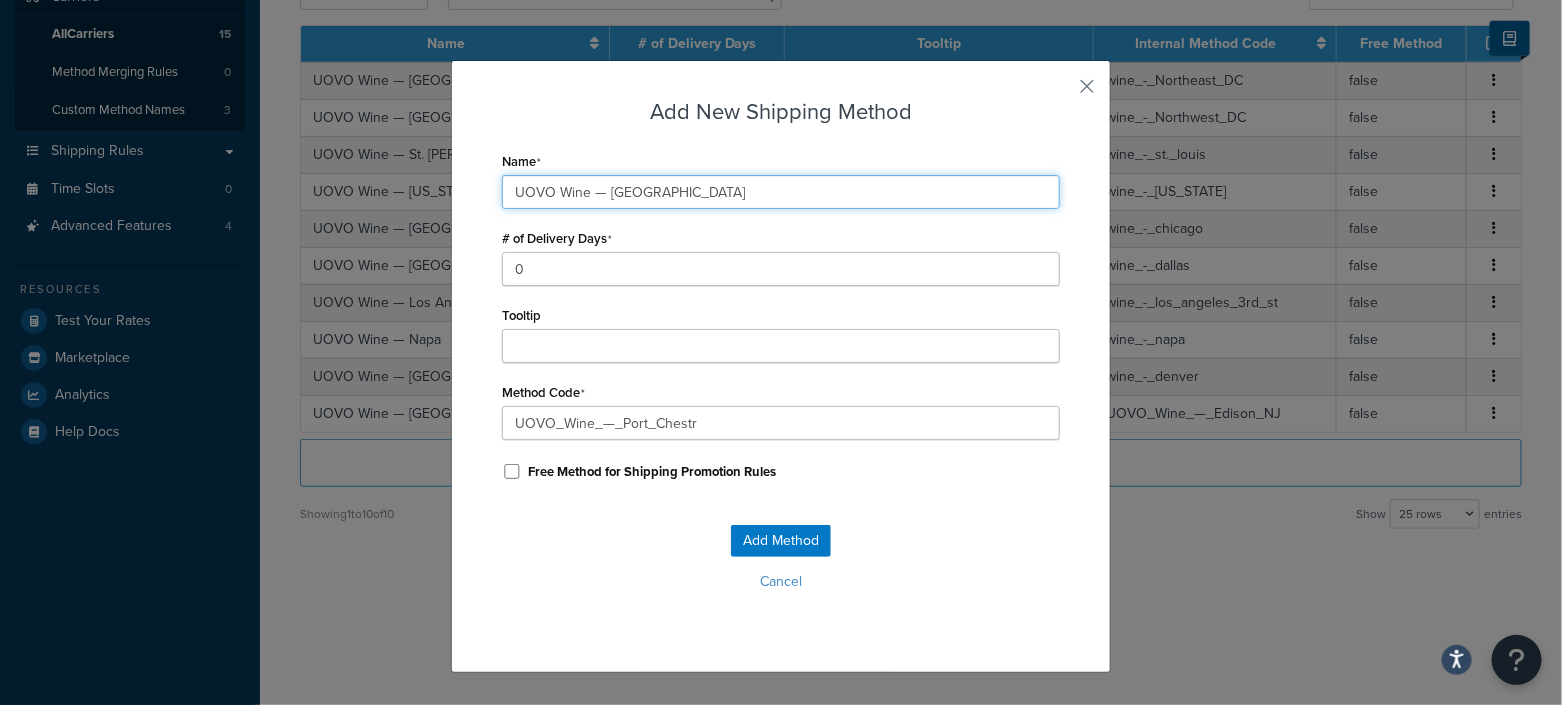 type on "UOVO Wine — Port Chest" 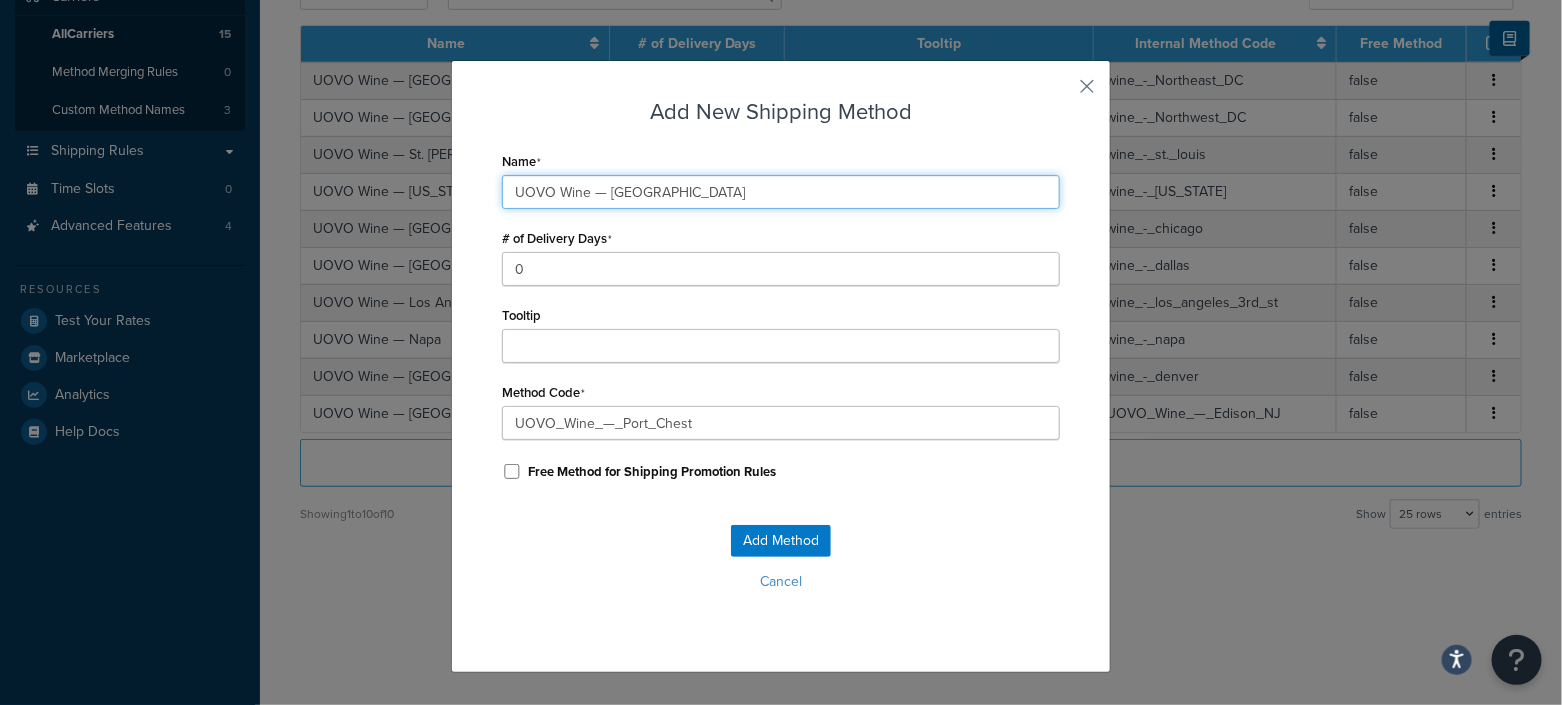 type on "UOVO Wine — Port Cheste" 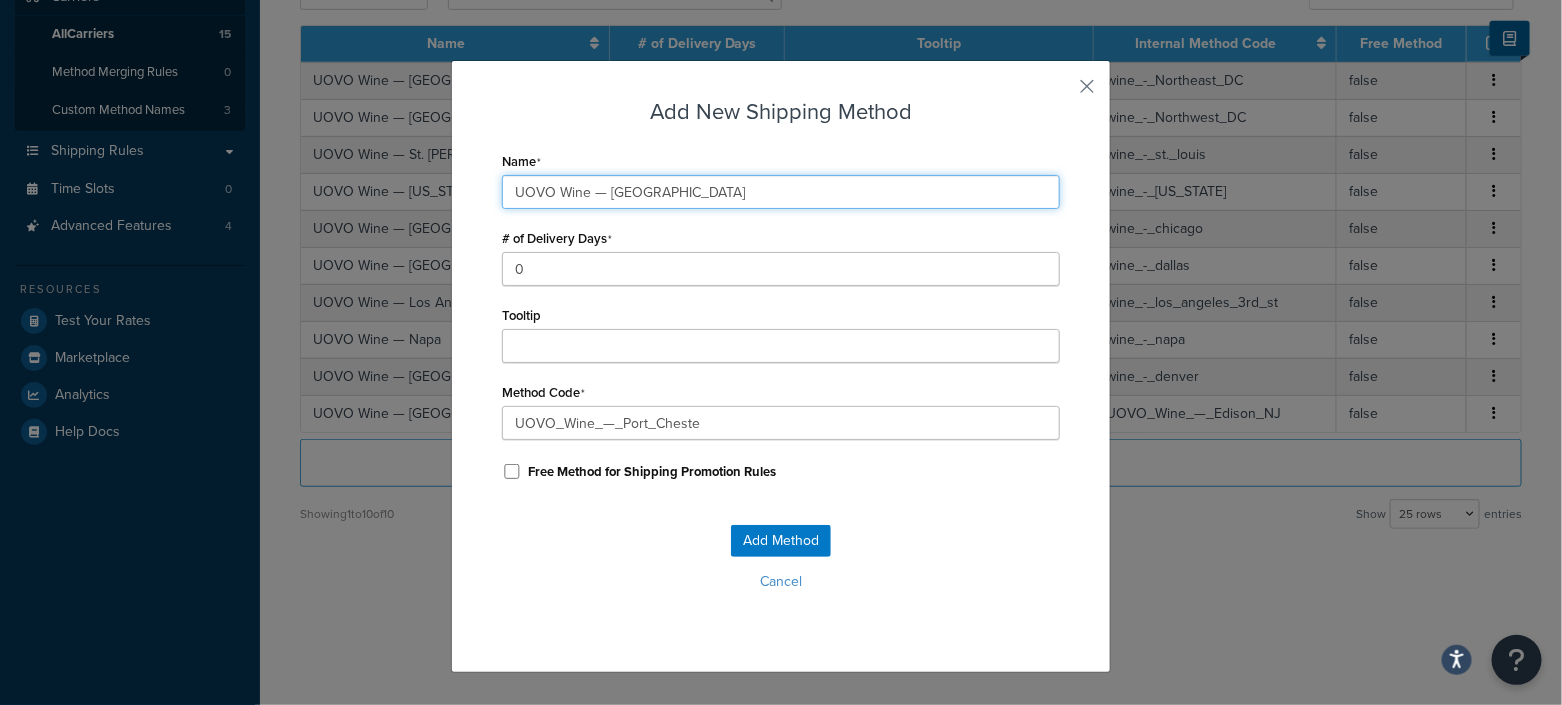 type on "UOVO Wine — Port Chester" 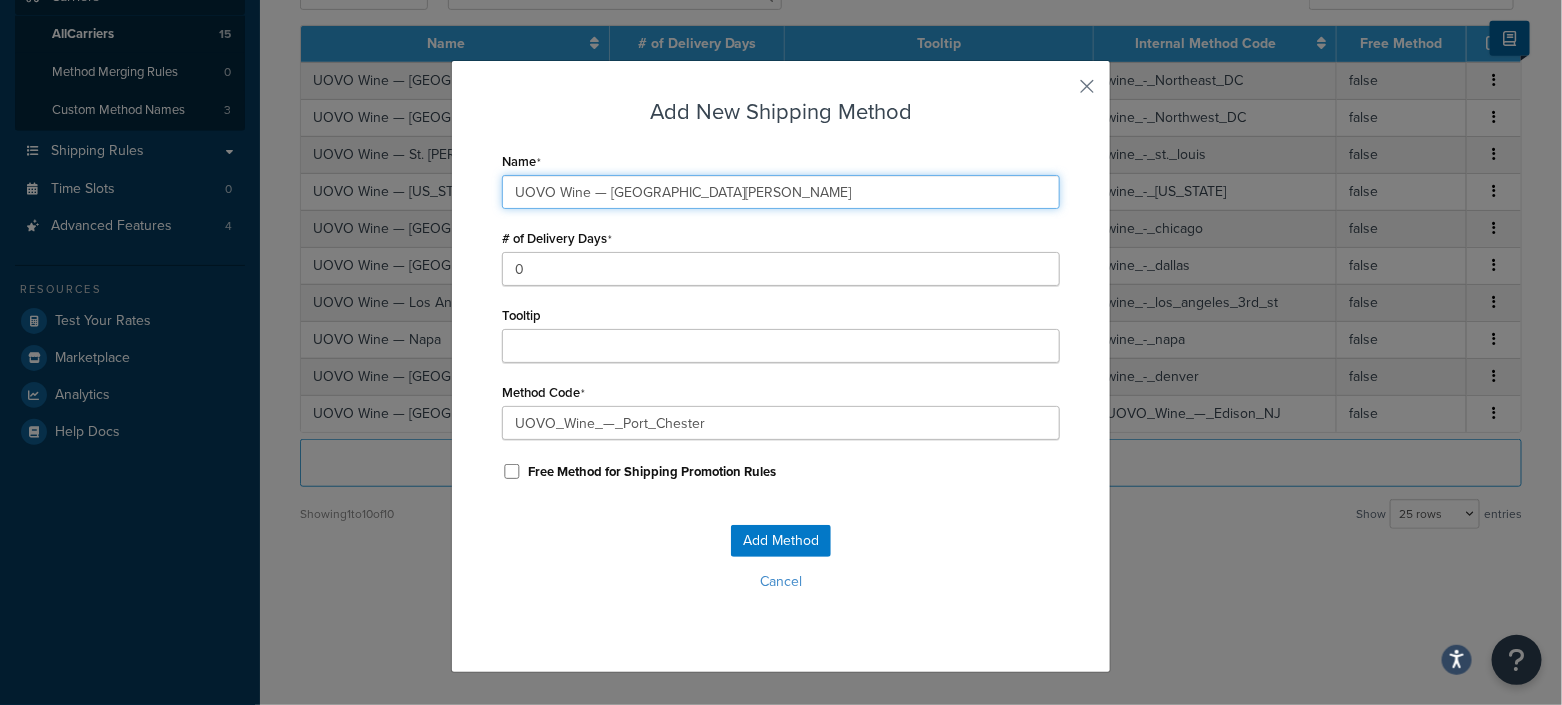 type on "UOVO Wine — Port Chester" 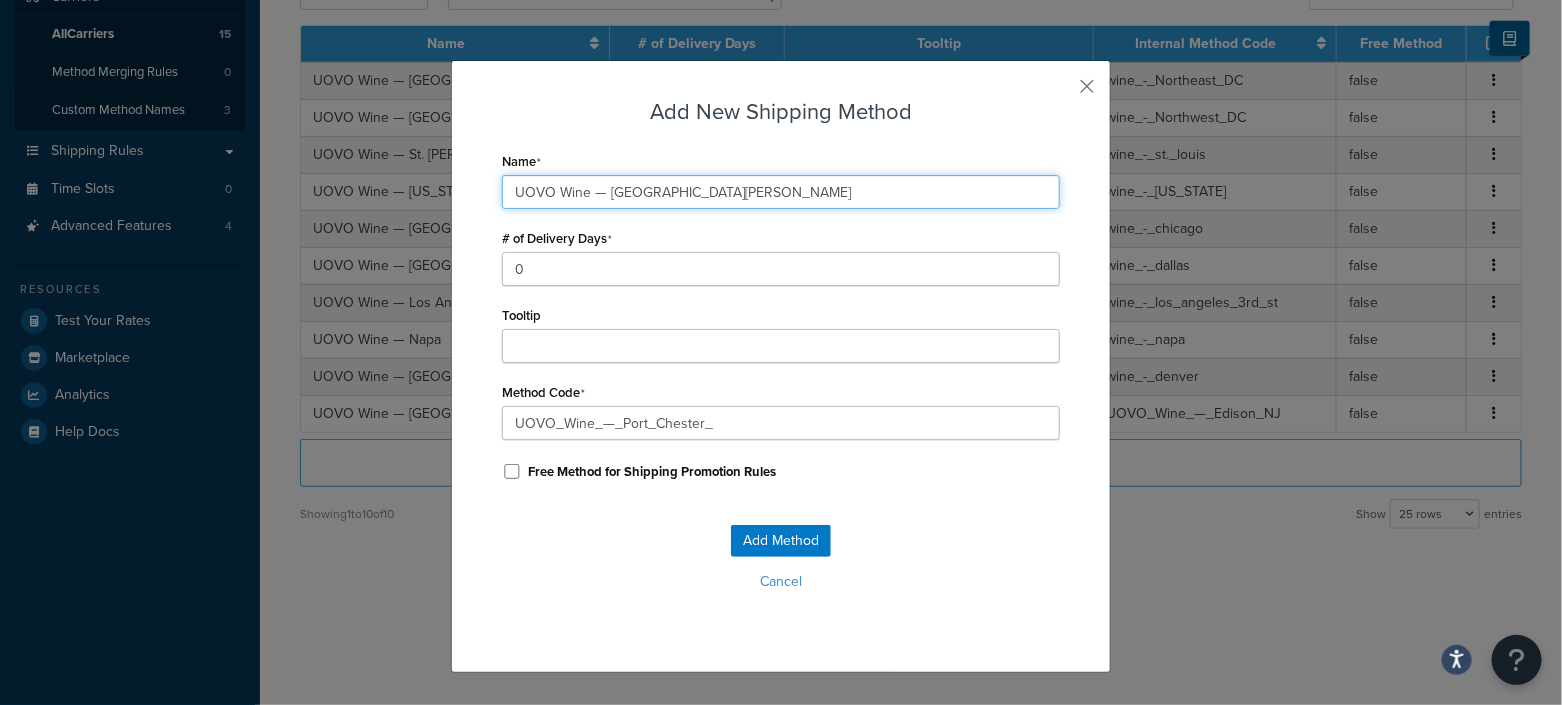 type on "UOVO Wine — Port Chester N" 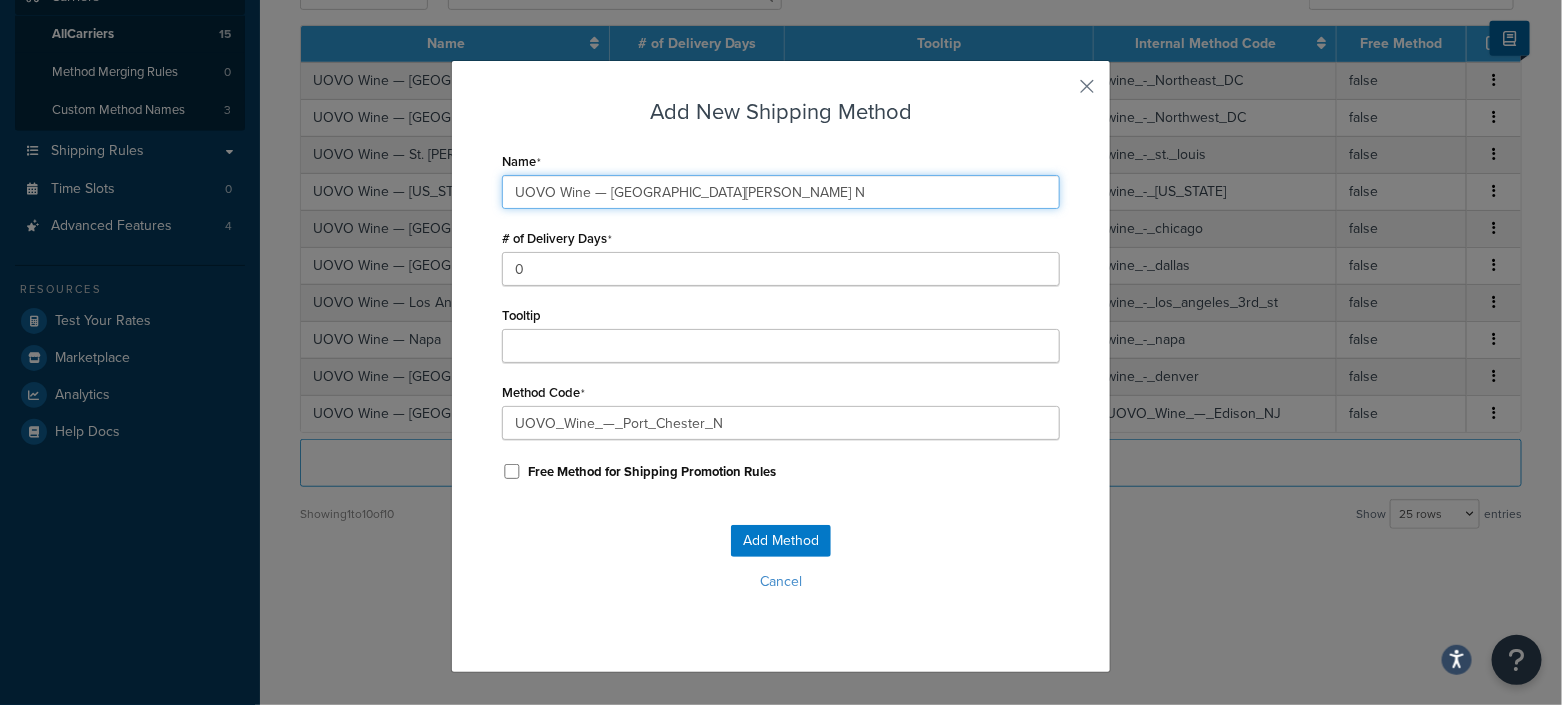type on "UOVO Wine — Port Chester NY" 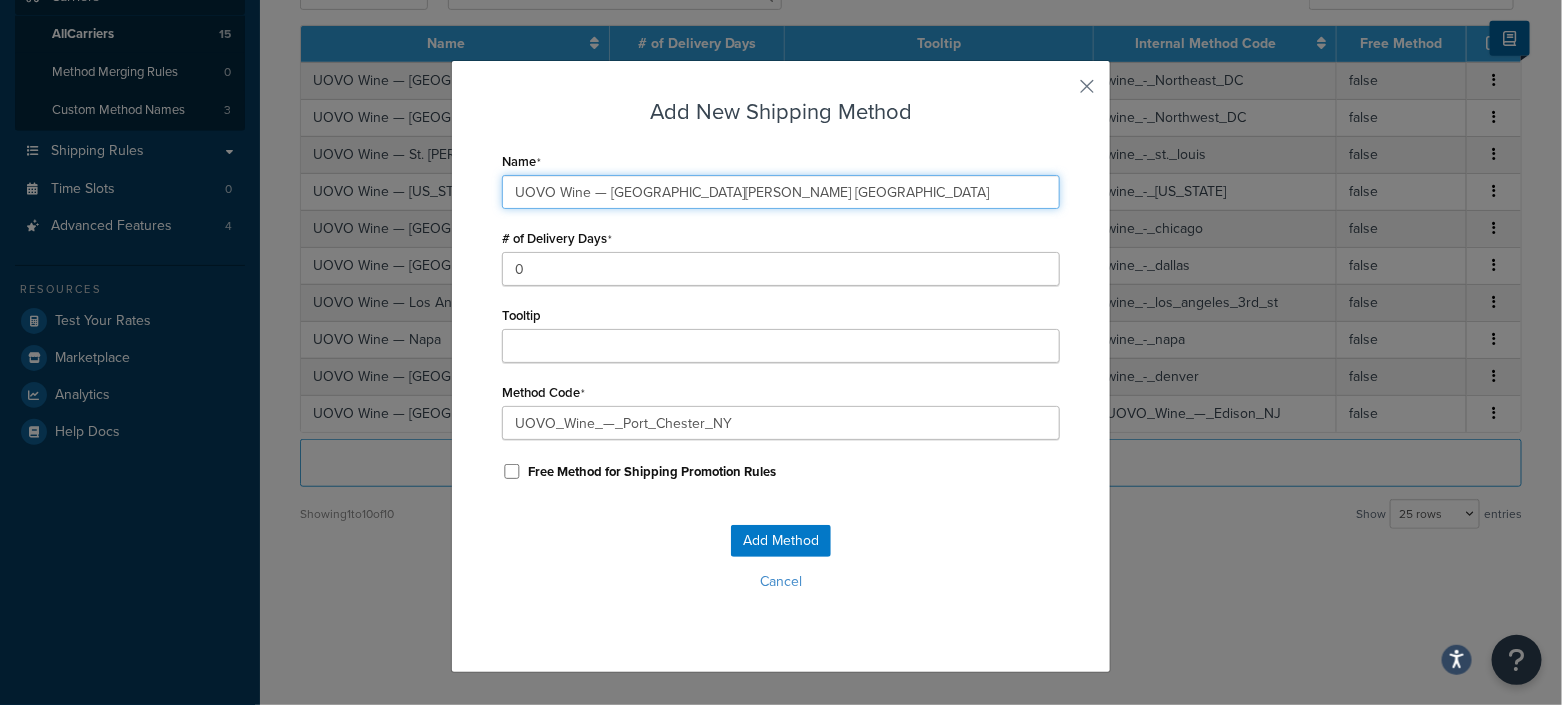 type on "UOVO Wine — Port Chester NY" 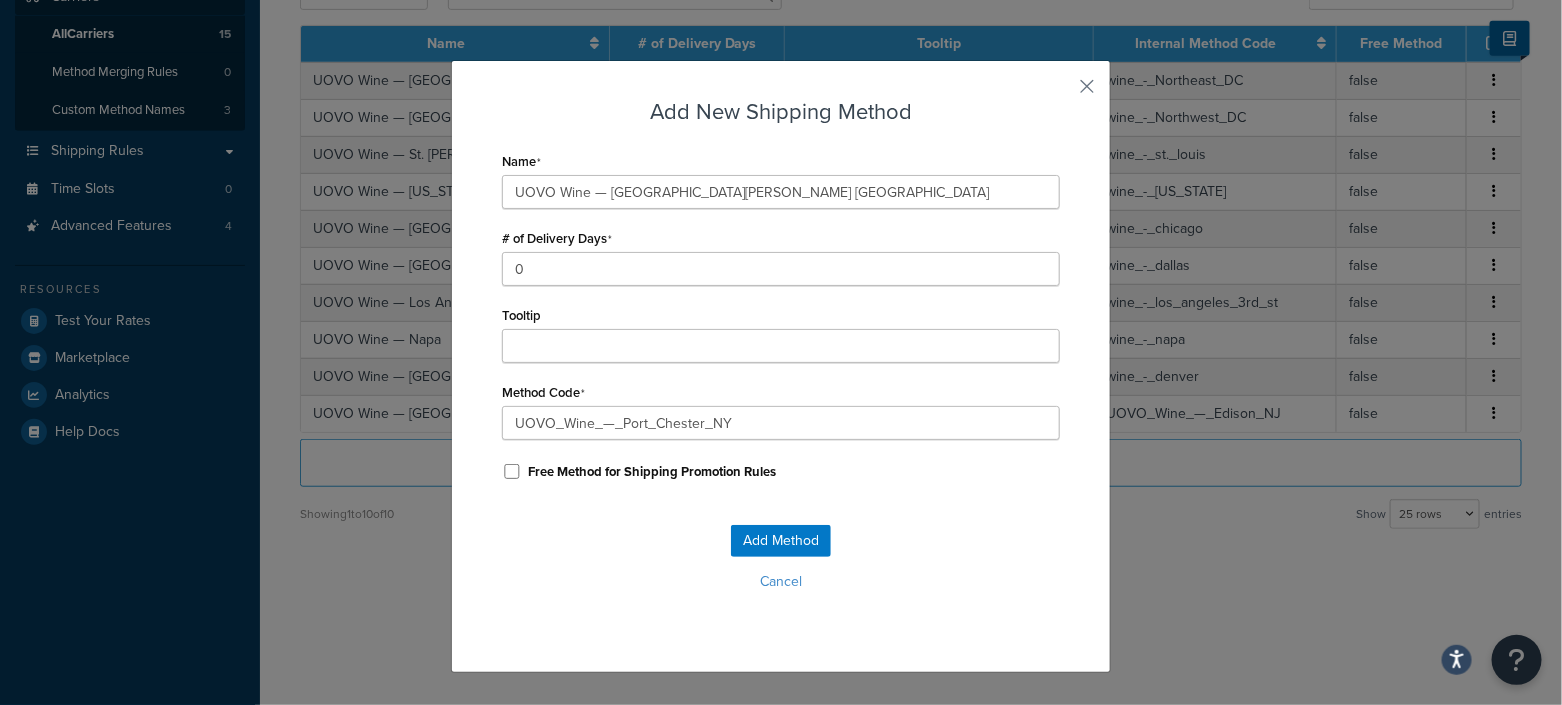 click on "Add Method Cancel" at bounding box center [781, 566] 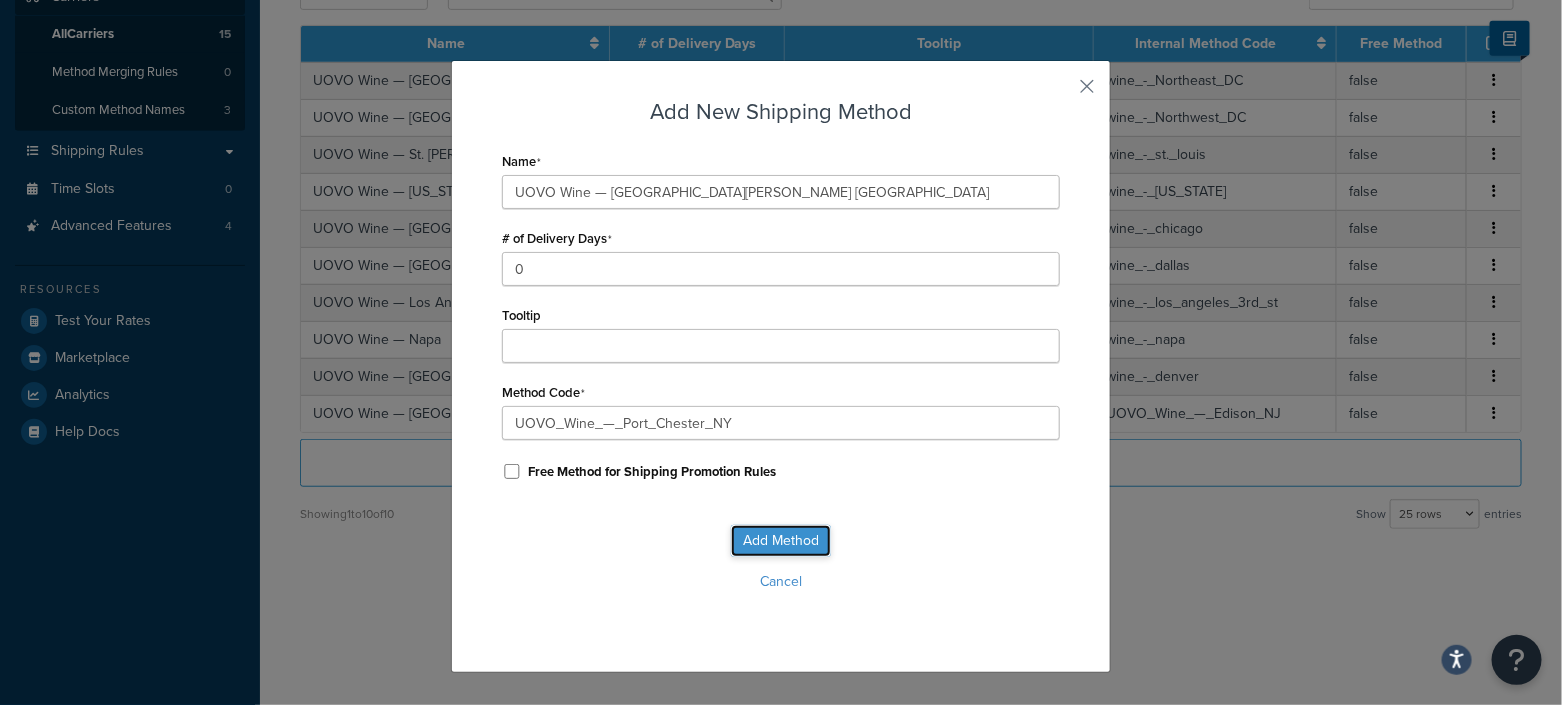 click on "Add Method" at bounding box center [781, 541] 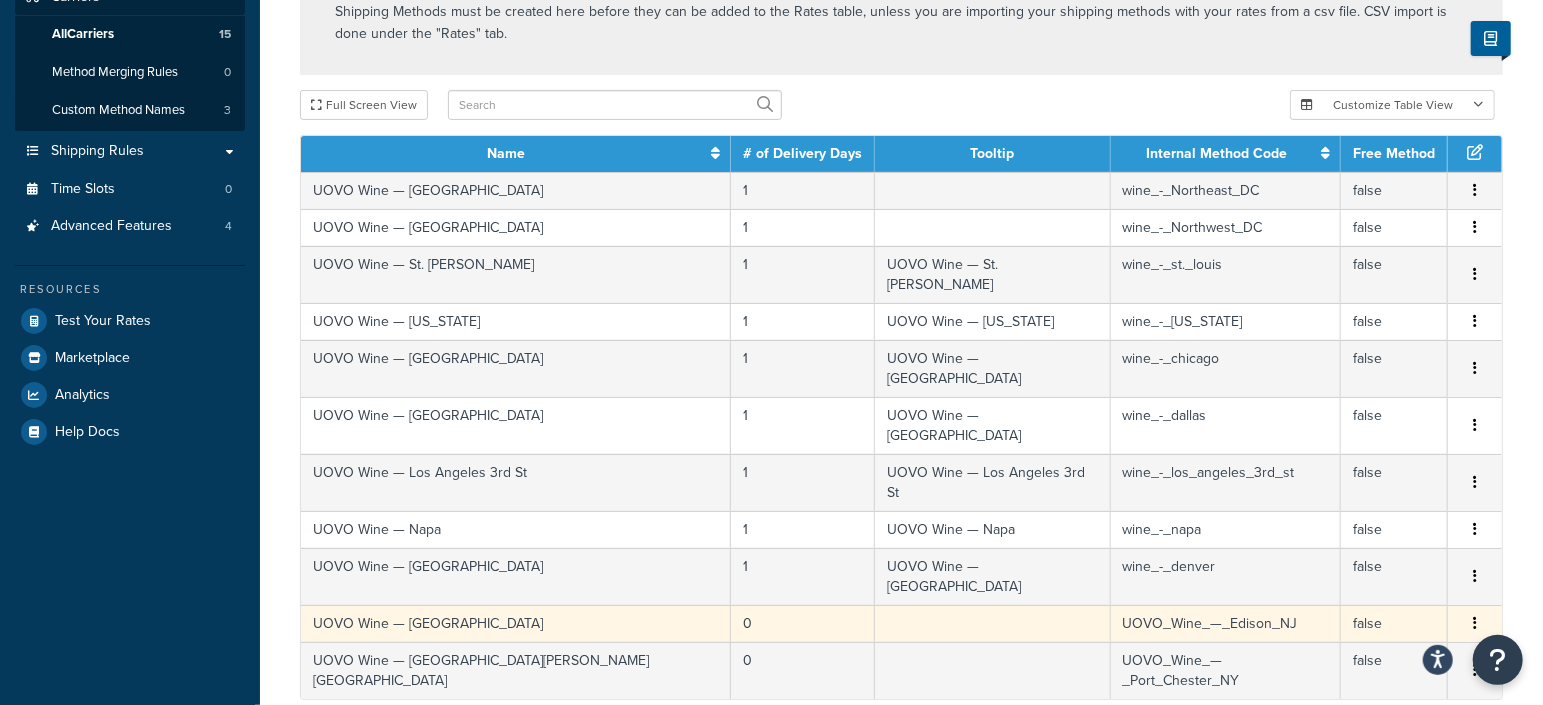 click at bounding box center (1475, 624) 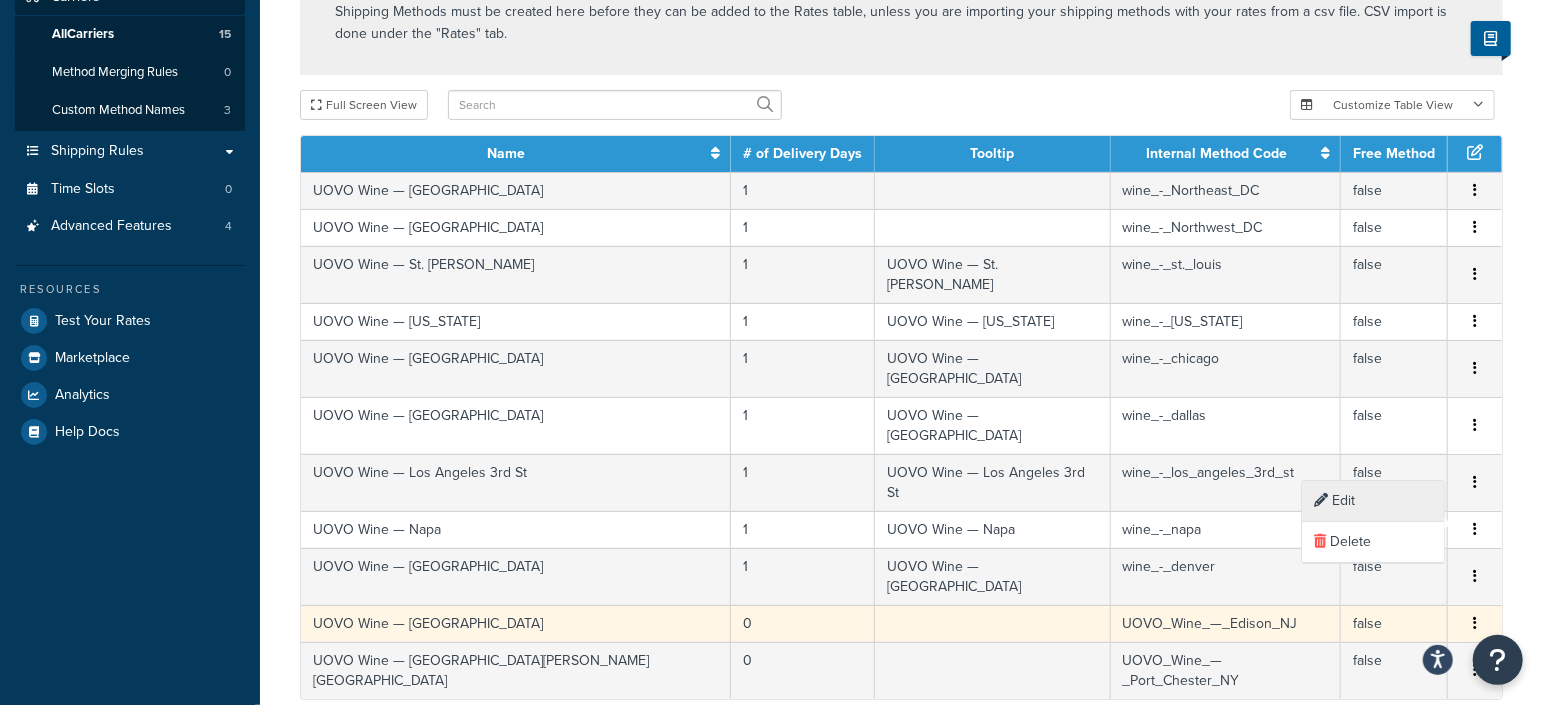 click on "Edit" at bounding box center [1374, 501] 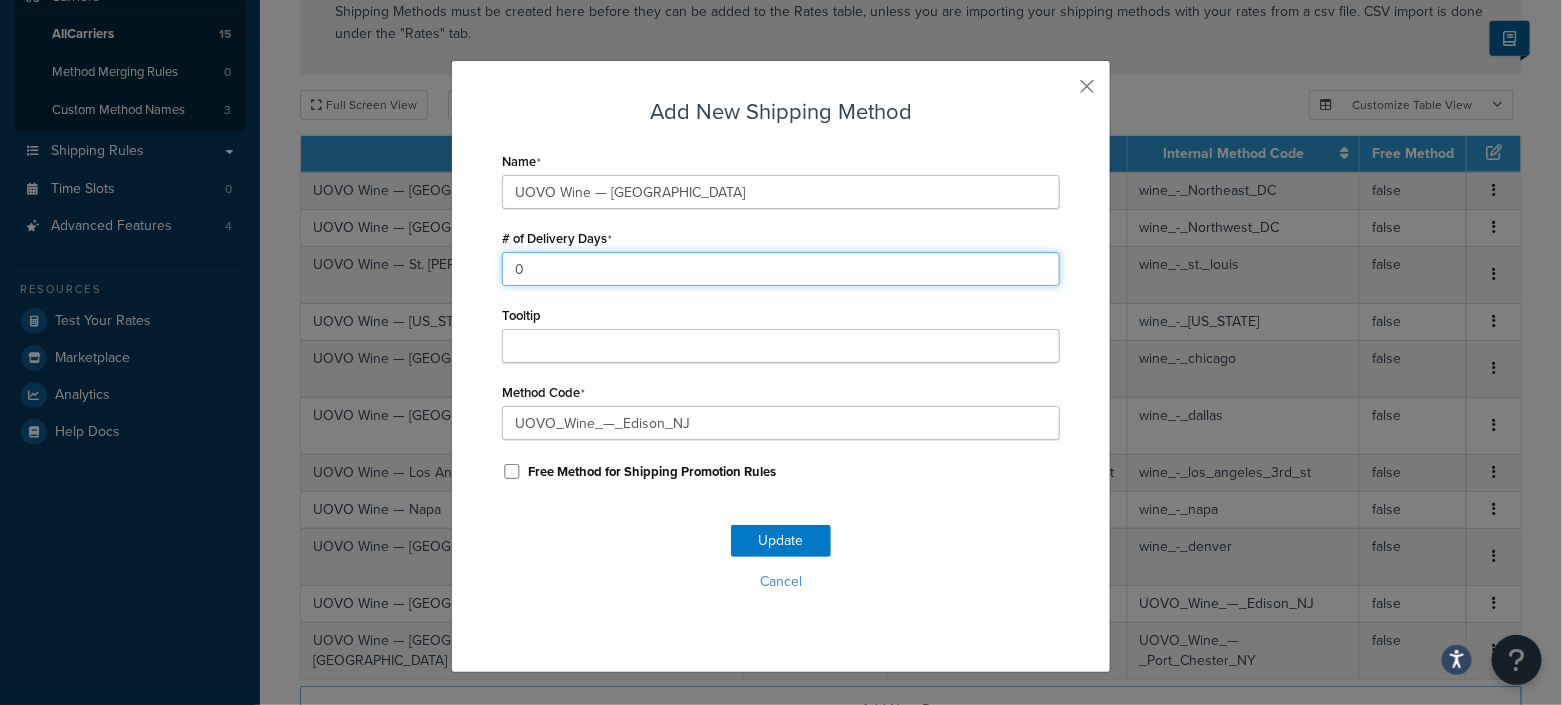 drag, startPoint x: 625, startPoint y: 274, endPoint x: 472, endPoint y: 257, distance: 153.94154 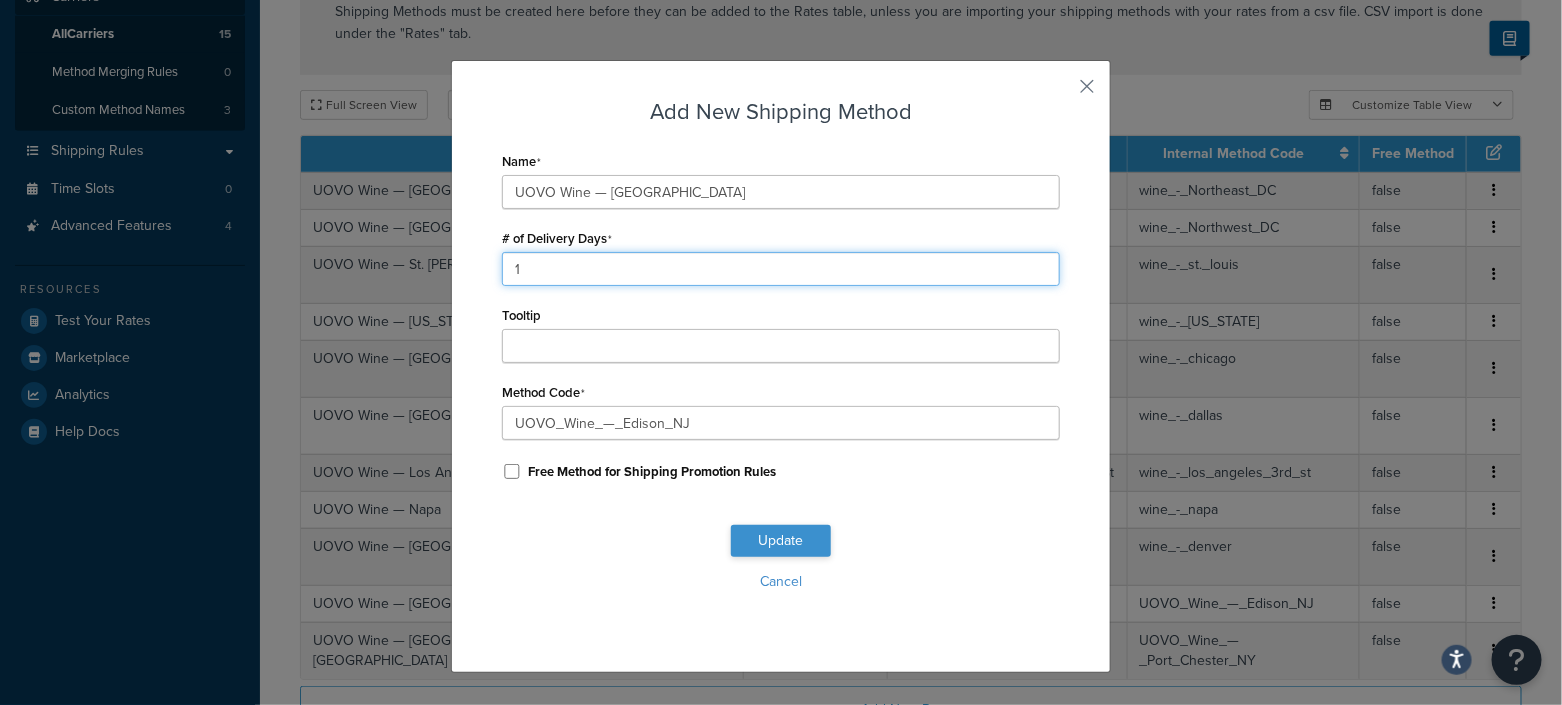 type on "1" 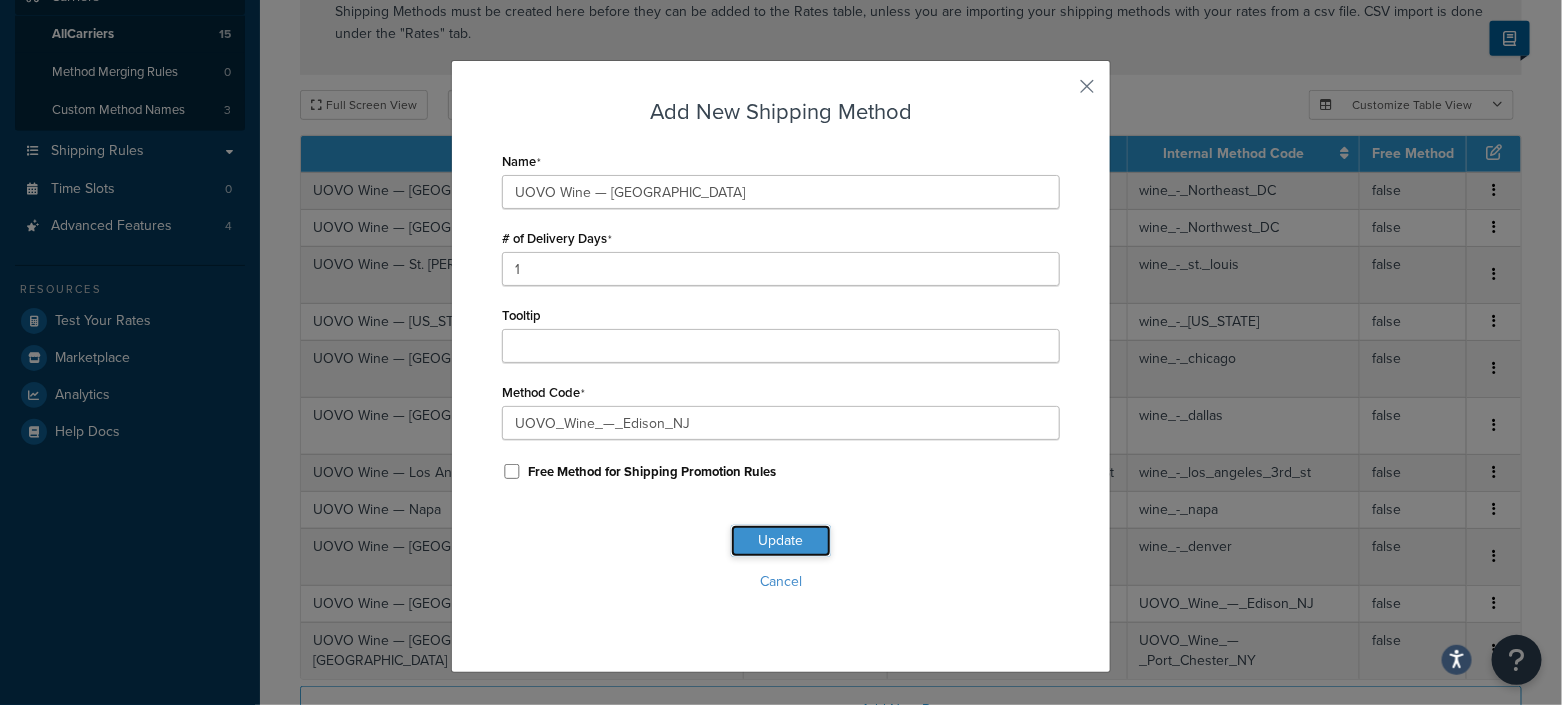 click on "Update" at bounding box center [781, 541] 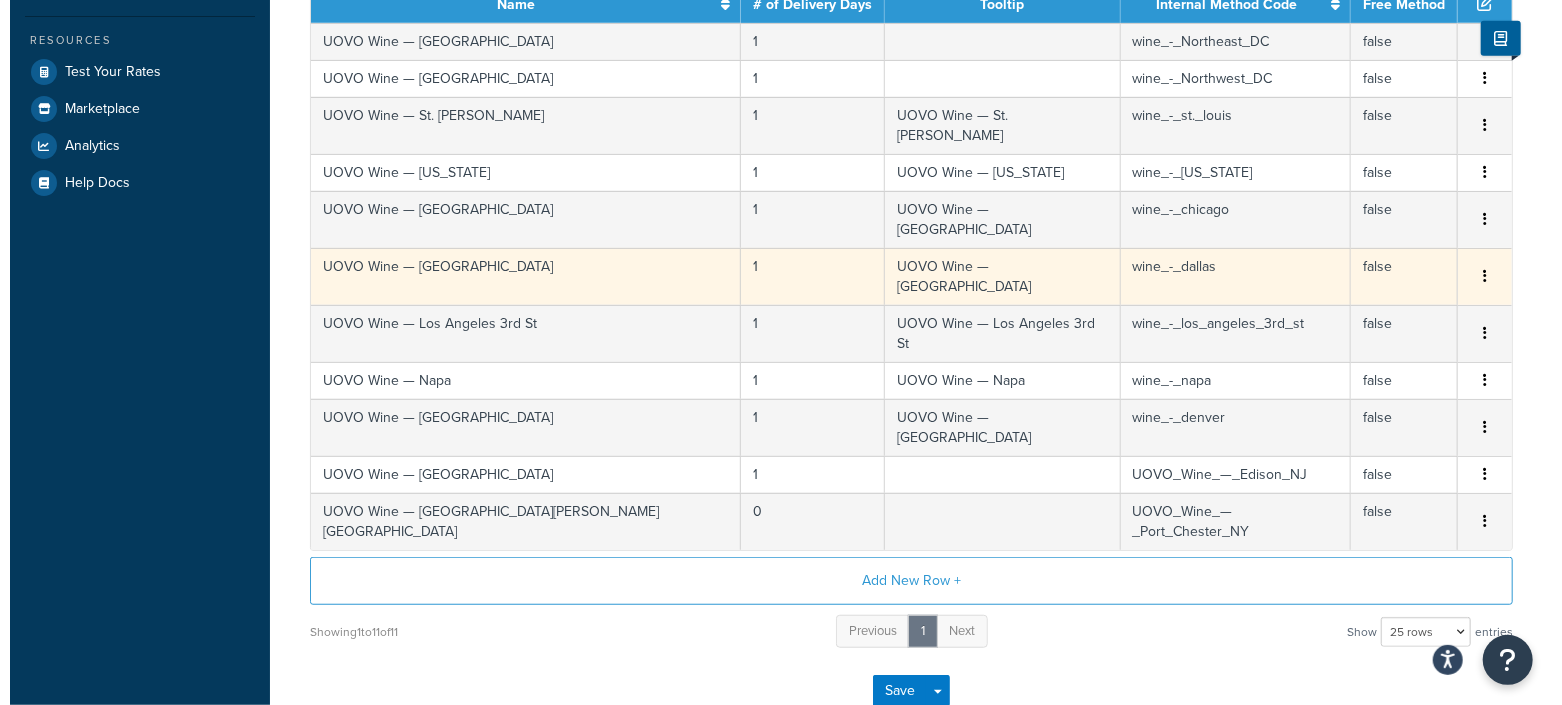 scroll, scrollTop: 625, scrollLeft: 0, axis: vertical 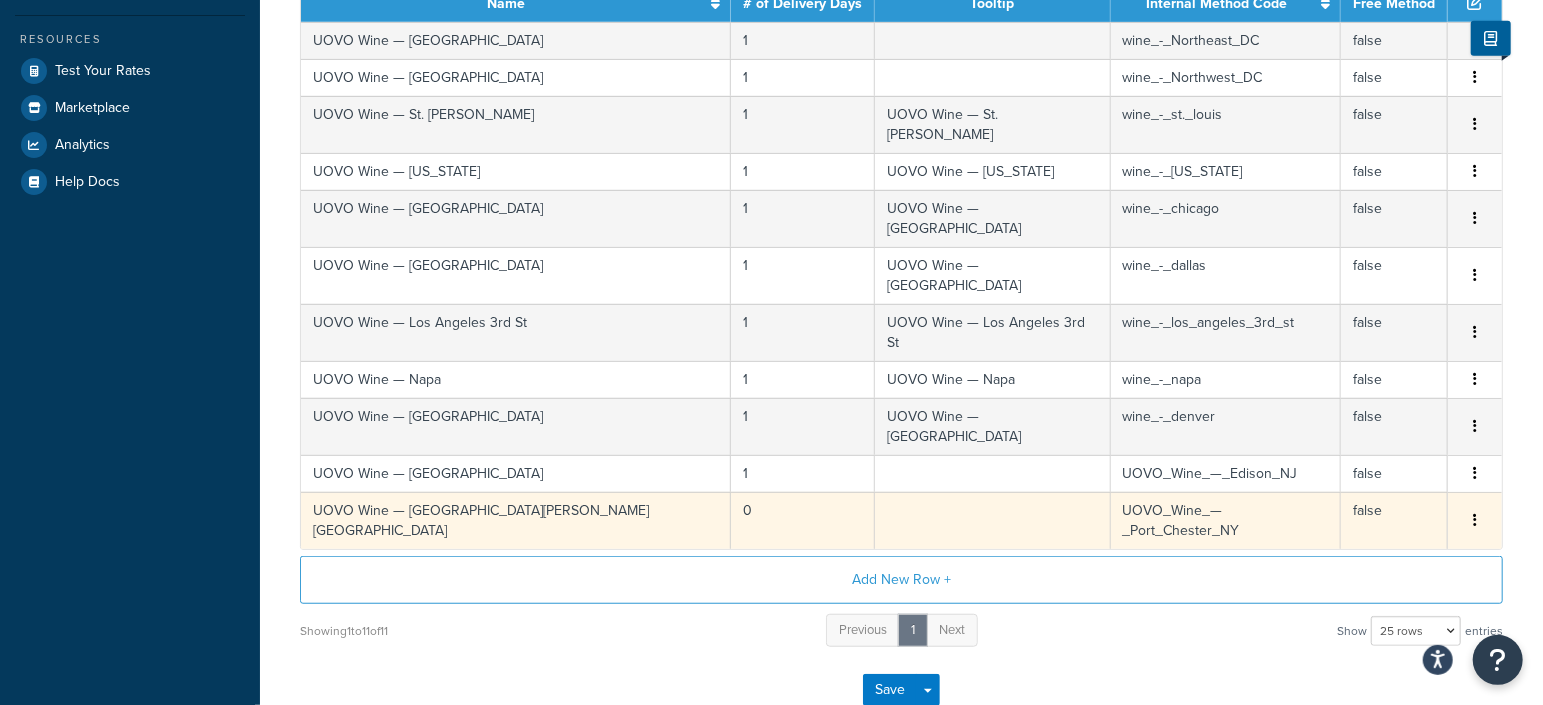 click at bounding box center [1475, 521] 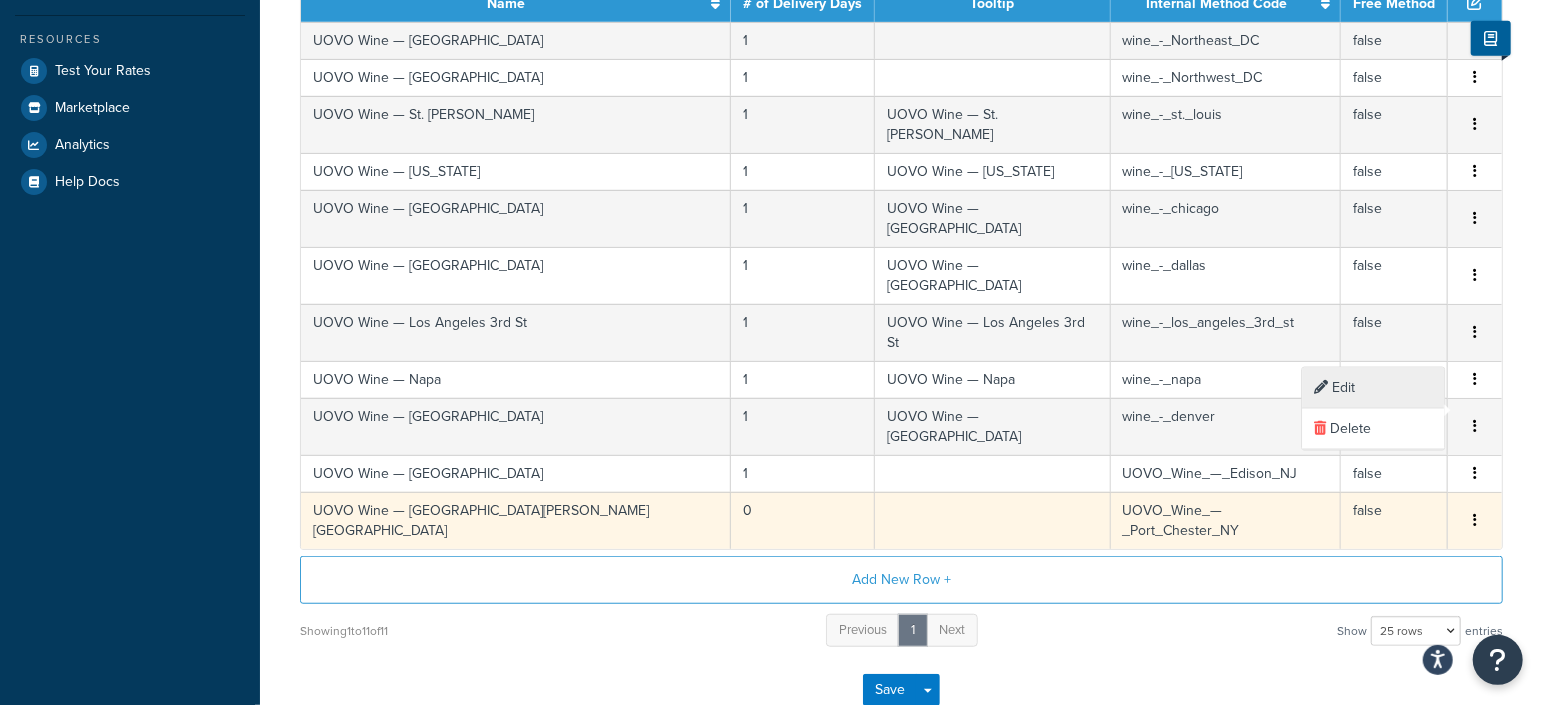 click on "Edit" at bounding box center (1374, 388) 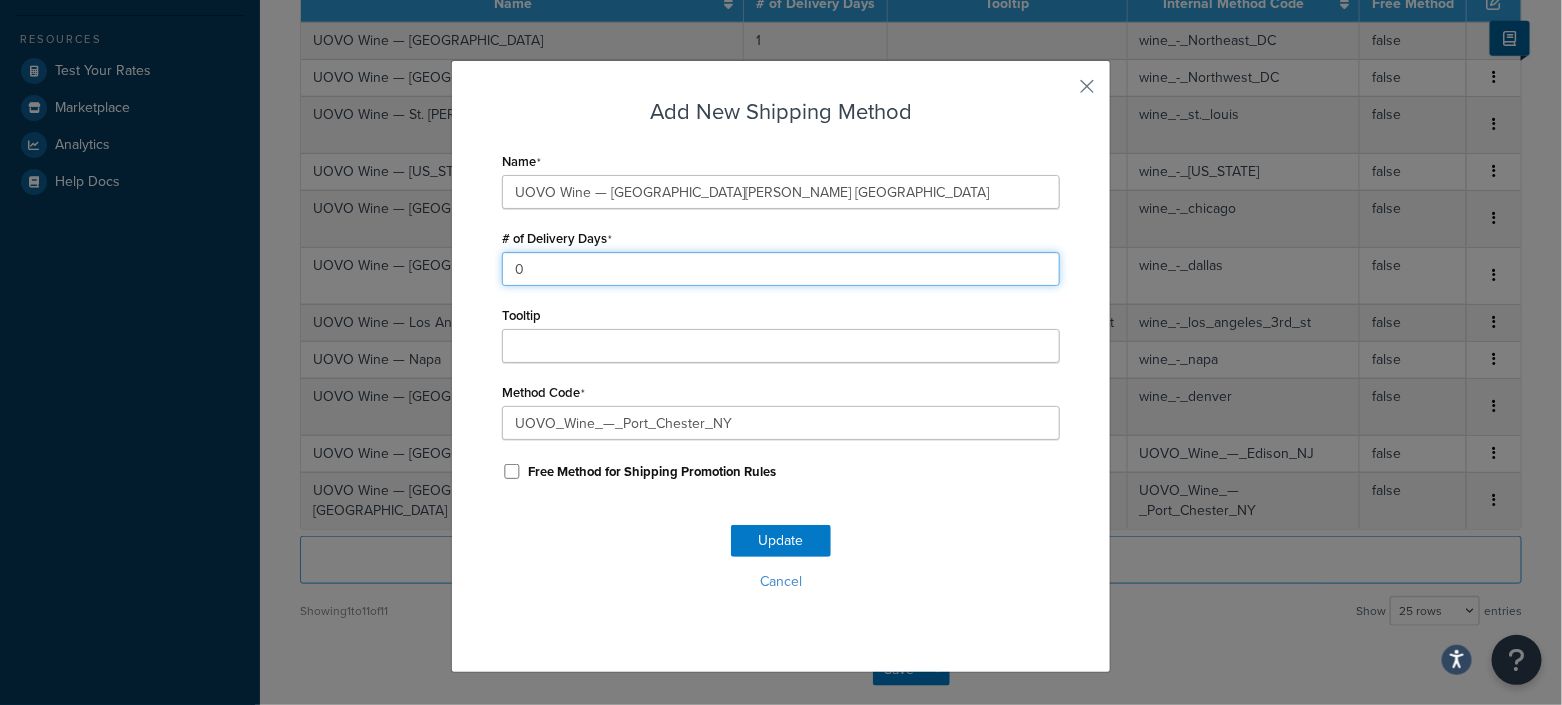 click on "Add New Shipping Method Name   UOVO Wine — Port Chester NY # of Delivery Days   0 Tooltip   Method Code   UOVO_Wine_—_Port_Chester_NY   Free Method for Shipping Promotion Rules Update Cancel" at bounding box center (781, 366) 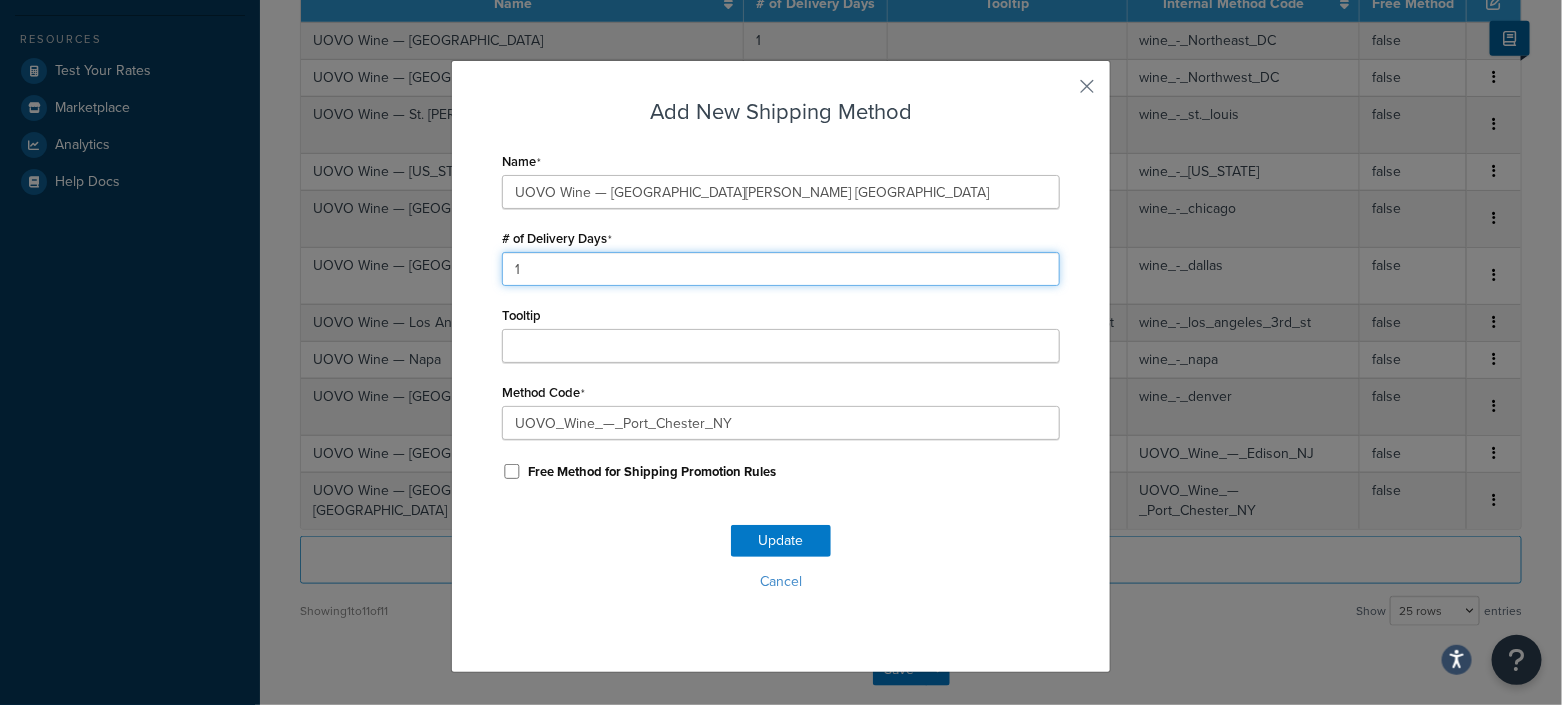 type on "1" 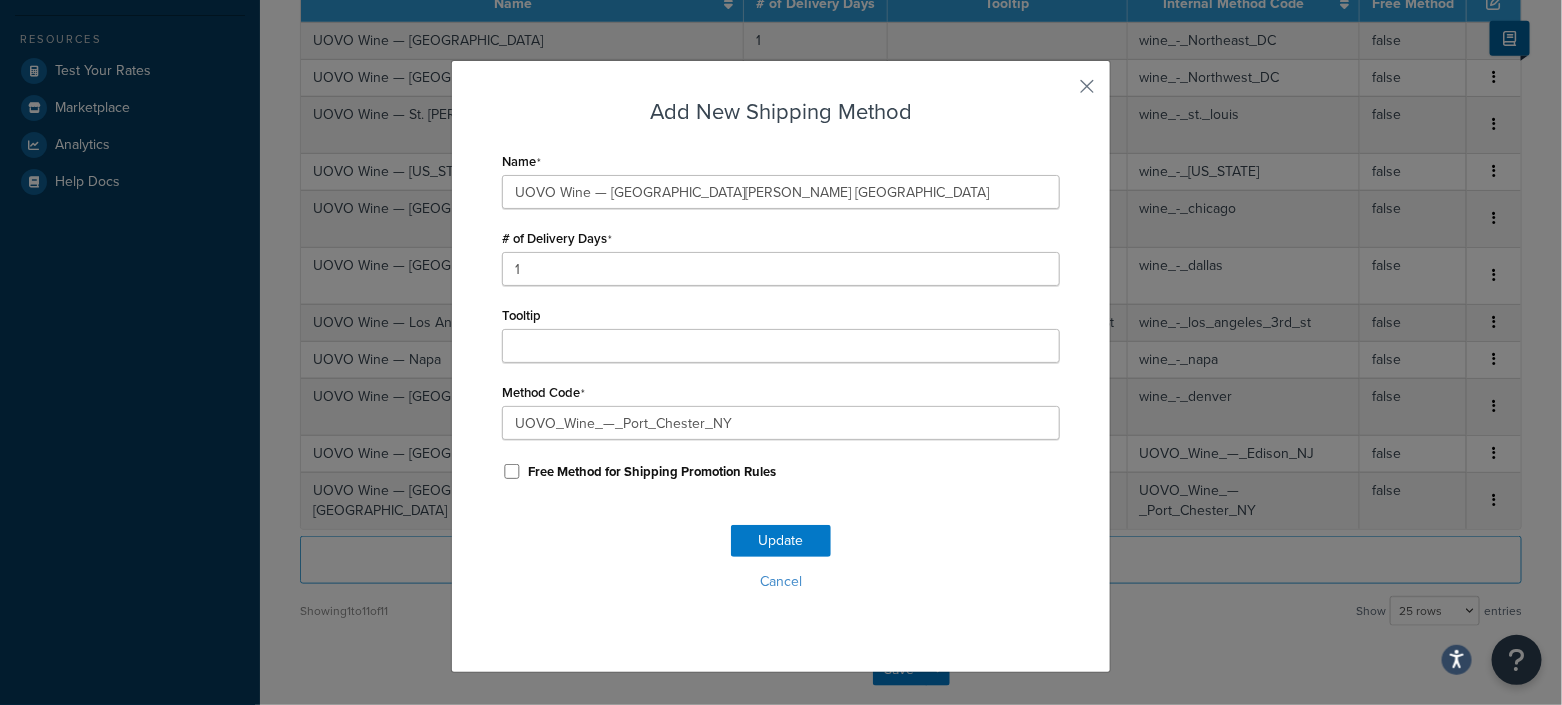 click on "Cancel" at bounding box center [781, 582] 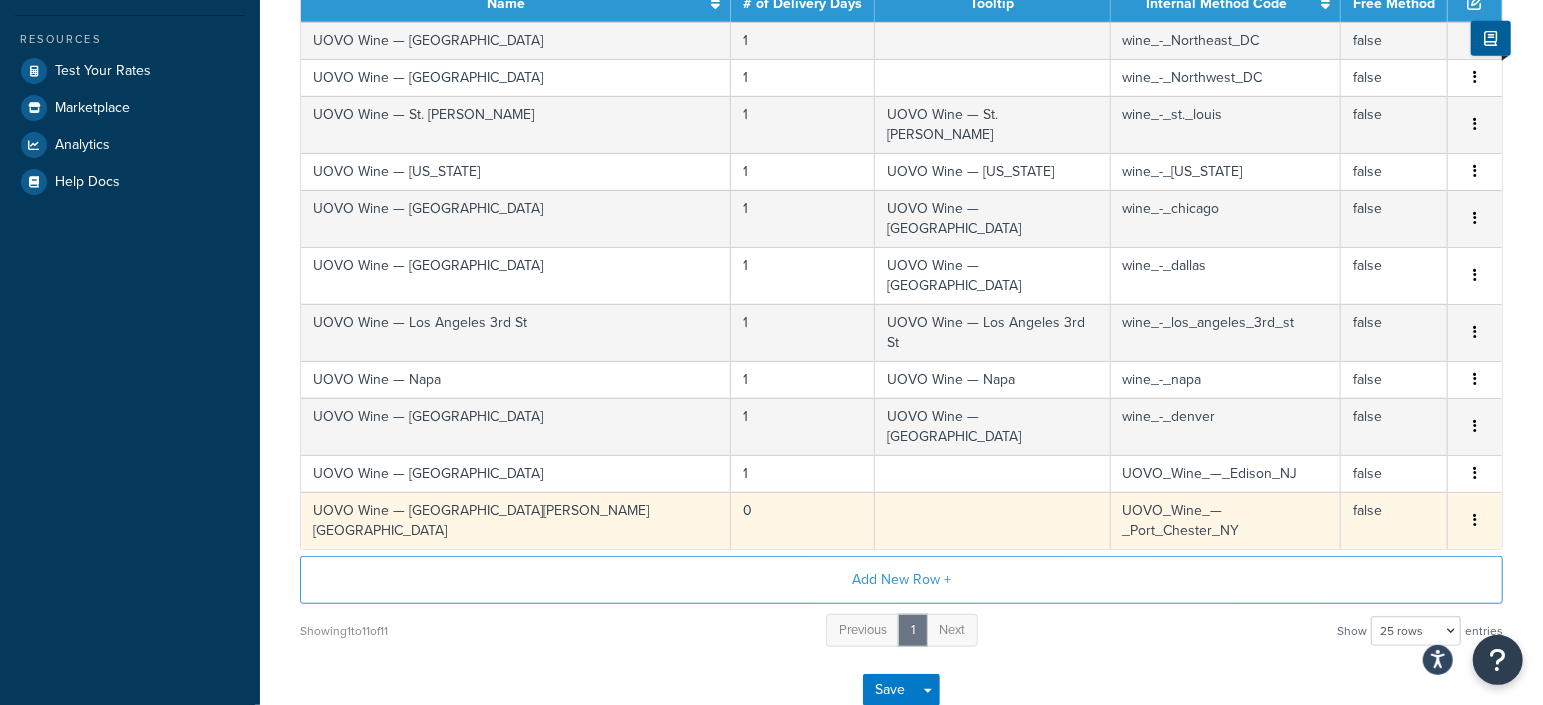 click at bounding box center (1475, 521) 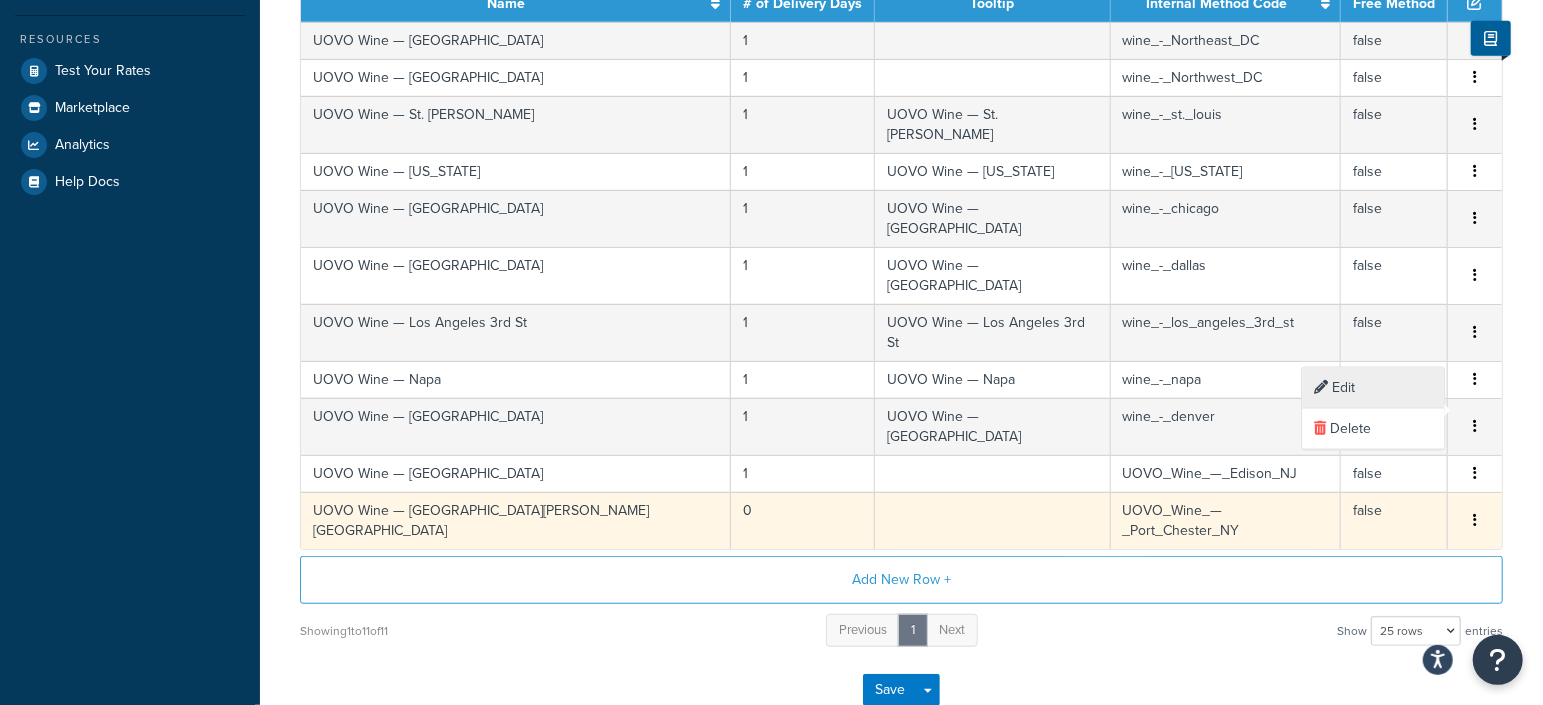 click on "Edit" at bounding box center [1374, 388] 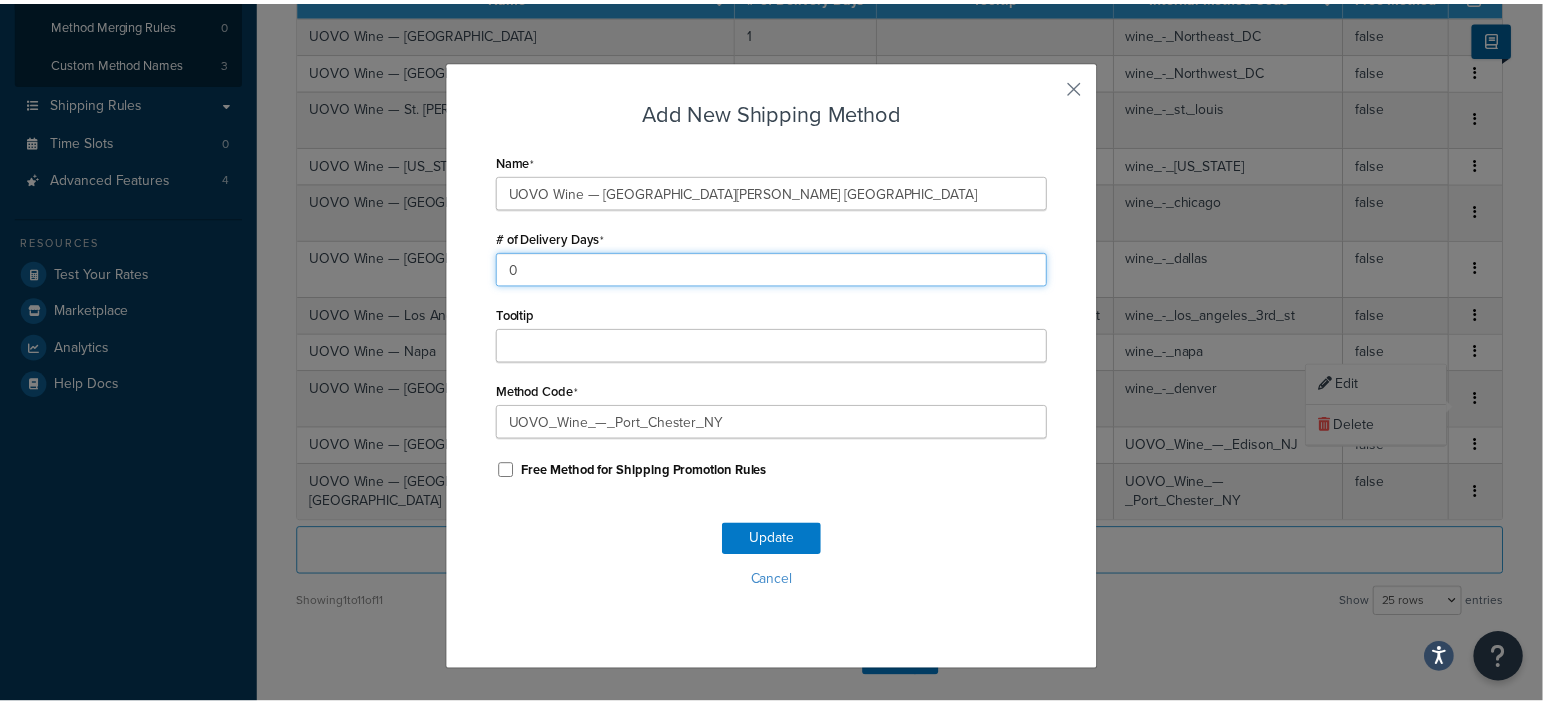 scroll, scrollTop: 418, scrollLeft: 0, axis: vertical 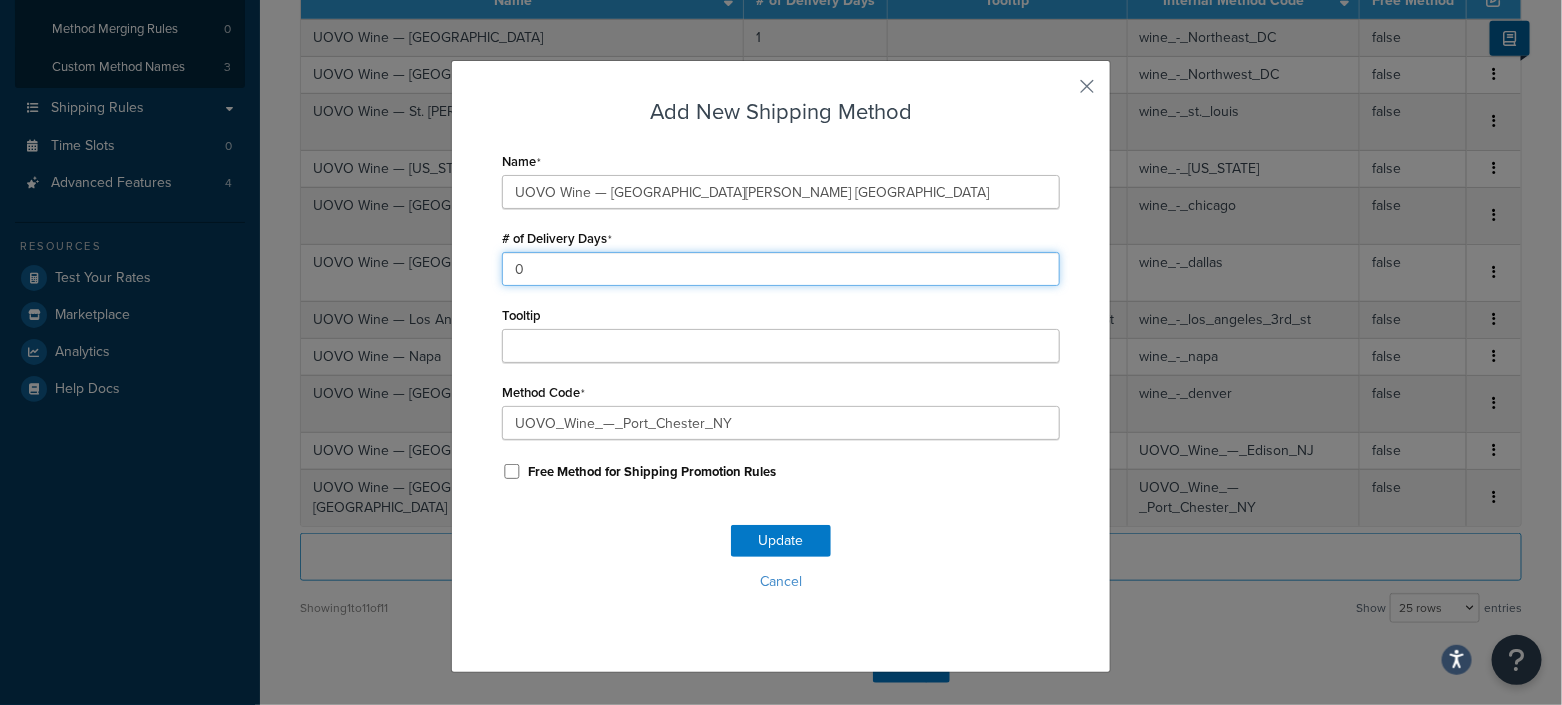 click on "0" at bounding box center (781, 269) 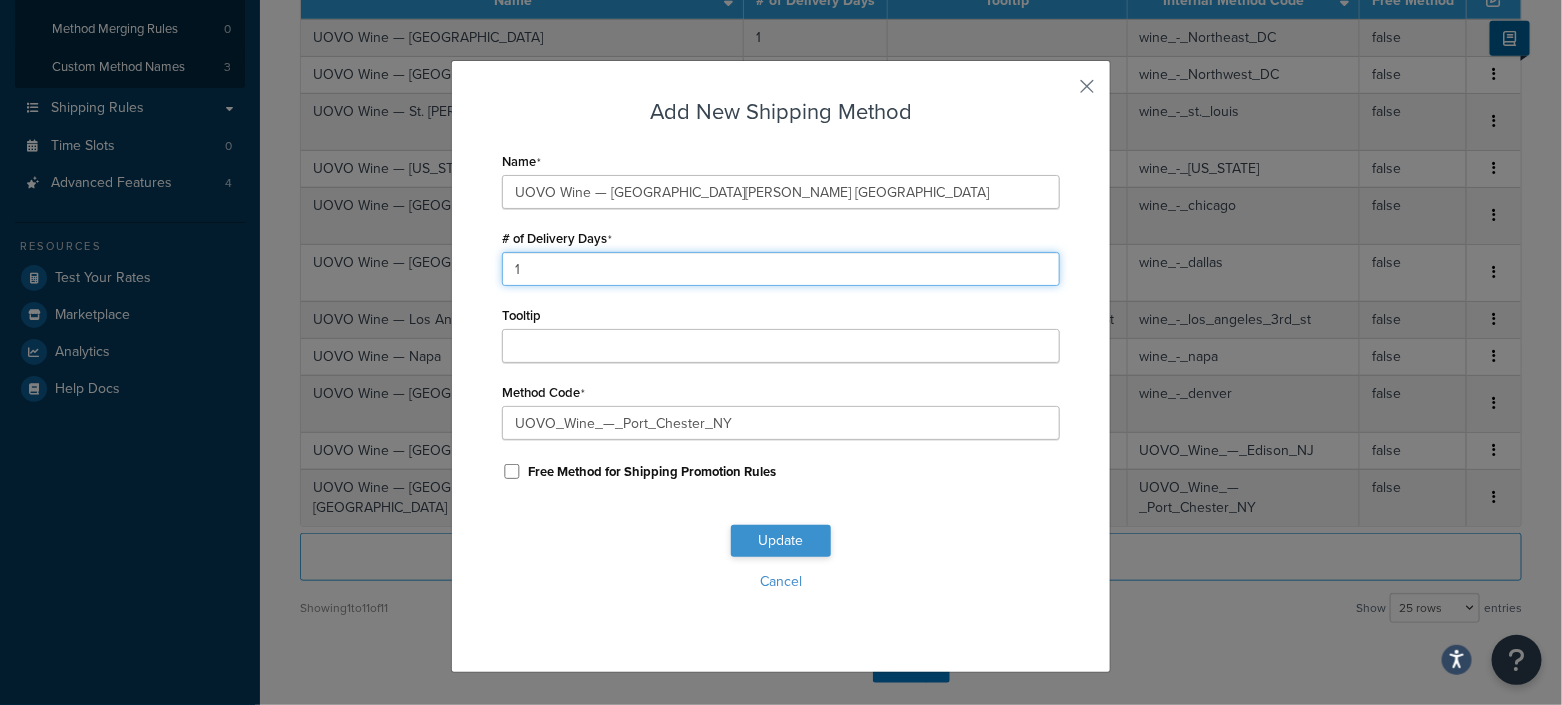type on "1" 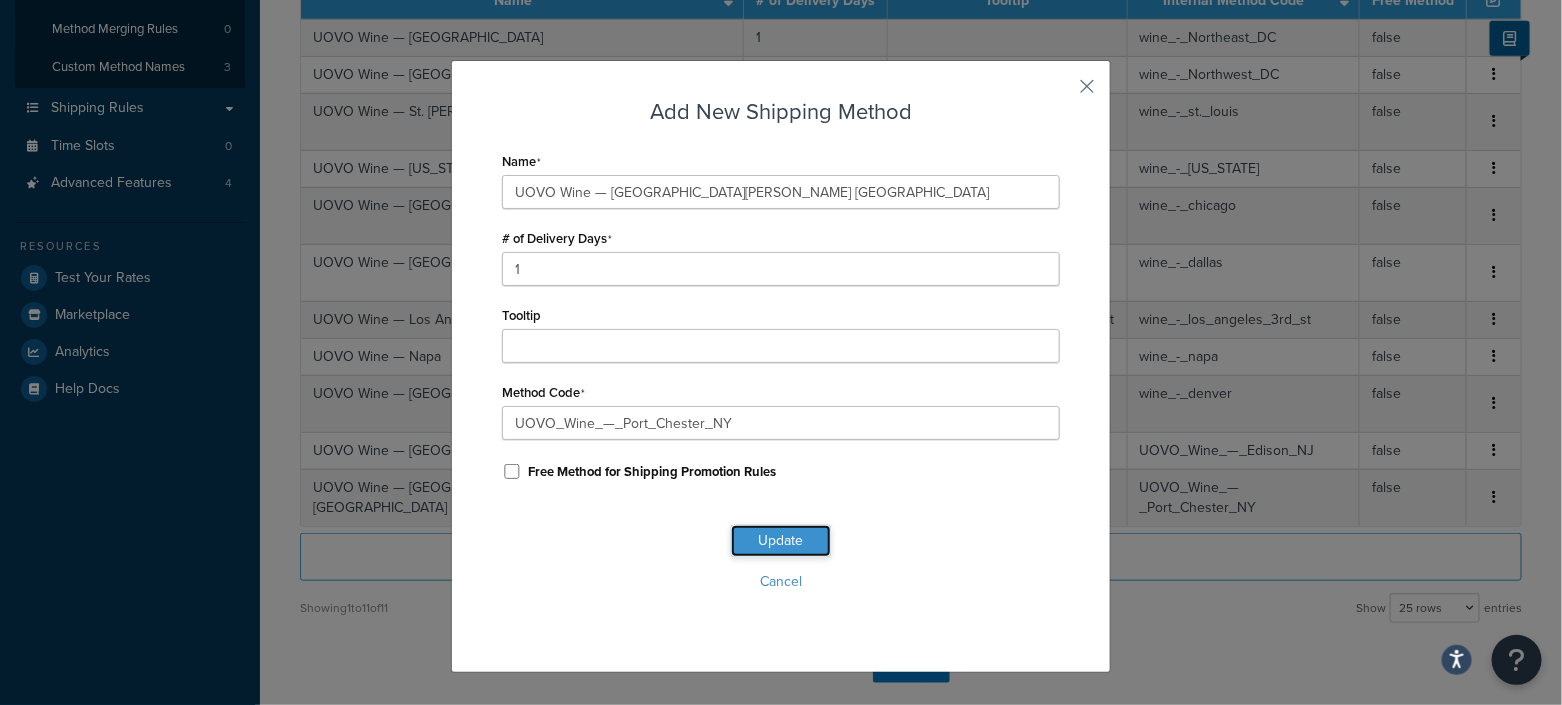 click on "Update" at bounding box center [781, 541] 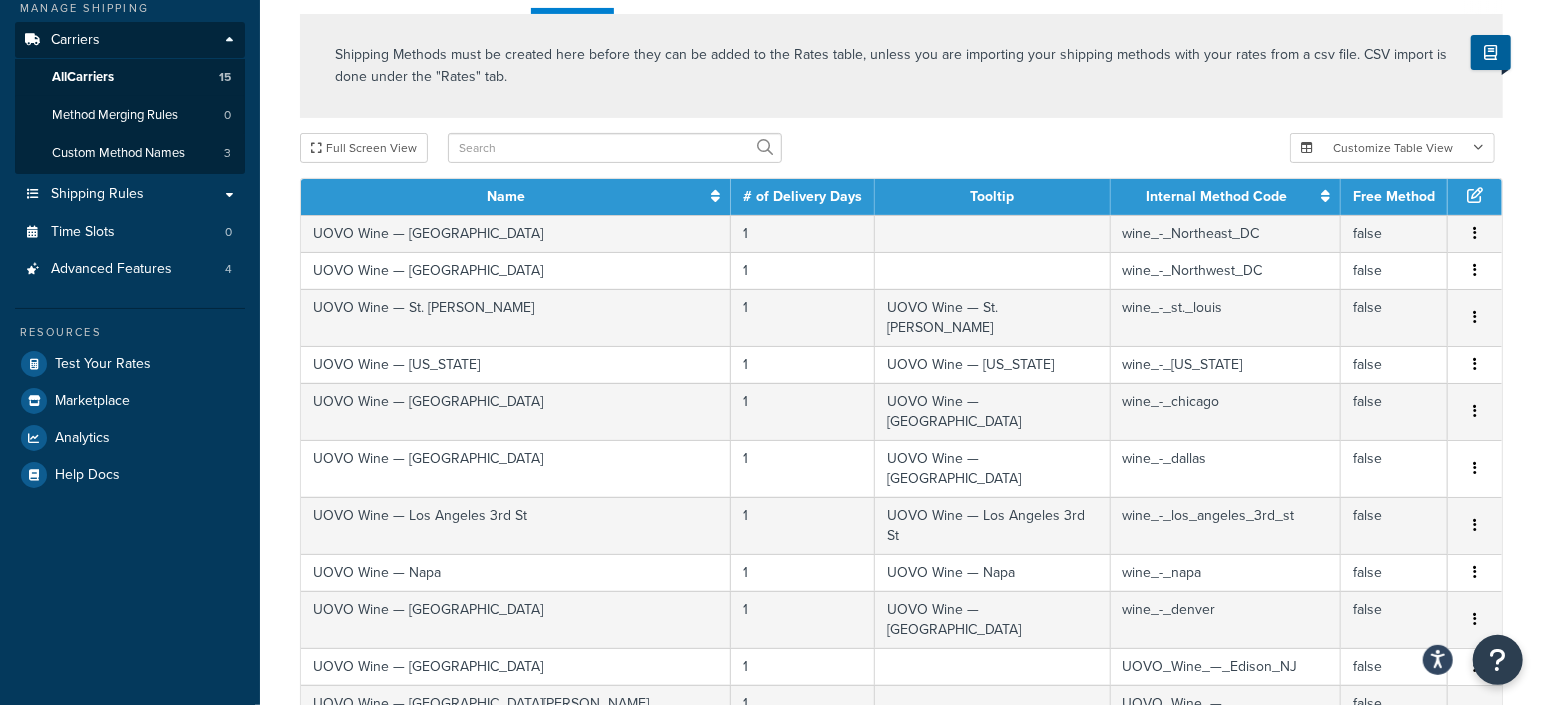 scroll, scrollTop: 293, scrollLeft: 0, axis: vertical 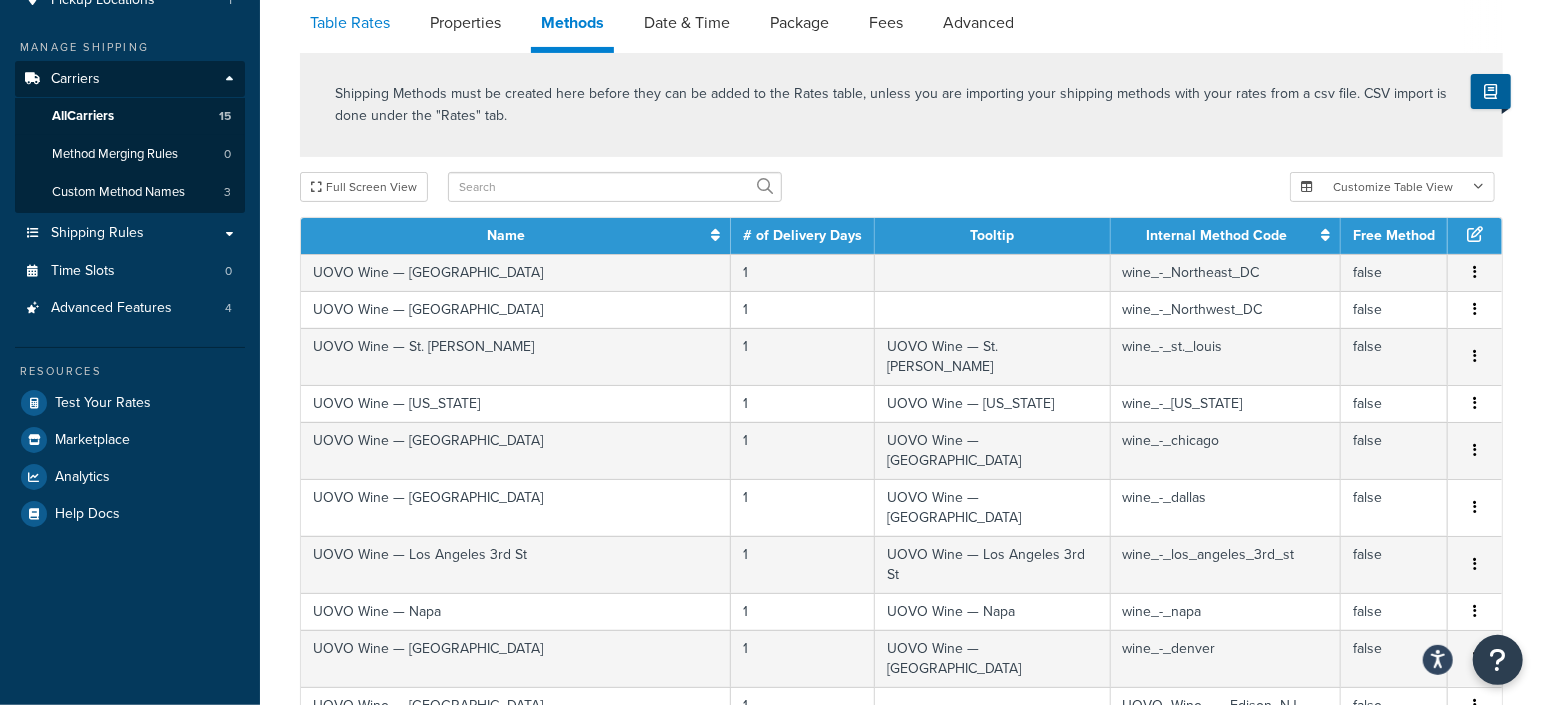 click on "Table Rates" at bounding box center [350, 23] 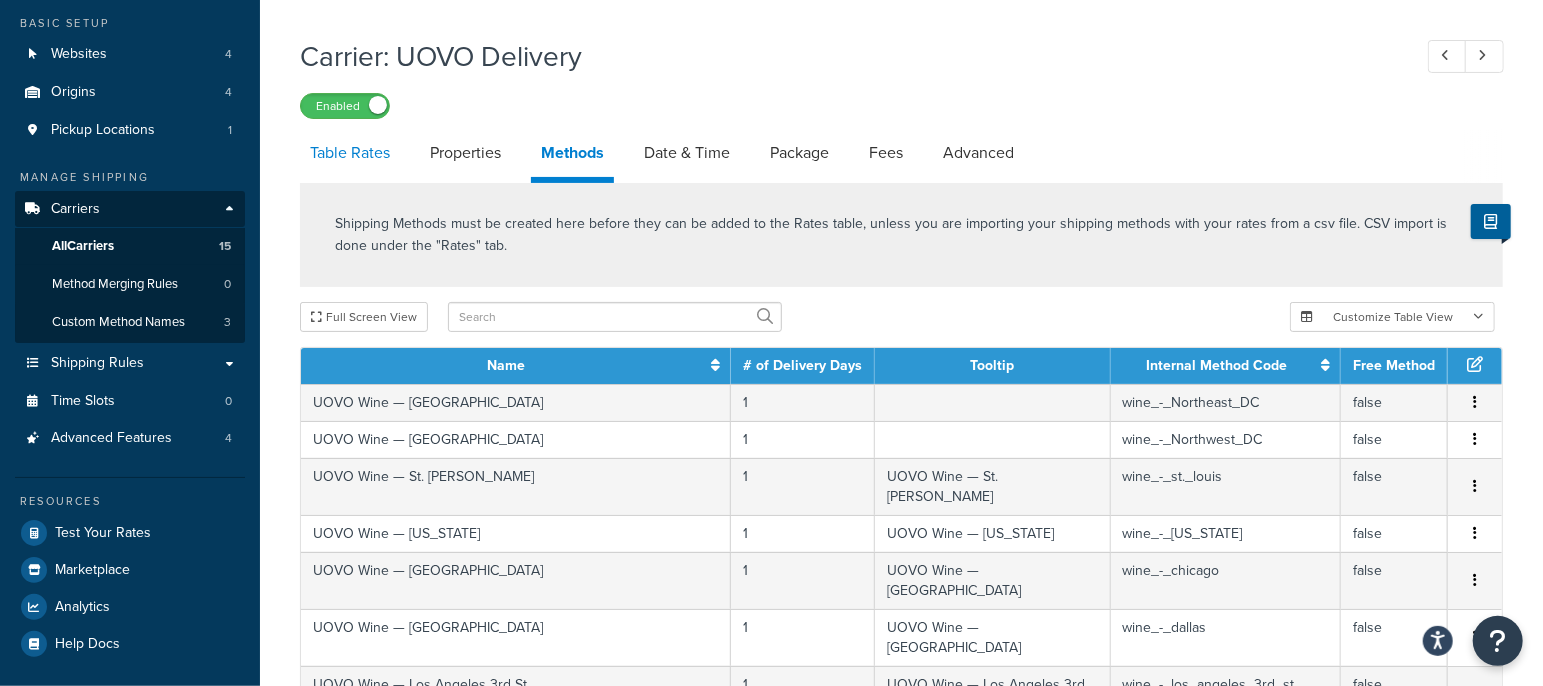 select on "25" 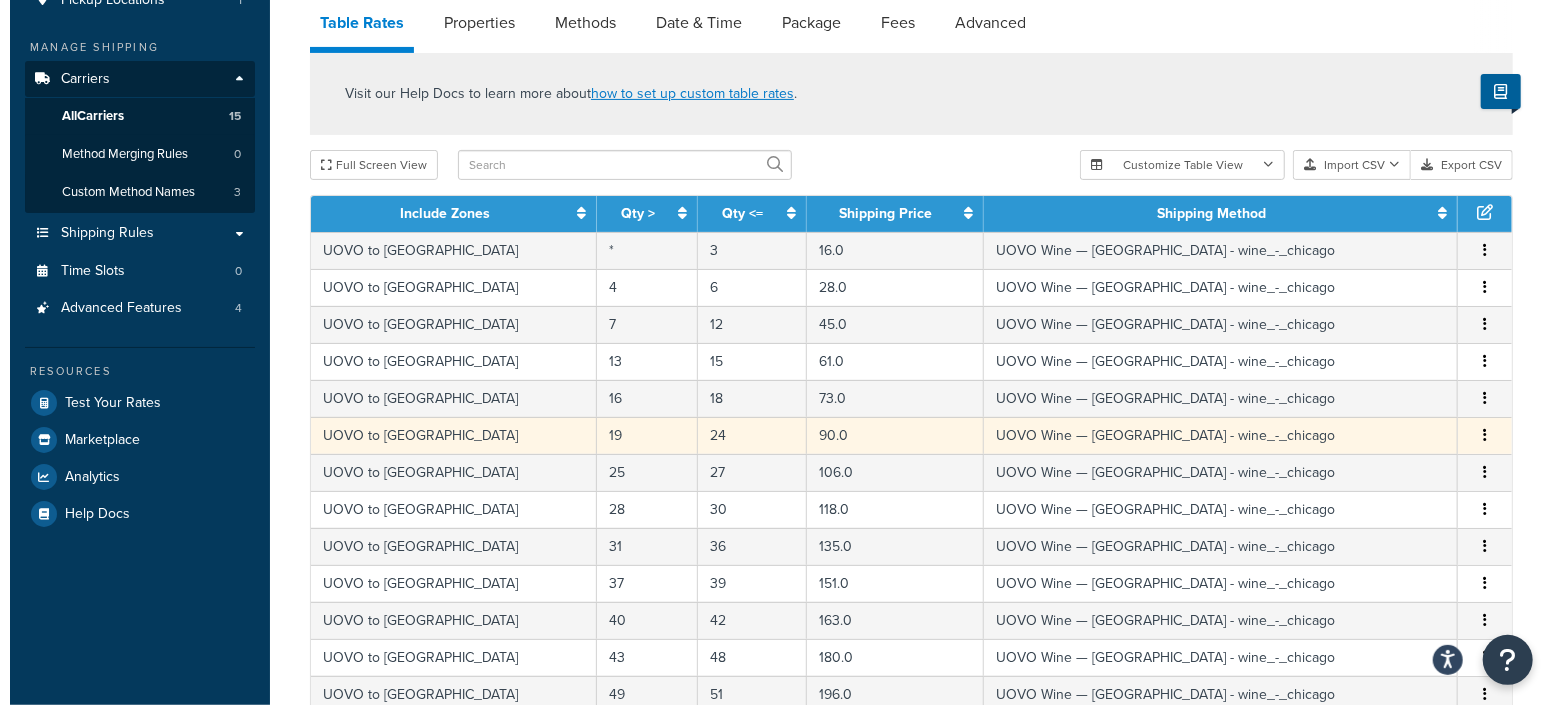 scroll, scrollTop: 918, scrollLeft: 0, axis: vertical 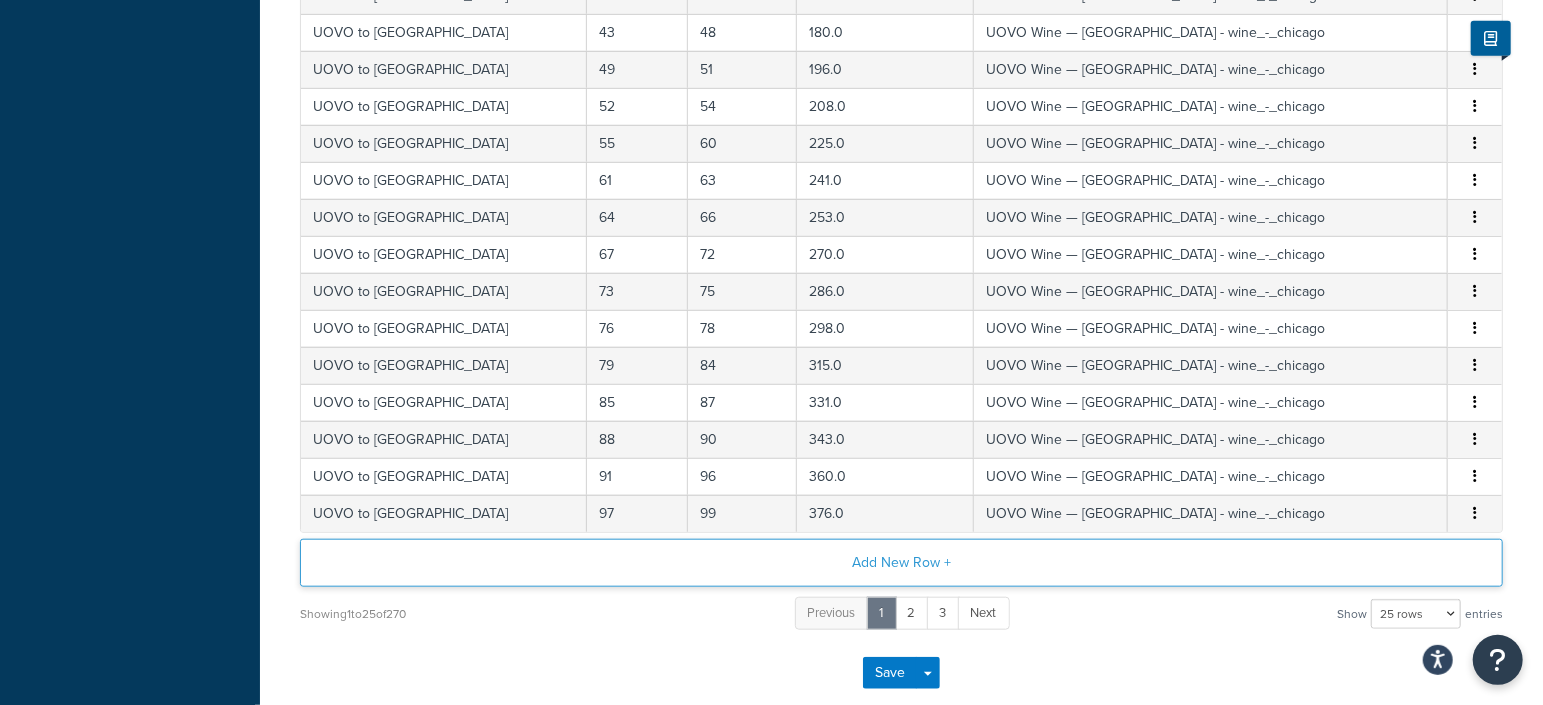 click on "Add New Row +" at bounding box center (901, 563) 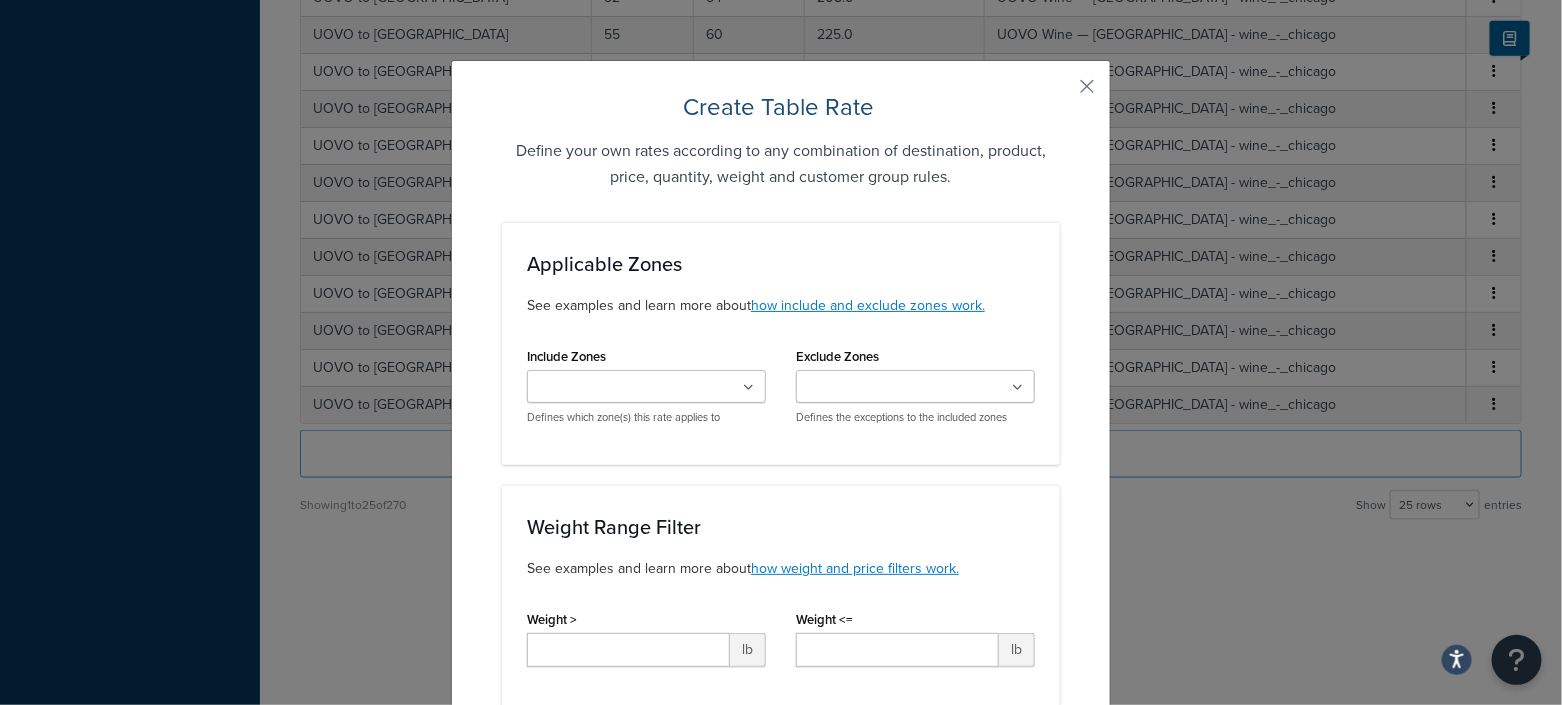 scroll, scrollTop: 911, scrollLeft: 0, axis: vertical 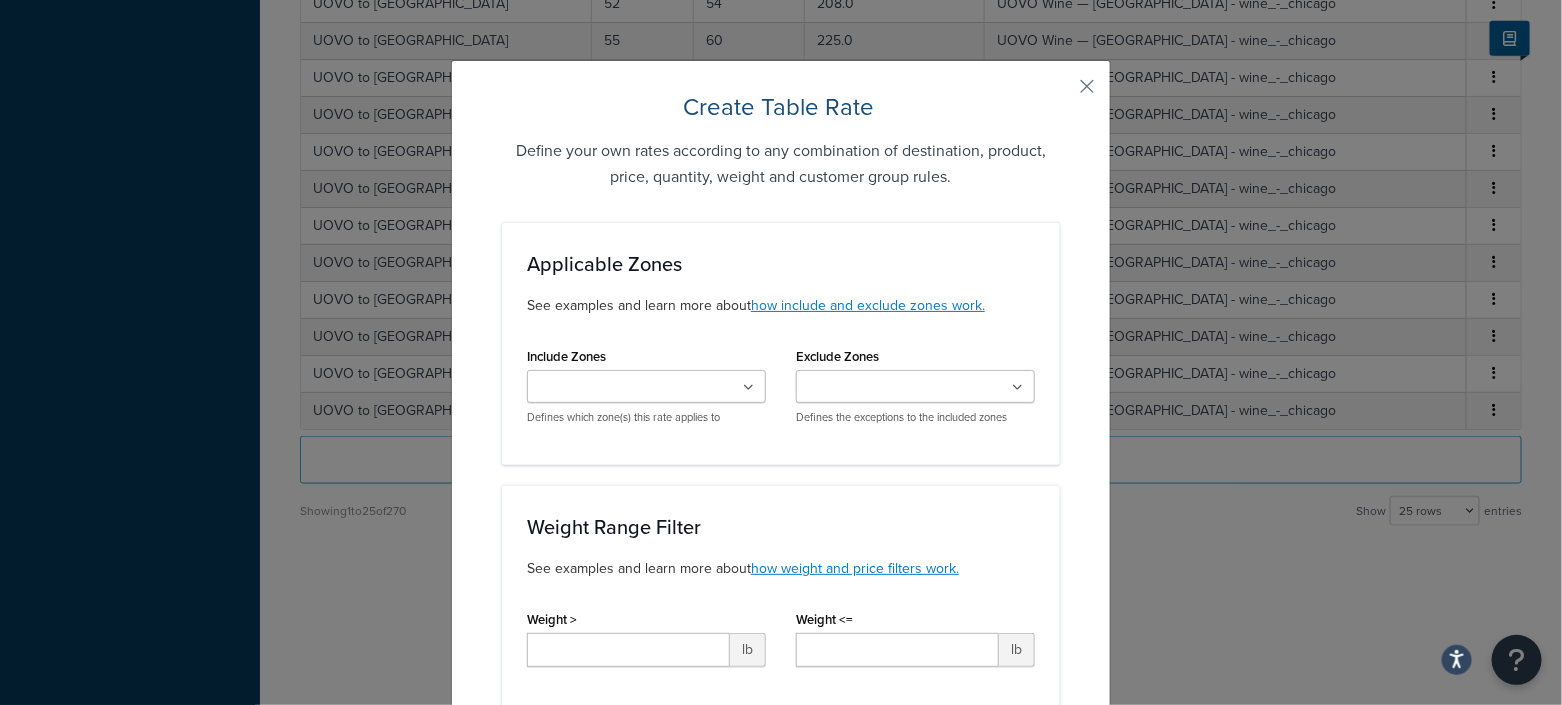 click at bounding box center (748, 388) 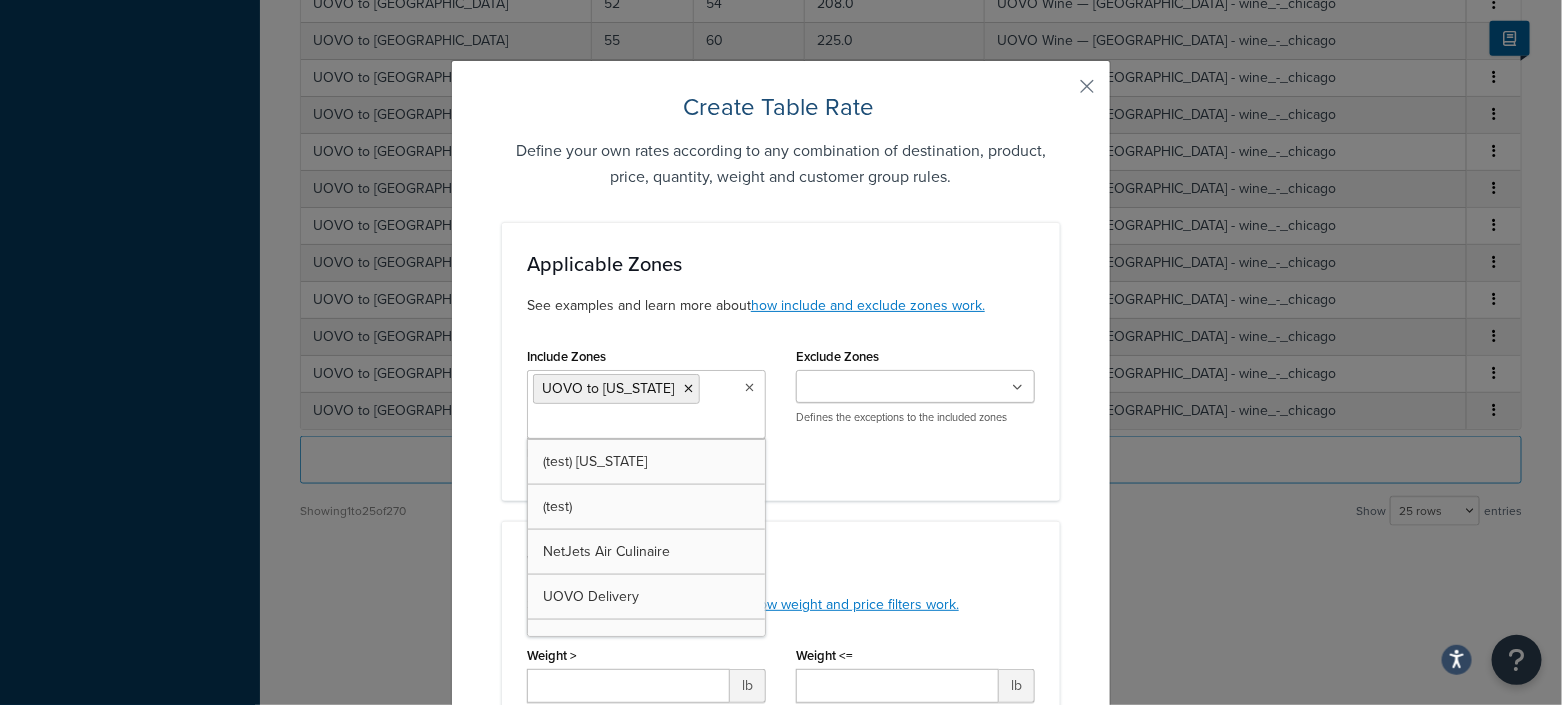 scroll, scrollTop: 4366, scrollLeft: 0, axis: vertical 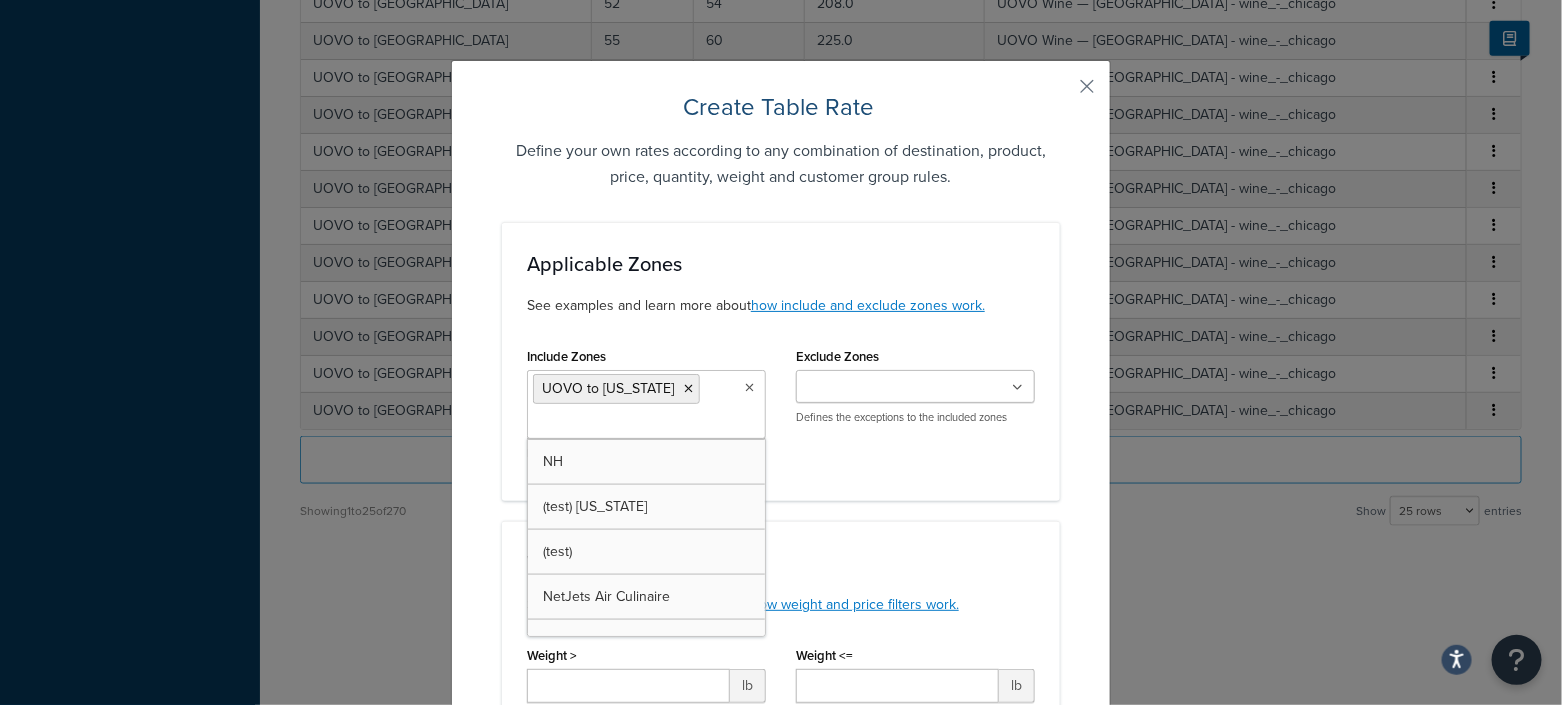 click on "Include Zones   UOVO to New Jersey   Zachys Dedicated Shipping $10 Select States test zone4 zone3 zone5 zone6 zone7 WeShip - Zone 8 - ID MT NM AZWA8 MD3 PA4 HI44 WeShip - National Spirits - CA DC NE NH NV NY OR VA UPS Wine UPS Spirits FS 300 for NY -  CT -  FL -  CA -  DC -  VA NetJets WWC spiritZ3 spiritsZ8 Consol to Florida Consol to Texas Consol to New York (Domestic) - Future Consol to California regW_S spiritNY spiritReg MAWINEREG KYwinereg Consol to HK Consol to EU zone8 D2D Manhattan D2D Bronx D2D Brooklyn D2D Queens D2D Connecticut D2D Westchester D2D New Jersey D2D Yonkers D2D Connecticut - Greenwich D2D New York - Harrison D2D New York - Mamaroneck D2D New York - Port Chester D2D New York - Purchase D2D New York - Rye D2D New York - Rye Brook D2D New York - Scarsdale D2D New York - West Harrison D2D New York - White Plains Consol to DC D2D Hamptons Summer Zone No Ship State MD_WNS MA KY IL Consolidated - HK Consolidated - LA HI TX Do Not Ship States International Orders 24/7 States WWC States Old LA" at bounding box center (781, 409) 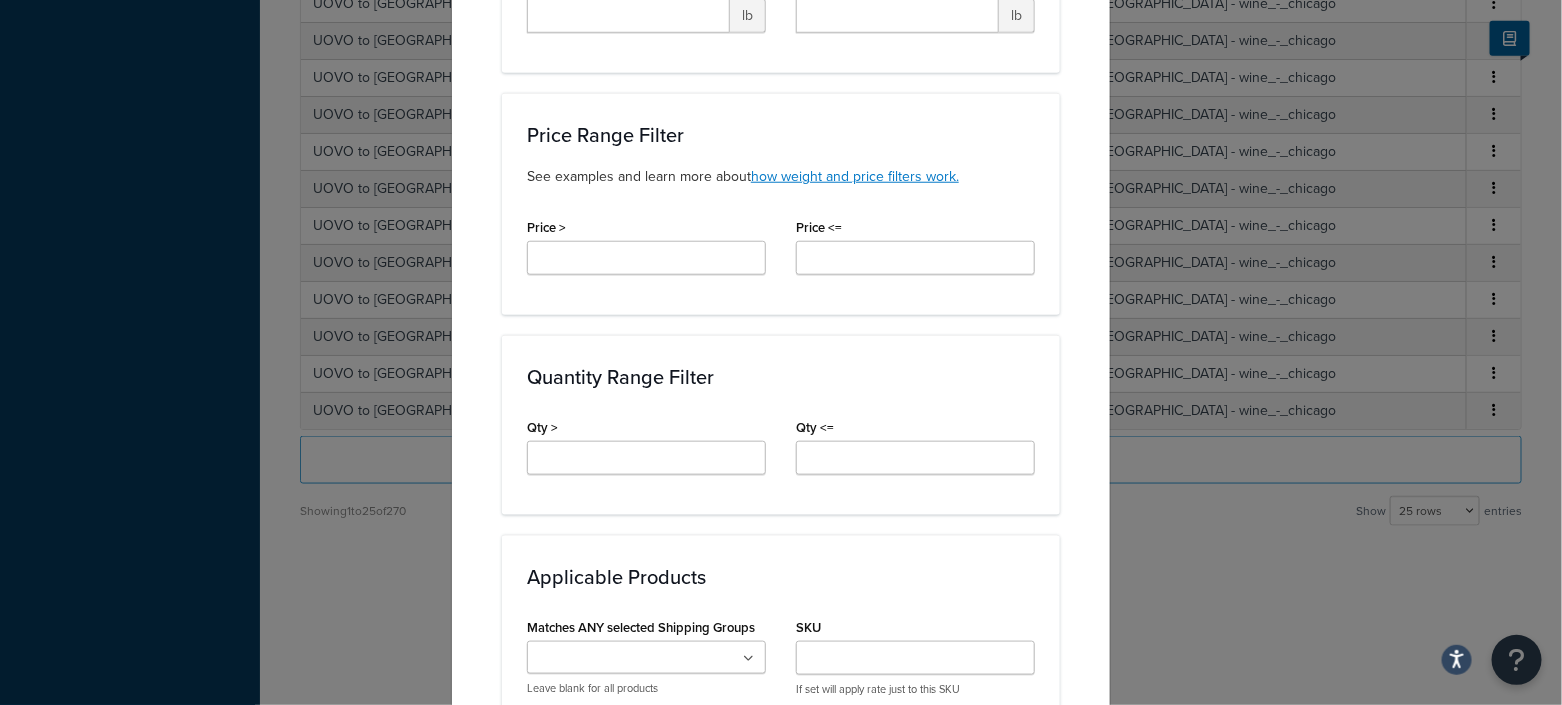 scroll, scrollTop: 750, scrollLeft: 0, axis: vertical 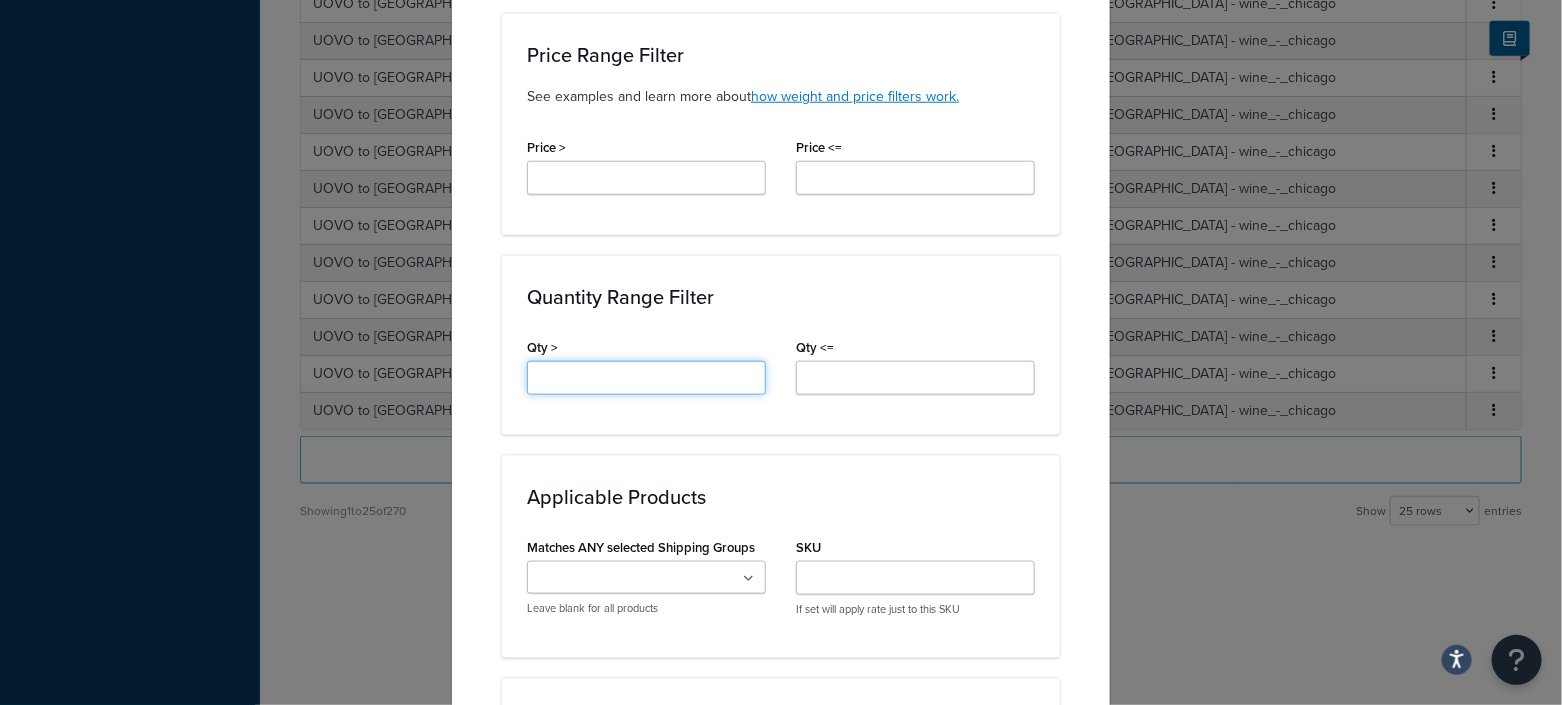 click on "Qty >" at bounding box center [646, 378] 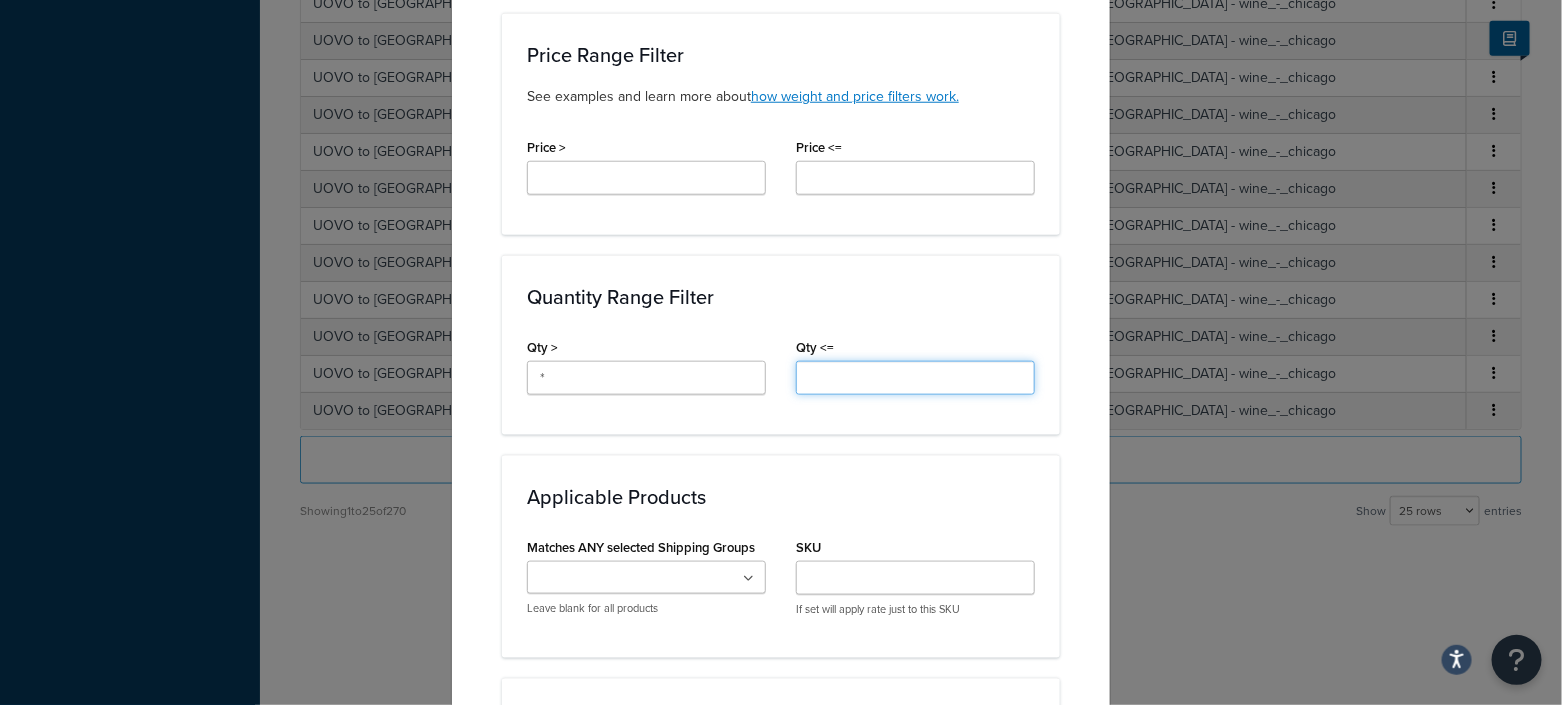 click on "Qty <=" at bounding box center (915, 378) 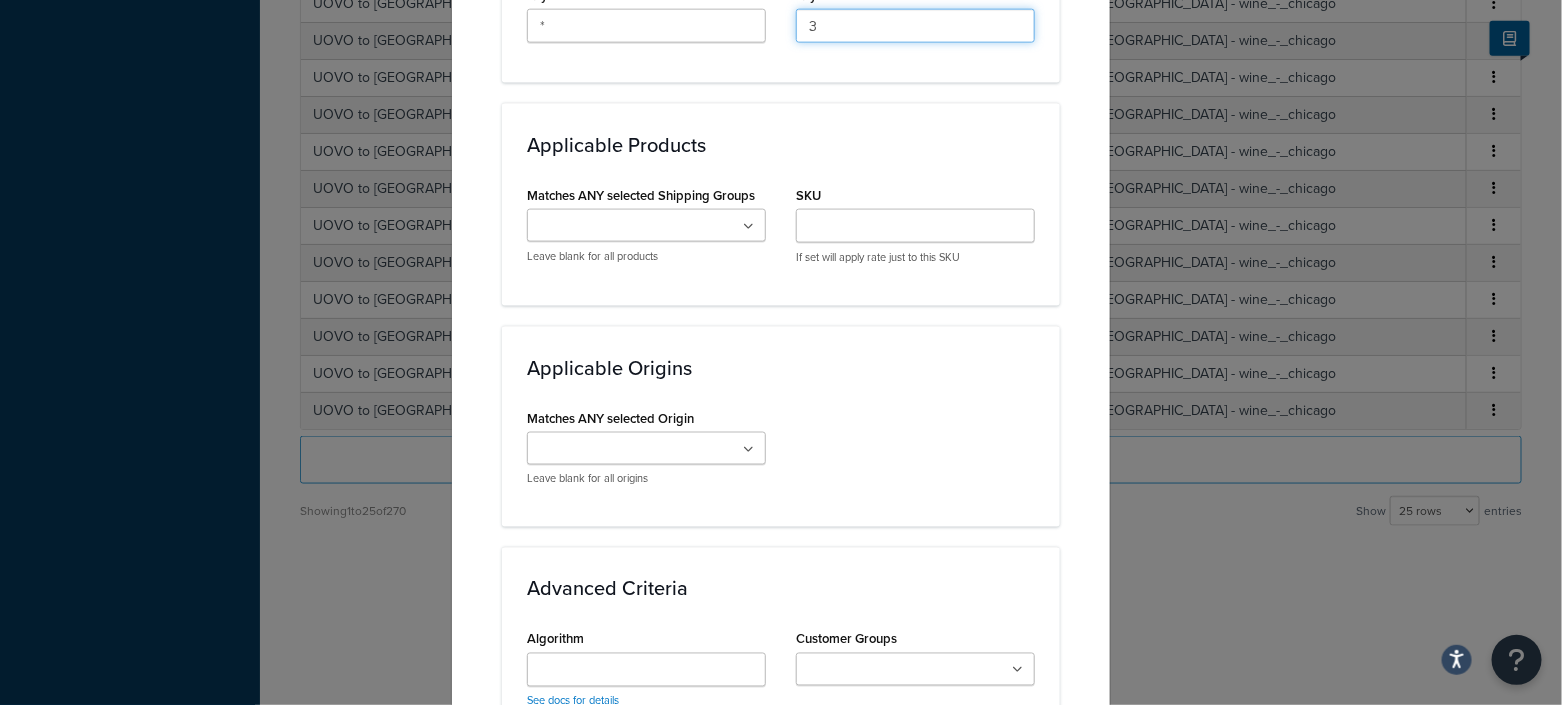 scroll, scrollTop: 1125, scrollLeft: 0, axis: vertical 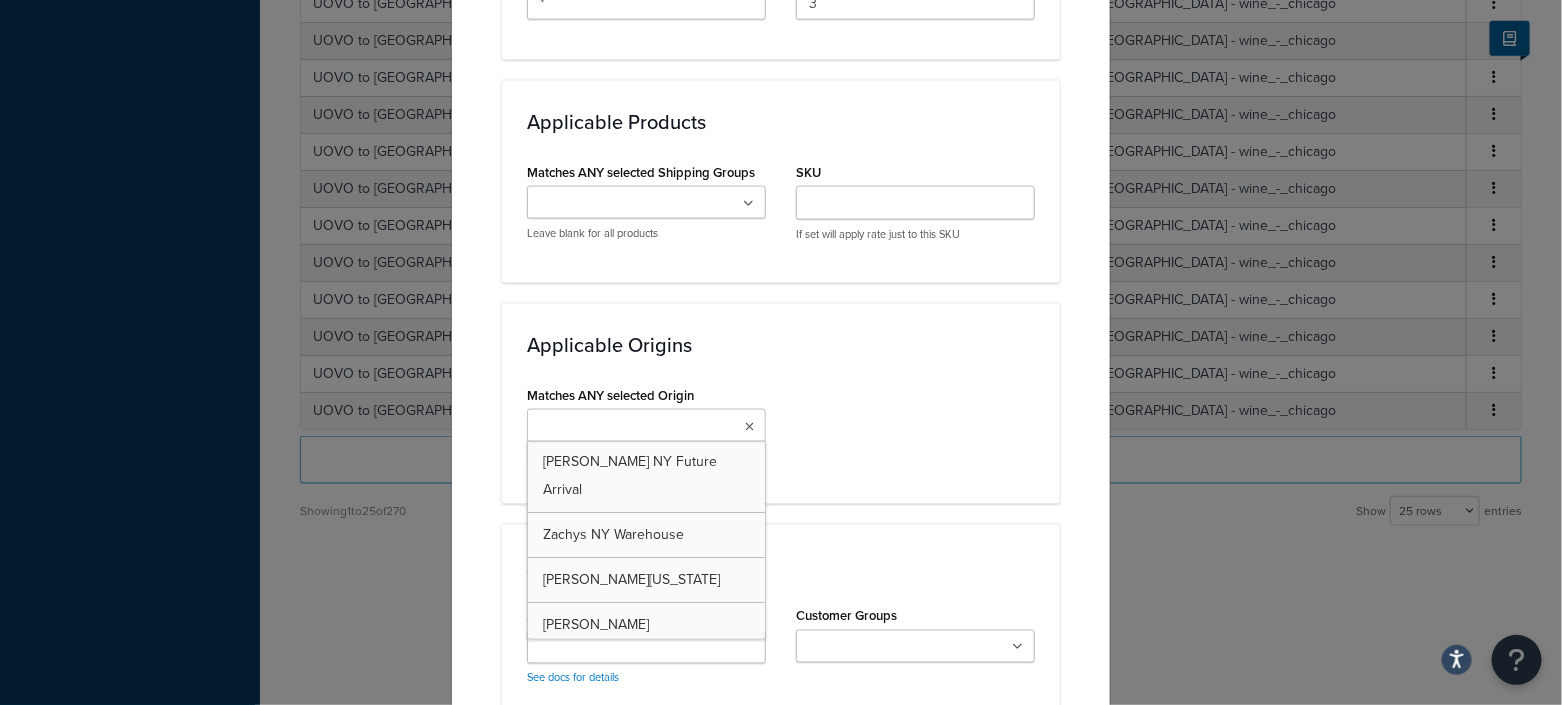 click at bounding box center [749, 427] 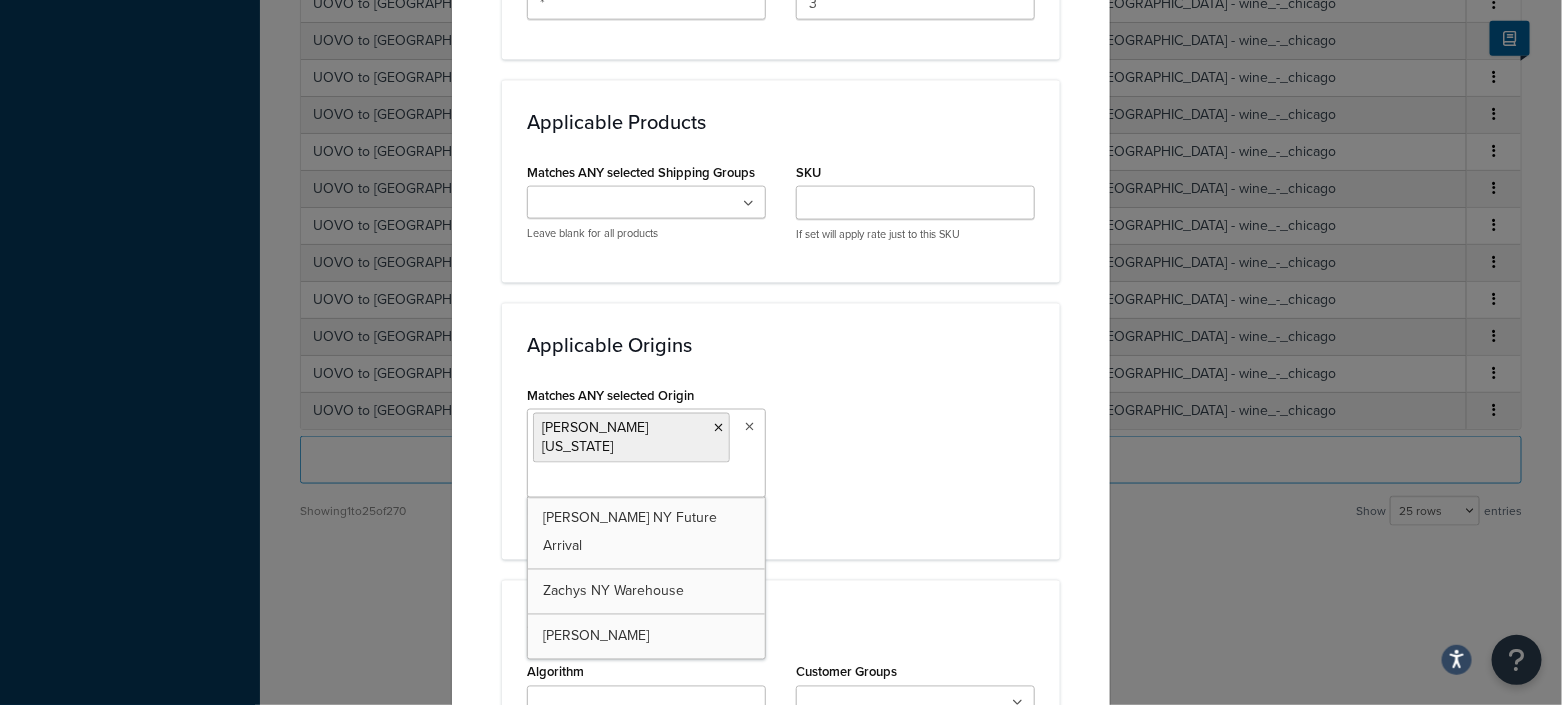 click on "Matches ANY selected Origin   Zachys Delaware   Zachys NY Future Arrival Zachys NY Warehouse Zachys NYFWS Leave blank for all origins" at bounding box center [781, 458] 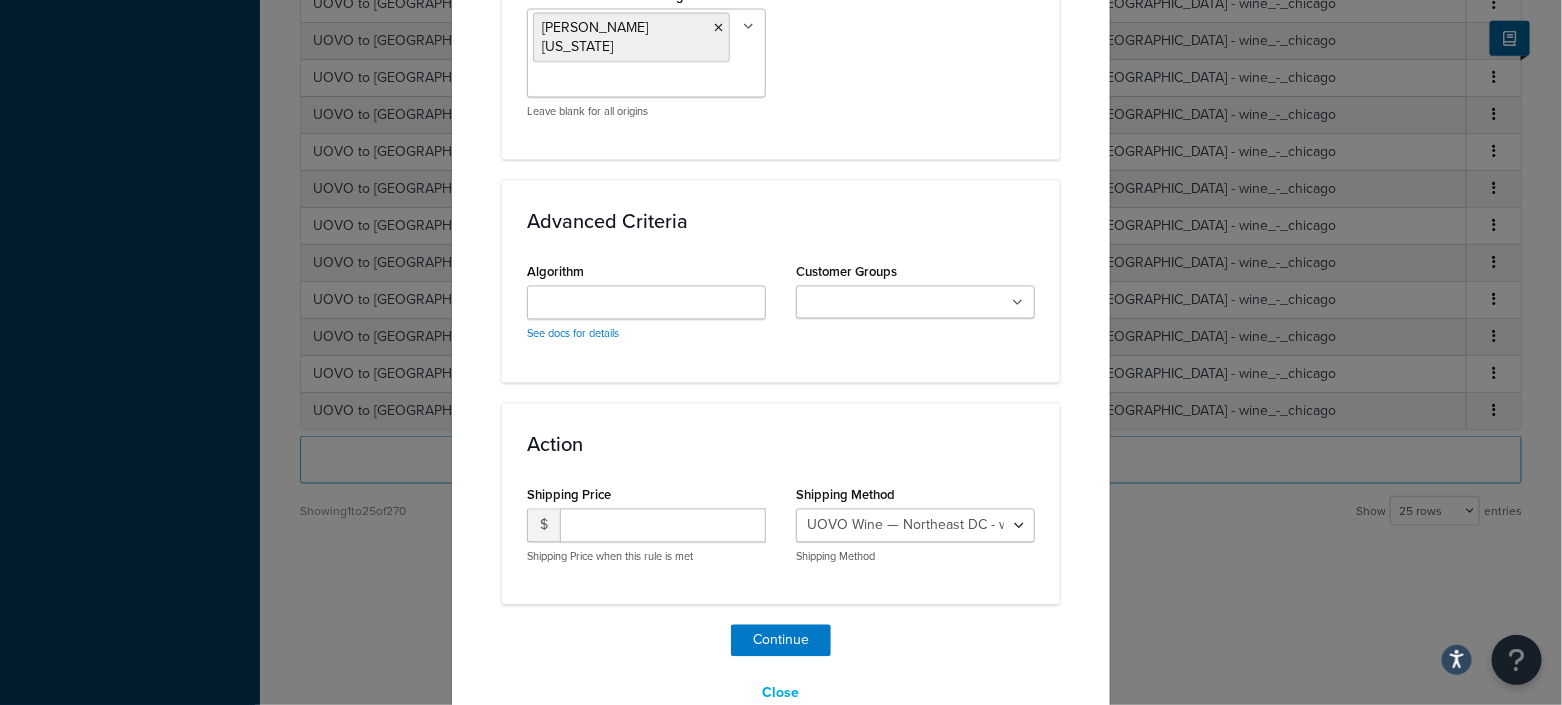 scroll, scrollTop: 1548, scrollLeft: 0, axis: vertical 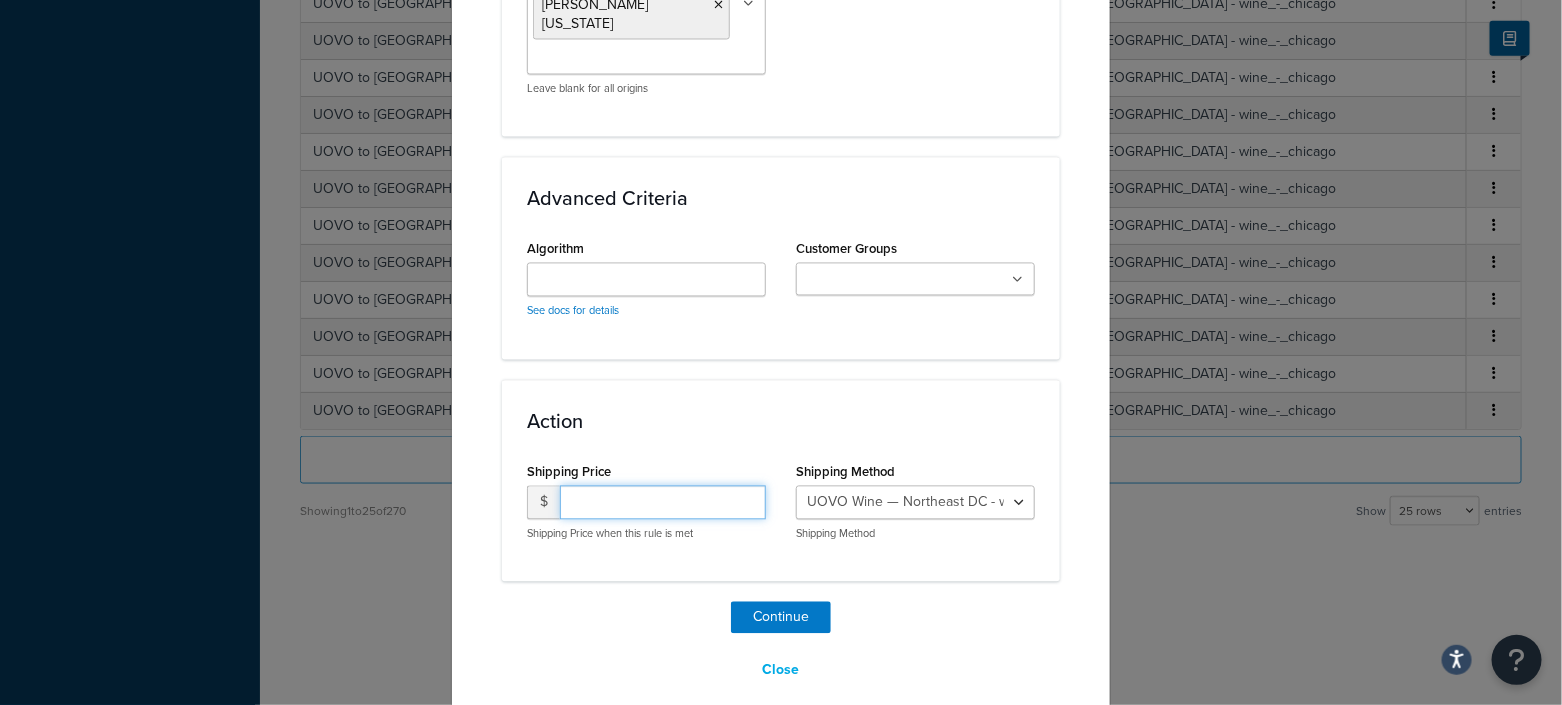 click at bounding box center [663, 503] 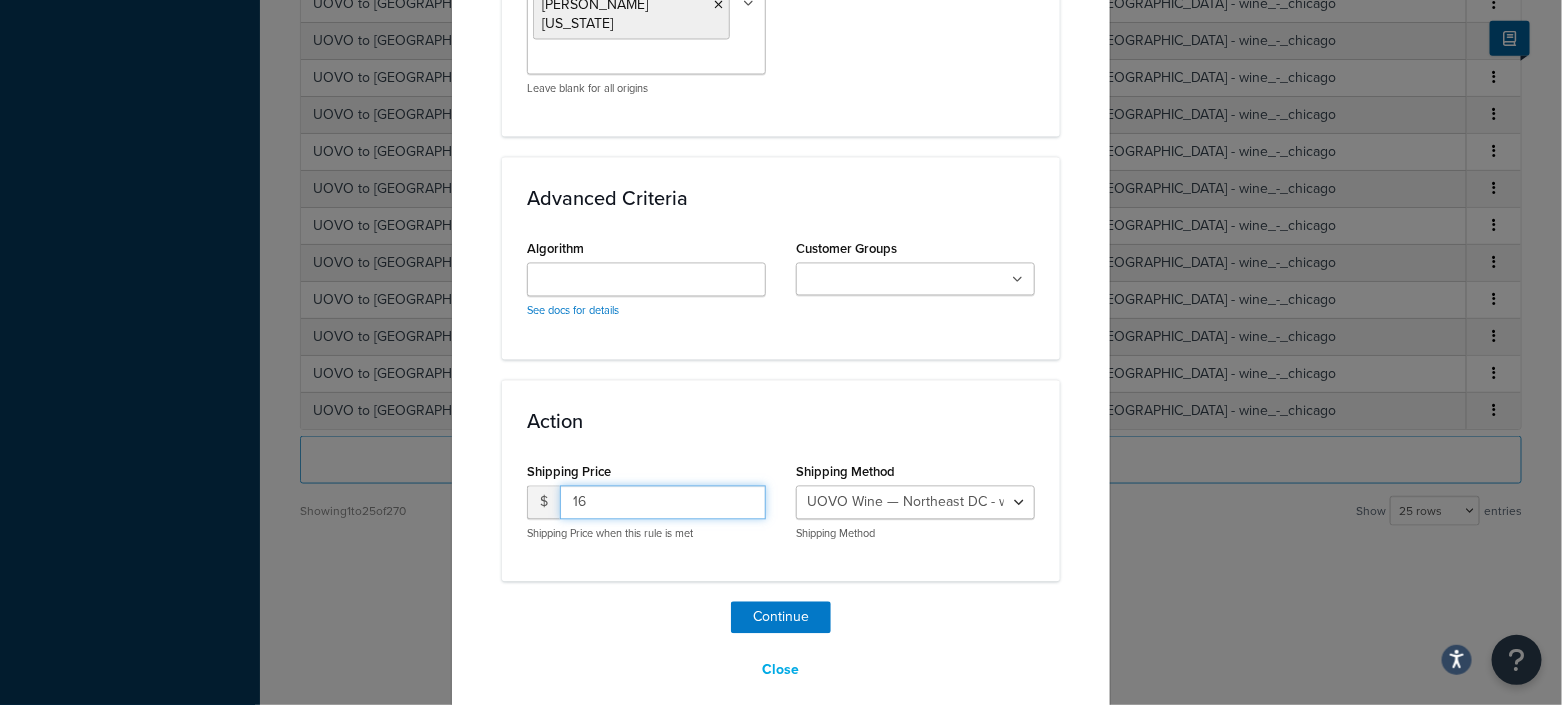 type on "16" 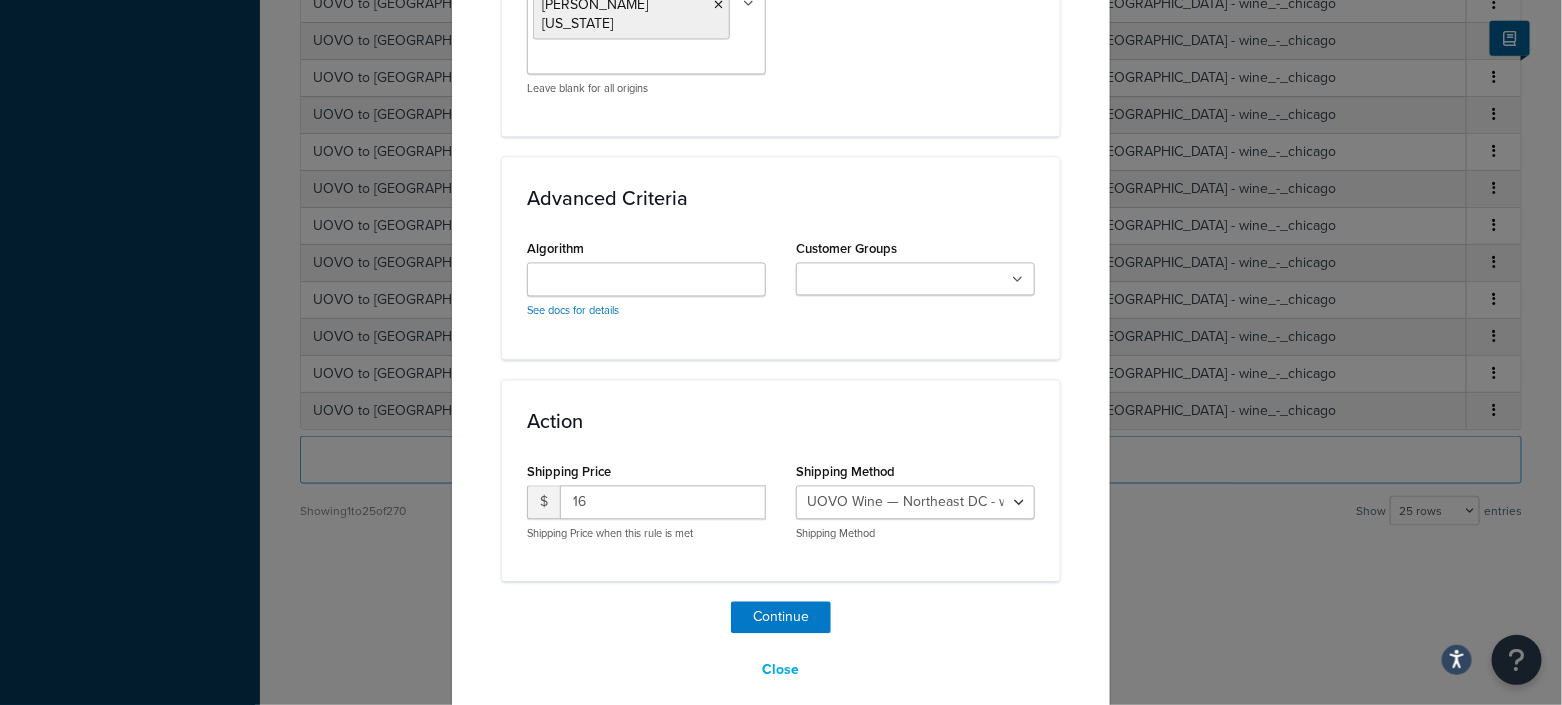 click on "Continue Close" at bounding box center (781, 645) 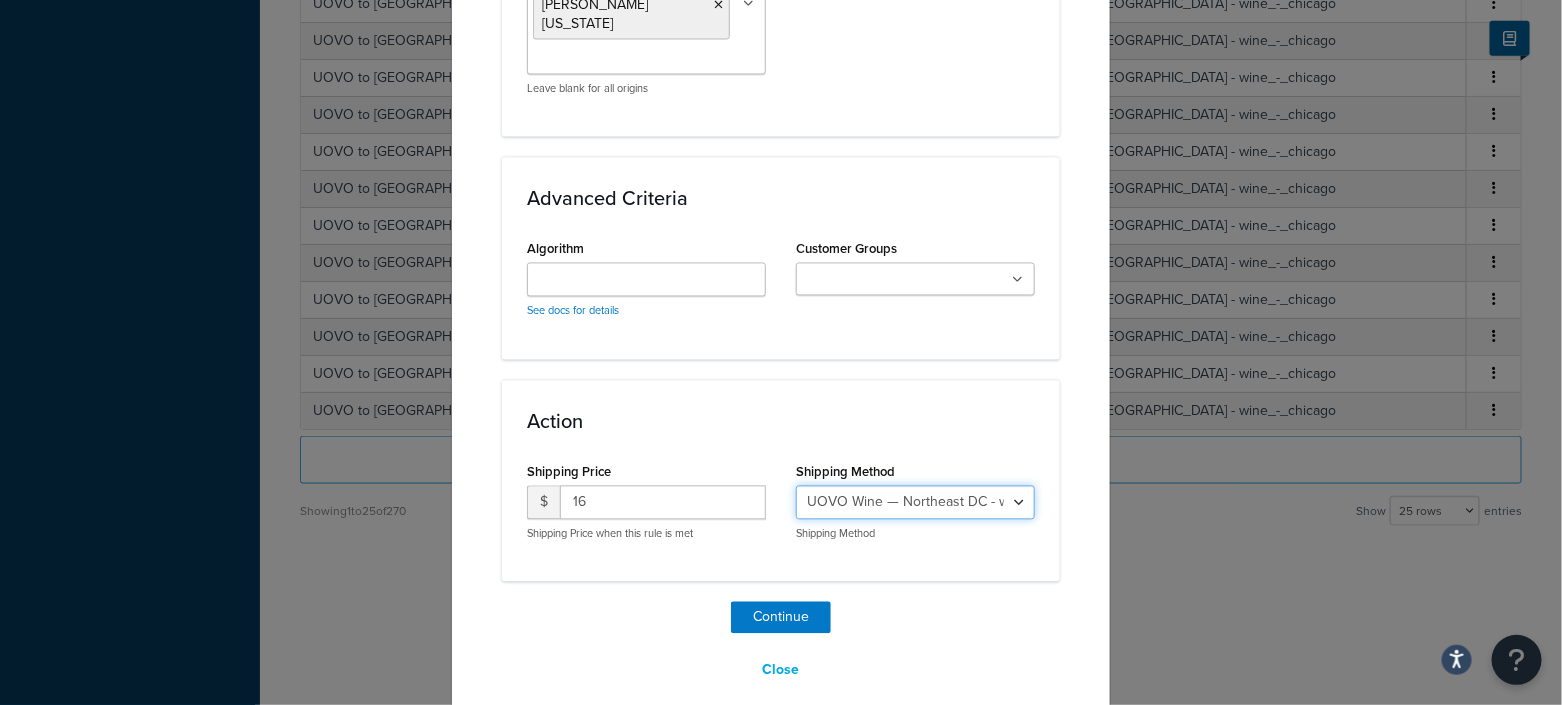 click on "UOVO Wine — Northeast DC - wine_-_Northeast_DC  UOVO Wine — Northwest DC - wine_-_Northwest_DC  UOVO Wine — St. Louis - wine_-_st._louis  UOVO Wine — Florida - wine_-_florida  UOVO Wine — Chicago - wine_-_chicago  UOVO Wine — Dallas - wine_-_dallas  UOVO Wine — Los Angeles 3rd St - wine_-_los_angeles_3rd_st  UOVO Wine — Napa - wine_-_napa  UOVO Wine — Denver - wine_-_denver  UOVO Wine — Edison NJ - UOVO_Wine_—_Edison_NJ  UOVO Wine — Port Chester NY - UOVO_Wine_—_Port_Chester_NY" at bounding box center (915, 503) 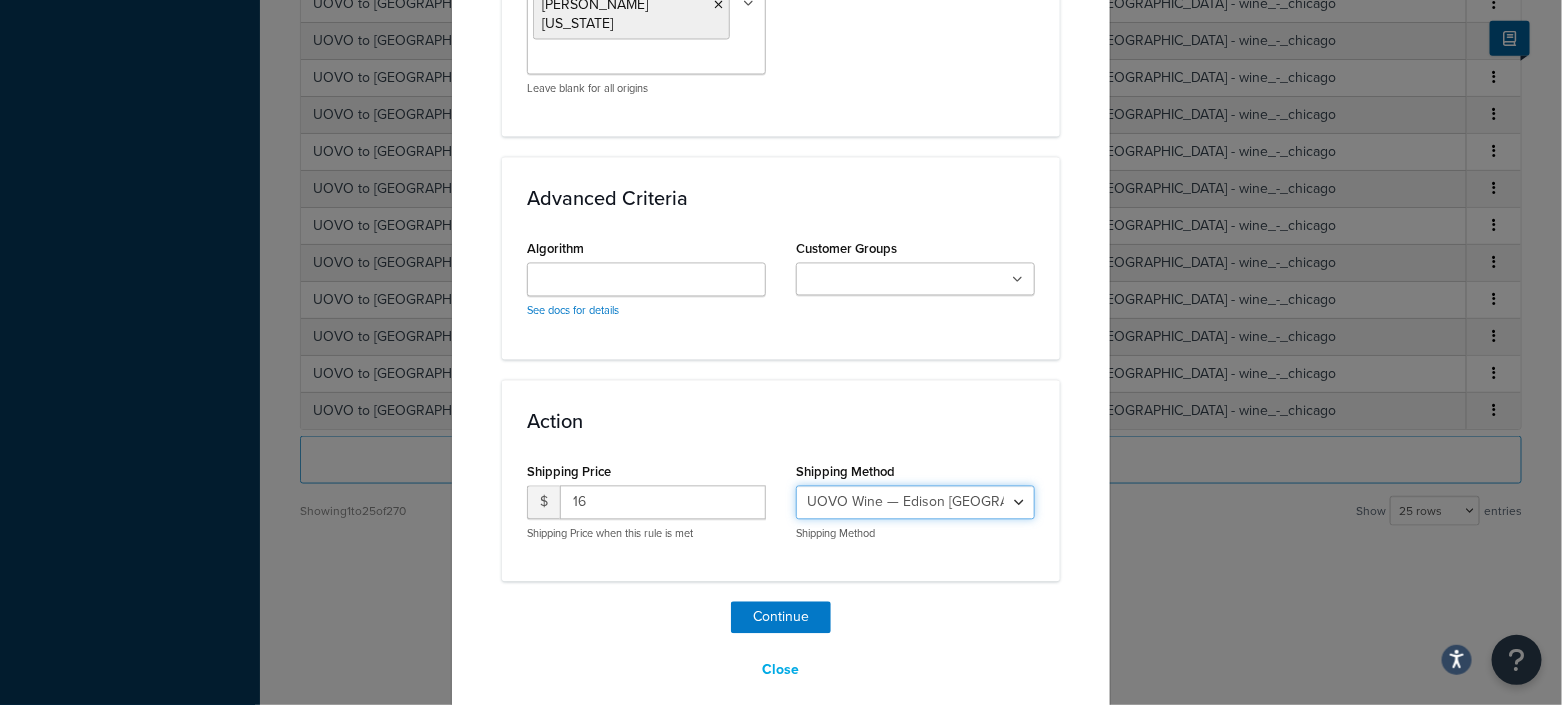 click on "UOVO Wine — Northeast DC - wine_-_Northeast_DC  UOVO Wine — Northwest DC - wine_-_Northwest_DC  UOVO Wine — St. Louis - wine_-_st._louis  UOVO Wine — Florida - wine_-_florida  UOVO Wine — Chicago - wine_-_chicago  UOVO Wine — Dallas - wine_-_dallas  UOVO Wine — Los Angeles 3rd St - wine_-_los_angeles_3rd_st  UOVO Wine — Napa - wine_-_napa  UOVO Wine — Denver - wine_-_denver  UOVO Wine — Edison NJ - UOVO_Wine_—_Edison_NJ  UOVO Wine — Port Chester NY - UOVO_Wine_—_Port_Chester_NY" at bounding box center (915, 503) 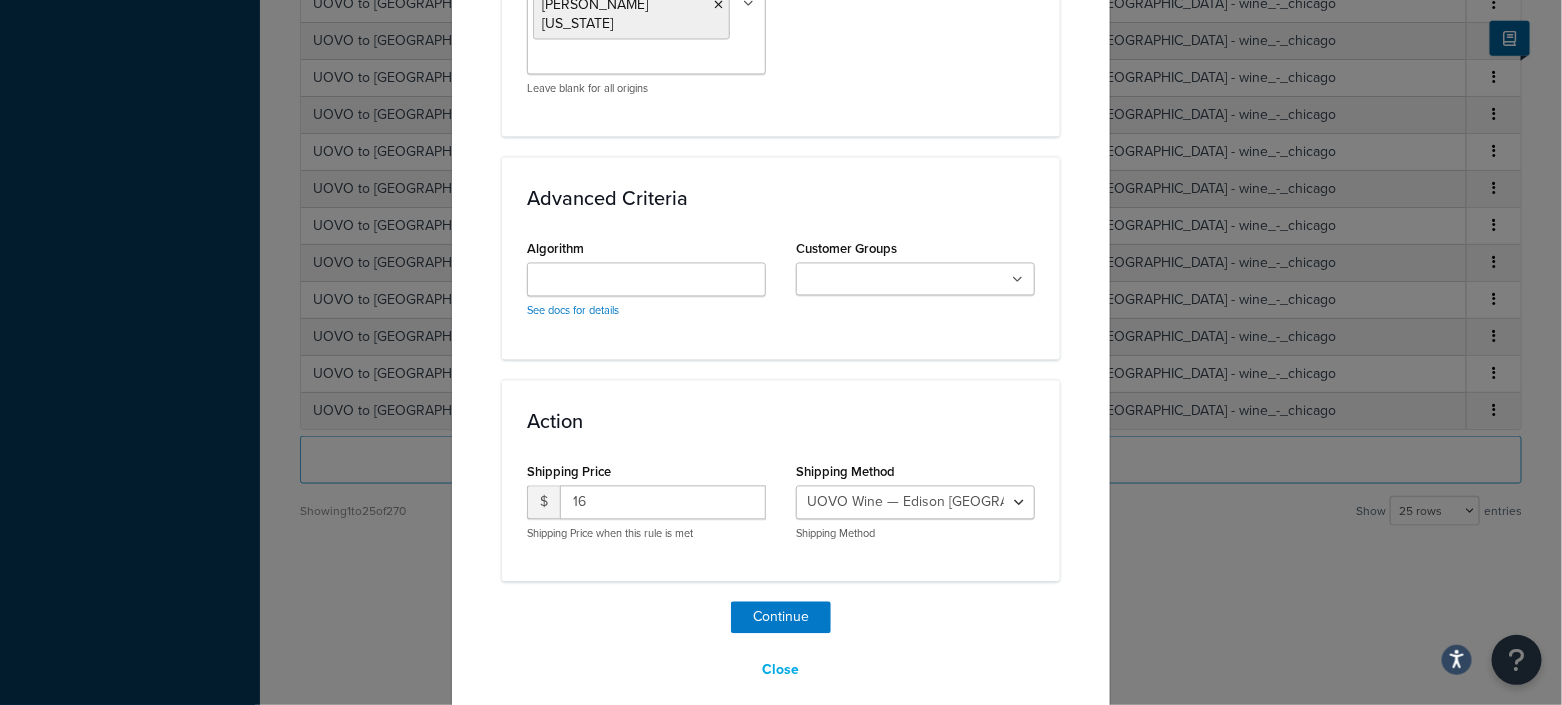 click on "Create Table Rate Define your own rates according to any combination of destination, product, price, quantity, weight and customer group rules. Applicable Zones See examples and learn more about  how include and exclude zones work. Include Zones   UOVO to New Jersey   Zachys Dedicated Shipping $10 Select States test zone4 zone3 zone5 zone6 zone7 WeShip - Zone 8 - ID MT NM AZWA8 MD3 PA4 HI44 WeShip - National Spirits - CA DC NE NH NV NY OR VA UPS Wine UPS Spirits FS 300 for NY -  CT -  FL -  CA -  DC -  VA NetJets WWC spiritZ3 spiritsZ8 Consol to Florida Consol to Texas Consol to New York (Domestic) - Future Consol to California regW_S spiritNY spiritReg MAWINEREG KYwinereg Consol to HK Consol to EU zone8 D2D Manhattan D2D Bronx D2D Brooklyn D2D Queens D2D Connecticut D2D Westchester D2D New Jersey D2D Yonkers D2D Connecticut - Greenwich D2D New York - Harrison D2D New York - Mamaroneck D2D New York - Port Chester D2D New York - Purchase D2D New York - Rye D2D New York - Rye Brook D2D New York - Scarsdale MA" at bounding box center [781, -385] 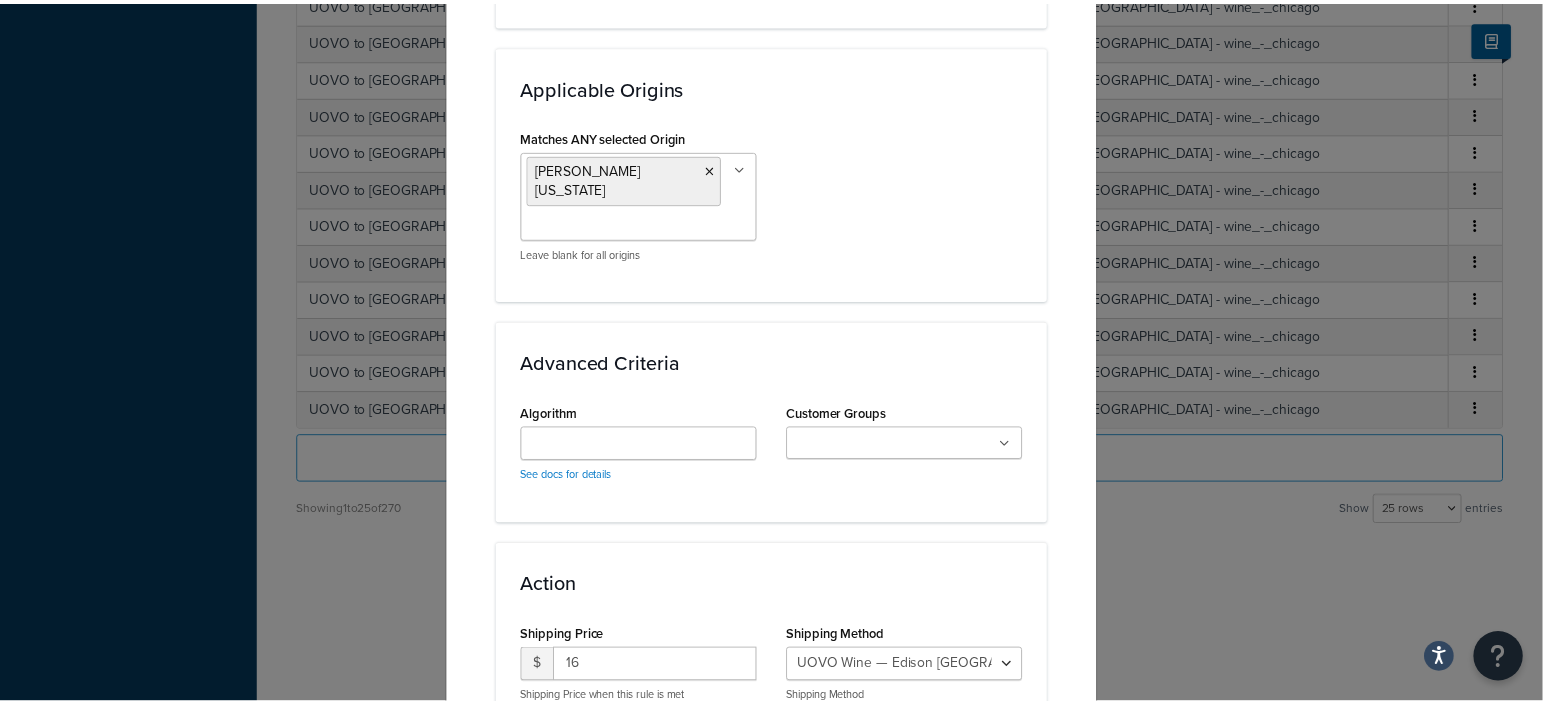scroll, scrollTop: 1548, scrollLeft: 0, axis: vertical 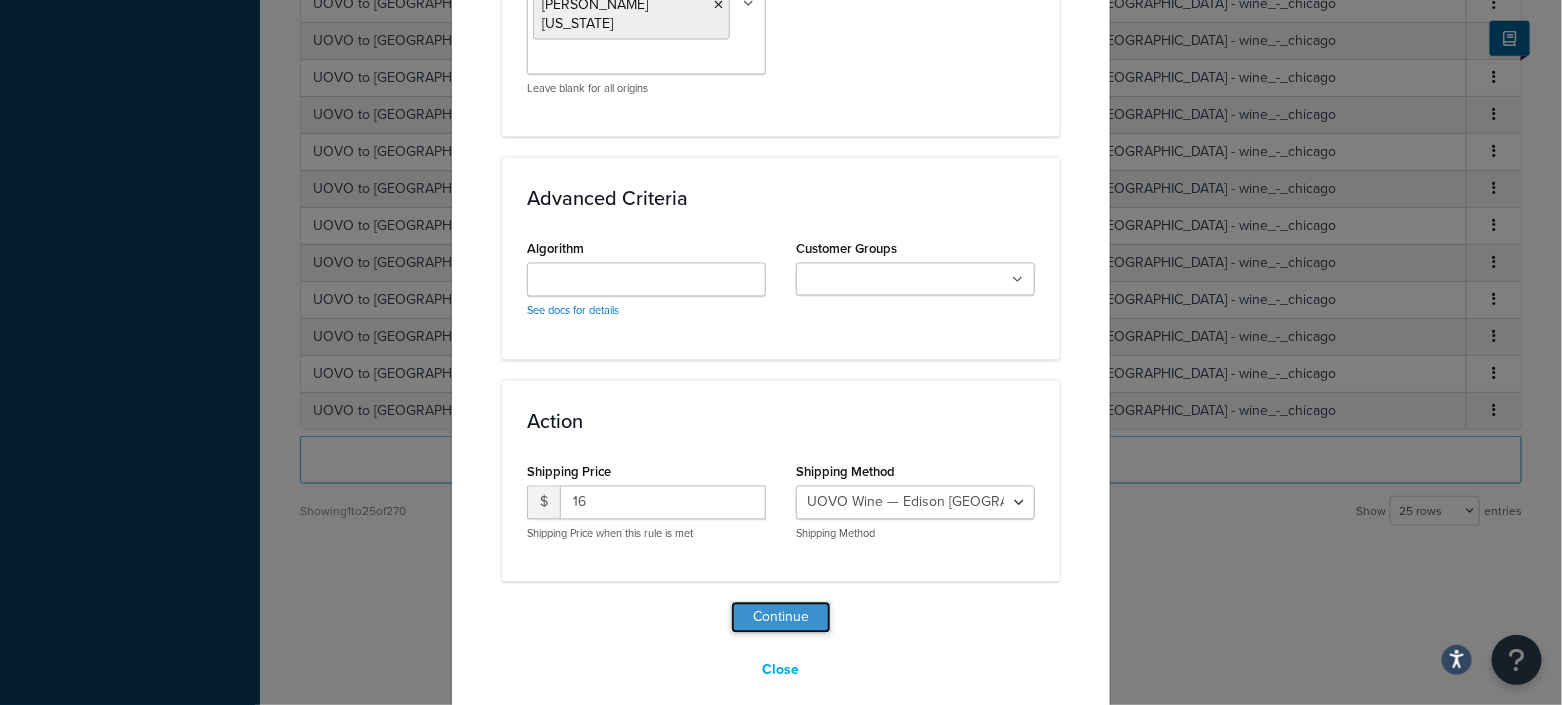 click on "Continue" at bounding box center (781, 618) 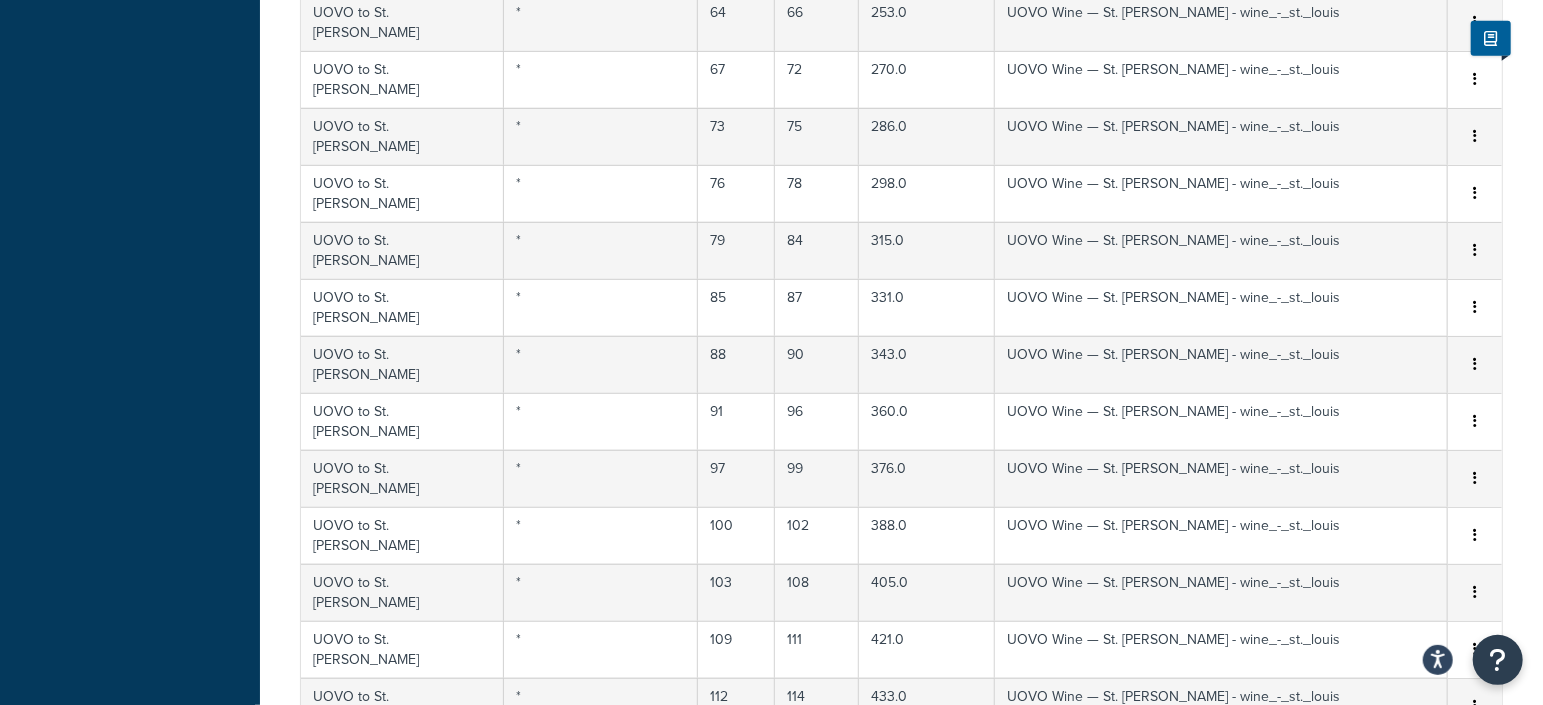 scroll, scrollTop: 874, scrollLeft: 0, axis: vertical 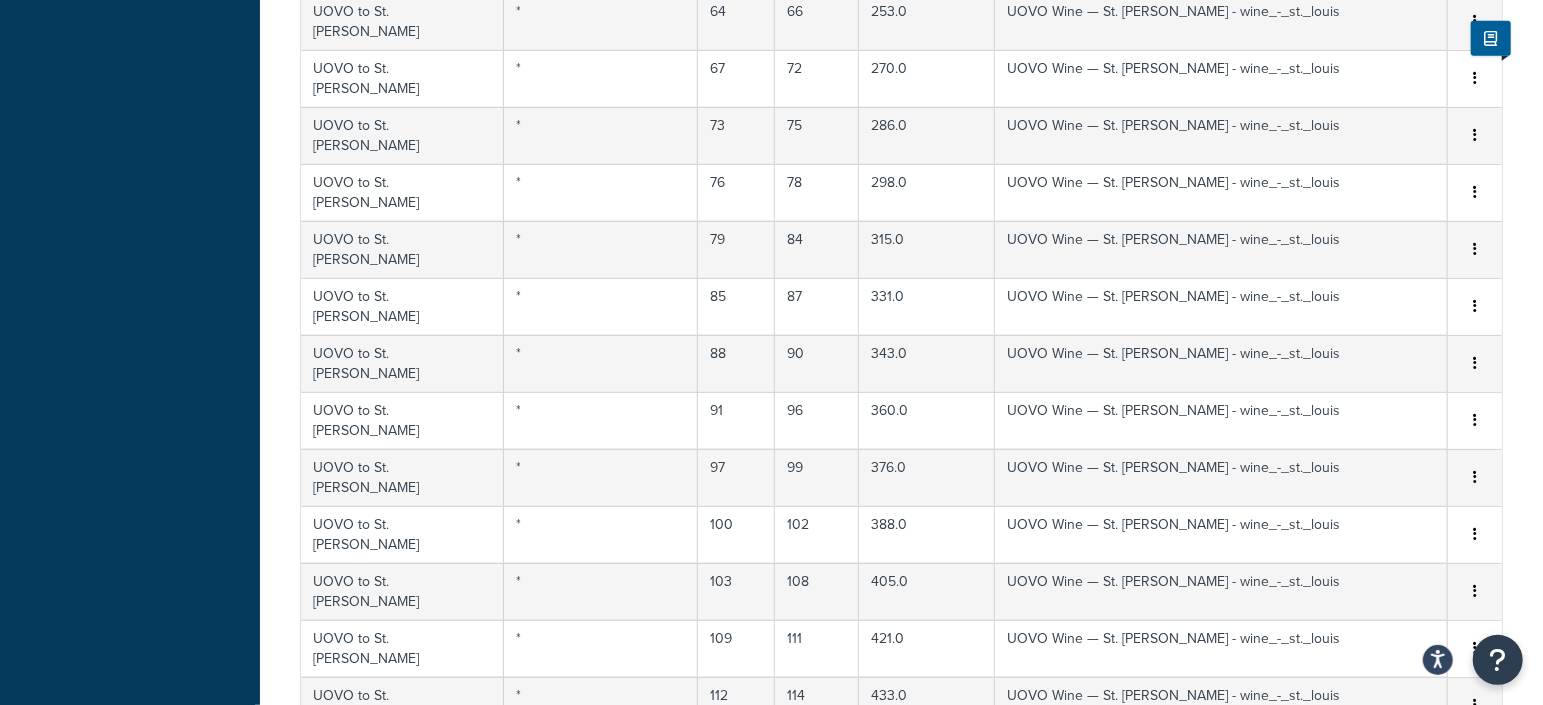 click on "Save" at bounding box center (890, 989) 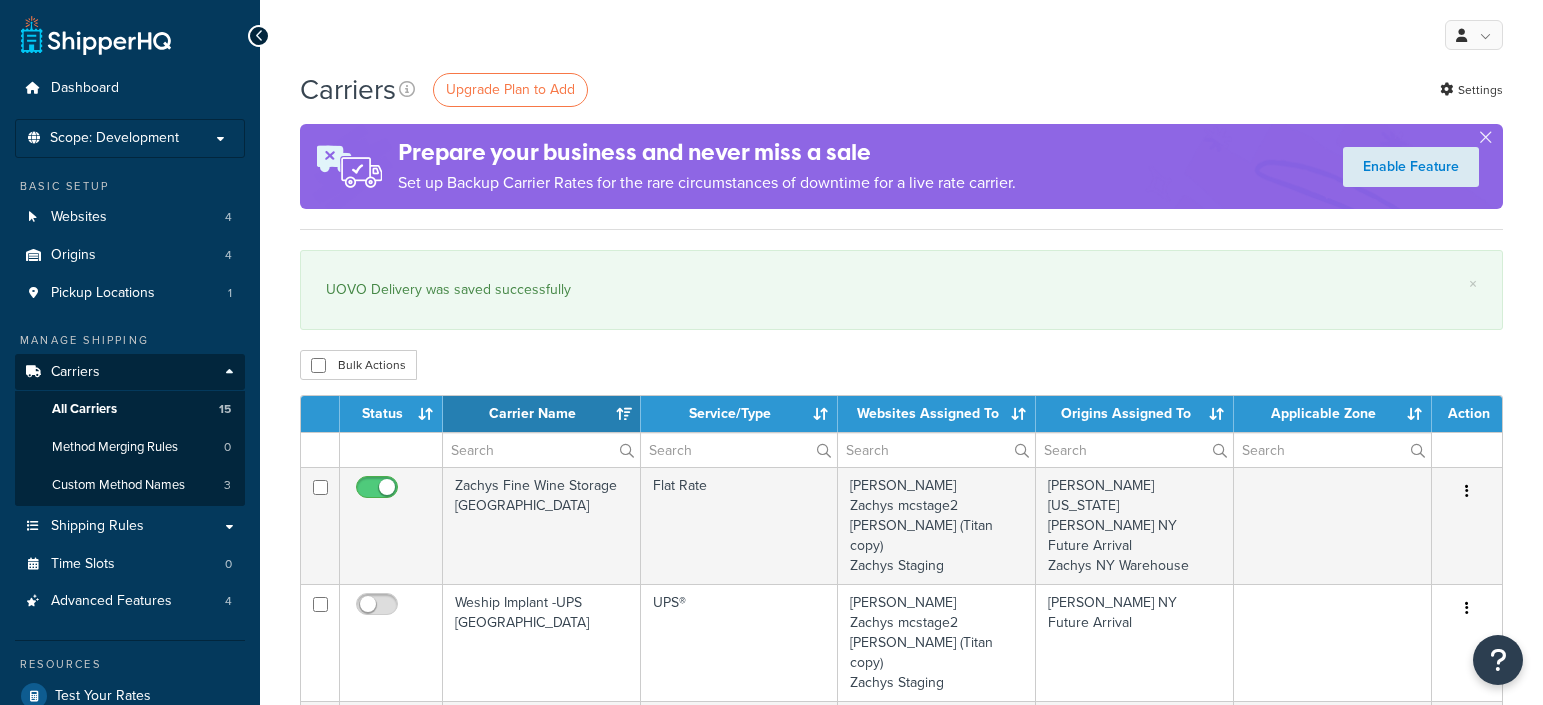 select on "15" 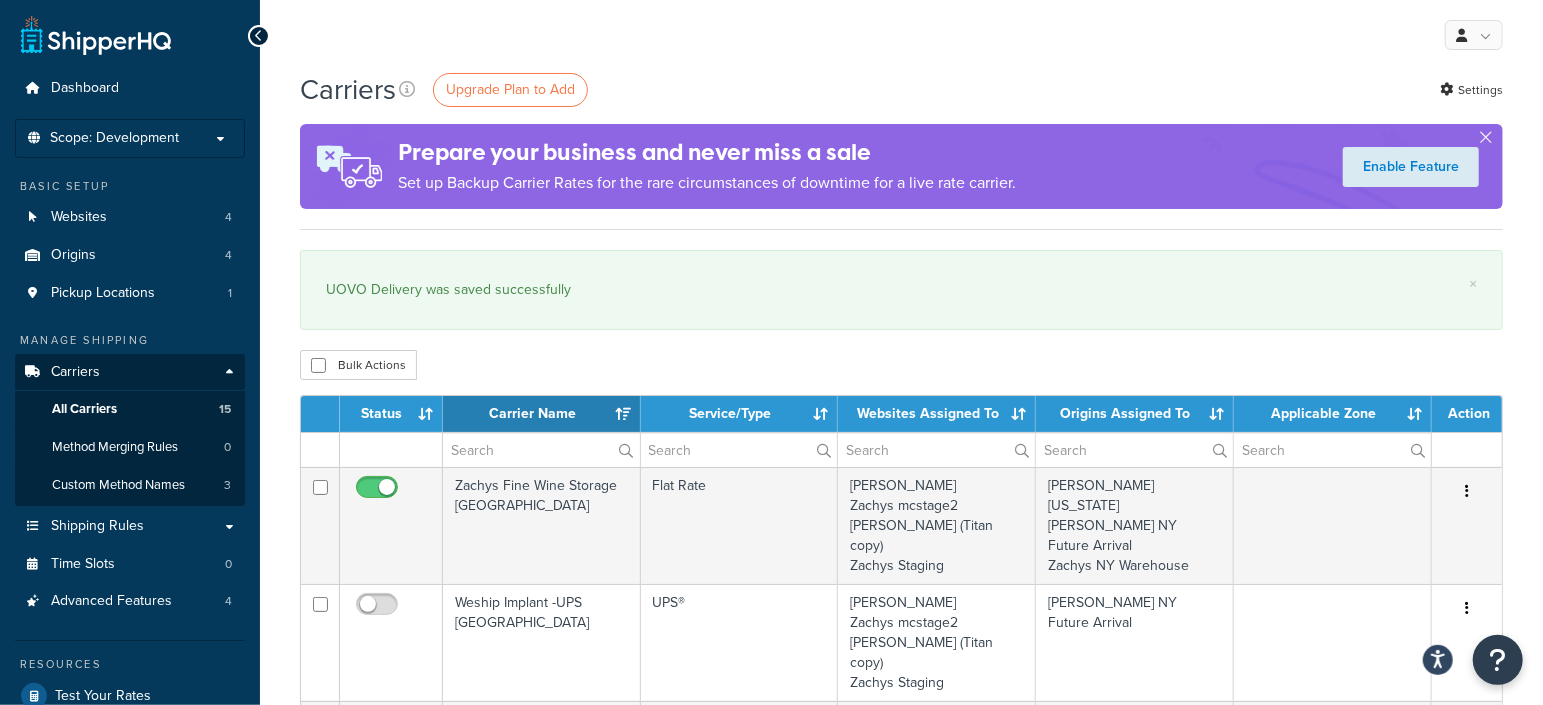 scroll, scrollTop: 0, scrollLeft: 0, axis: both 